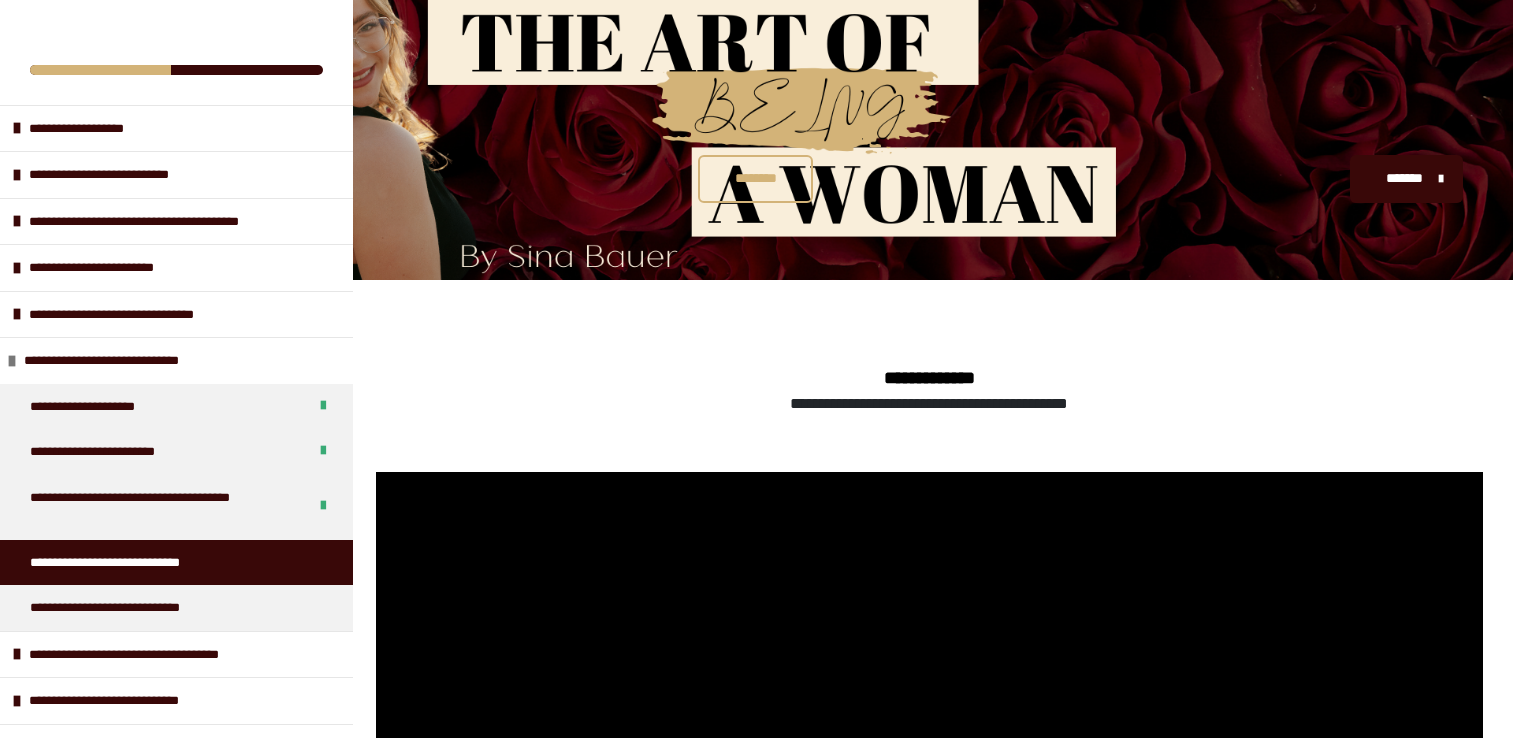 scroll, scrollTop: 558, scrollLeft: 0, axis: vertical 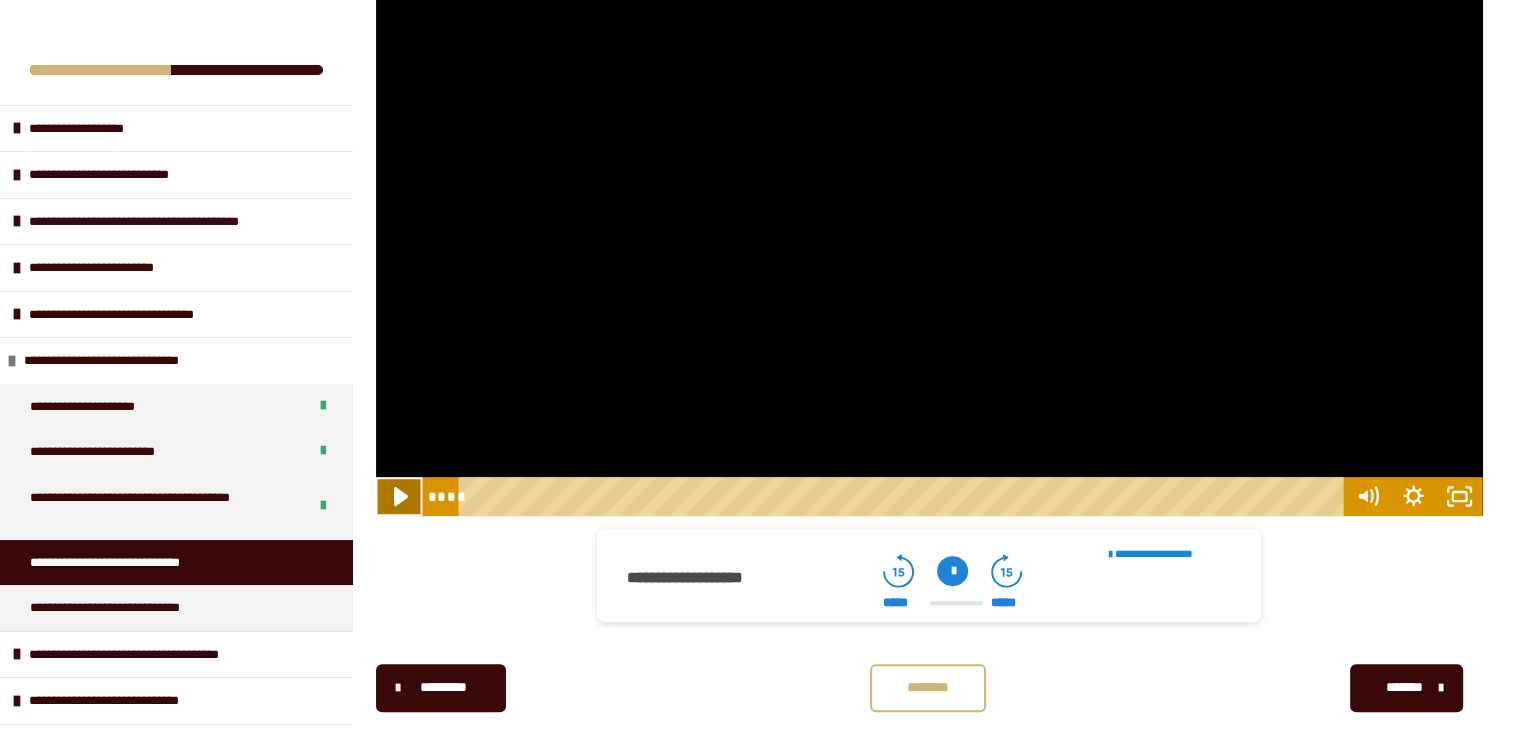 click 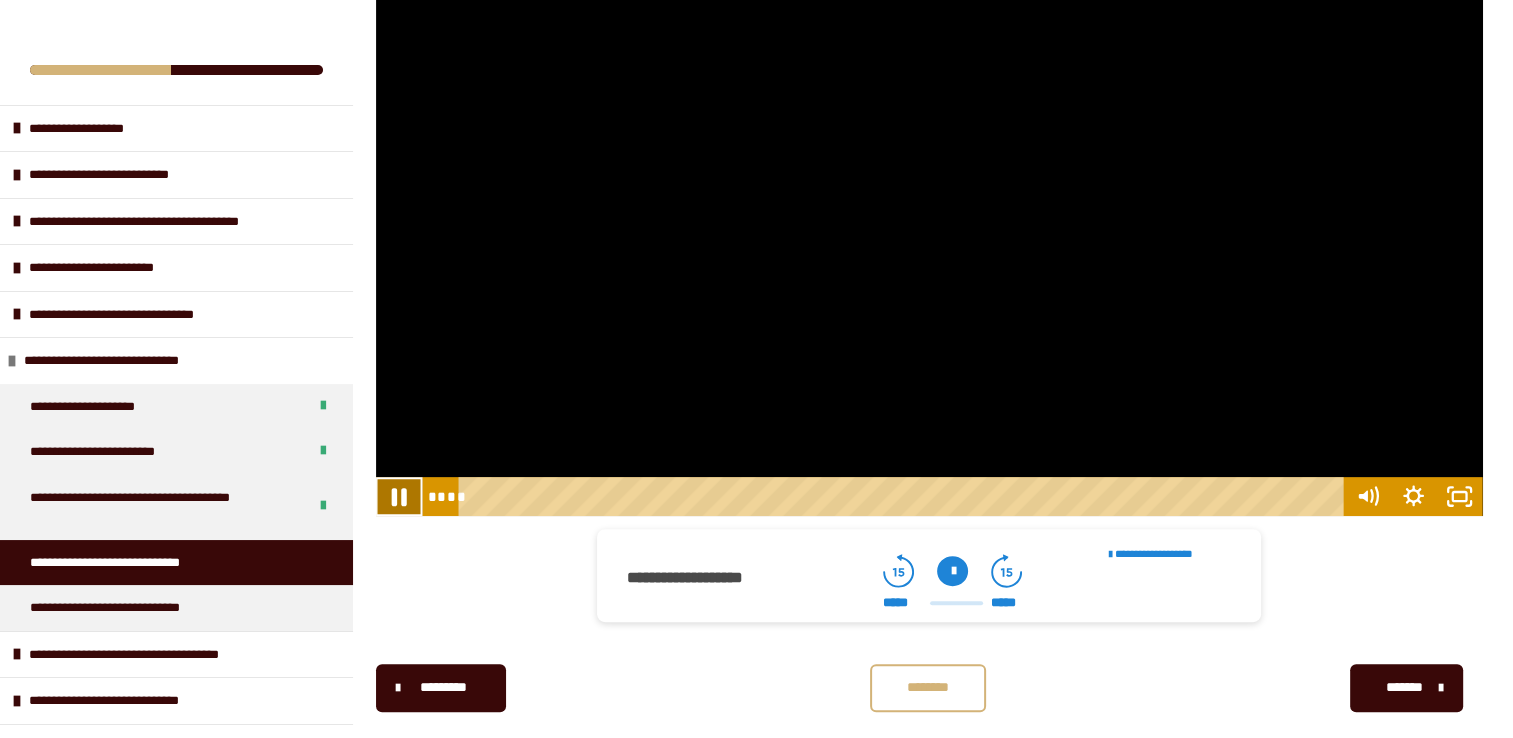 click 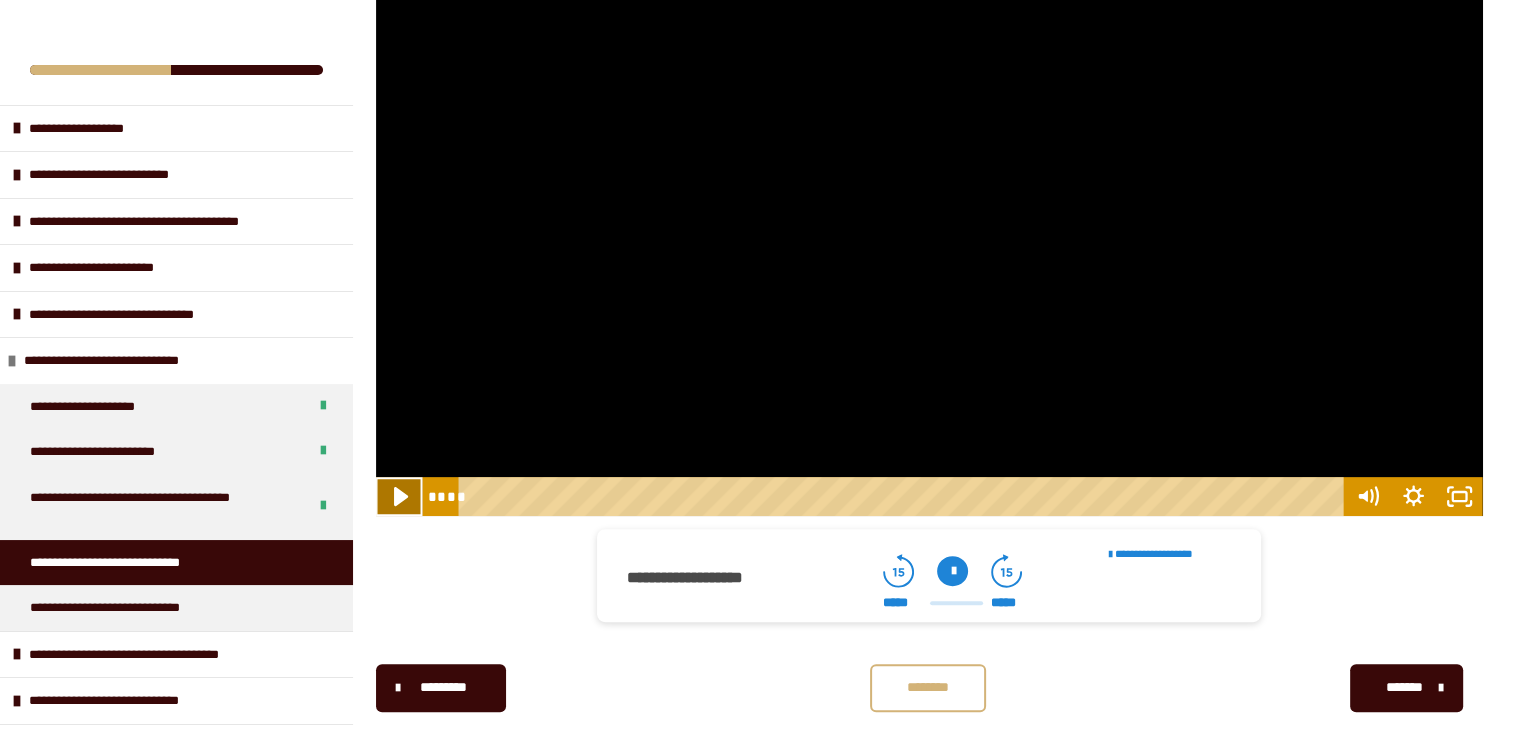 click 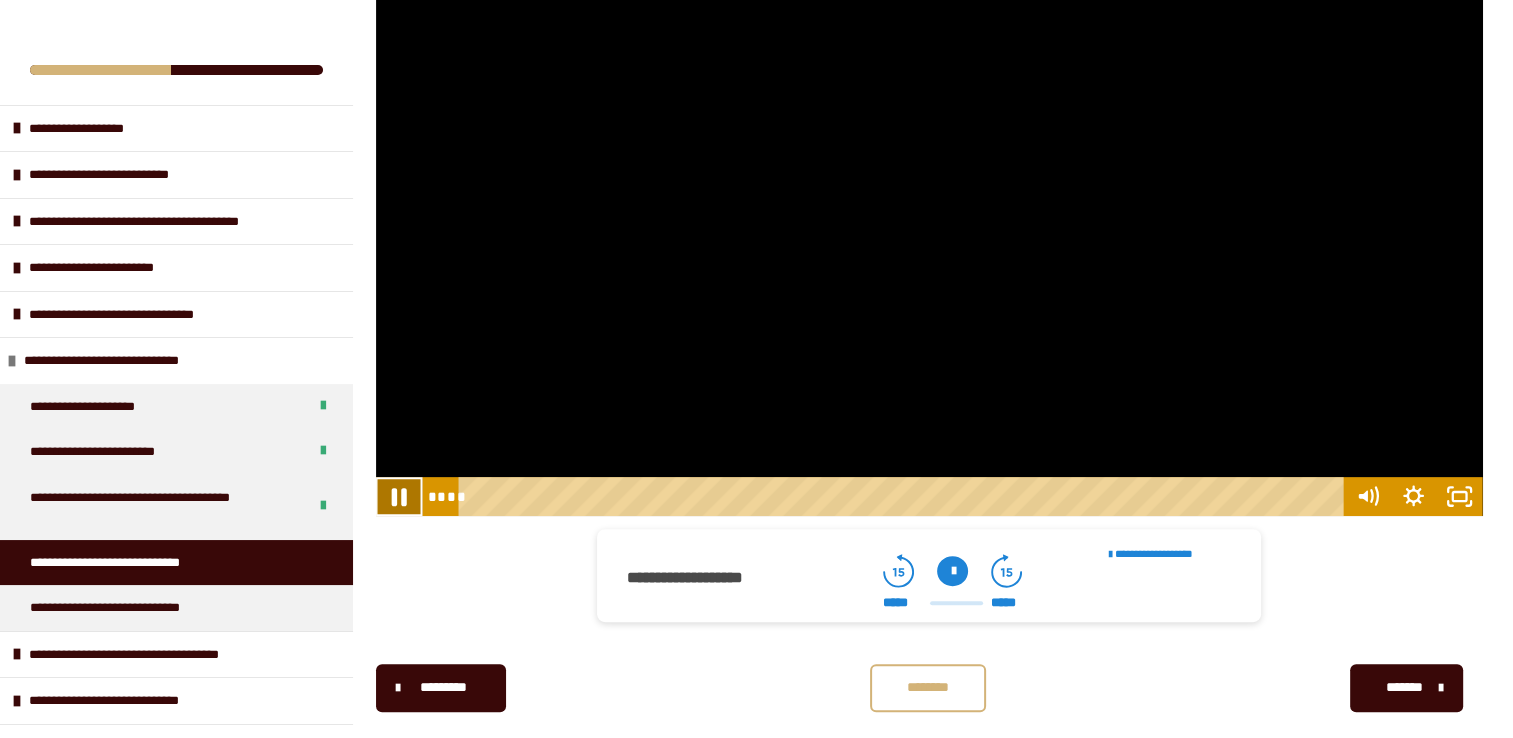 click 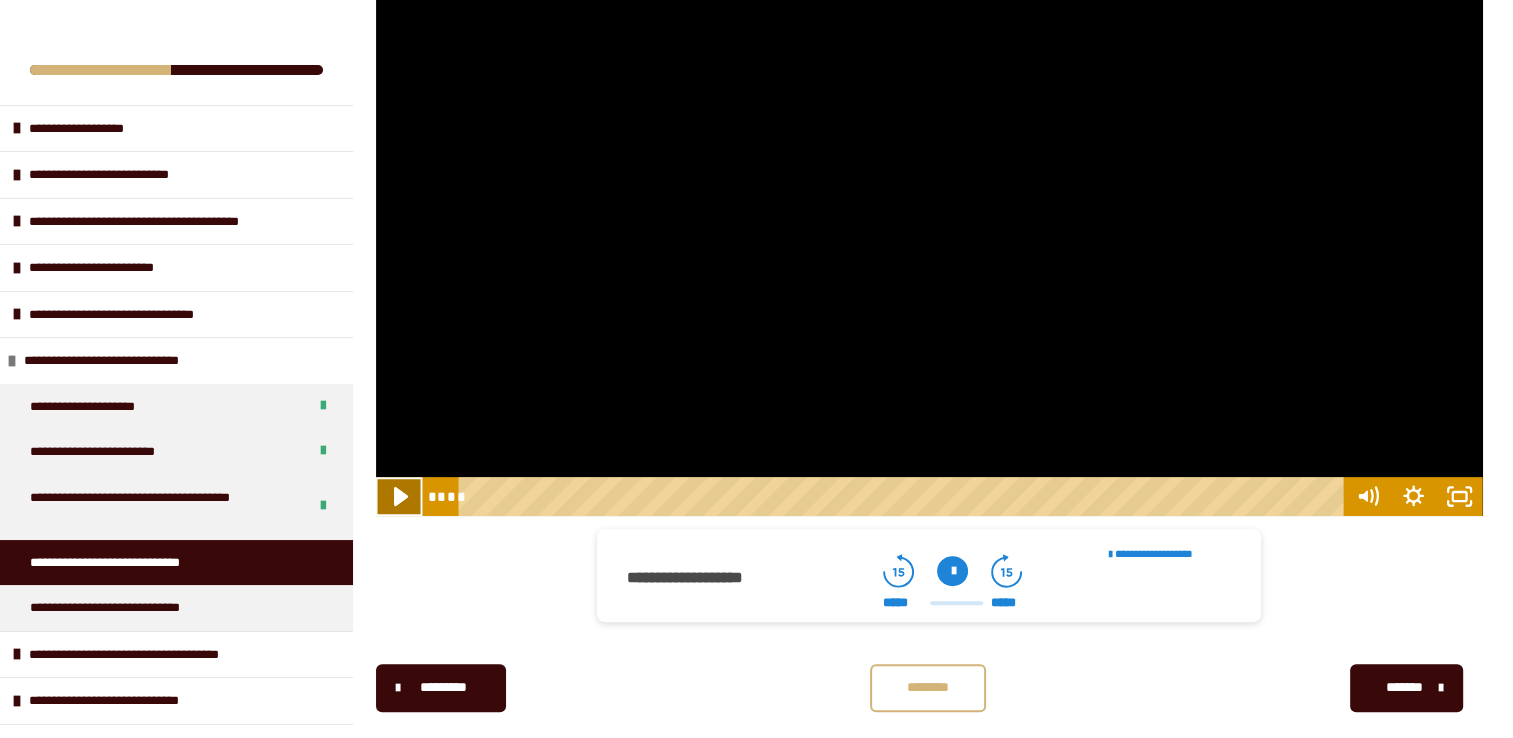 click 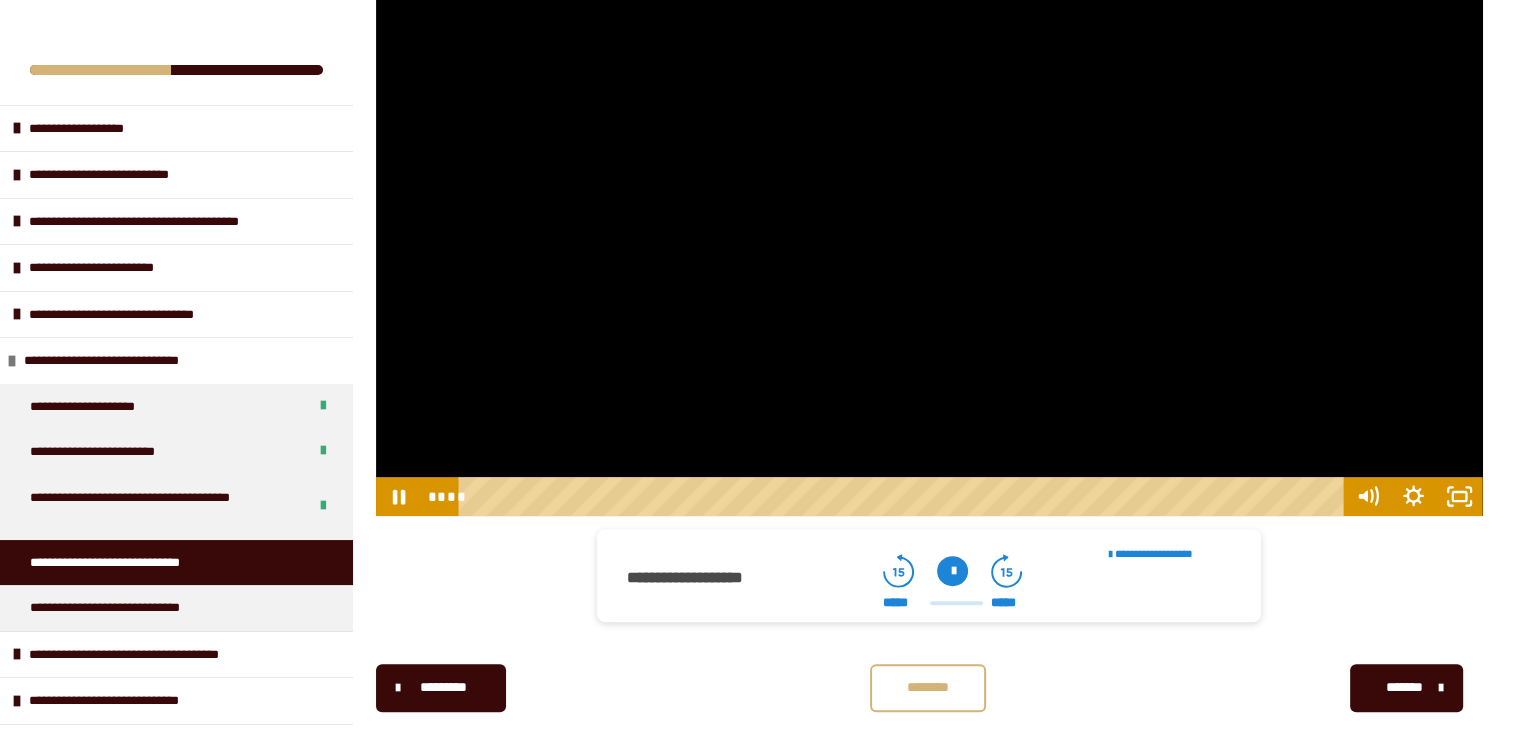 click on "********" at bounding box center (928, 687) 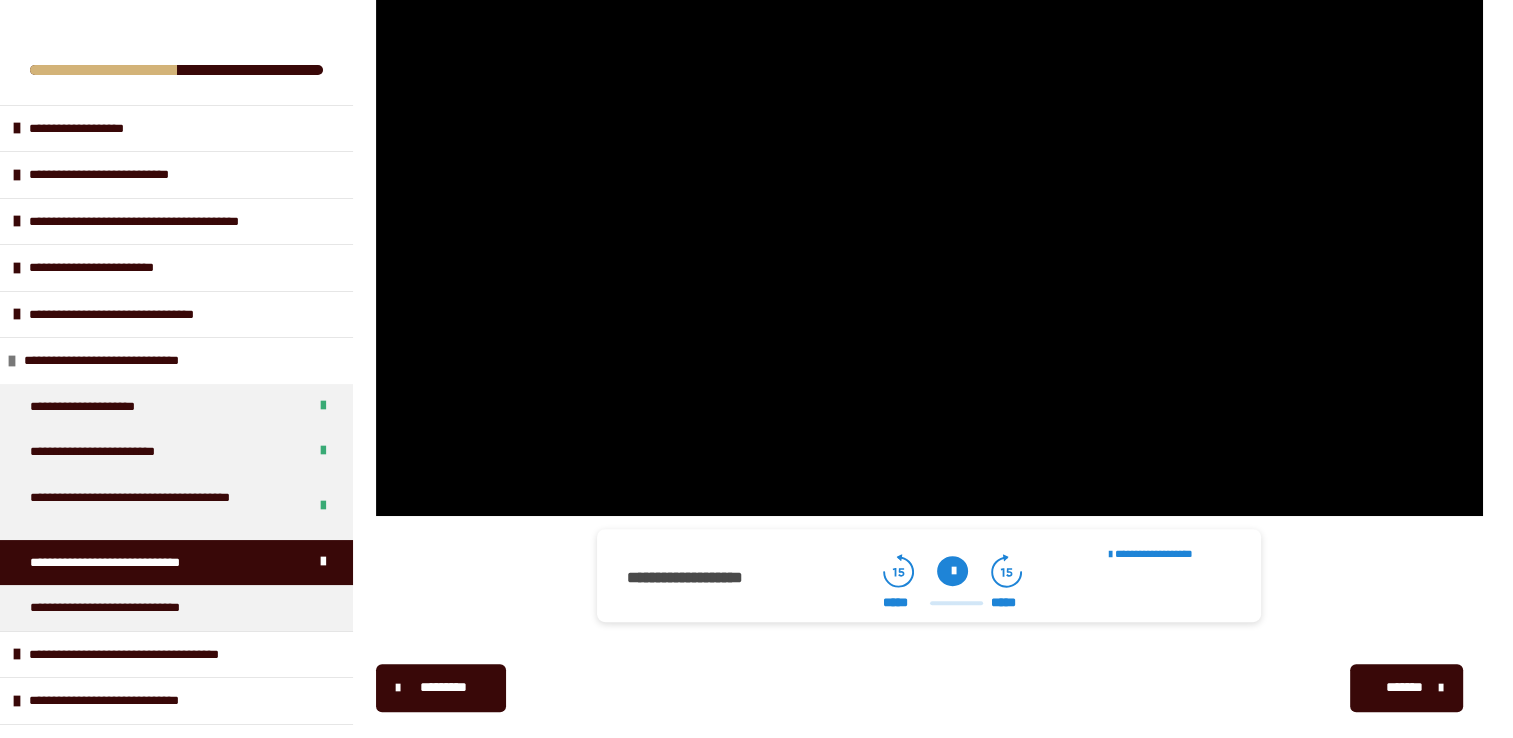 click on "*******" at bounding box center (1404, 687) 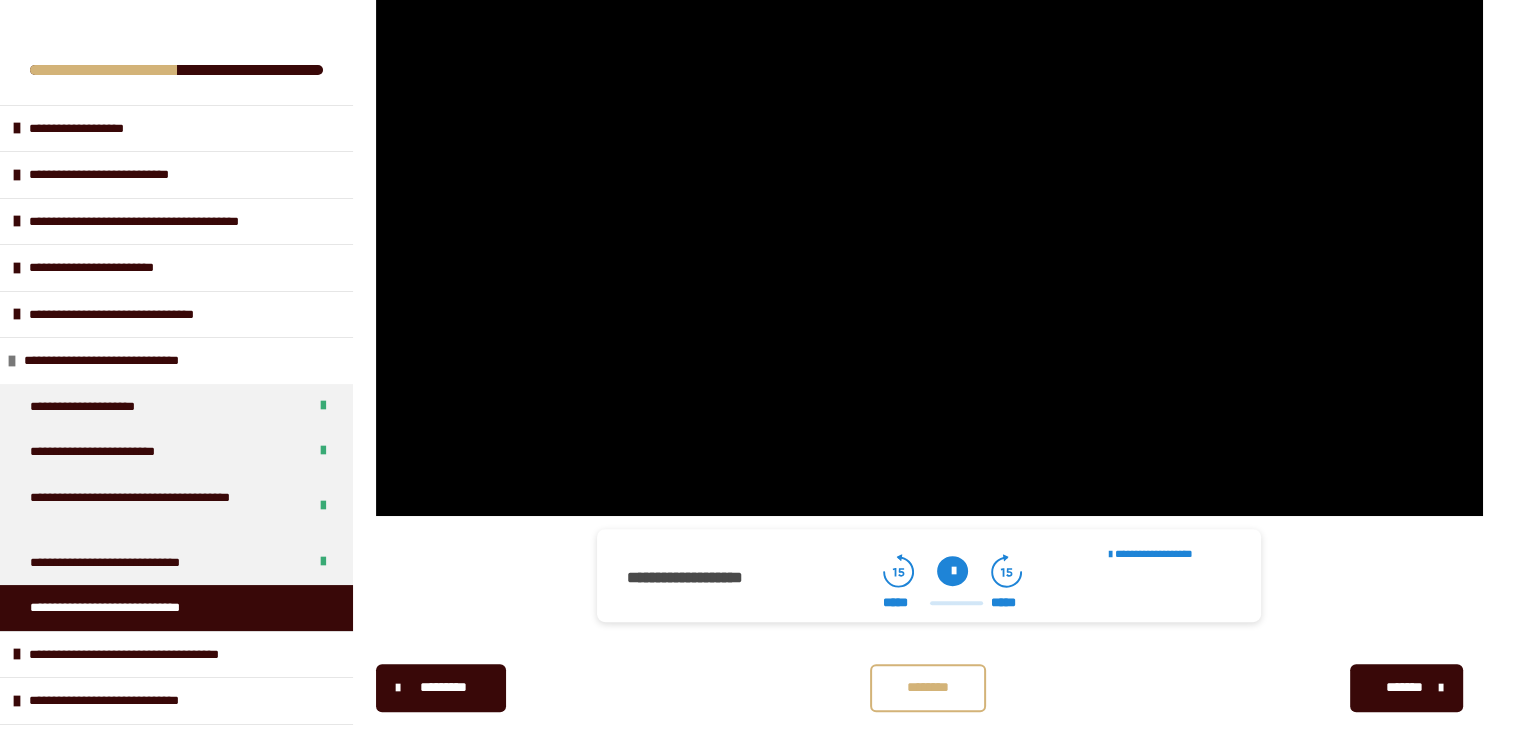 scroll, scrollTop: 340, scrollLeft: 0, axis: vertical 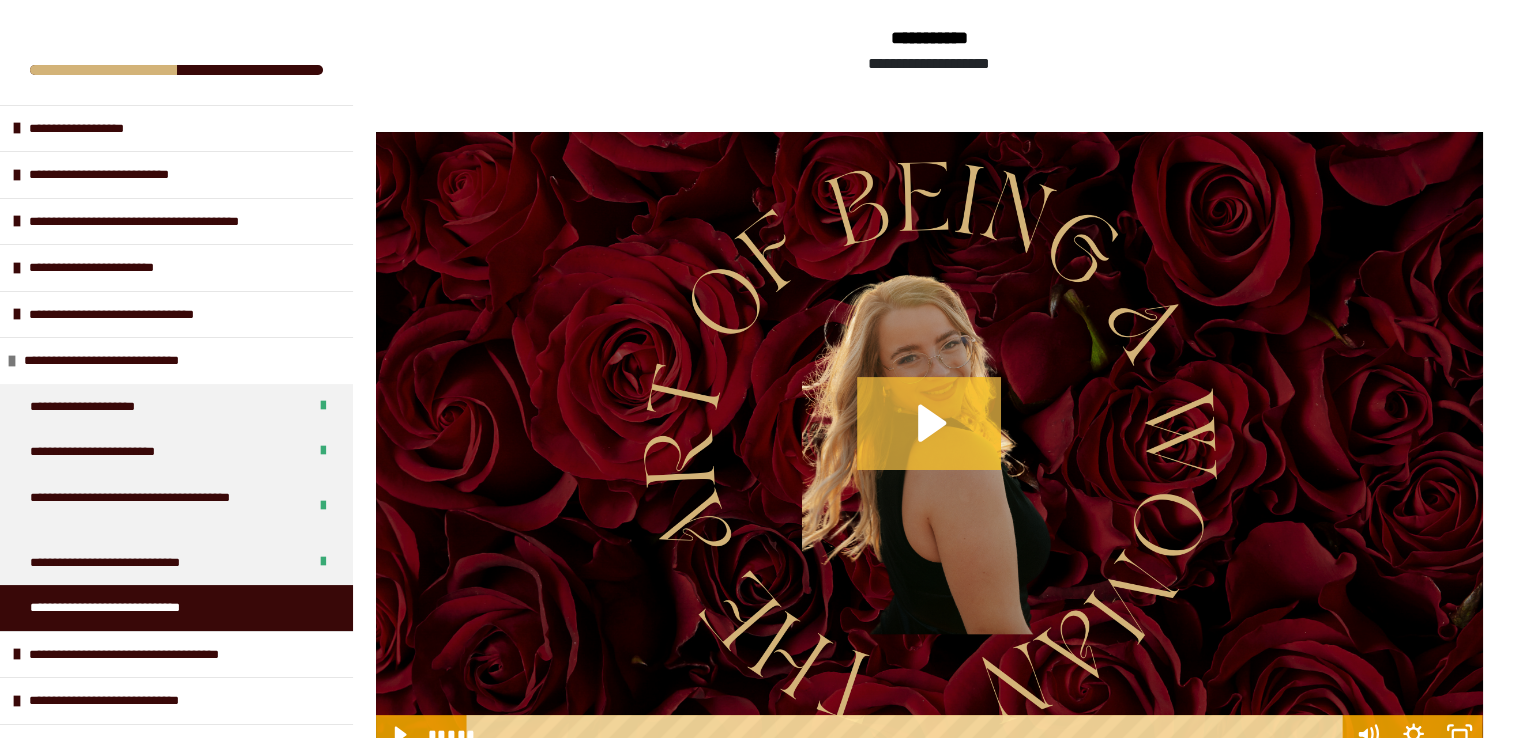 click 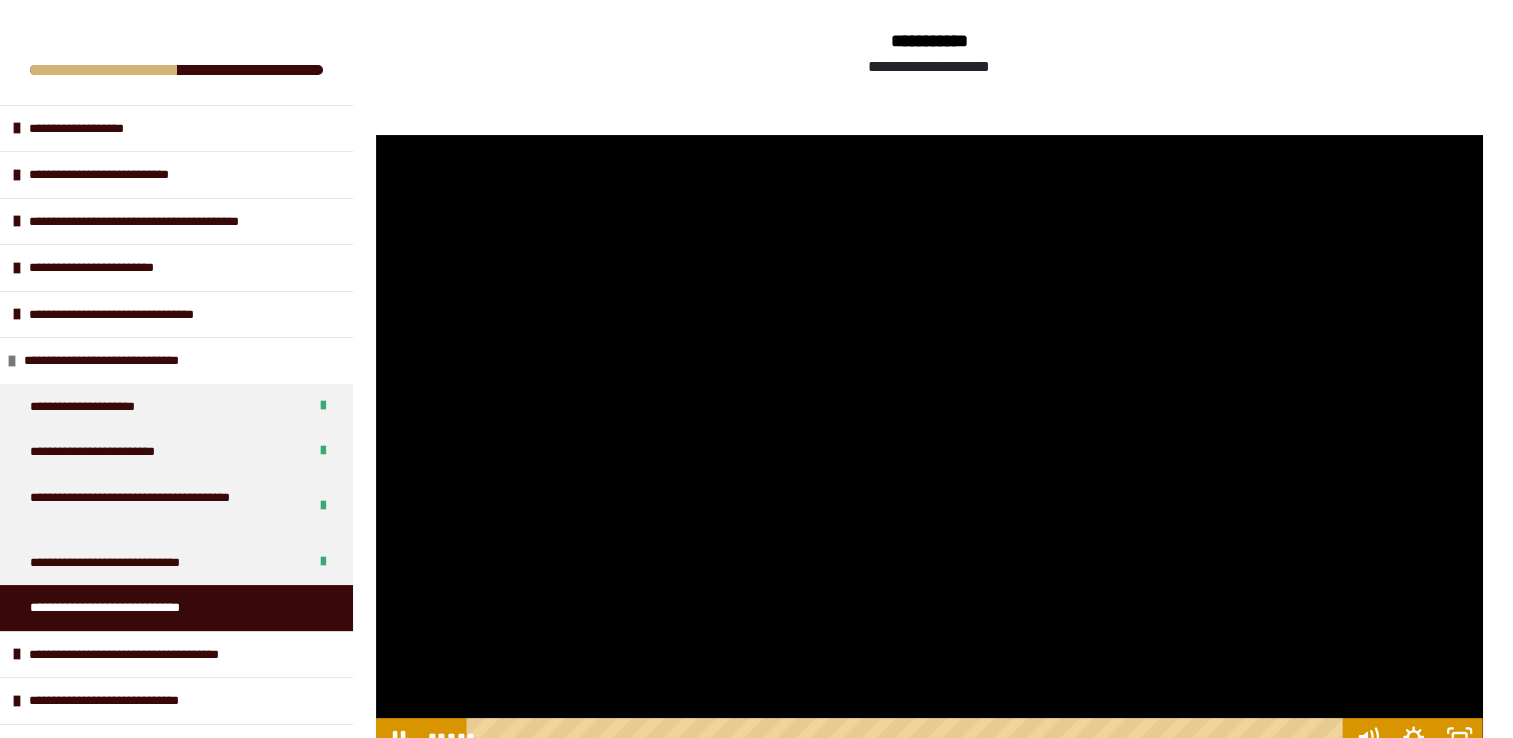 scroll, scrollTop: 493, scrollLeft: 0, axis: vertical 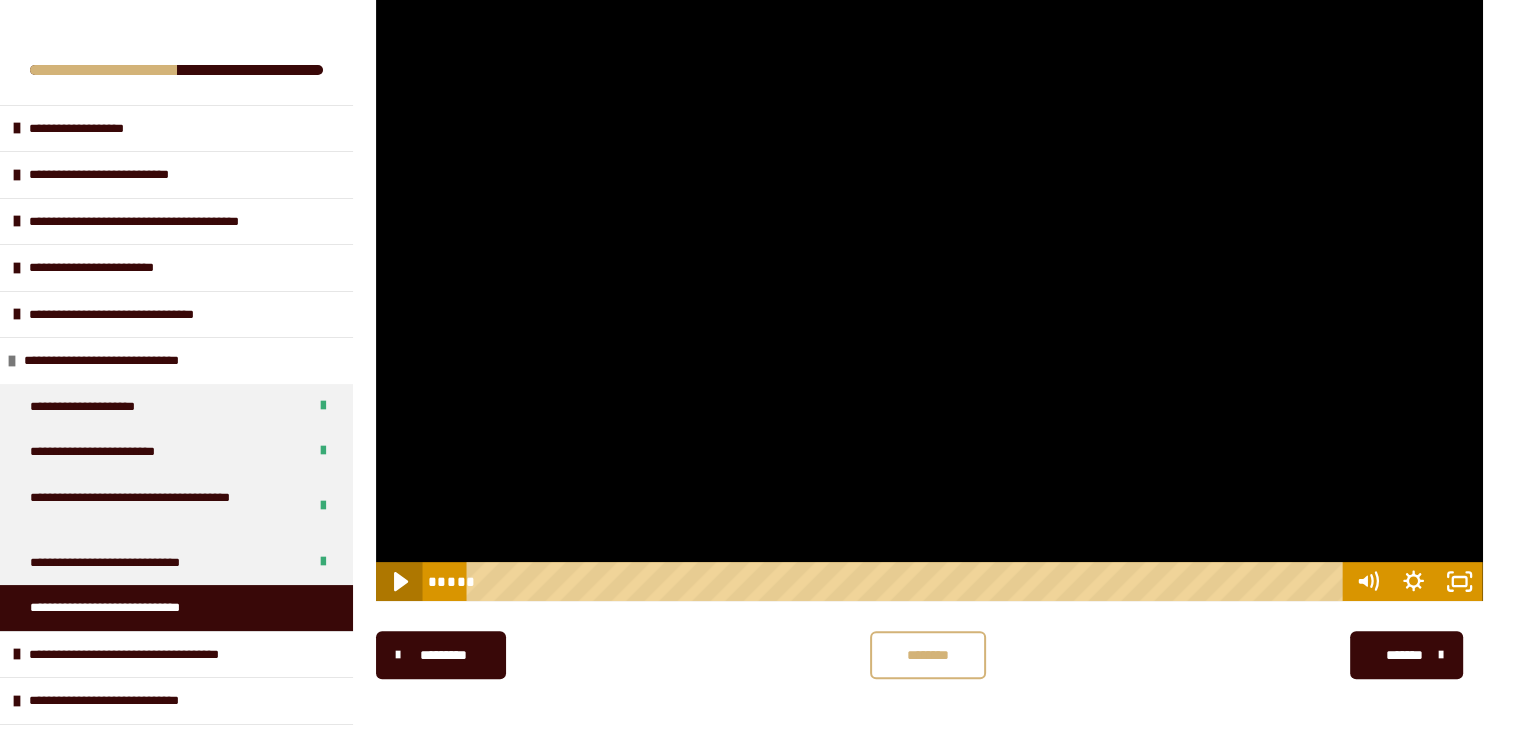 click 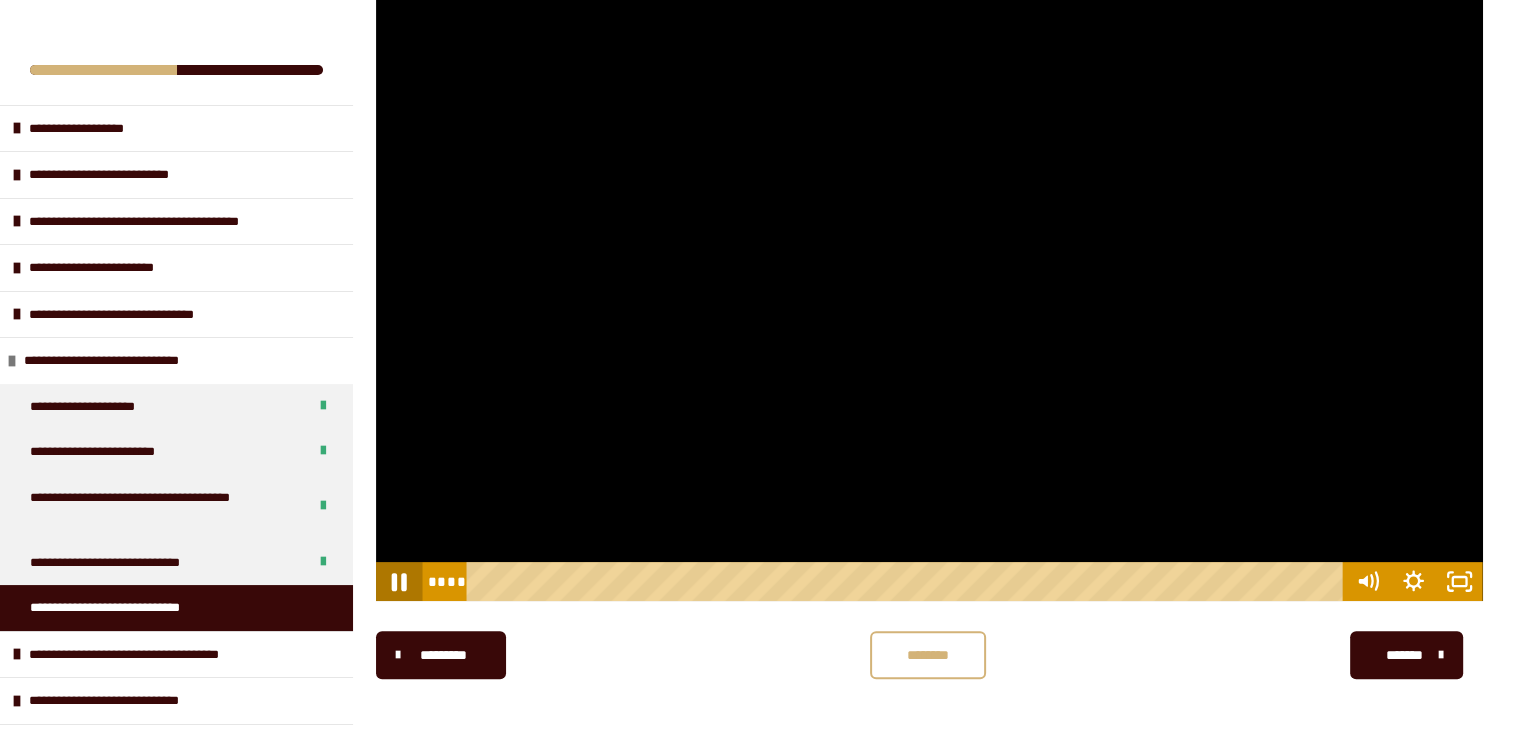 click 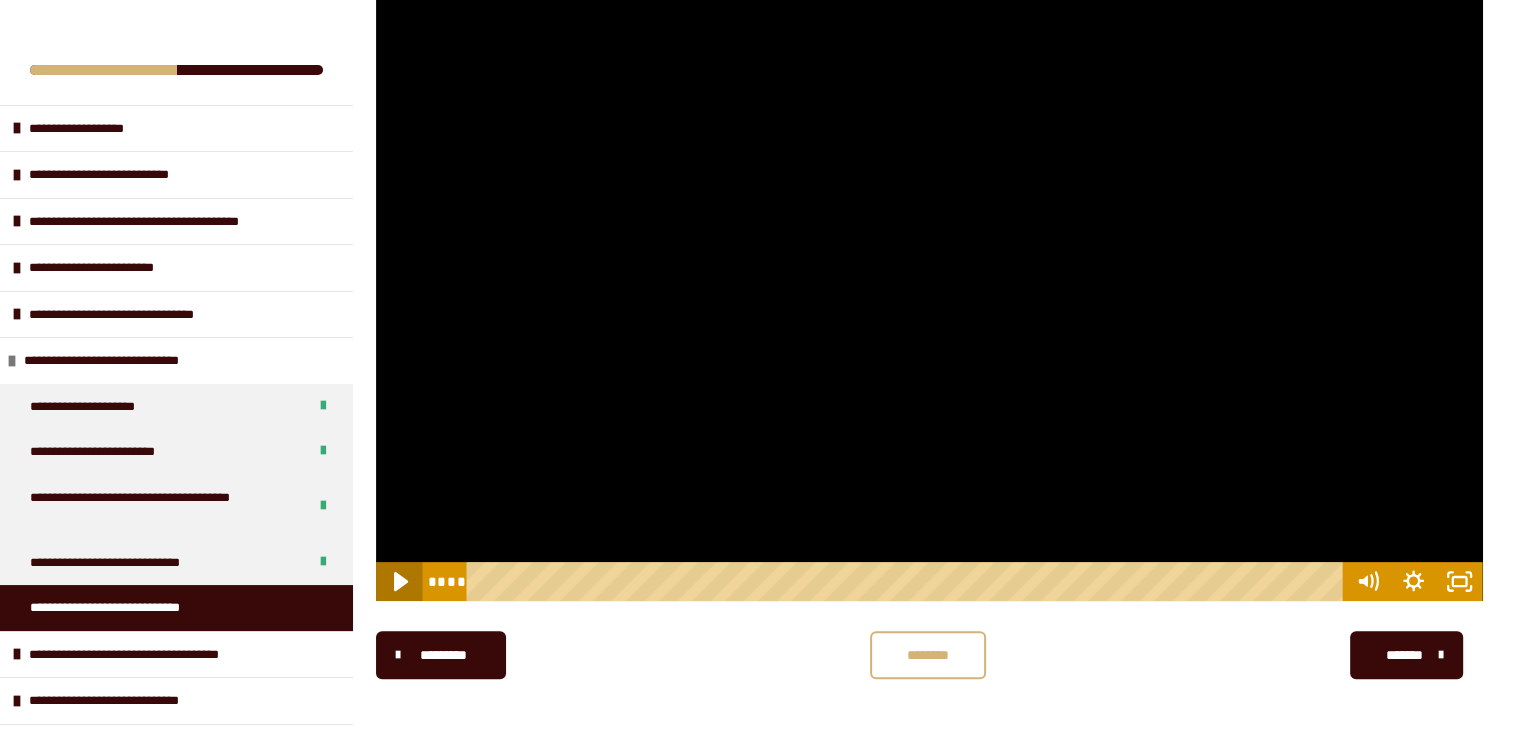 click 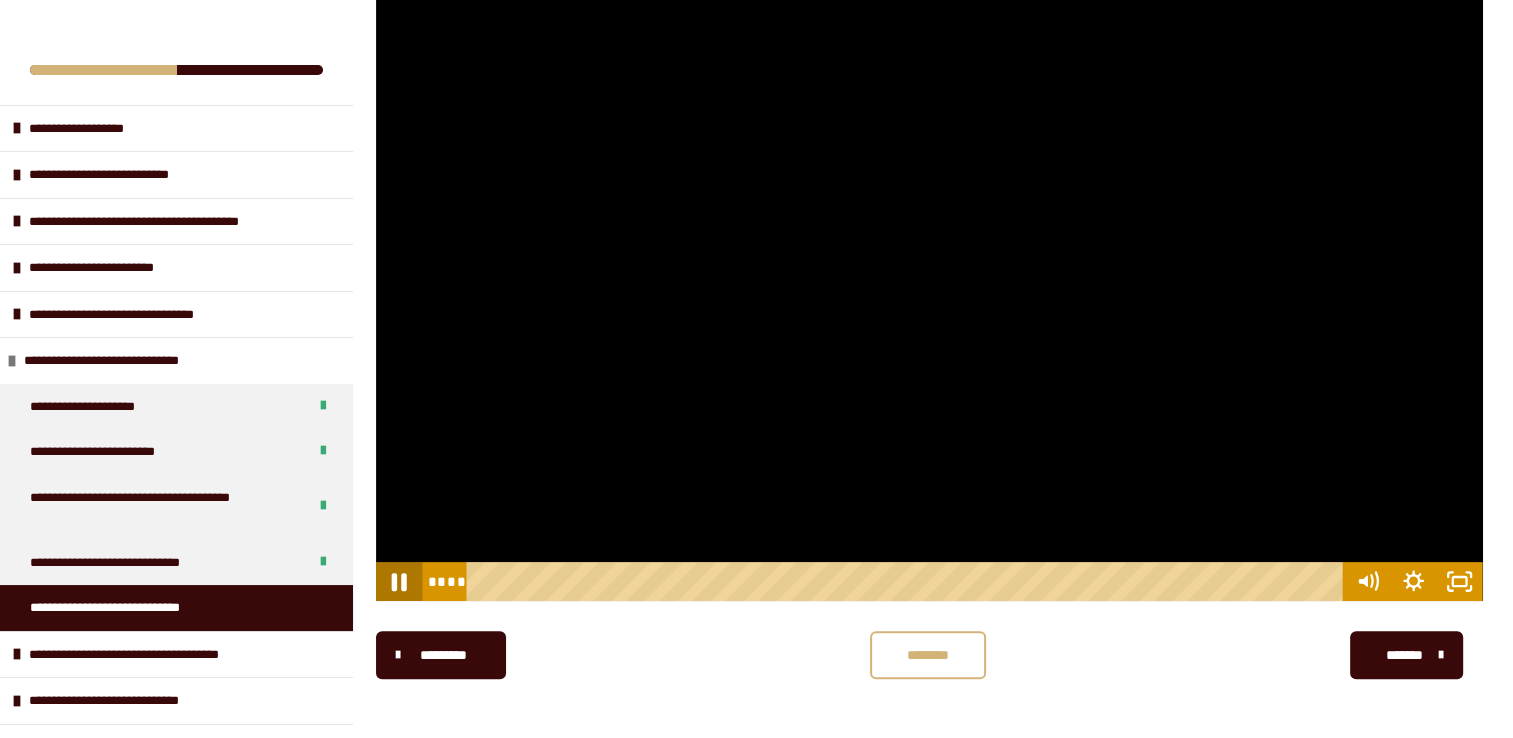 click 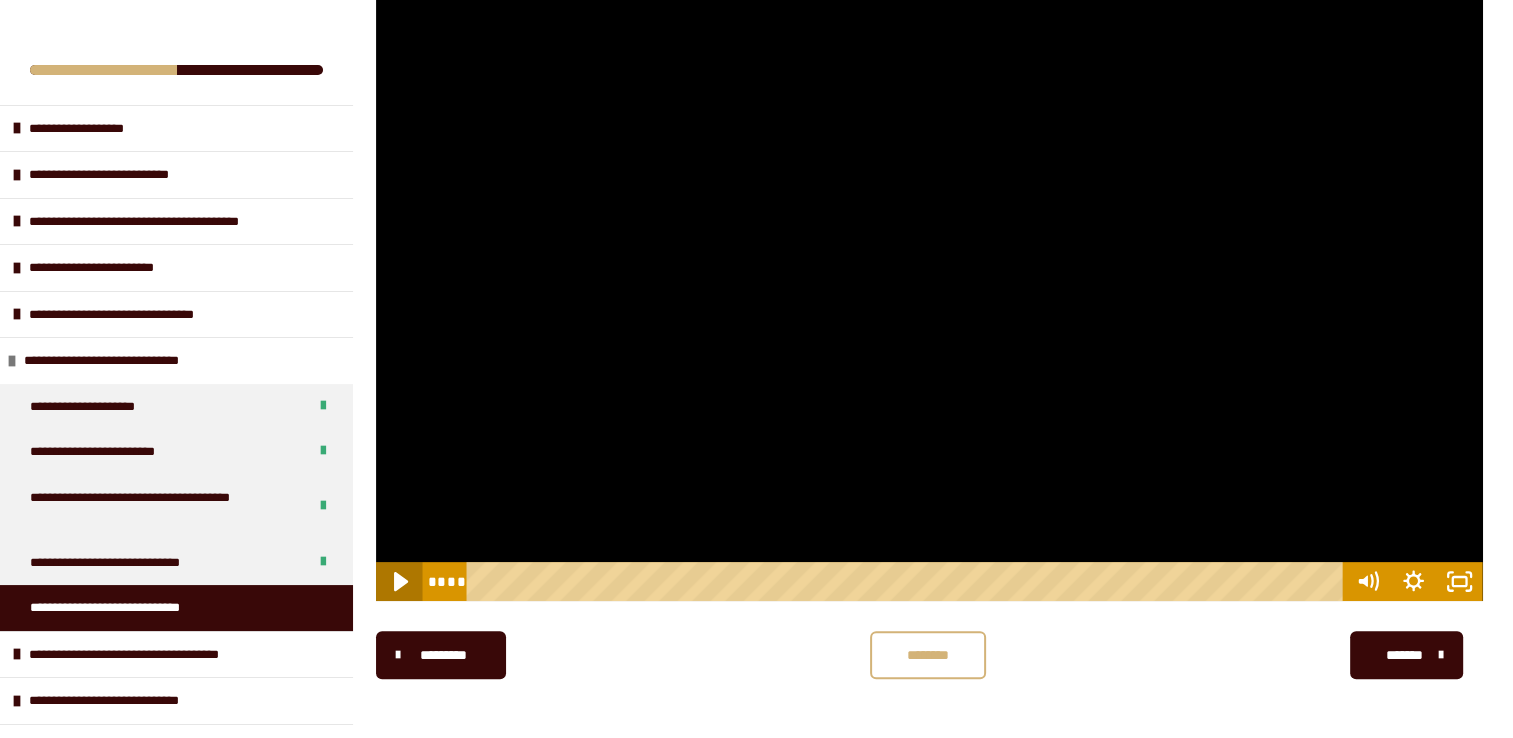 click 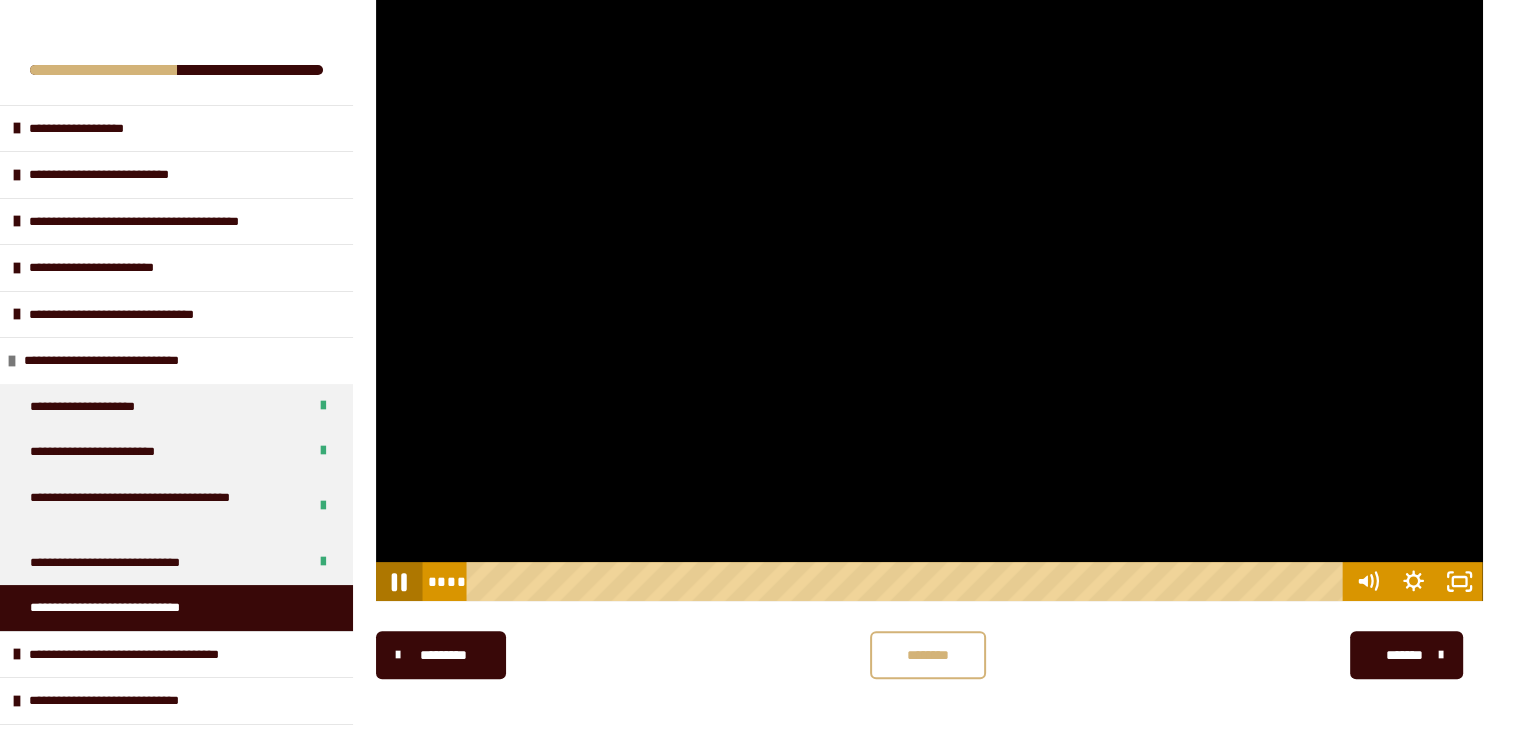 click 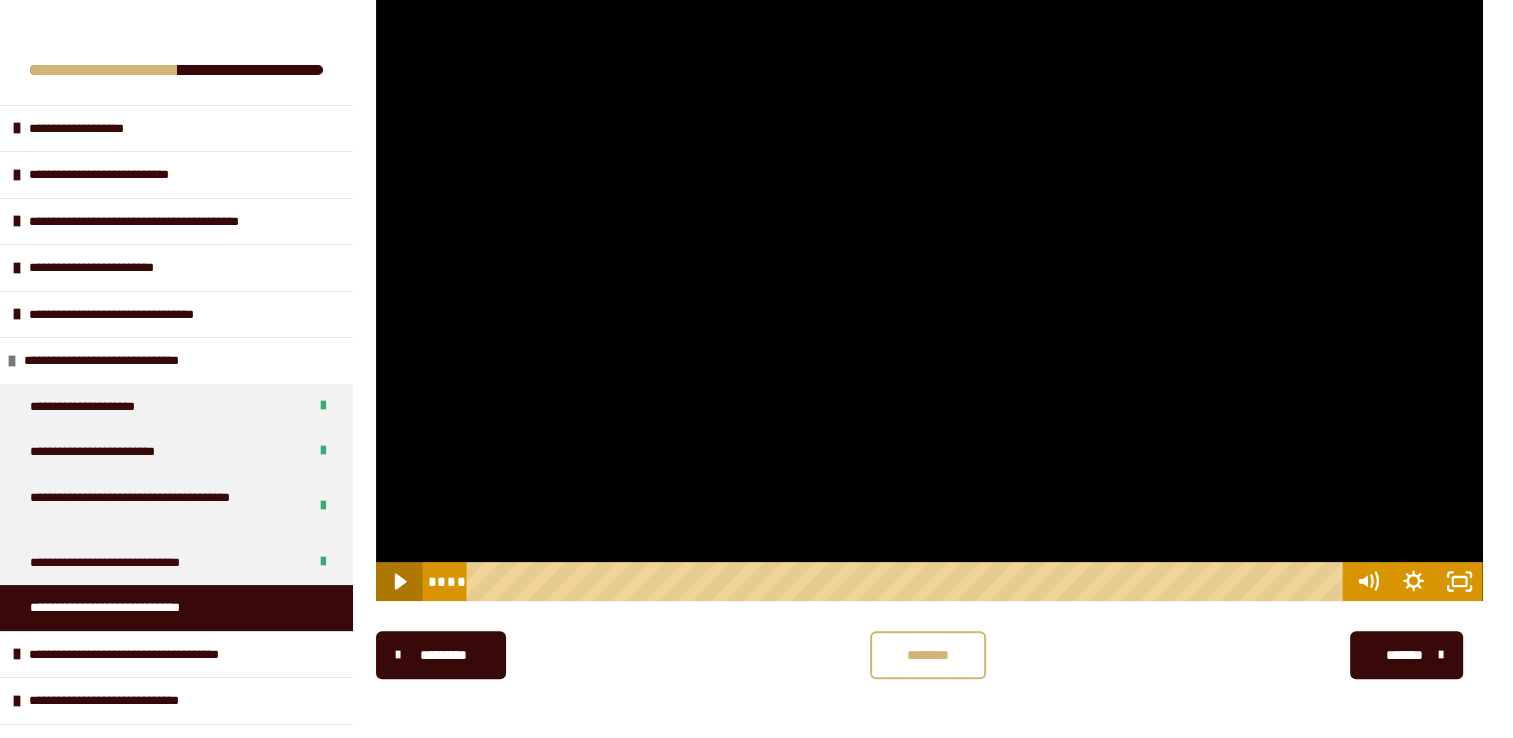 click 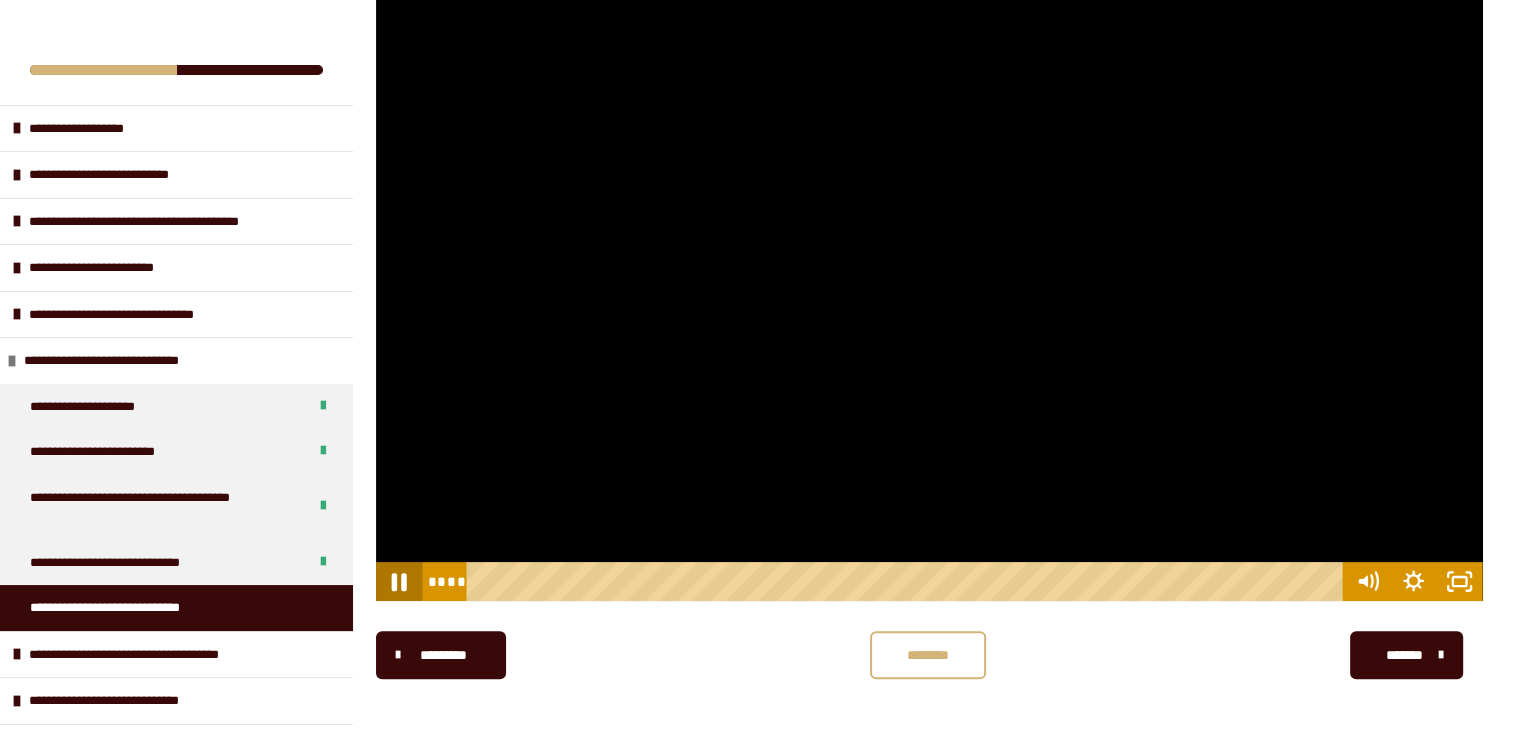 click 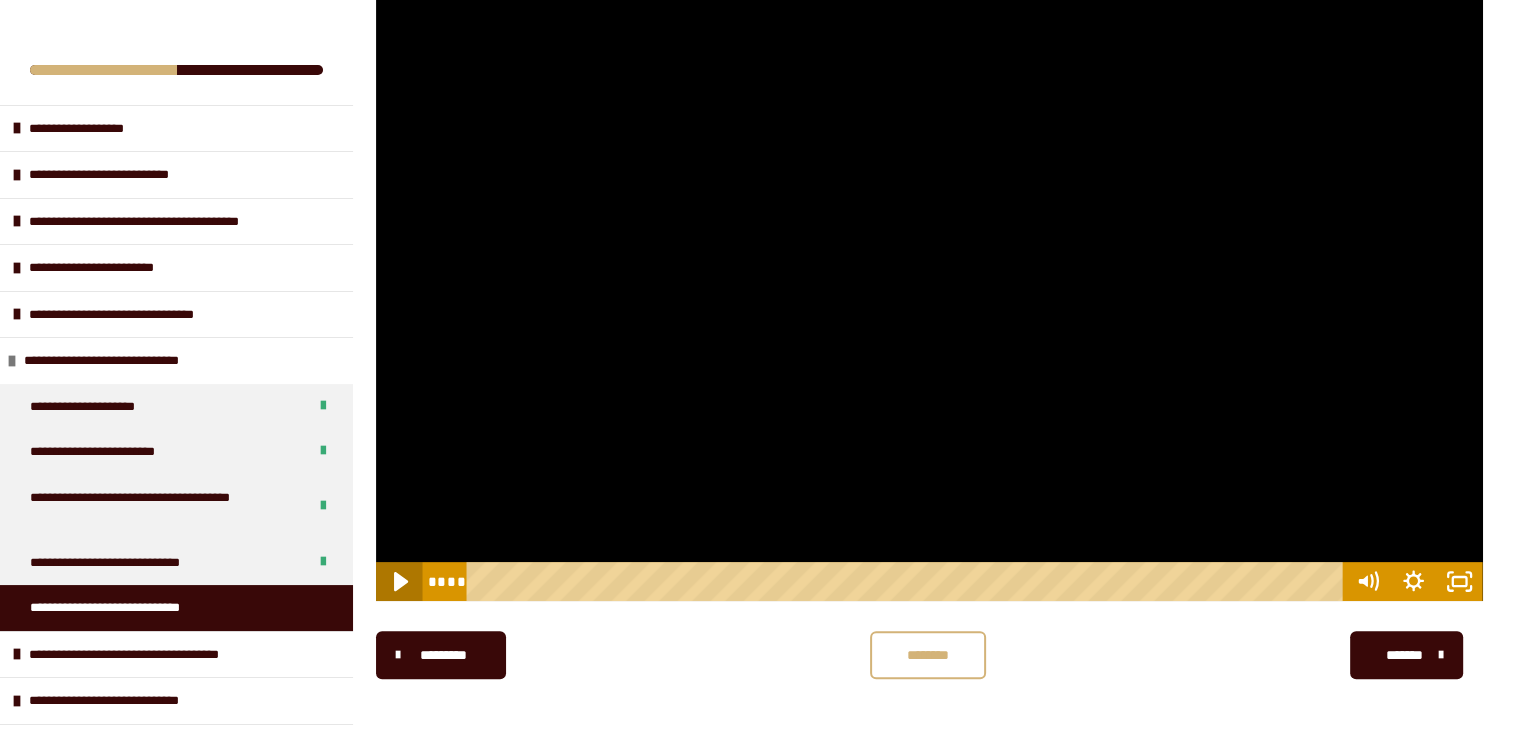 click 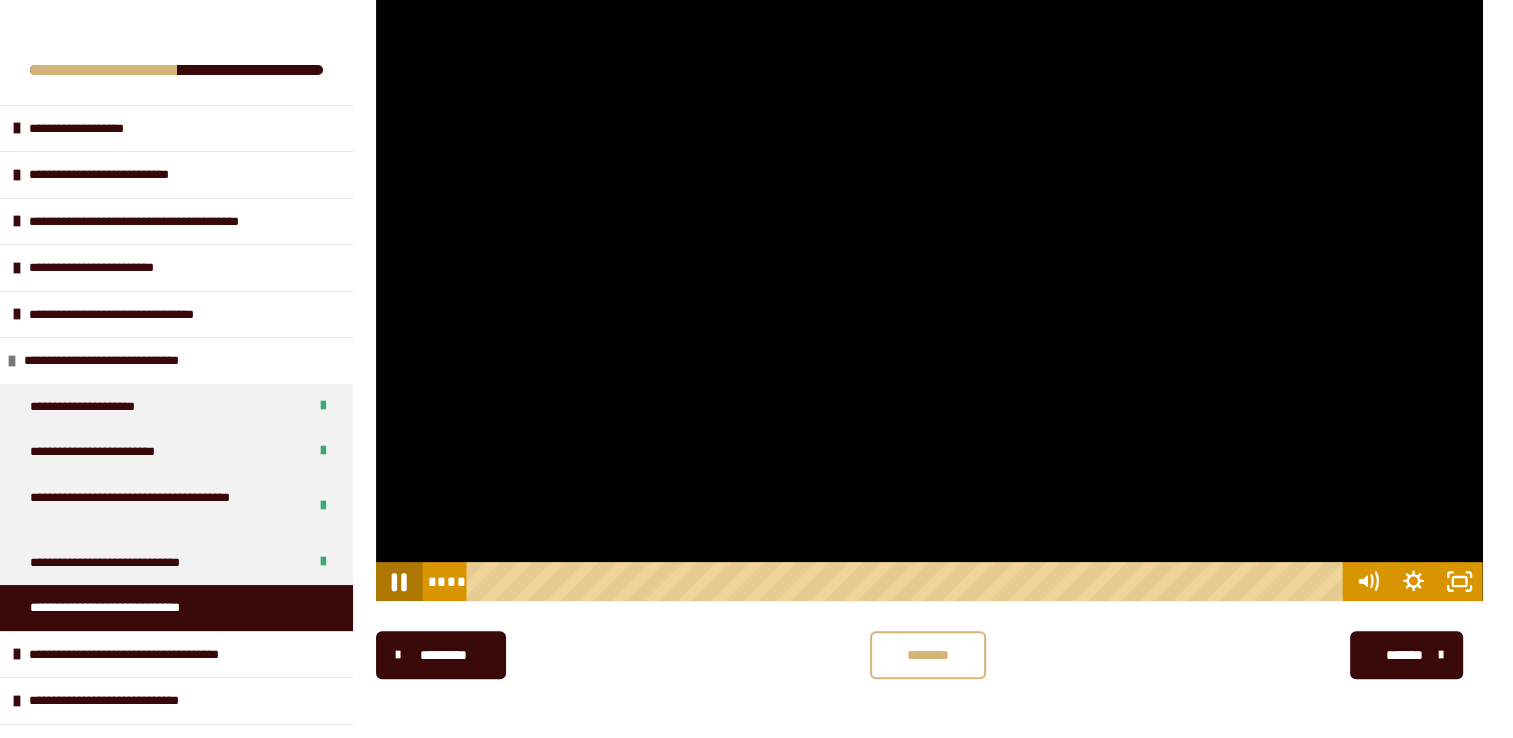 click 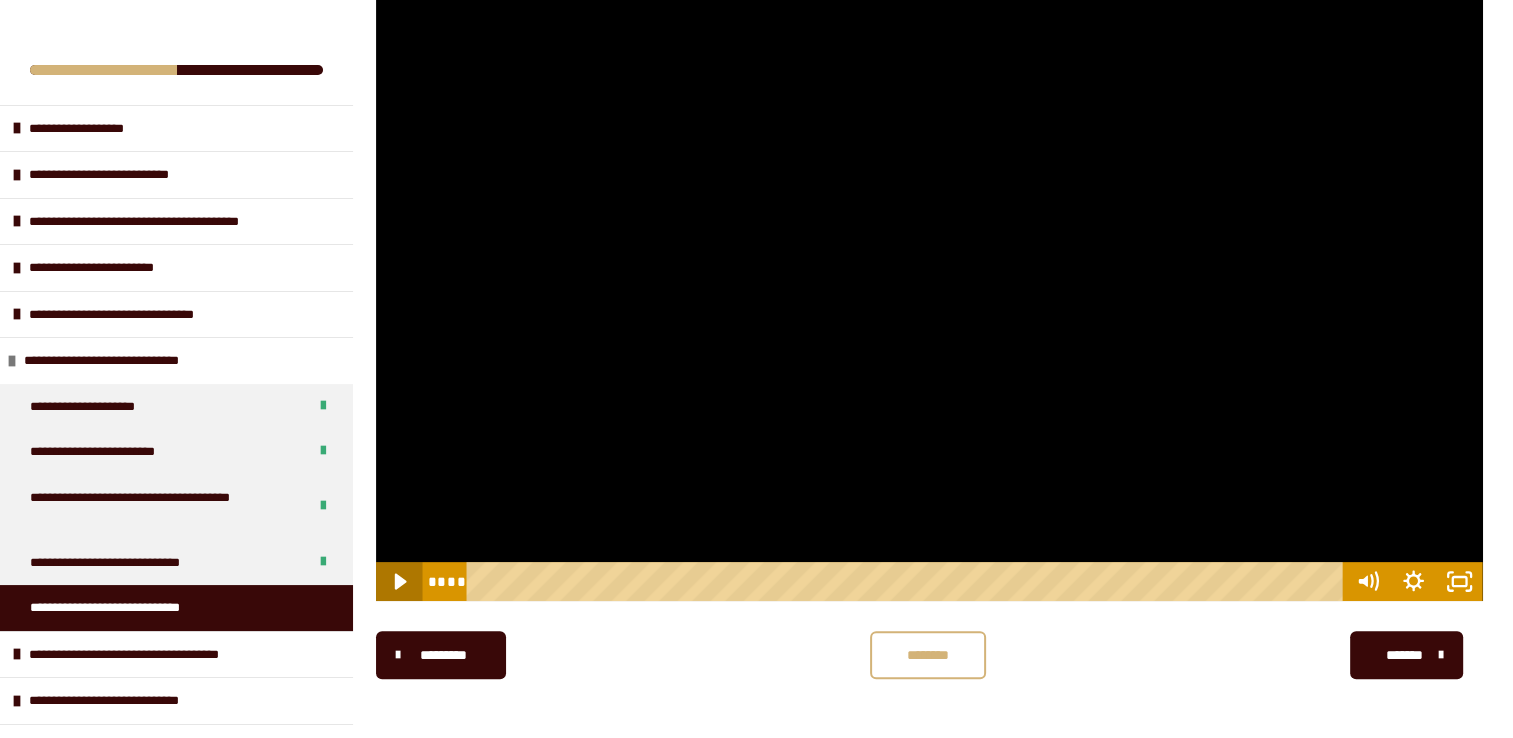 click 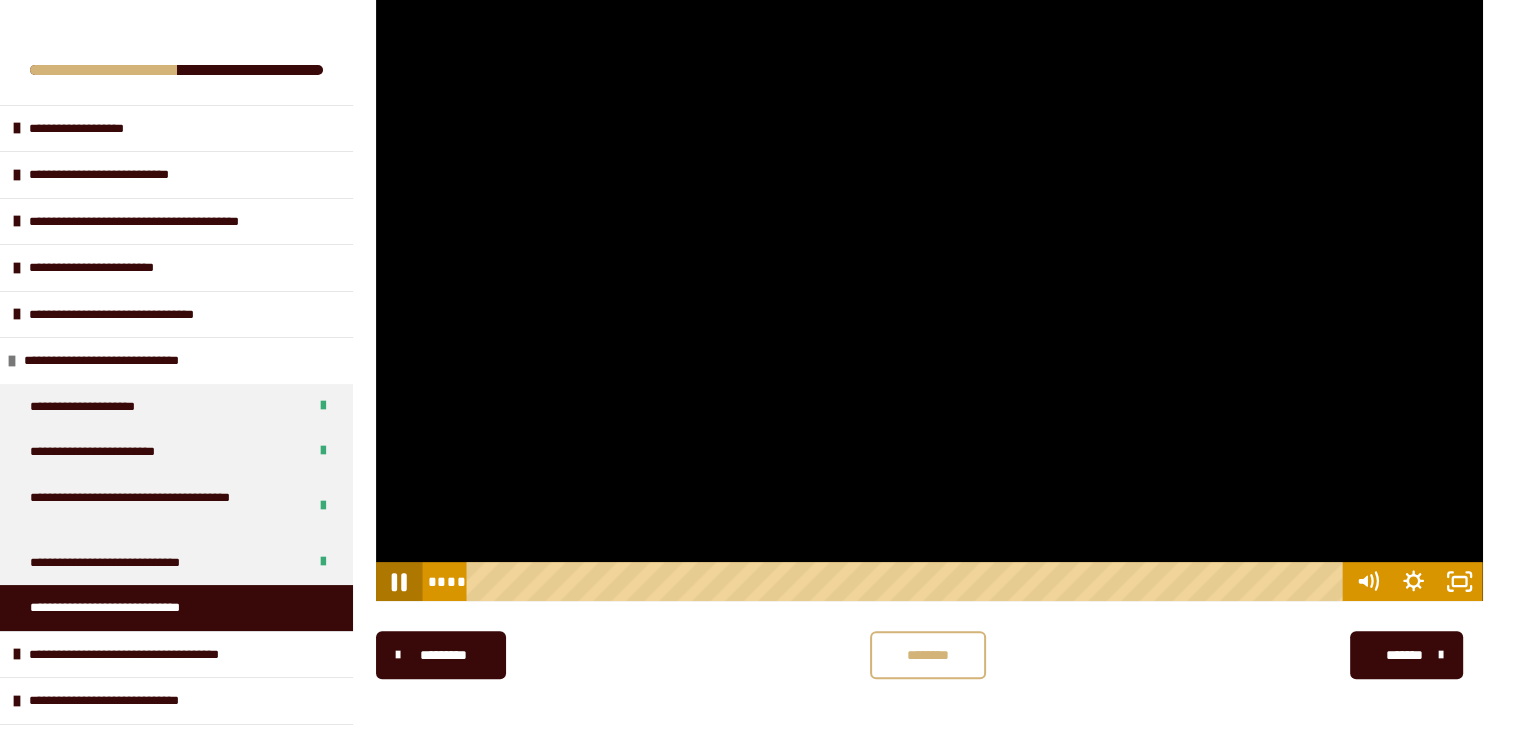 click 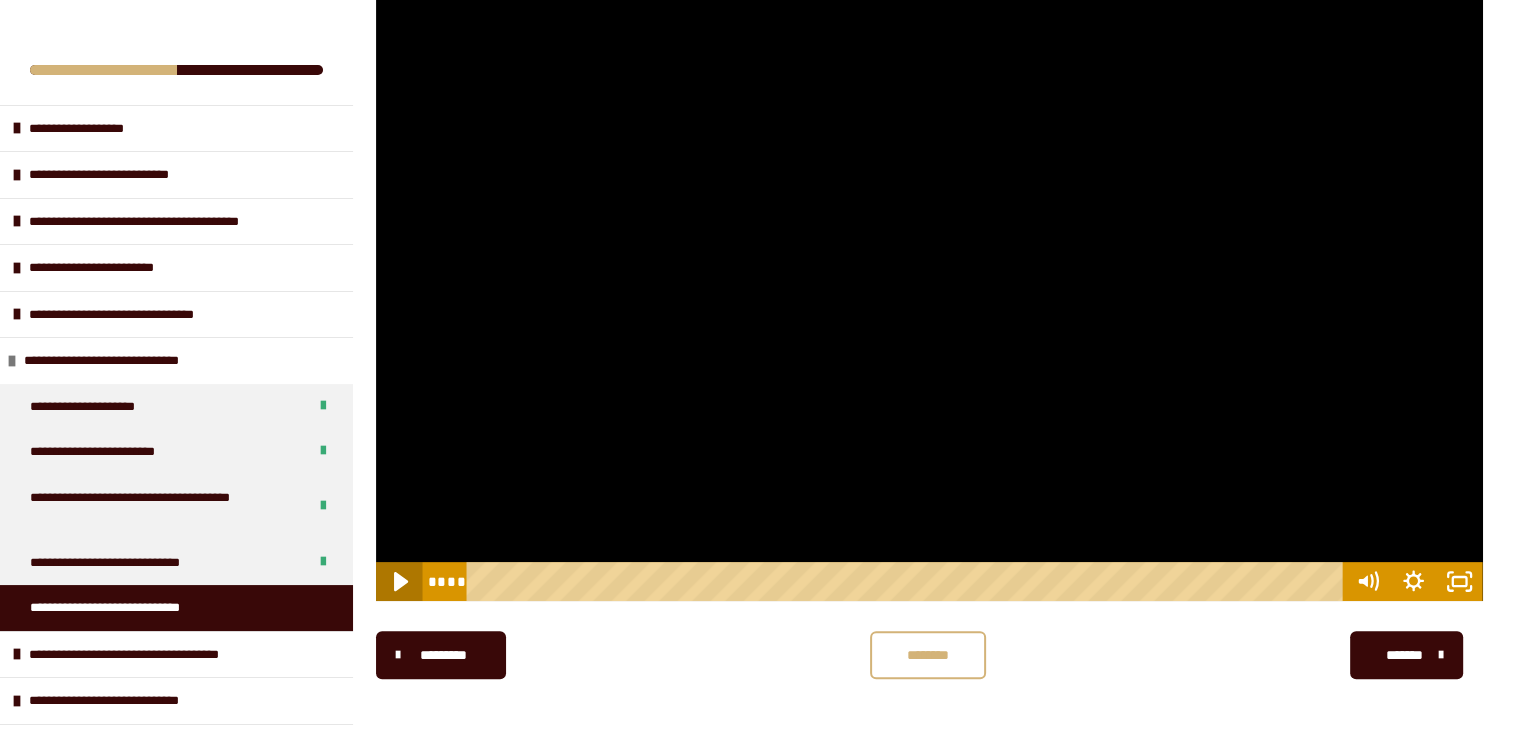 click 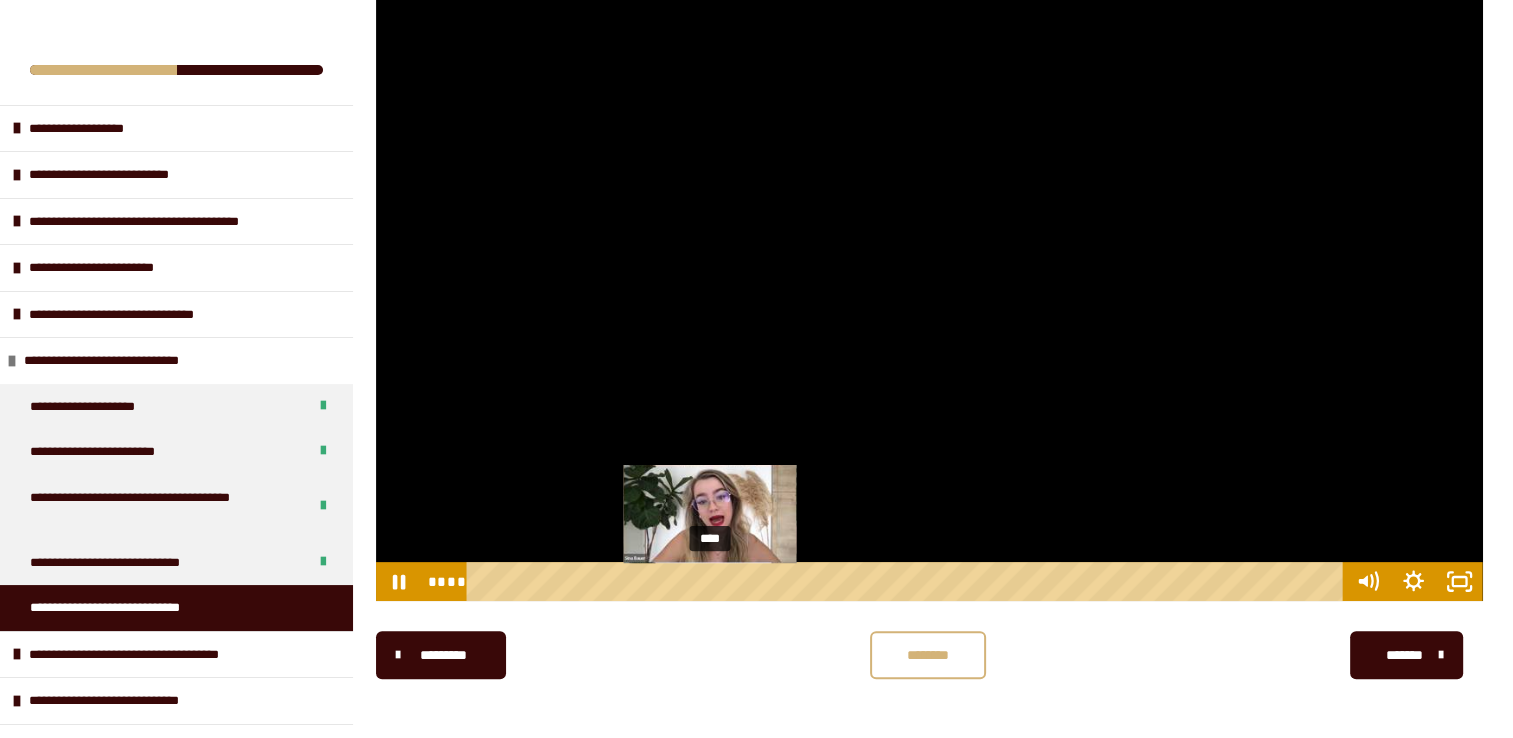 click on "****" at bounding box center (908, 581) 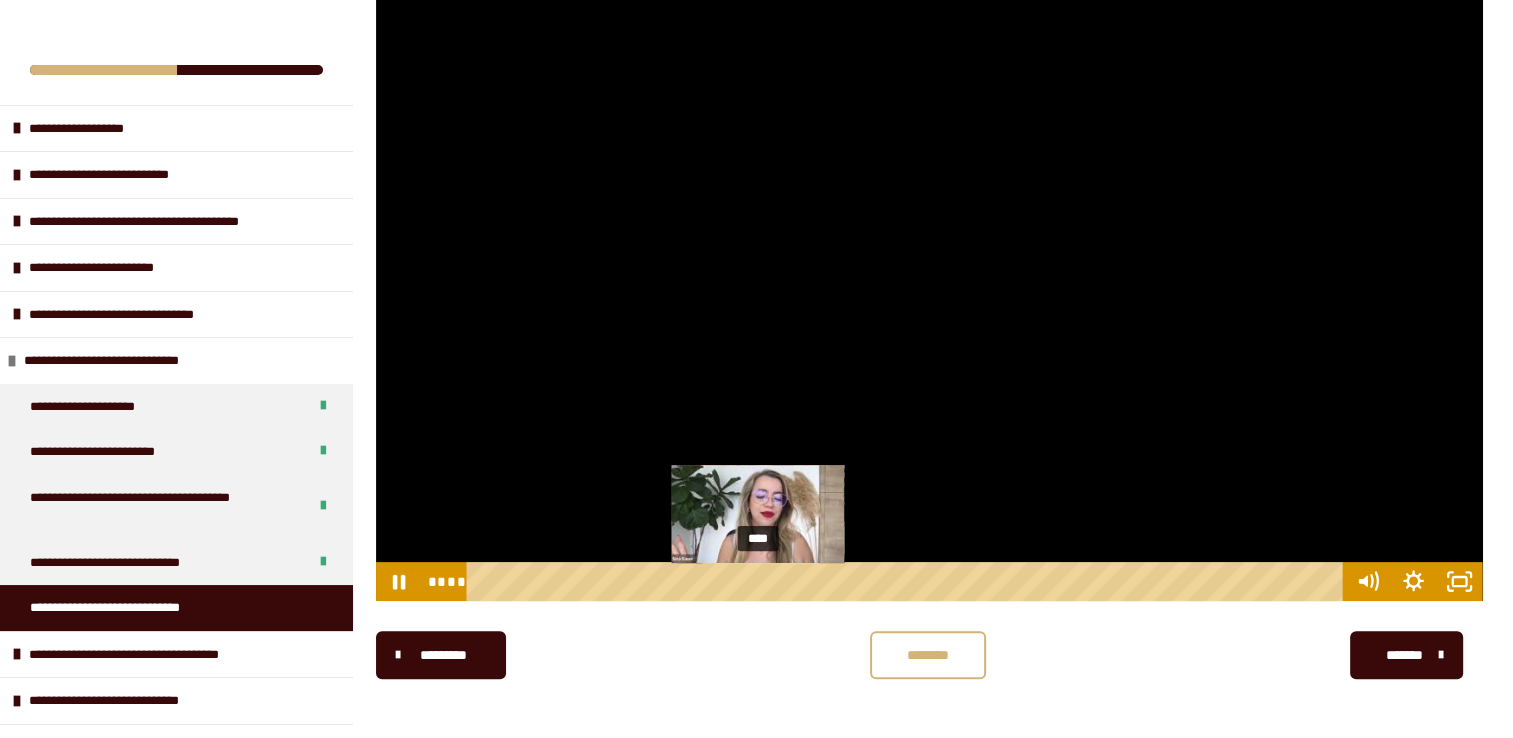 click on "****" at bounding box center (908, 581) 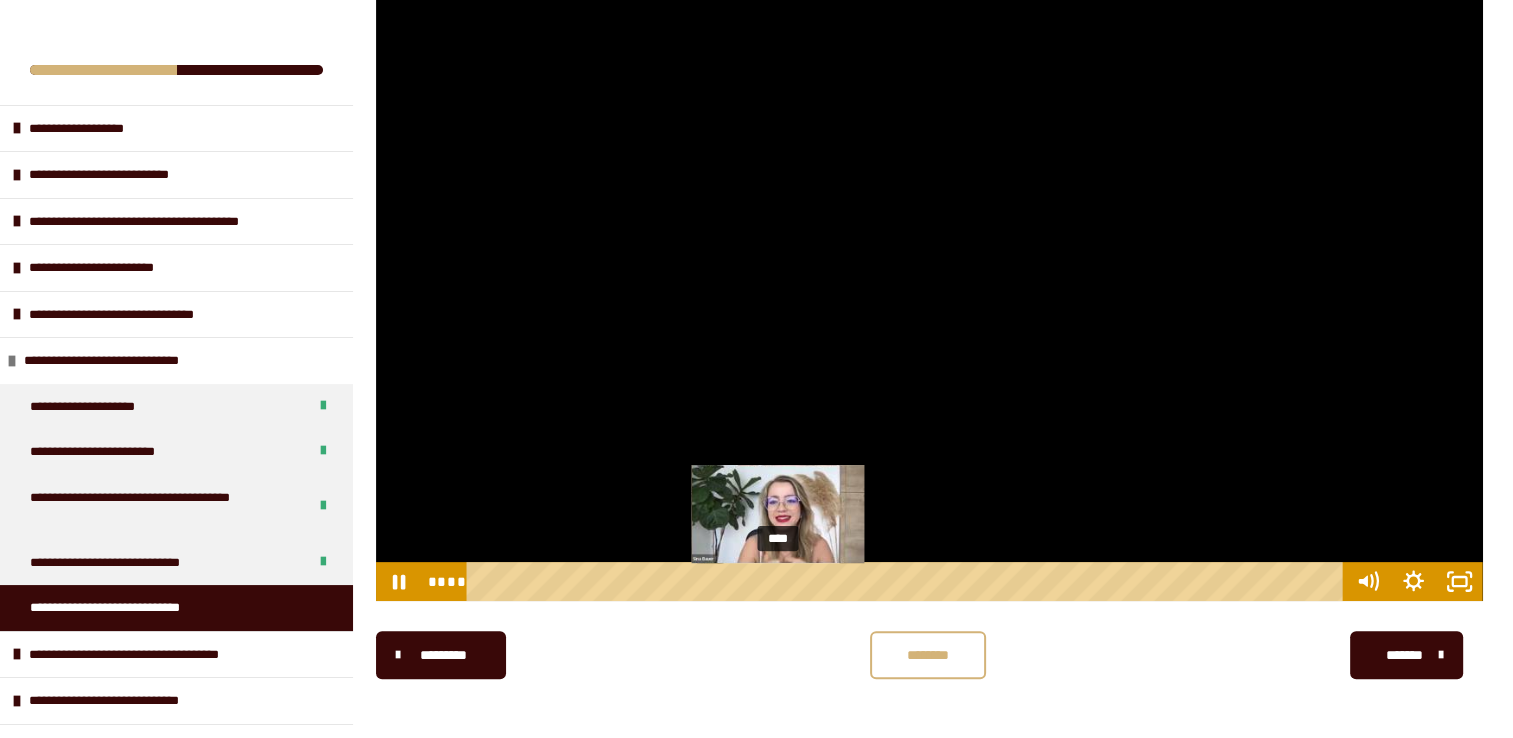 click on "****" at bounding box center [908, 581] 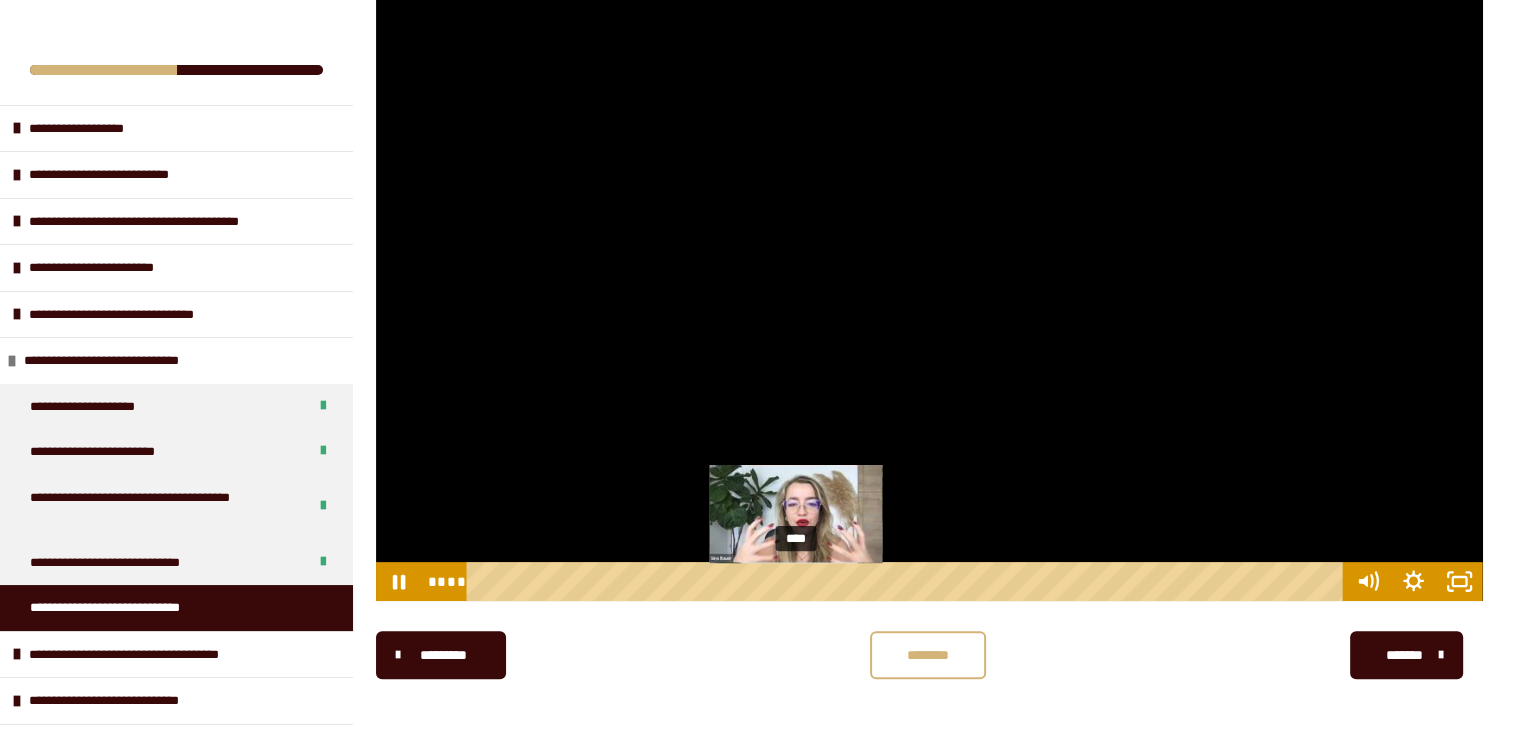 click on "****" at bounding box center [908, 581] 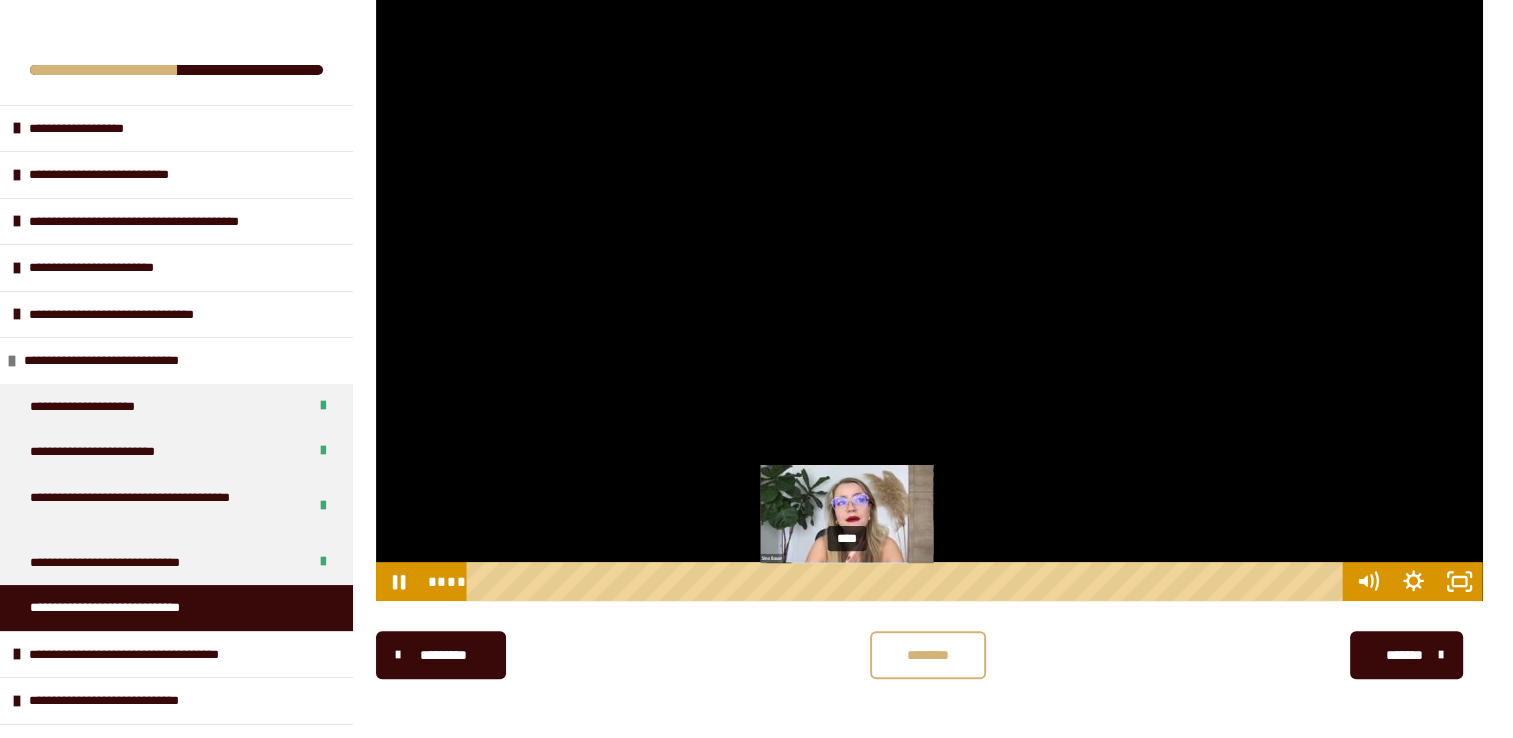 click on "****" at bounding box center [908, 581] 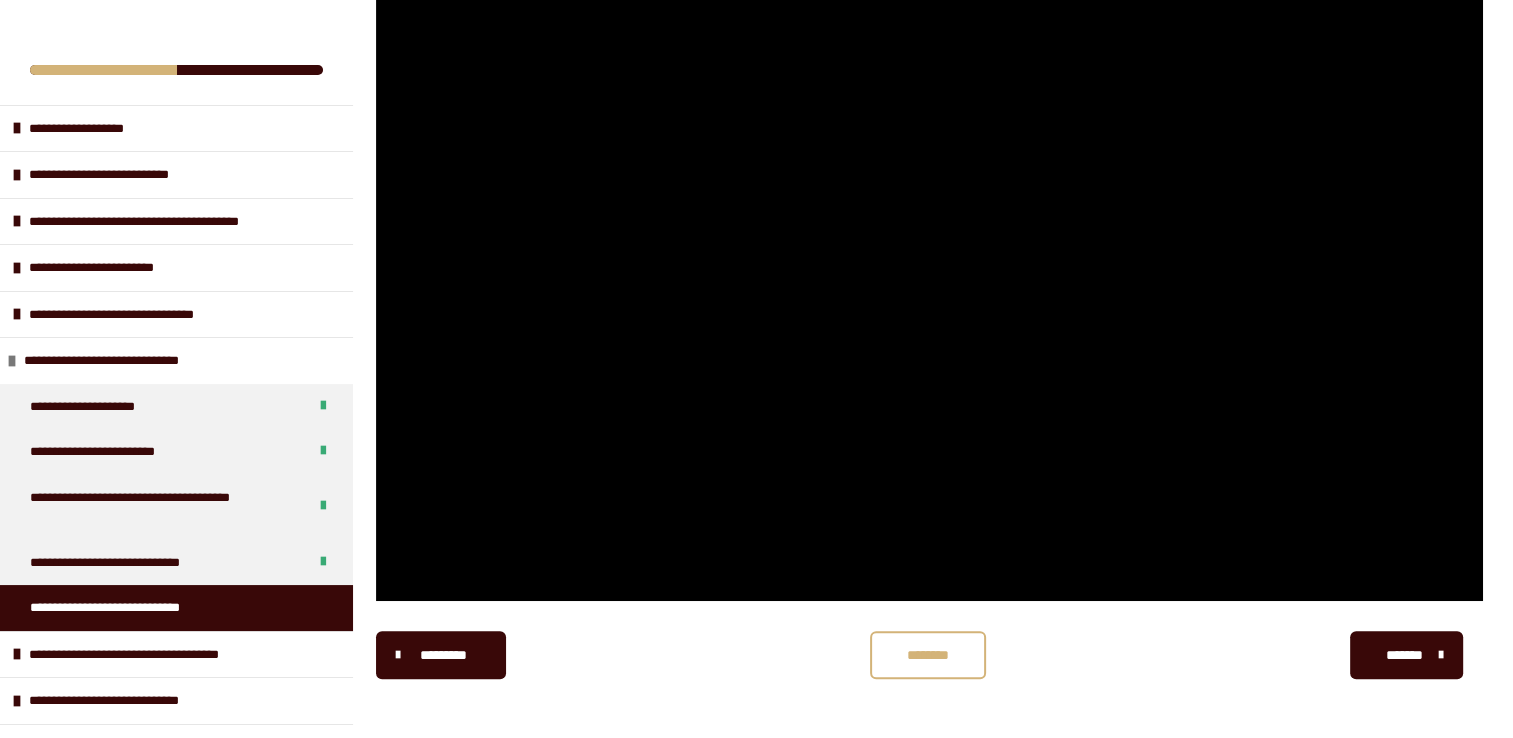 click on "********" at bounding box center (928, 655) 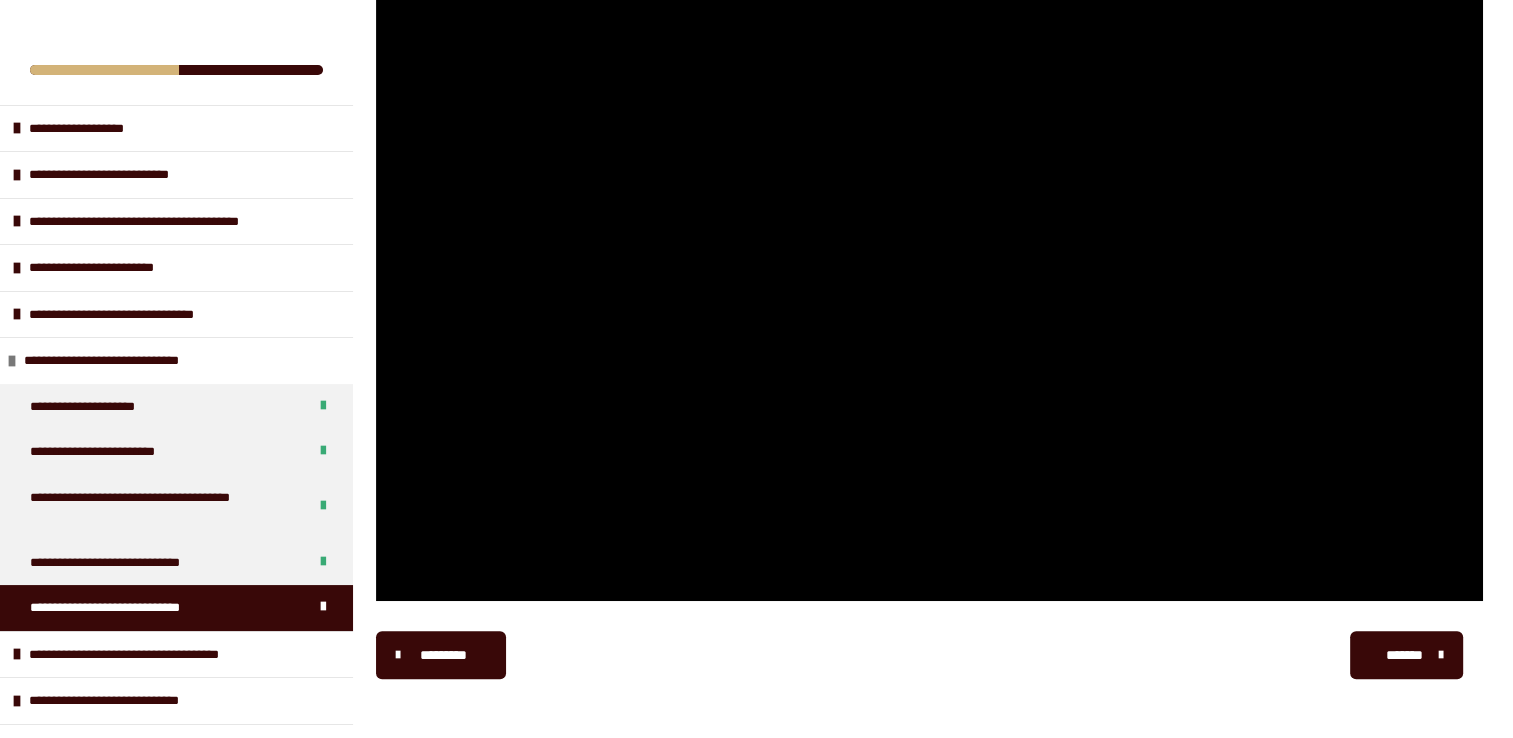 click on "*******" at bounding box center (1404, 655) 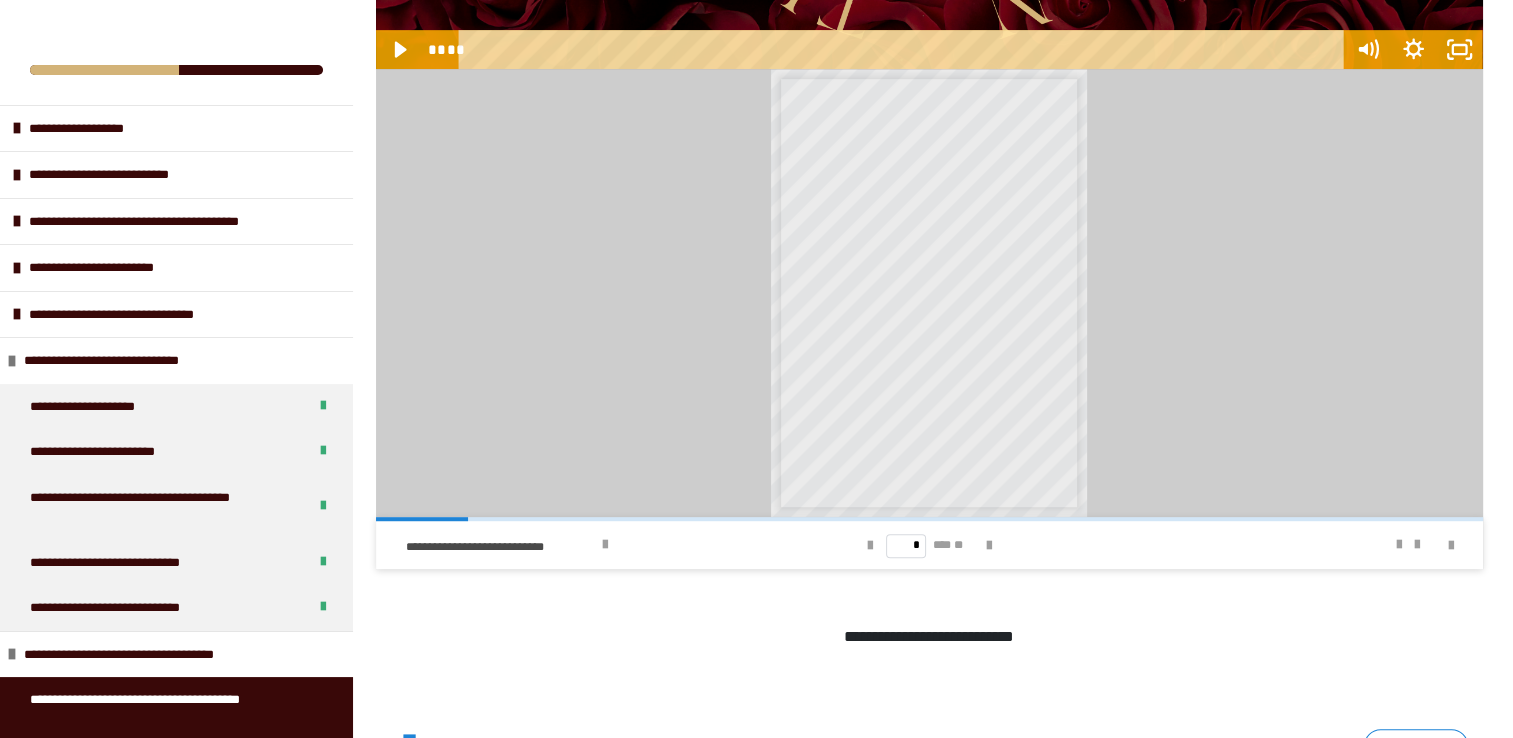 scroll, scrollTop: 1024, scrollLeft: 0, axis: vertical 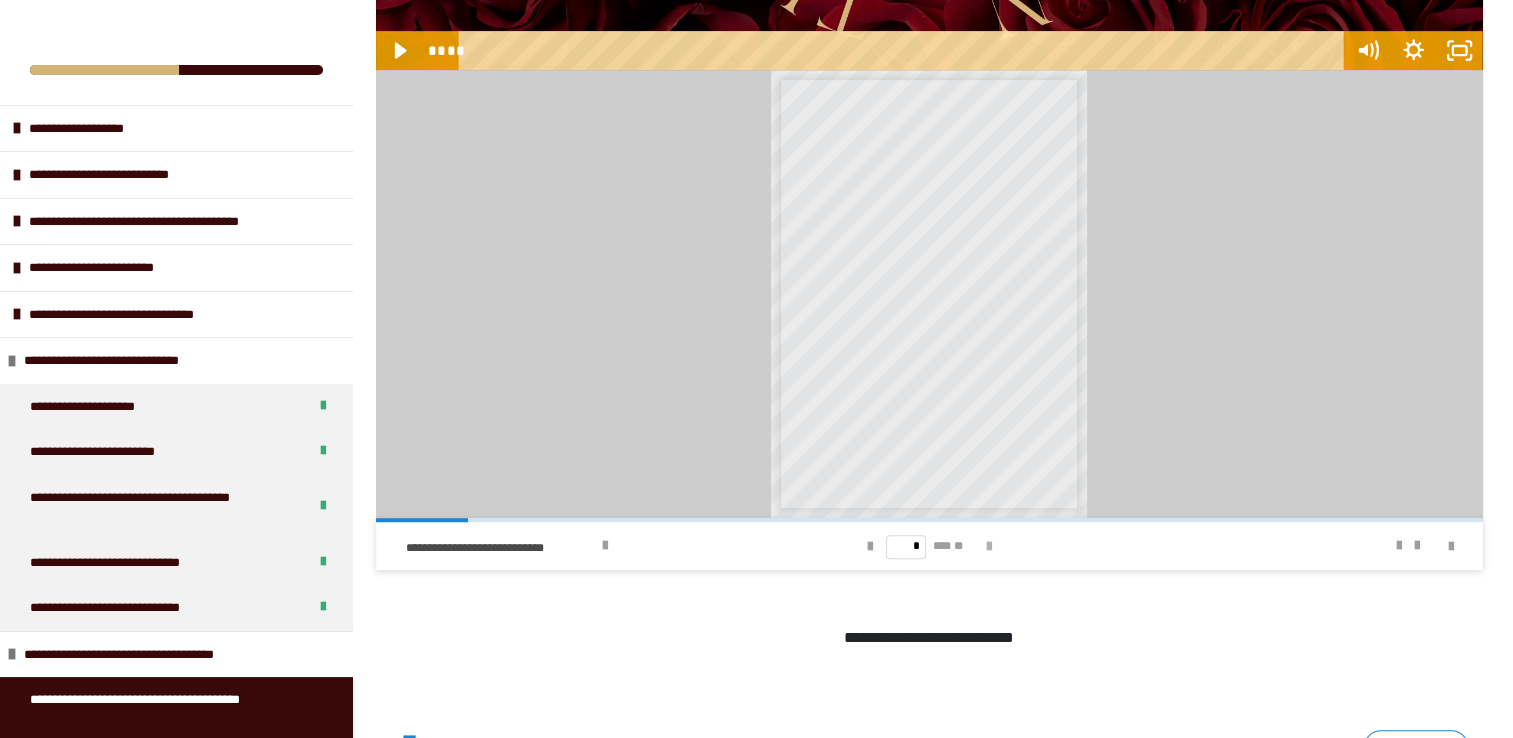 click at bounding box center [989, 547] 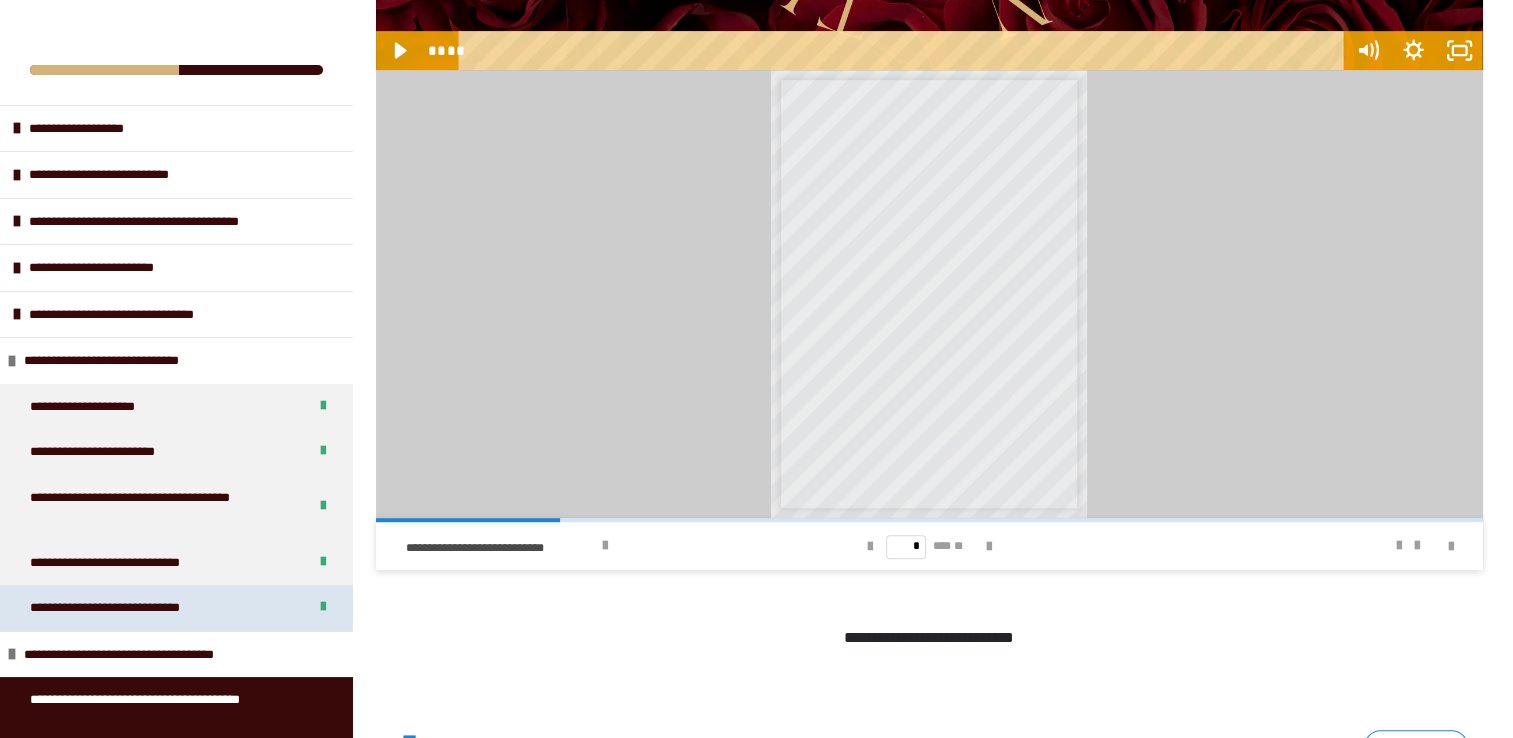 click on "**********" at bounding box center [176, 608] 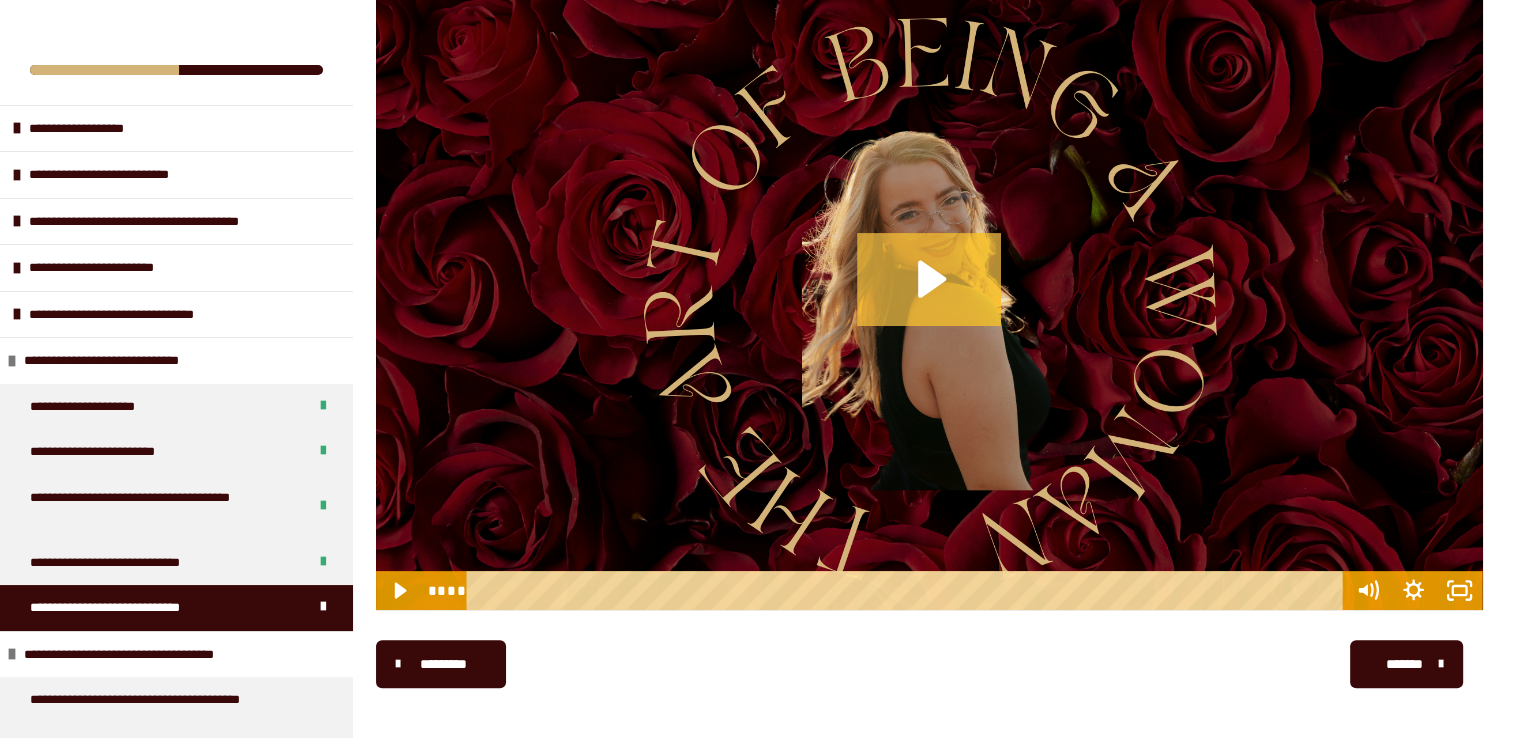 scroll, scrollTop: 485, scrollLeft: 0, axis: vertical 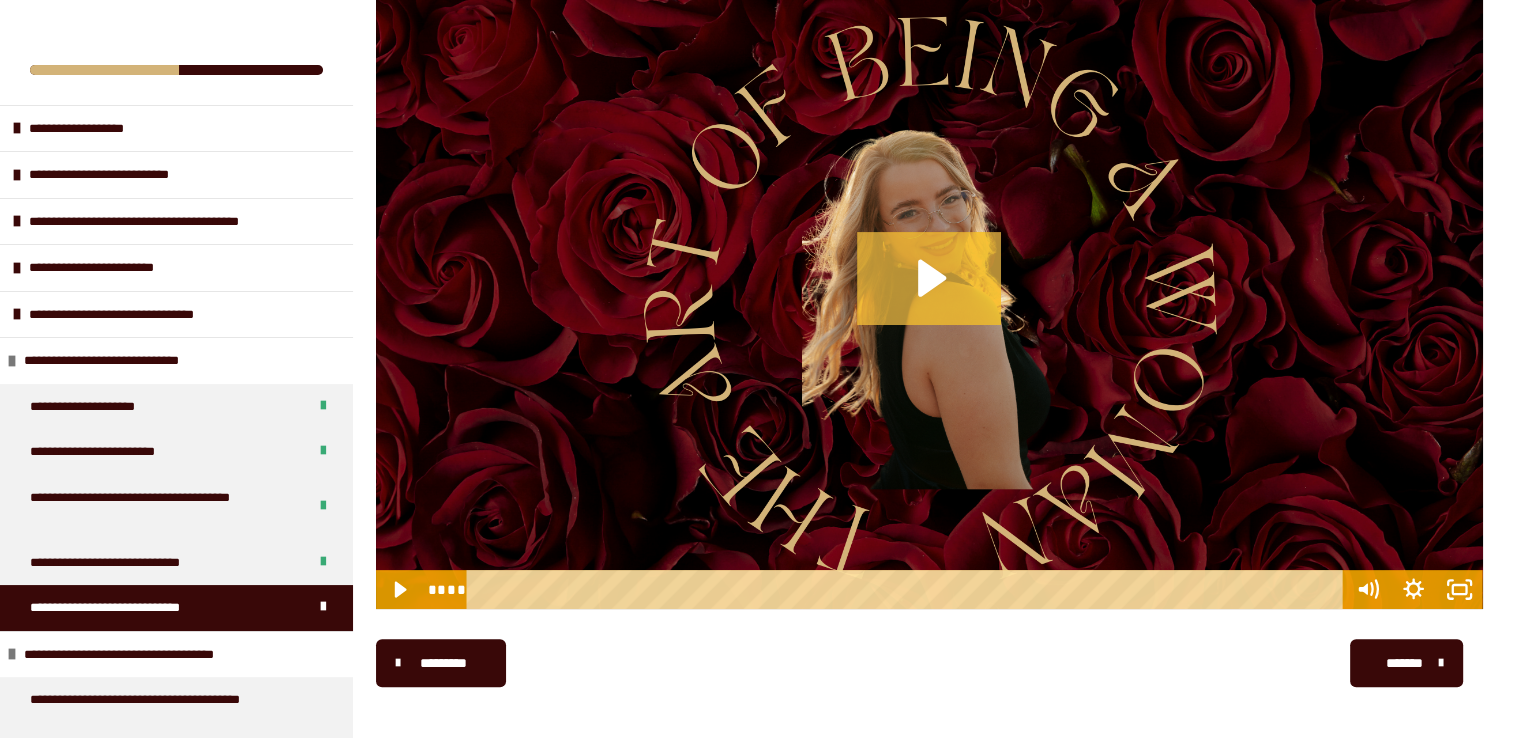 click 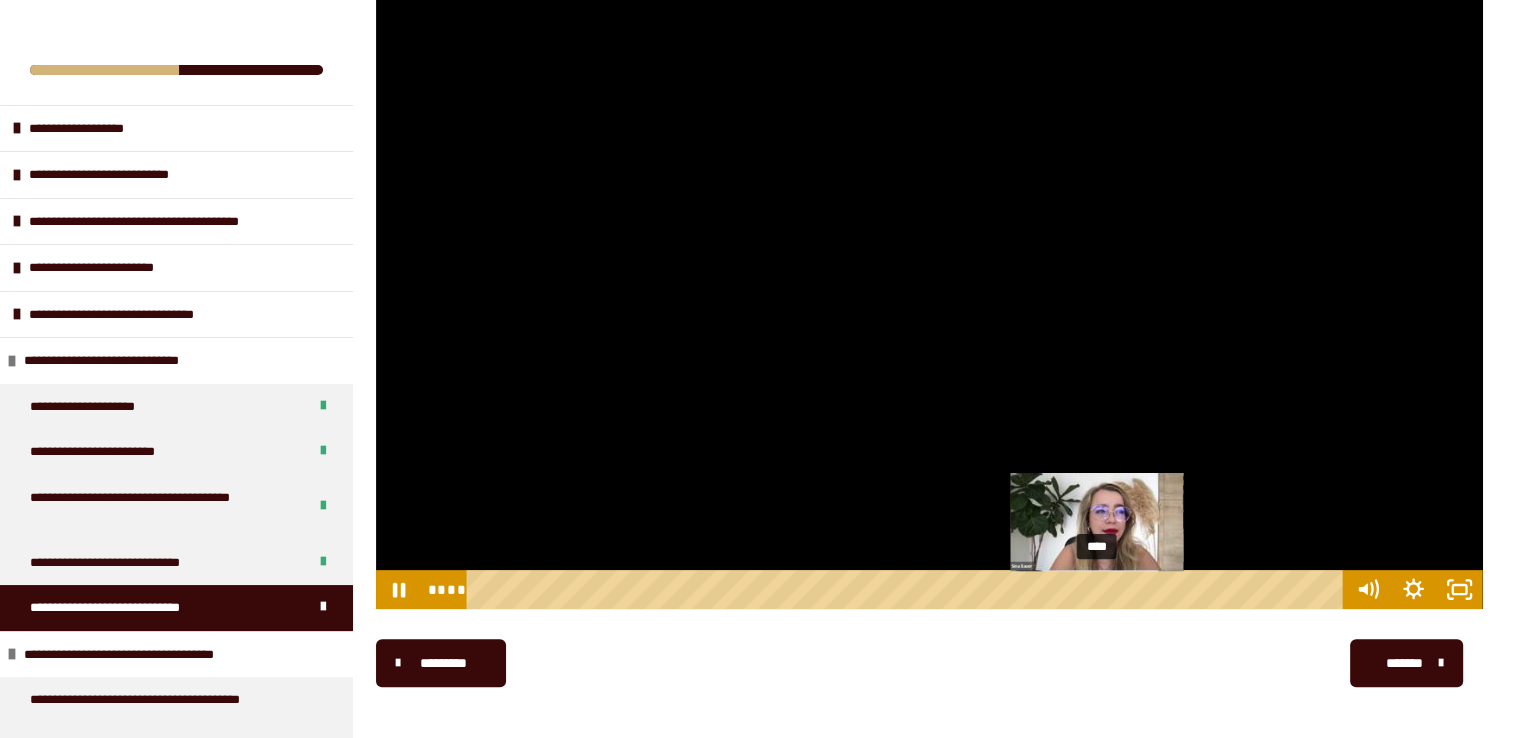 click on "****" at bounding box center (908, 589) 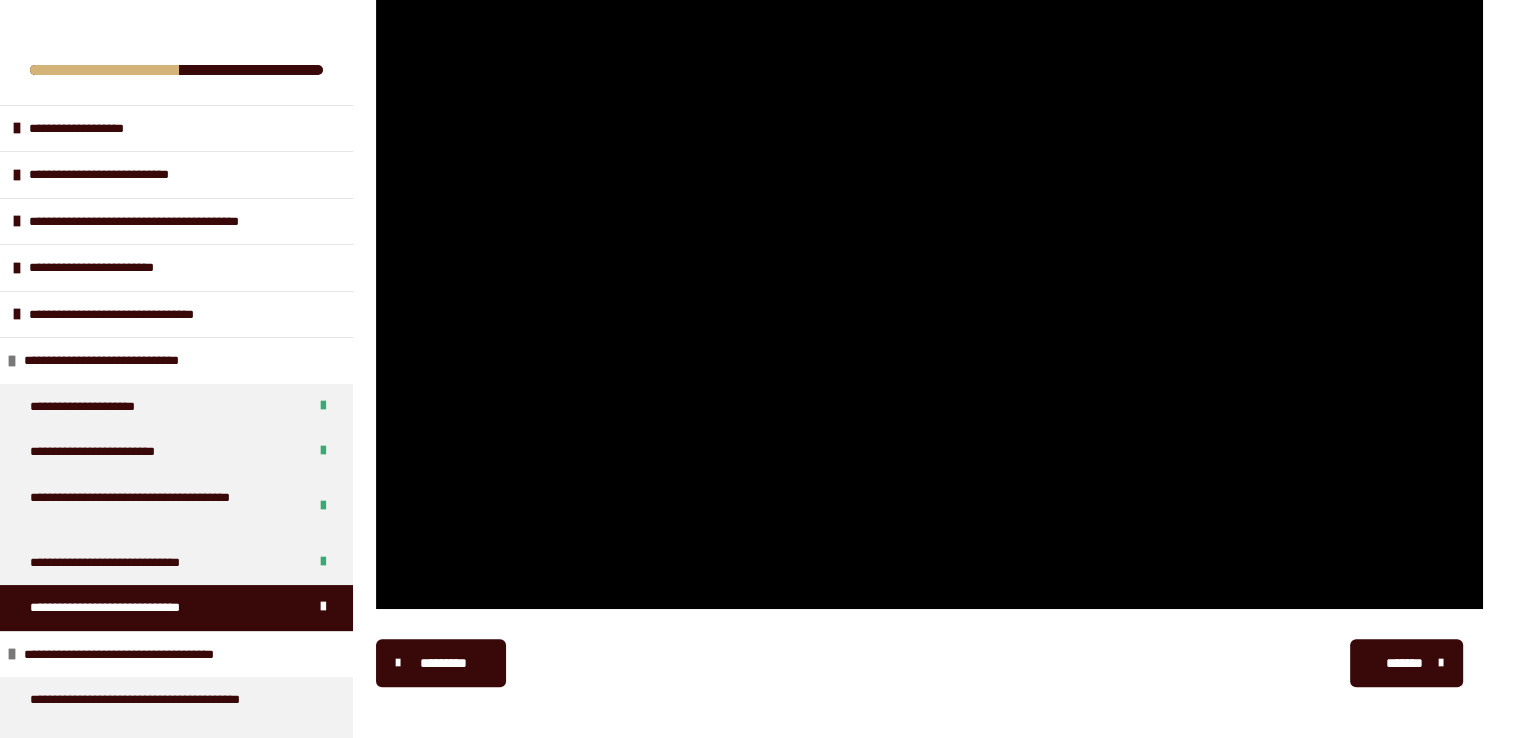 click at bounding box center (929, 298) 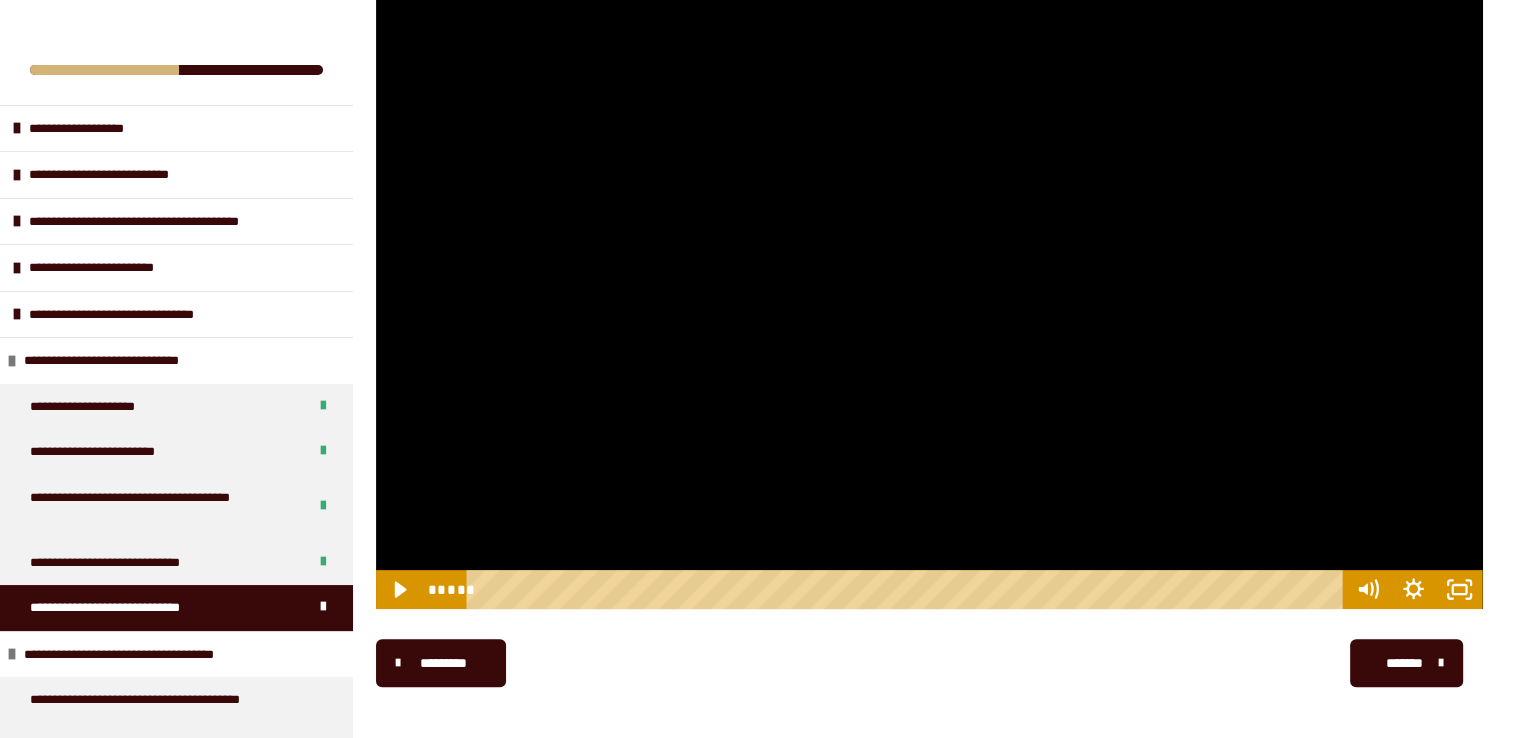 click at bounding box center [929, 298] 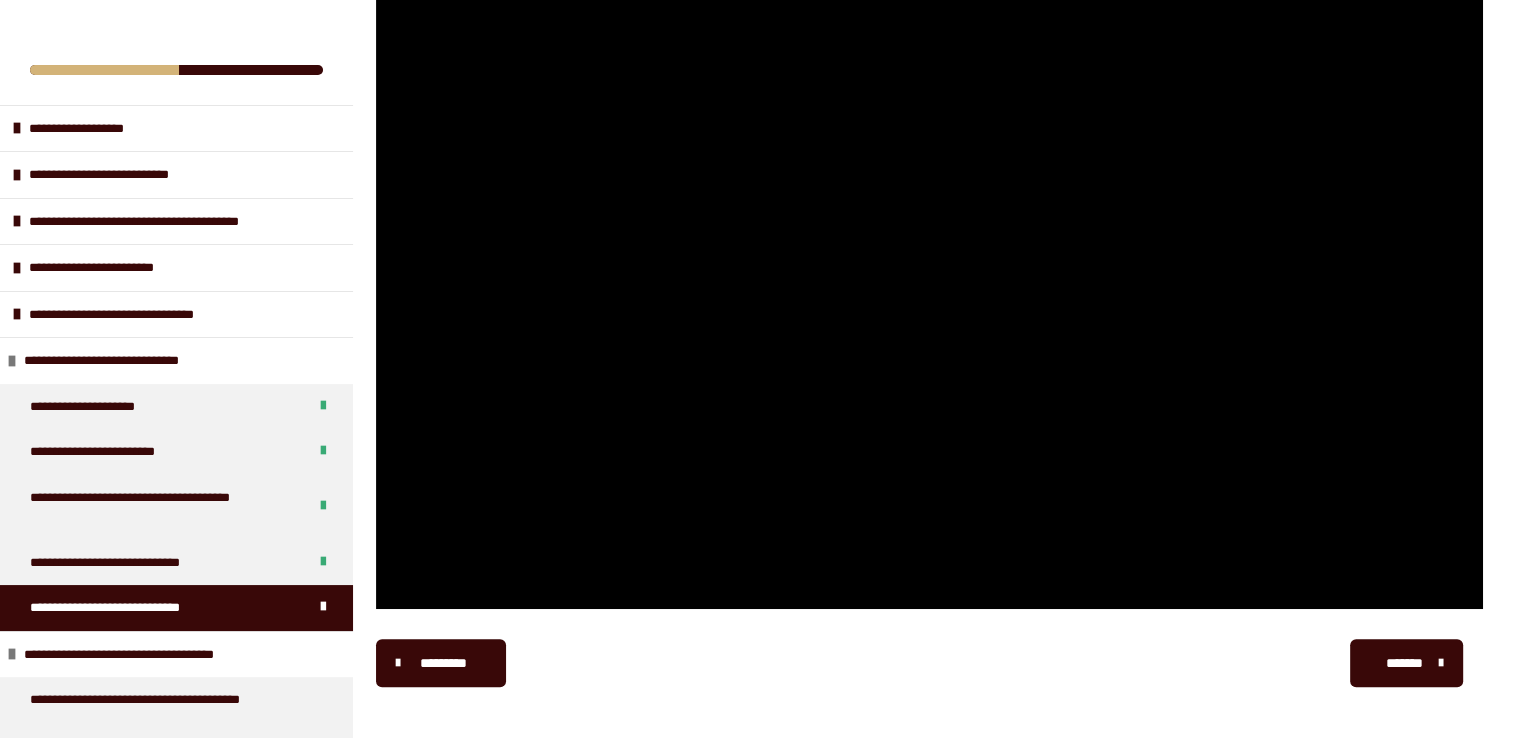 click on "*******" at bounding box center [1406, 663] 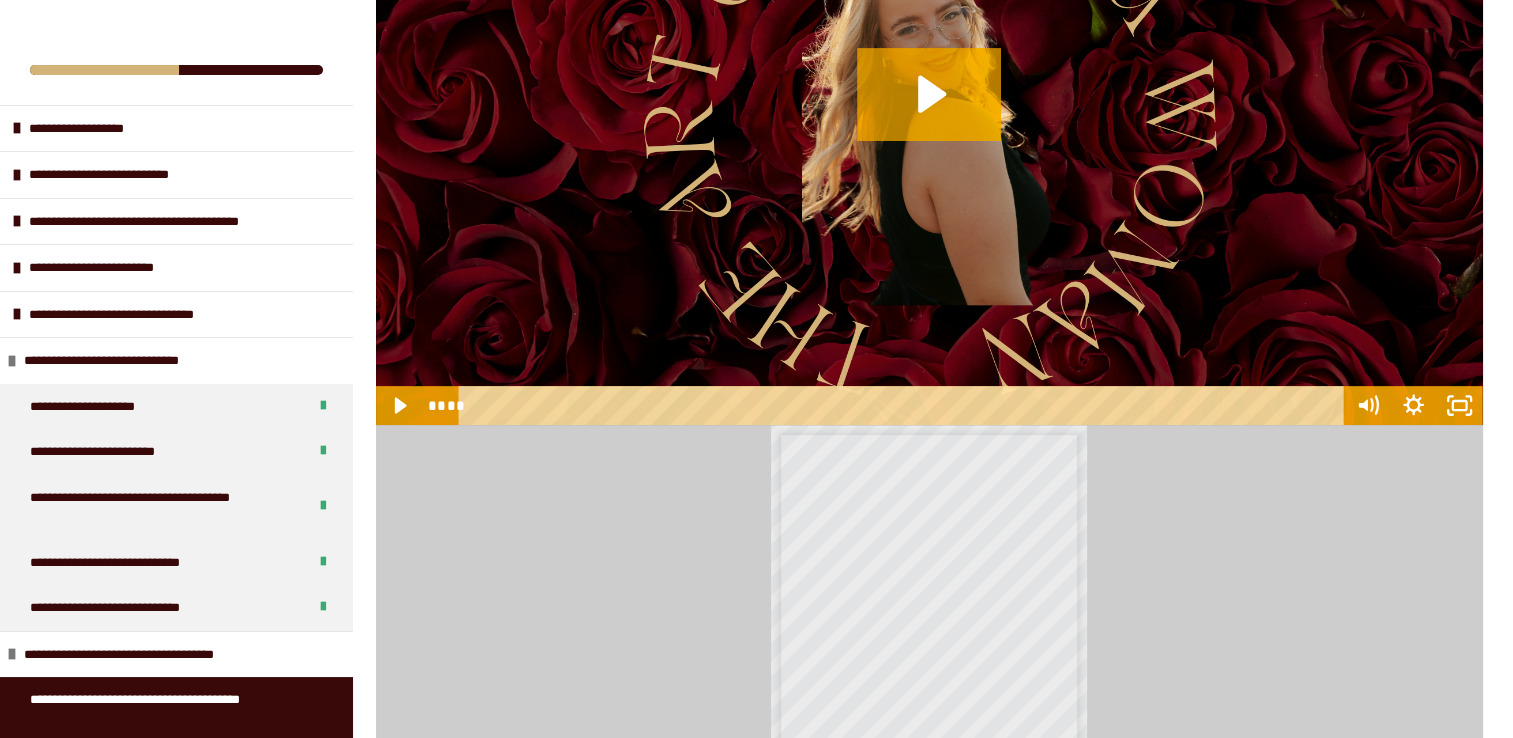 scroll, scrollTop: 670, scrollLeft: 0, axis: vertical 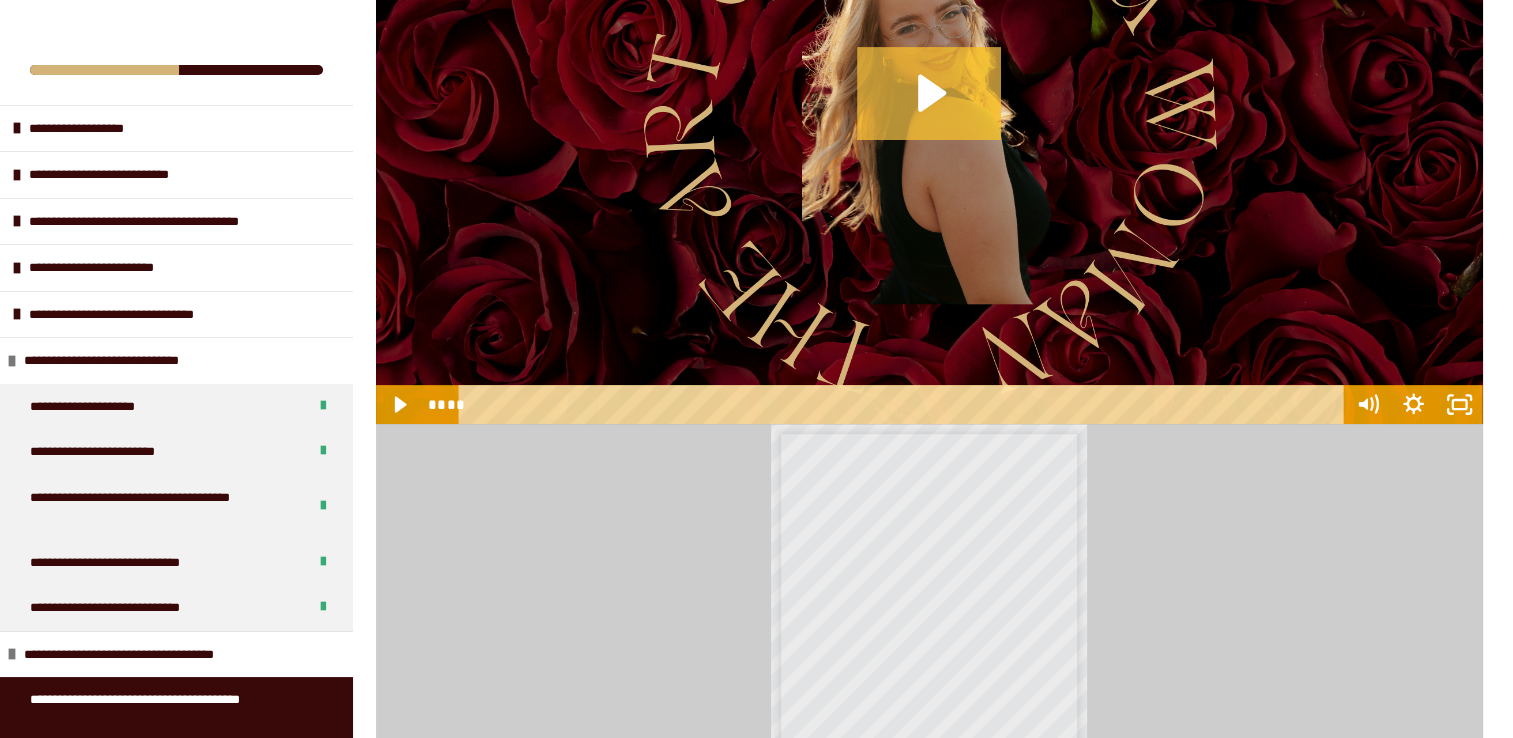 click 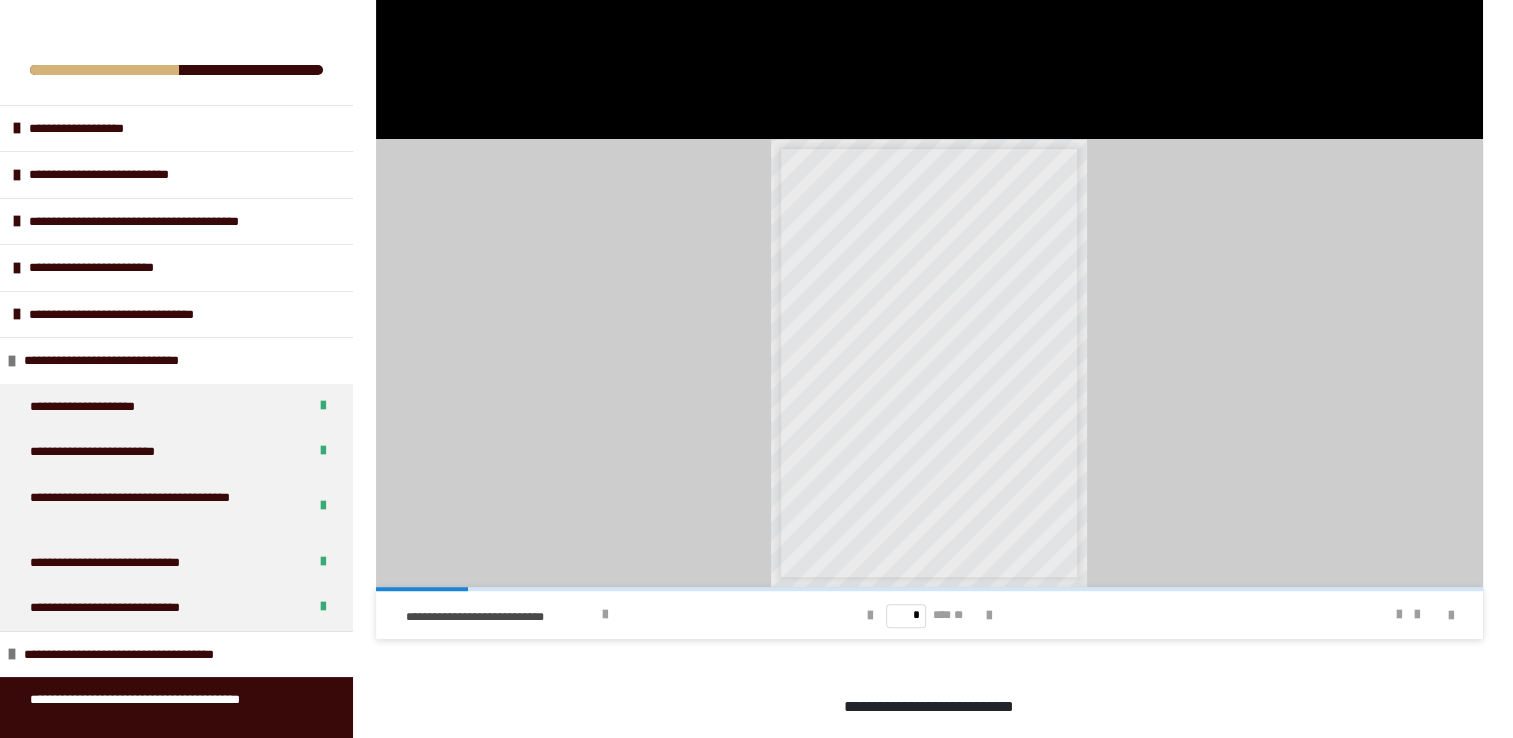 scroll, scrollTop: 956, scrollLeft: 0, axis: vertical 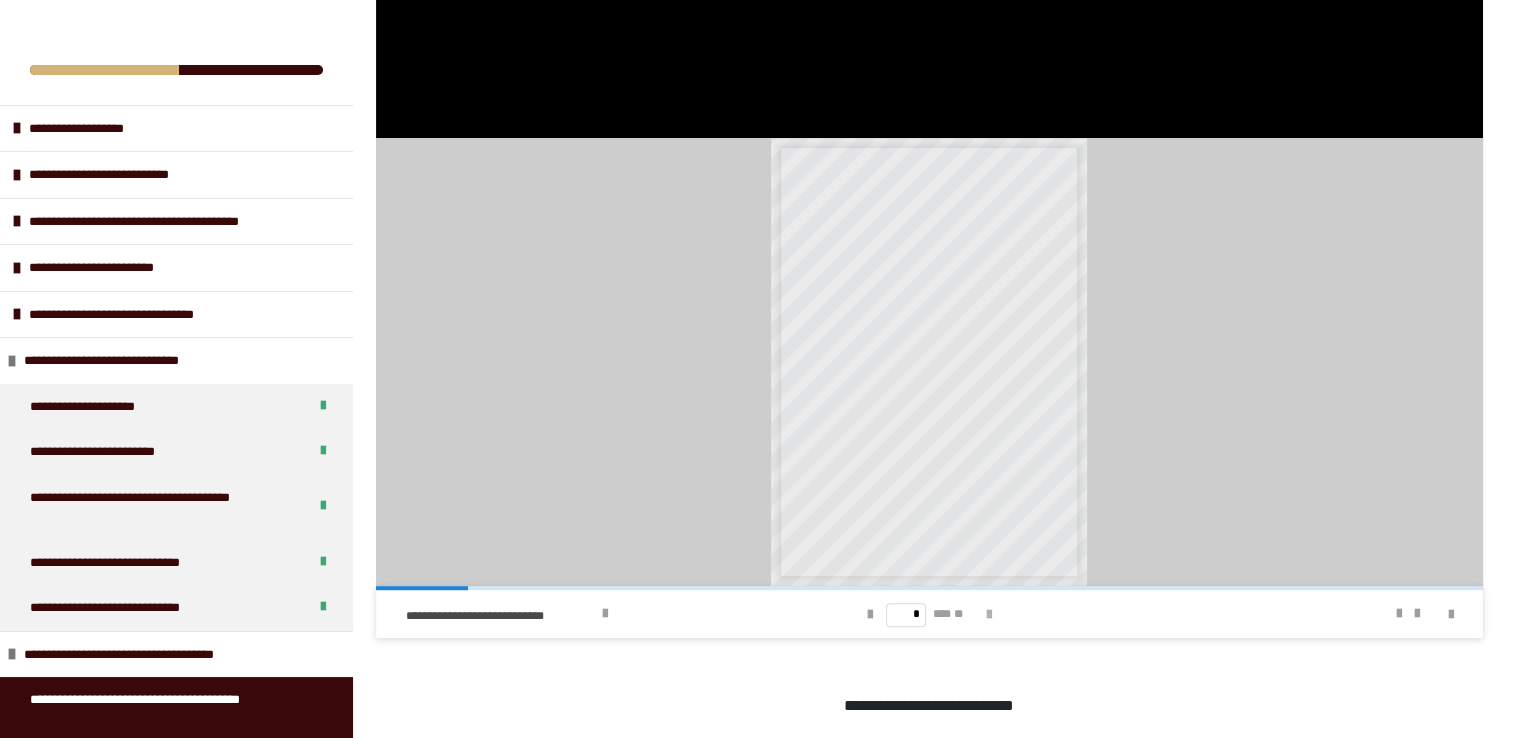 click at bounding box center [989, 615] 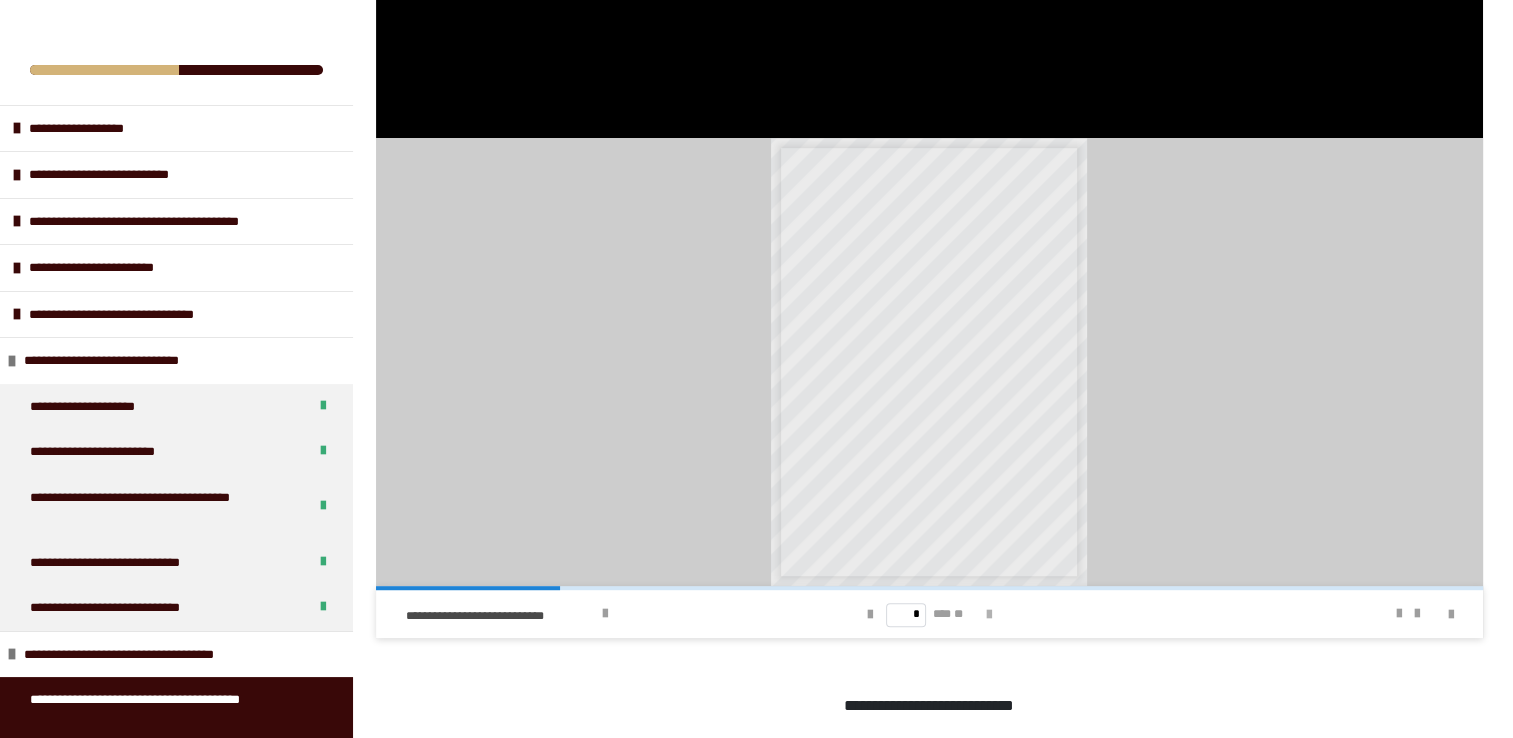 click at bounding box center [989, 615] 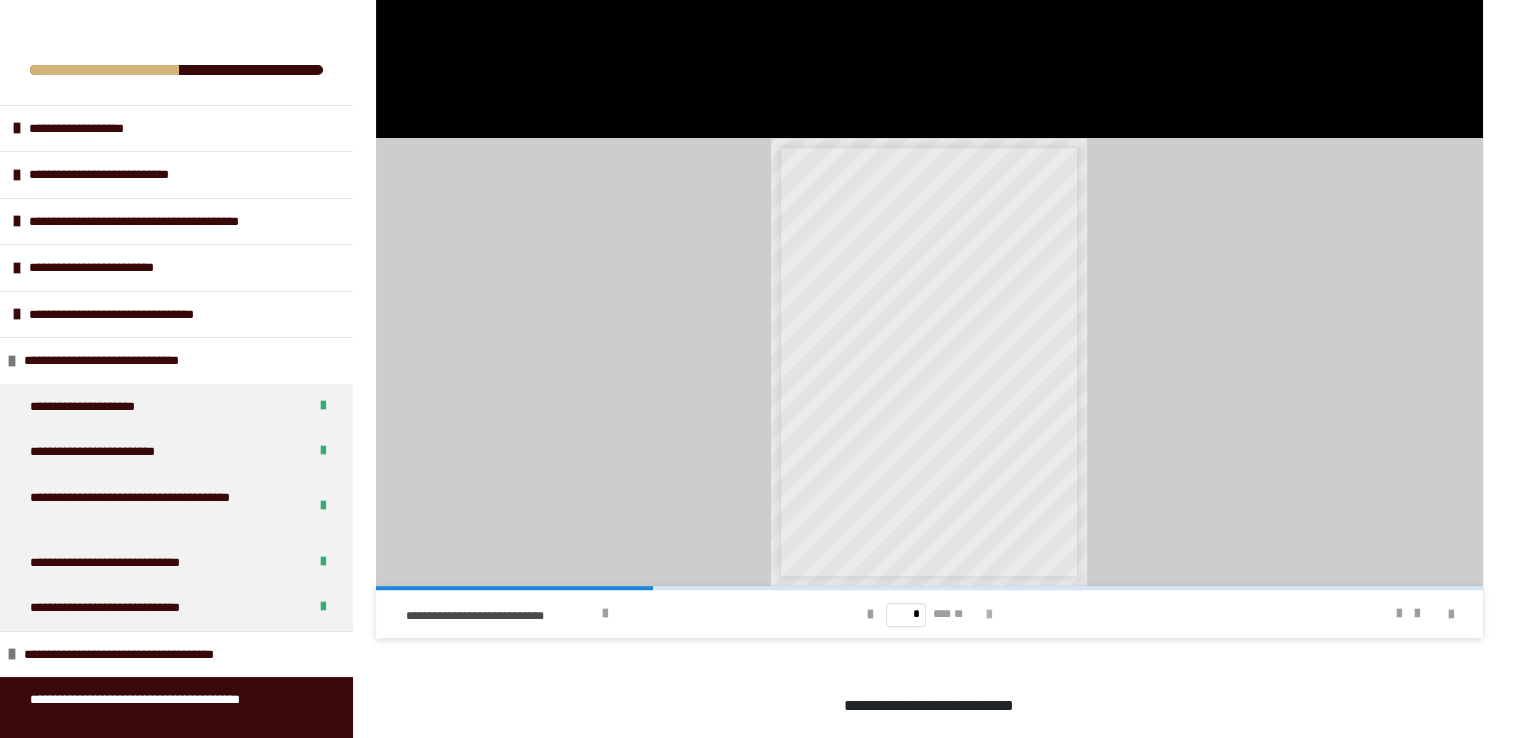 click at bounding box center [989, 615] 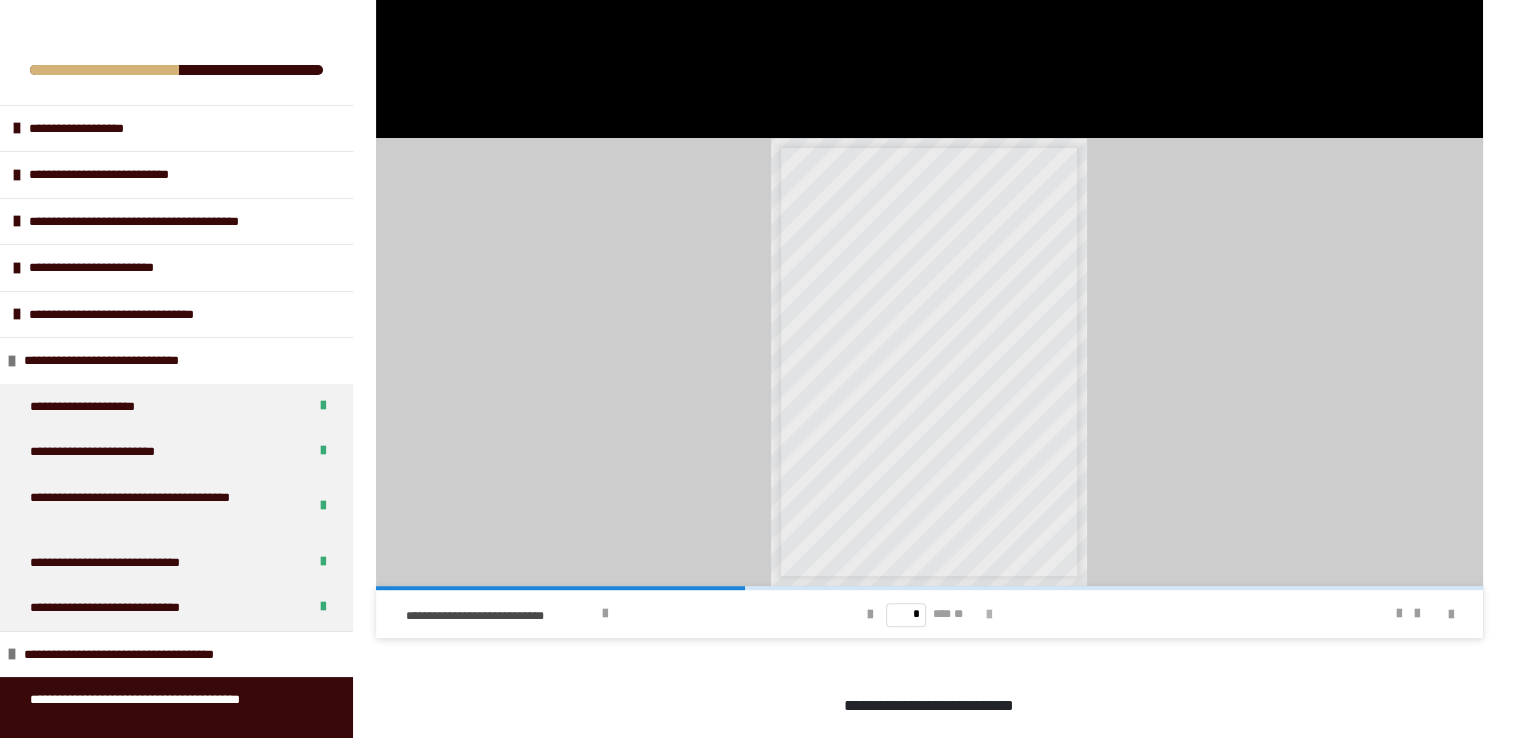 click at bounding box center [989, 615] 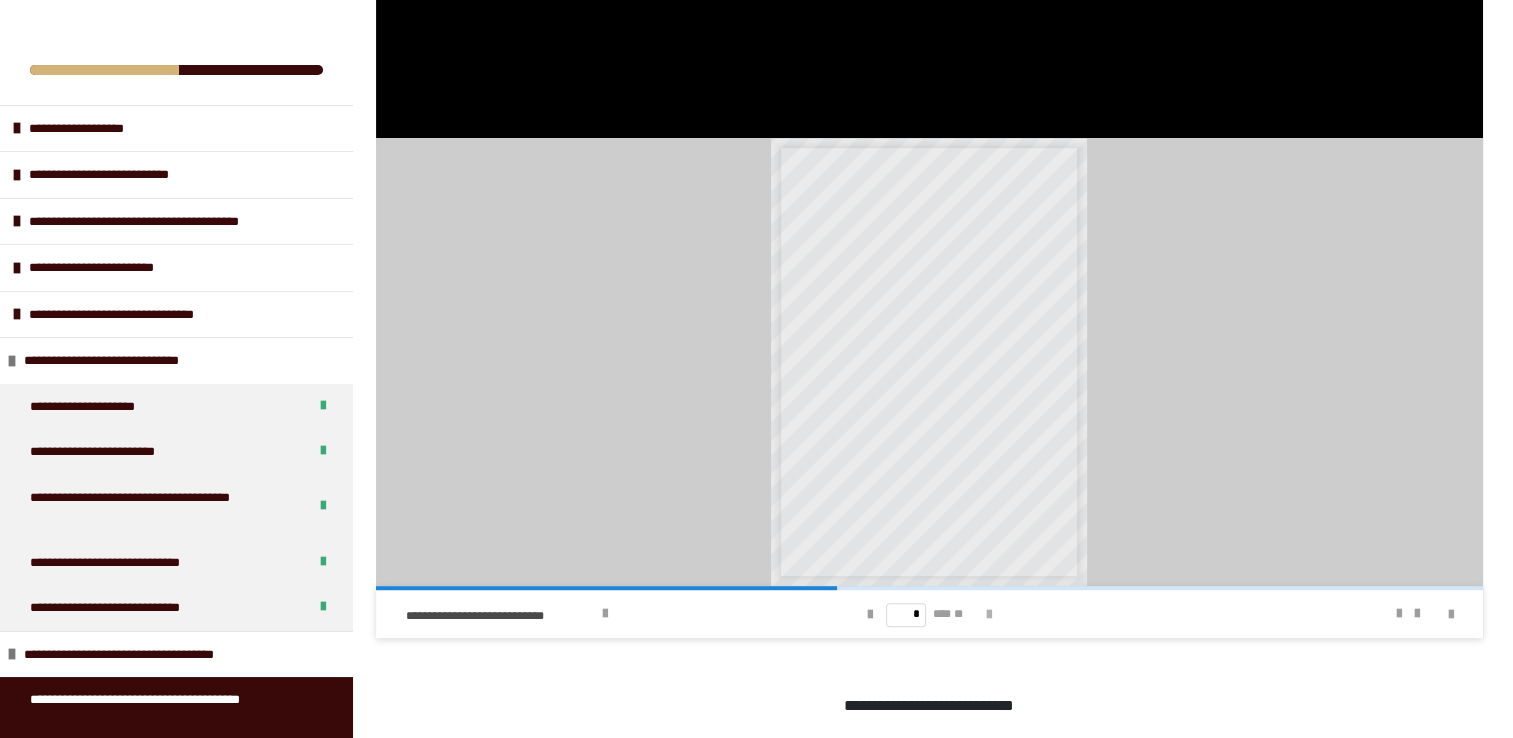 click at bounding box center (989, 615) 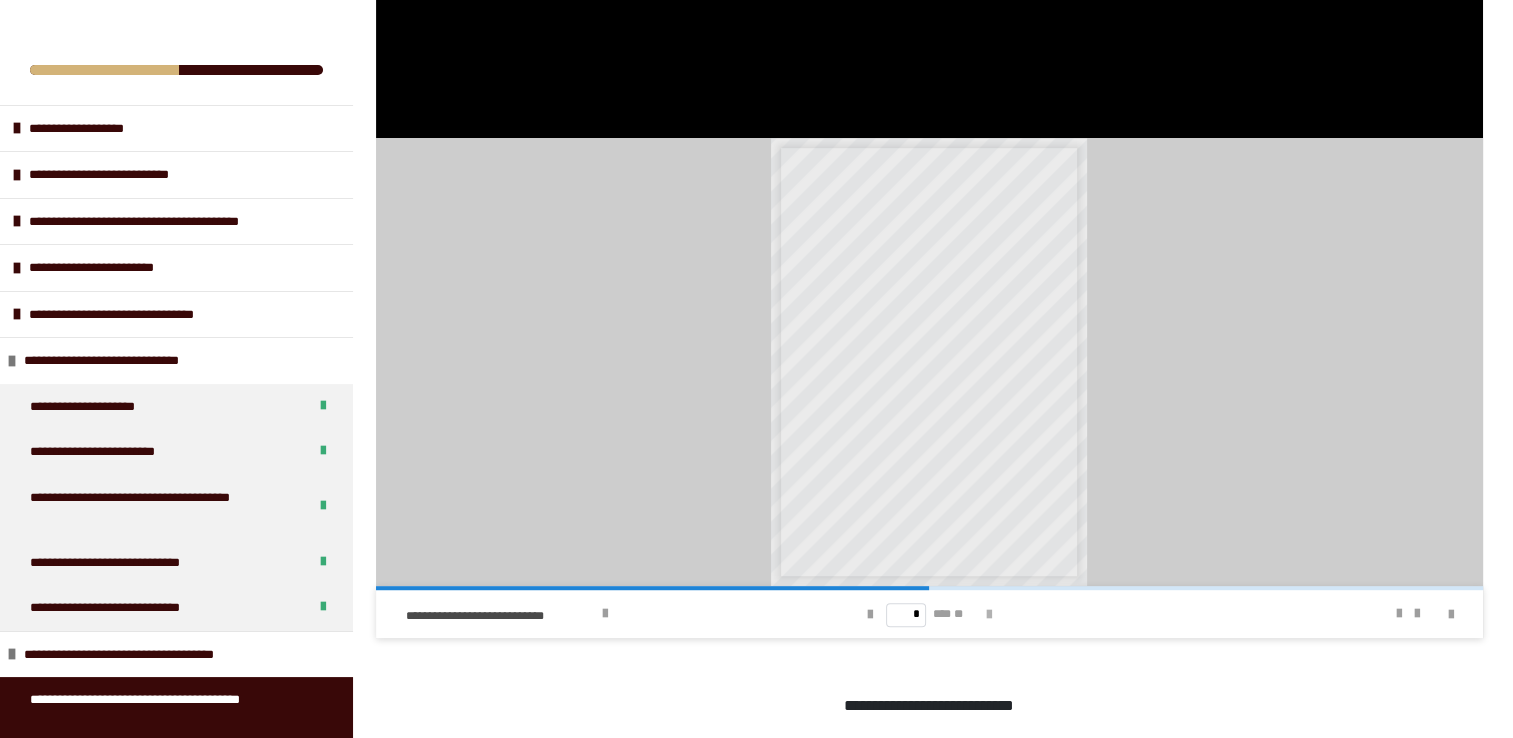 click at bounding box center (989, 615) 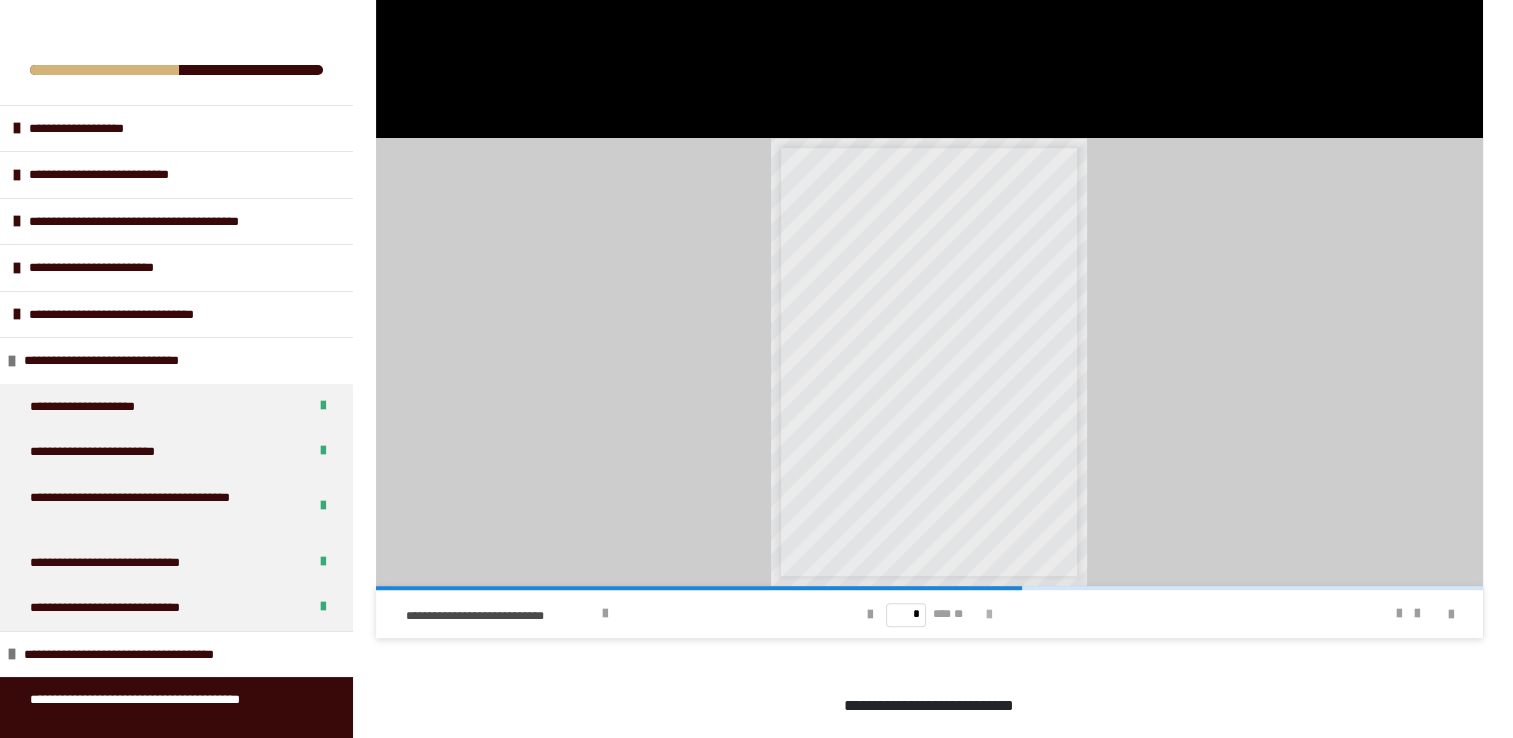 click at bounding box center (989, 615) 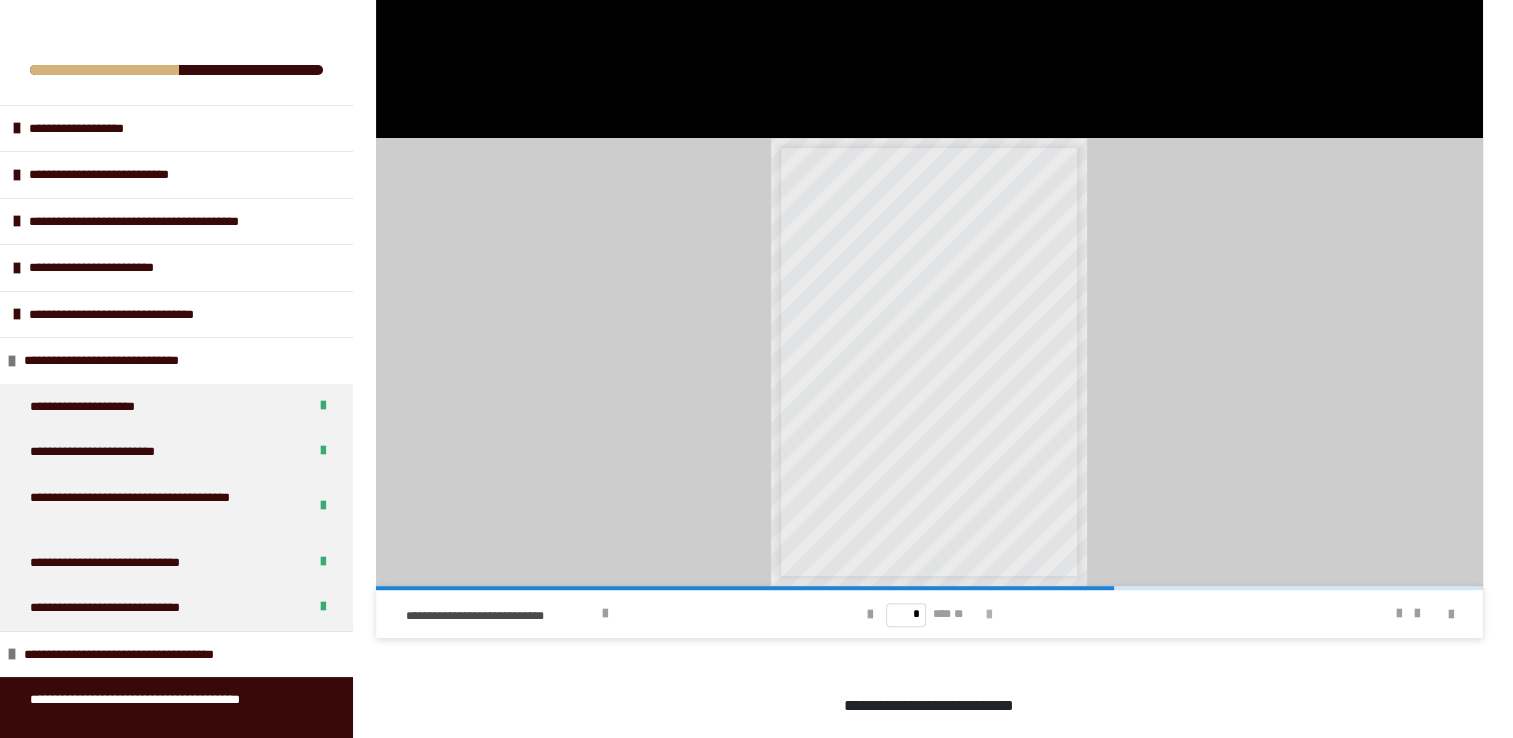 click at bounding box center [989, 615] 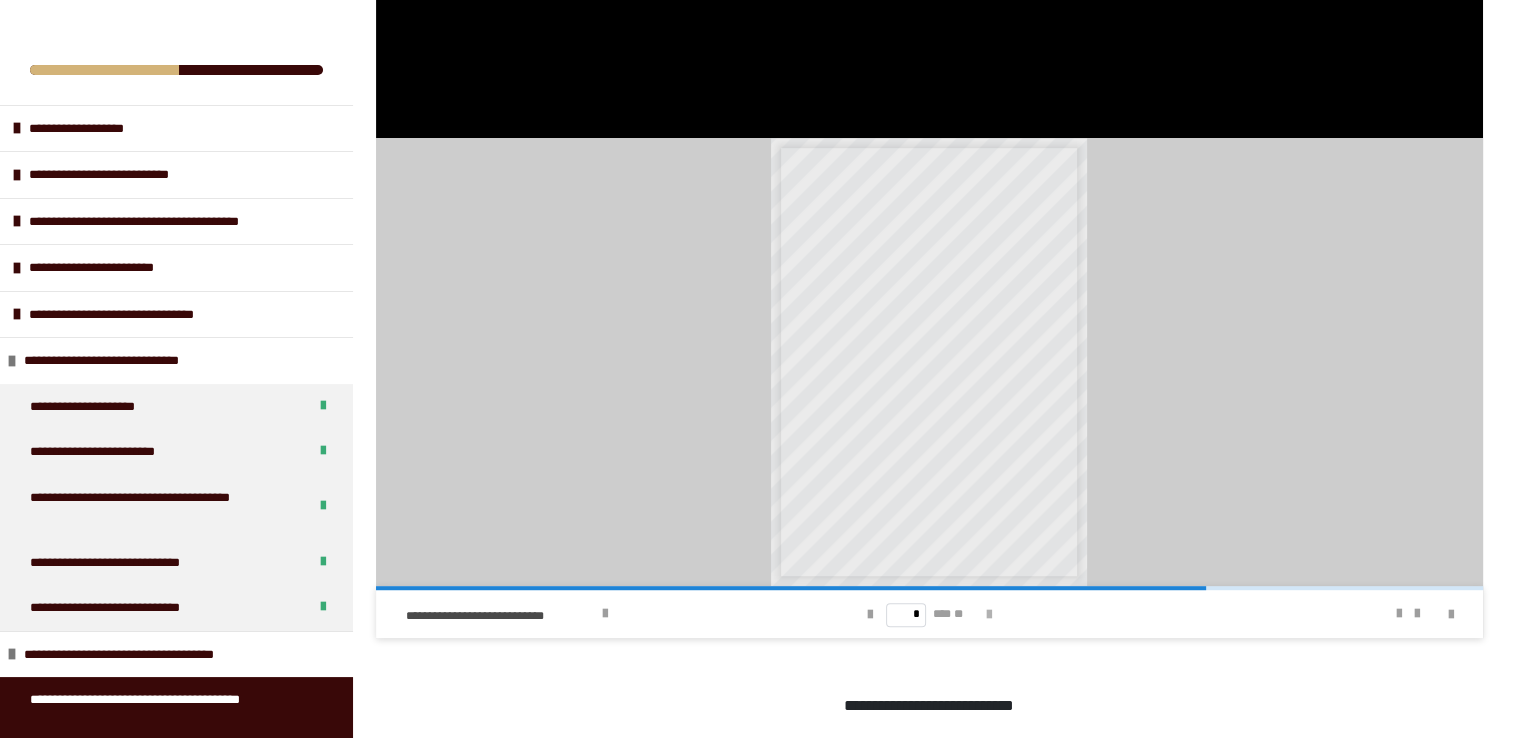 click at bounding box center [989, 615] 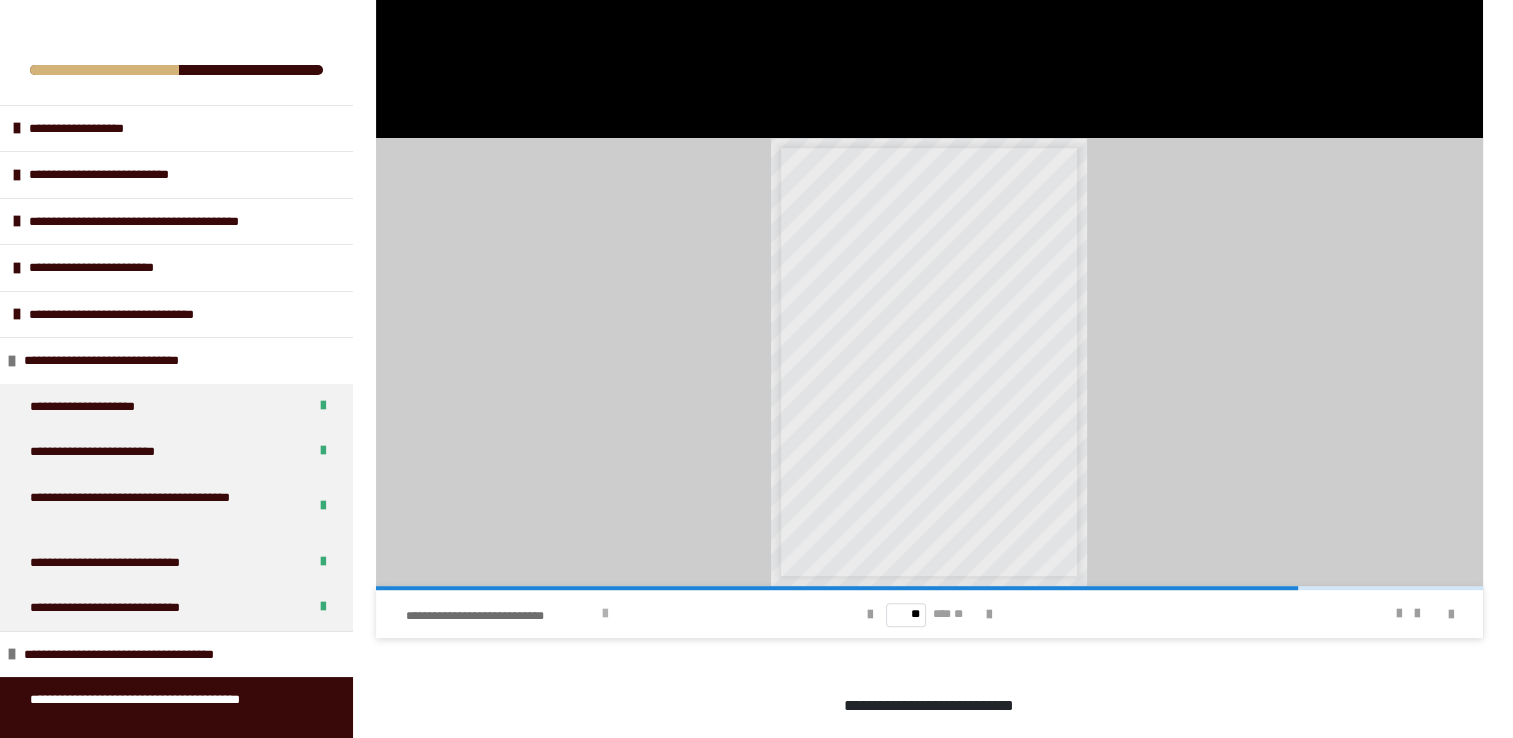 click at bounding box center (605, 614) 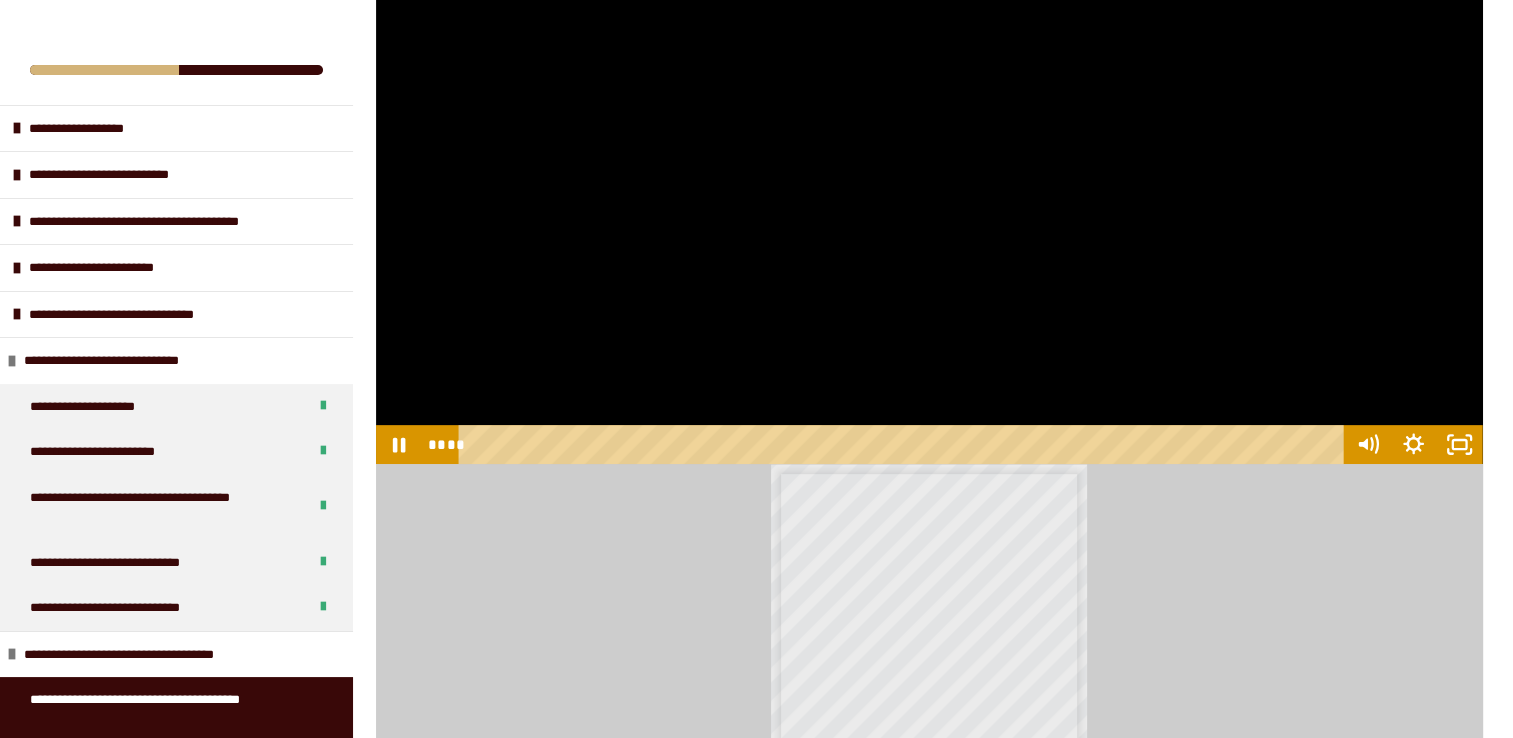 scroll, scrollTop: 629, scrollLeft: 0, axis: vertical 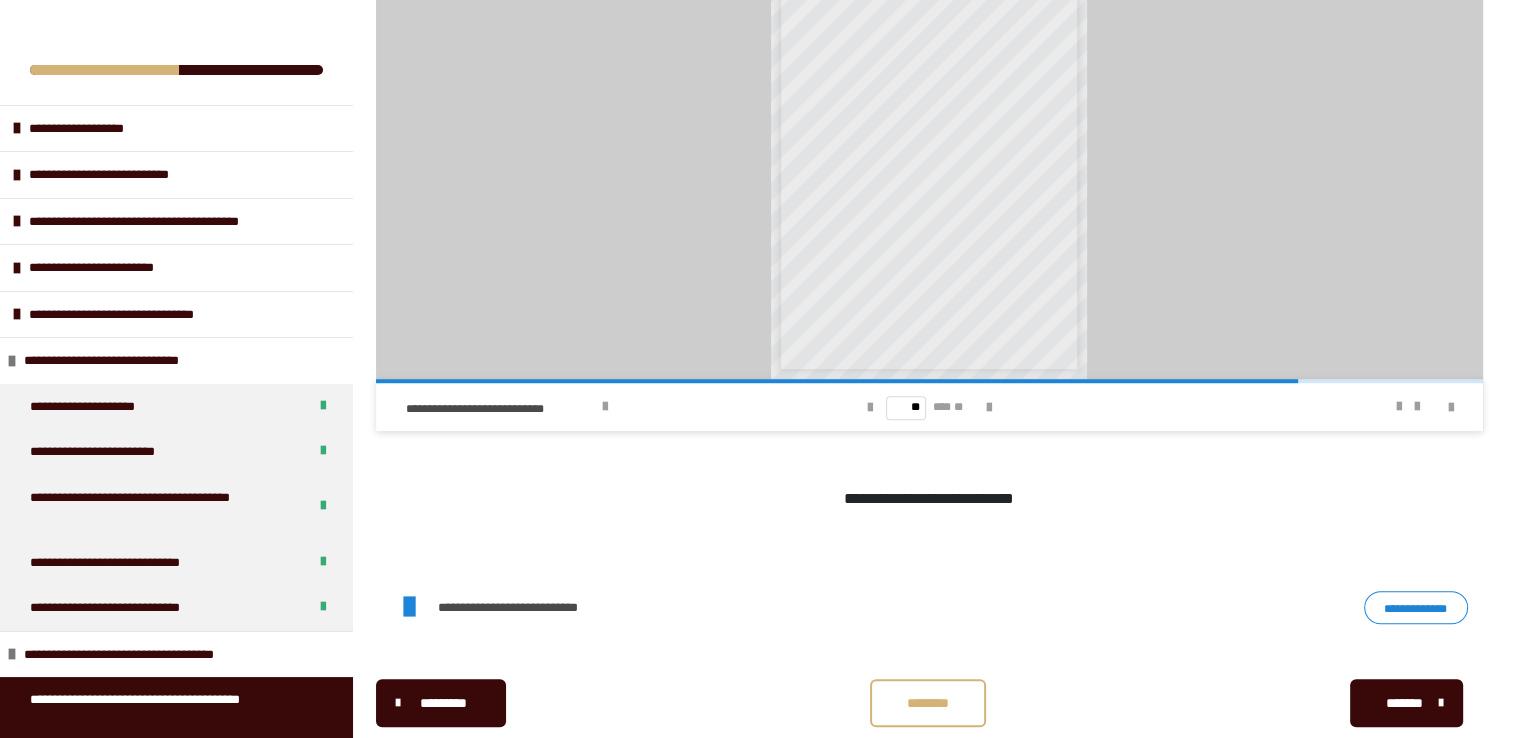 click on "********" at bounding box center [928, 703] 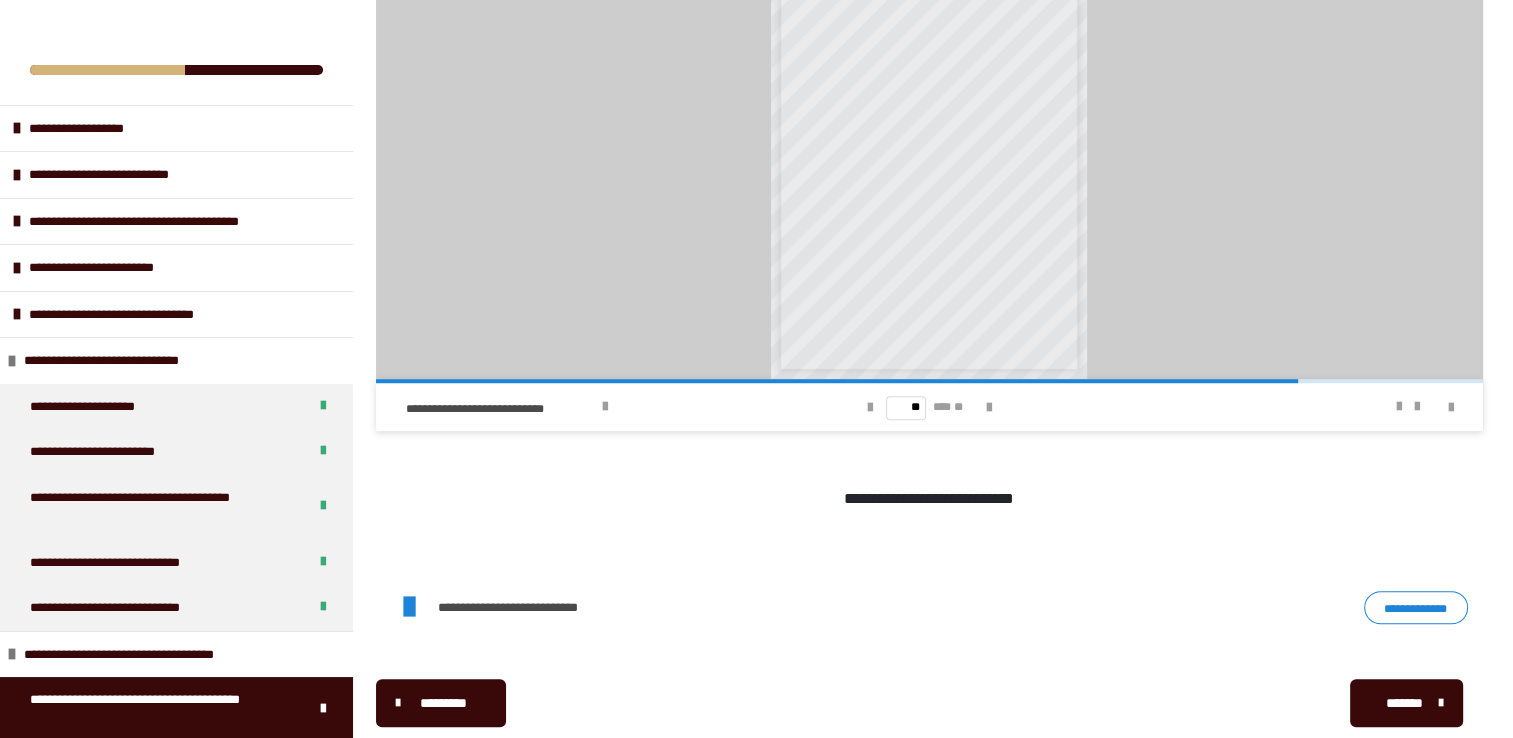 click on "*******" at bounding box center [1406, 703] 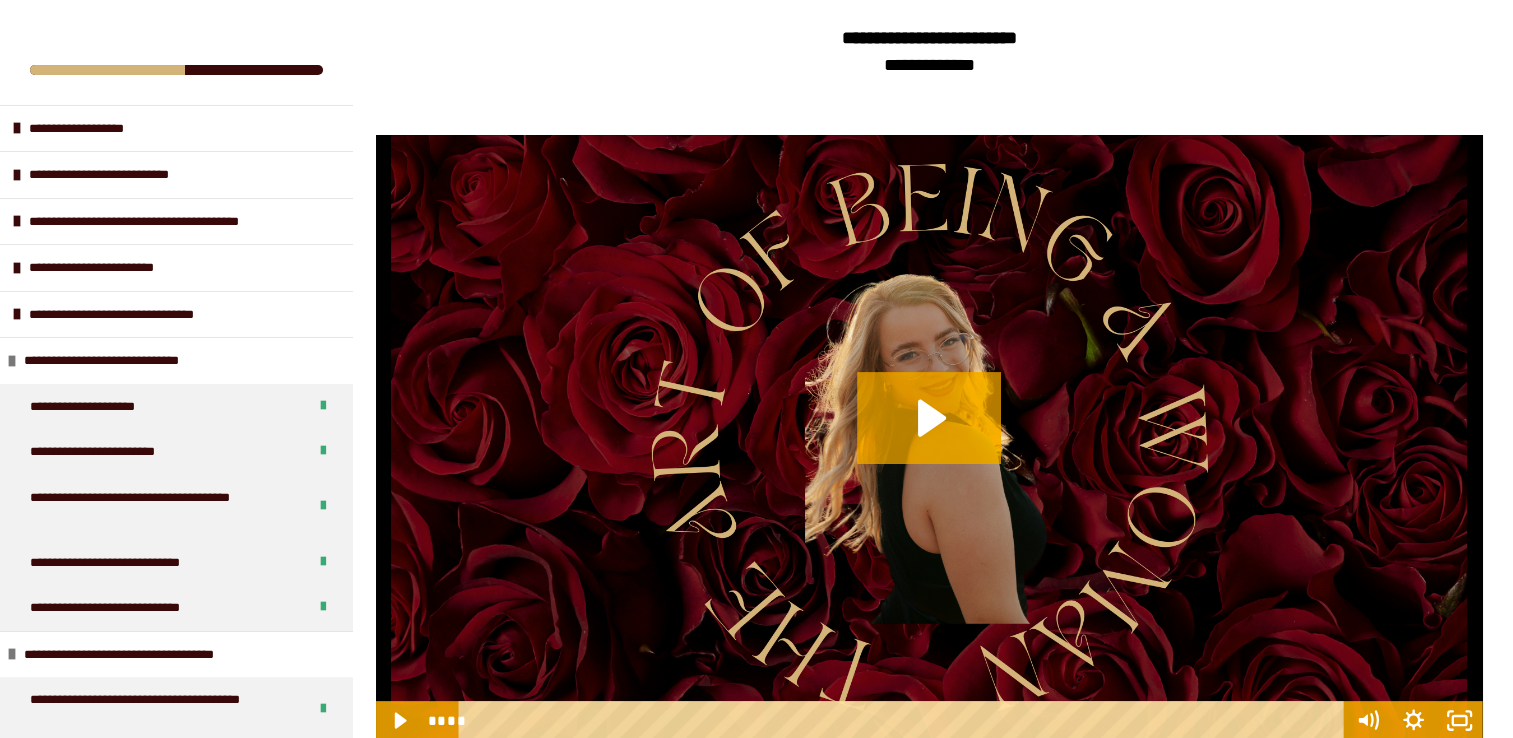scroll, scrollTop: 478, scrollLeft: 0, axis: vertical 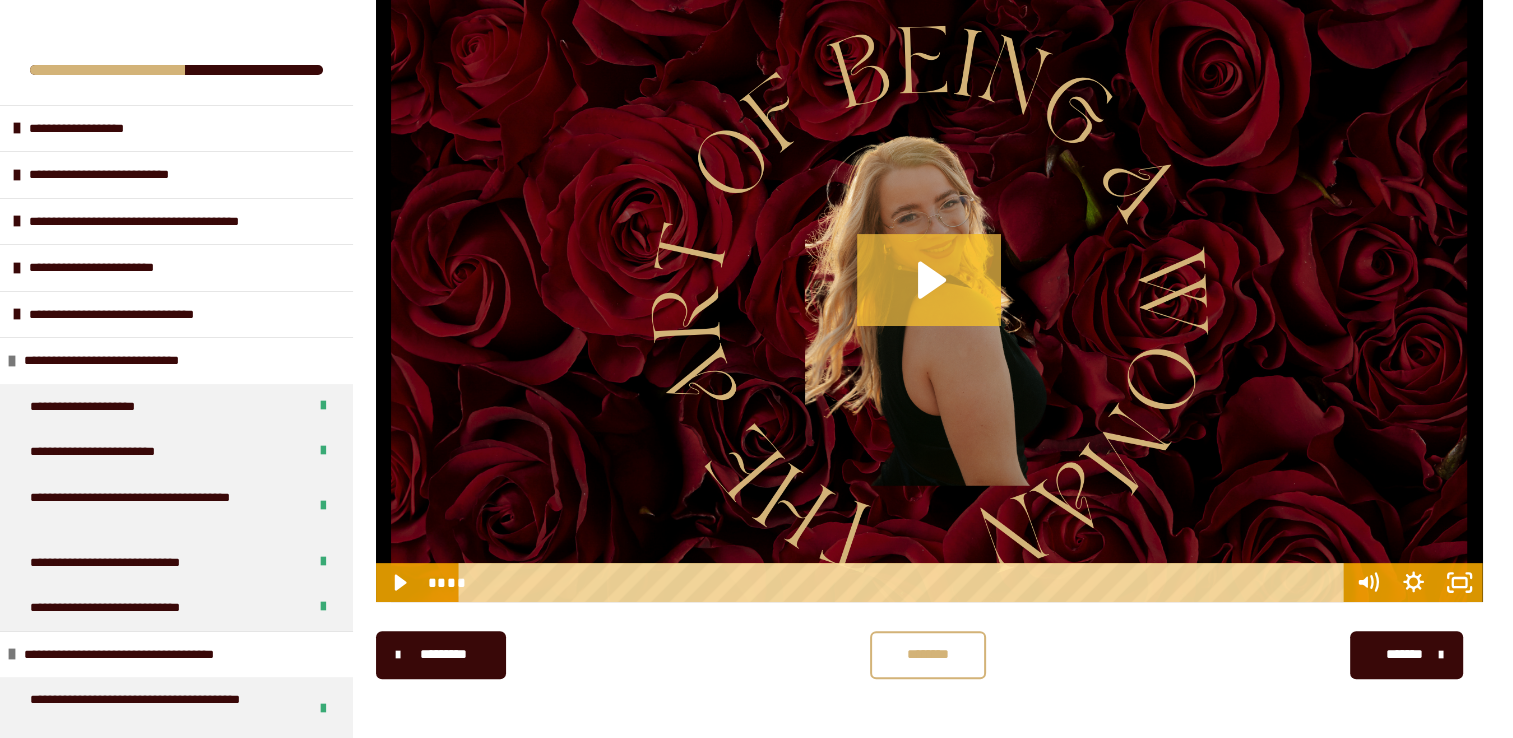 click 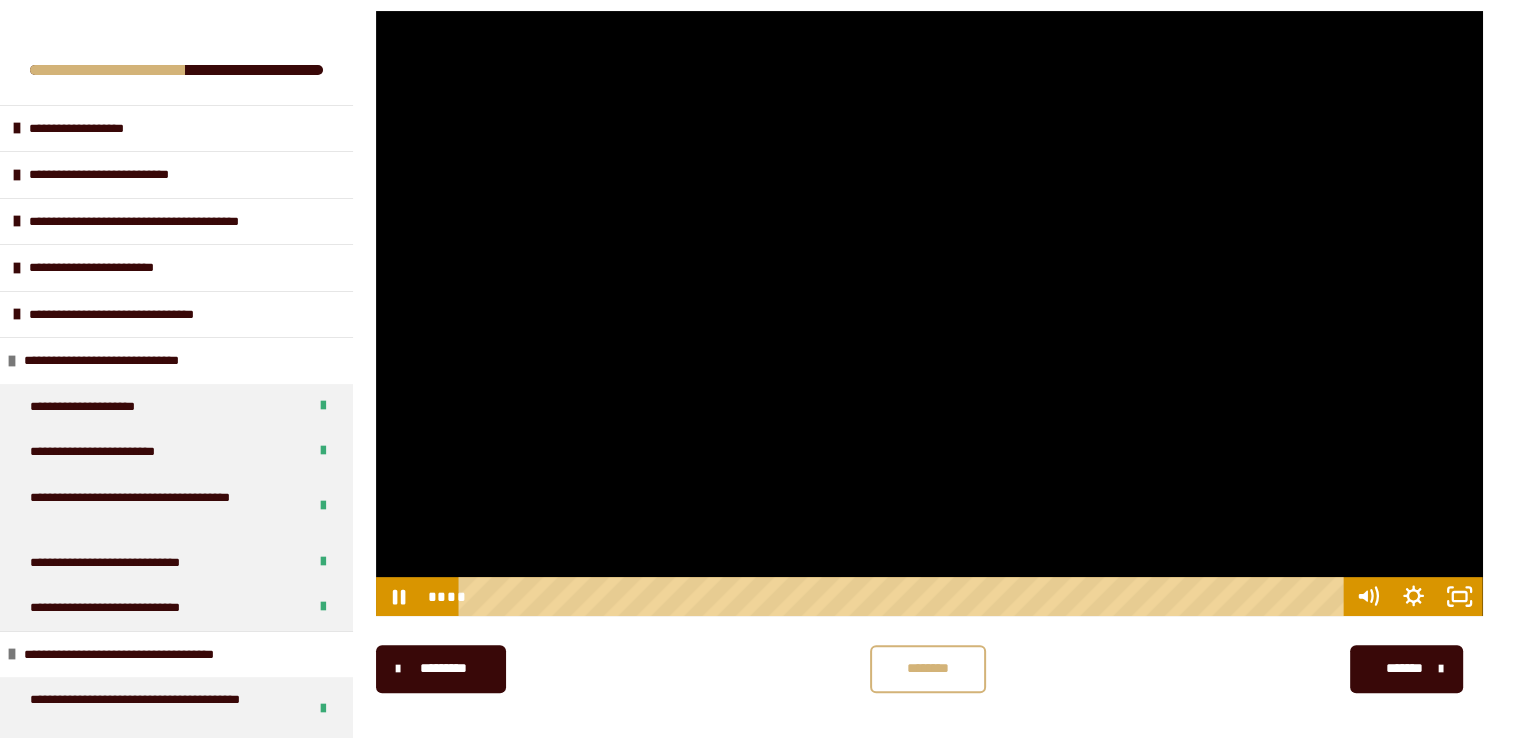scroll, scrollTop: 463, scrollLeft: 0, axis: vertical 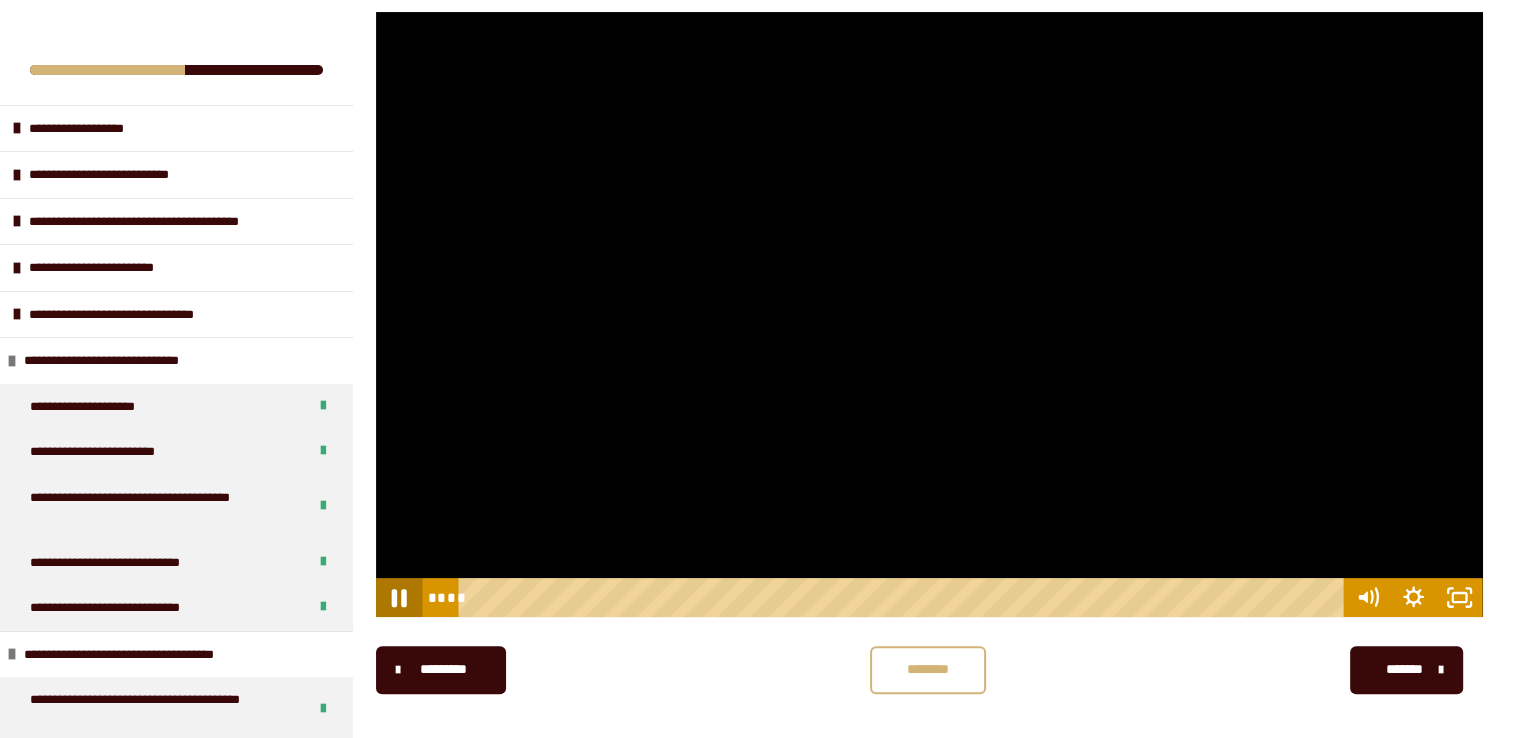 click 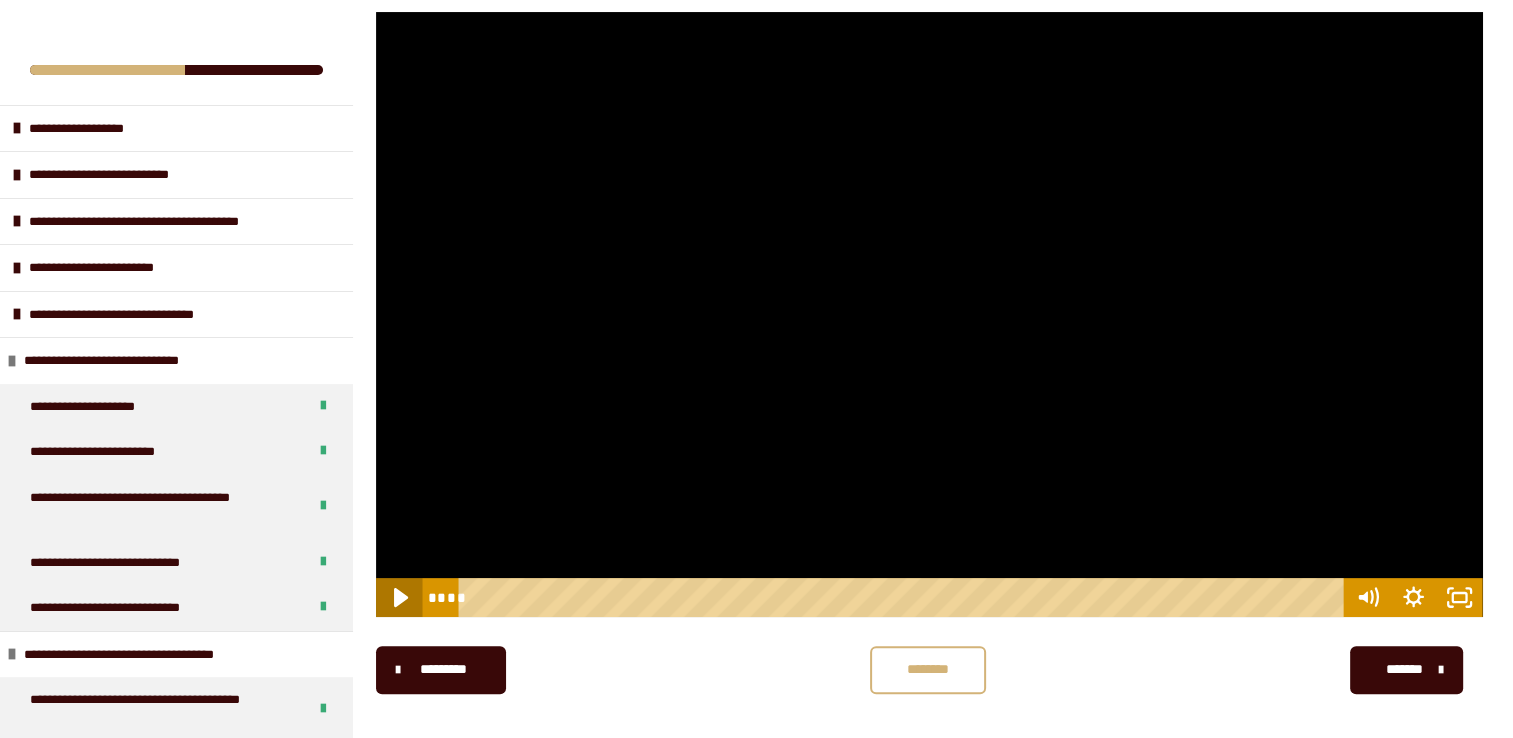 click 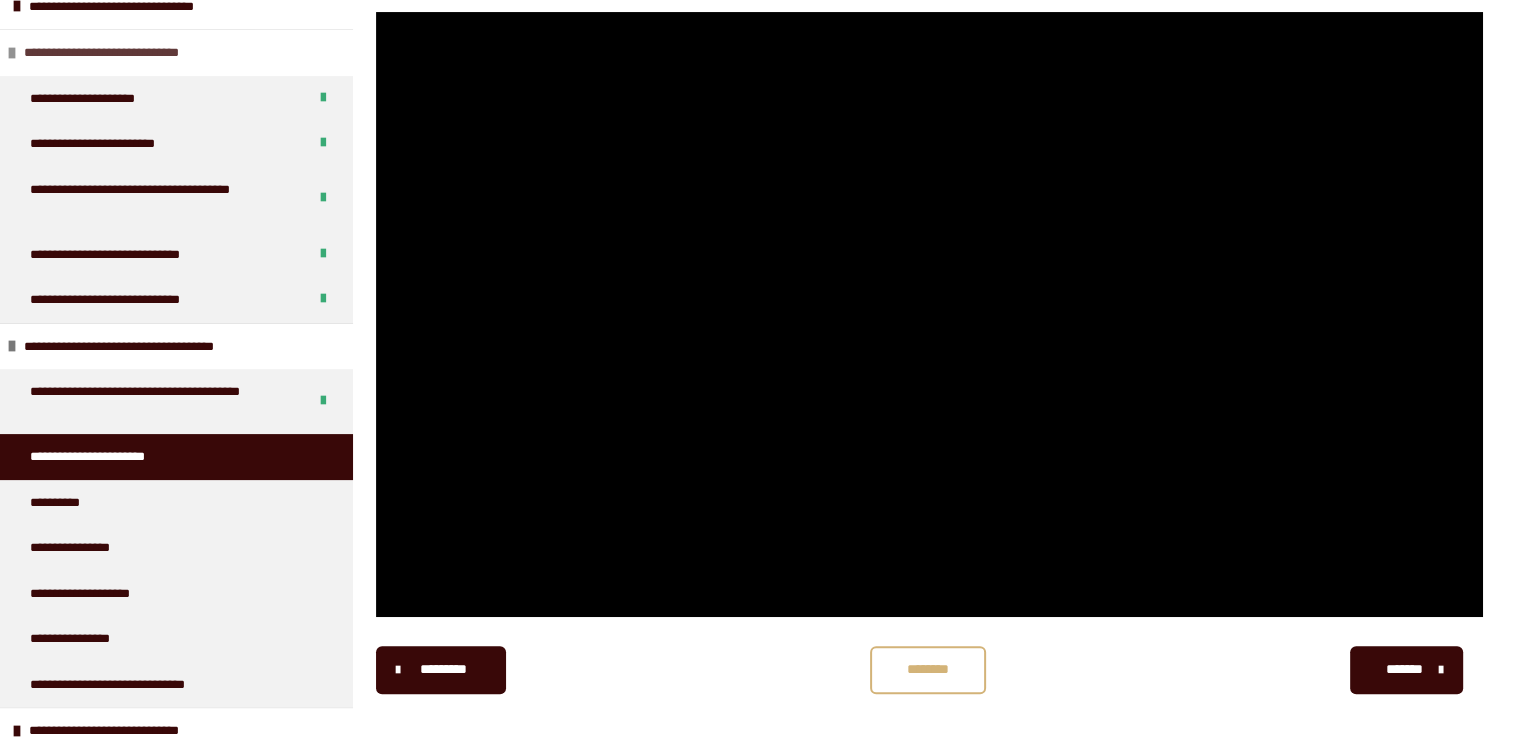 scroll, scrollTop: 308, scrollLeft: 0, axis: vertical 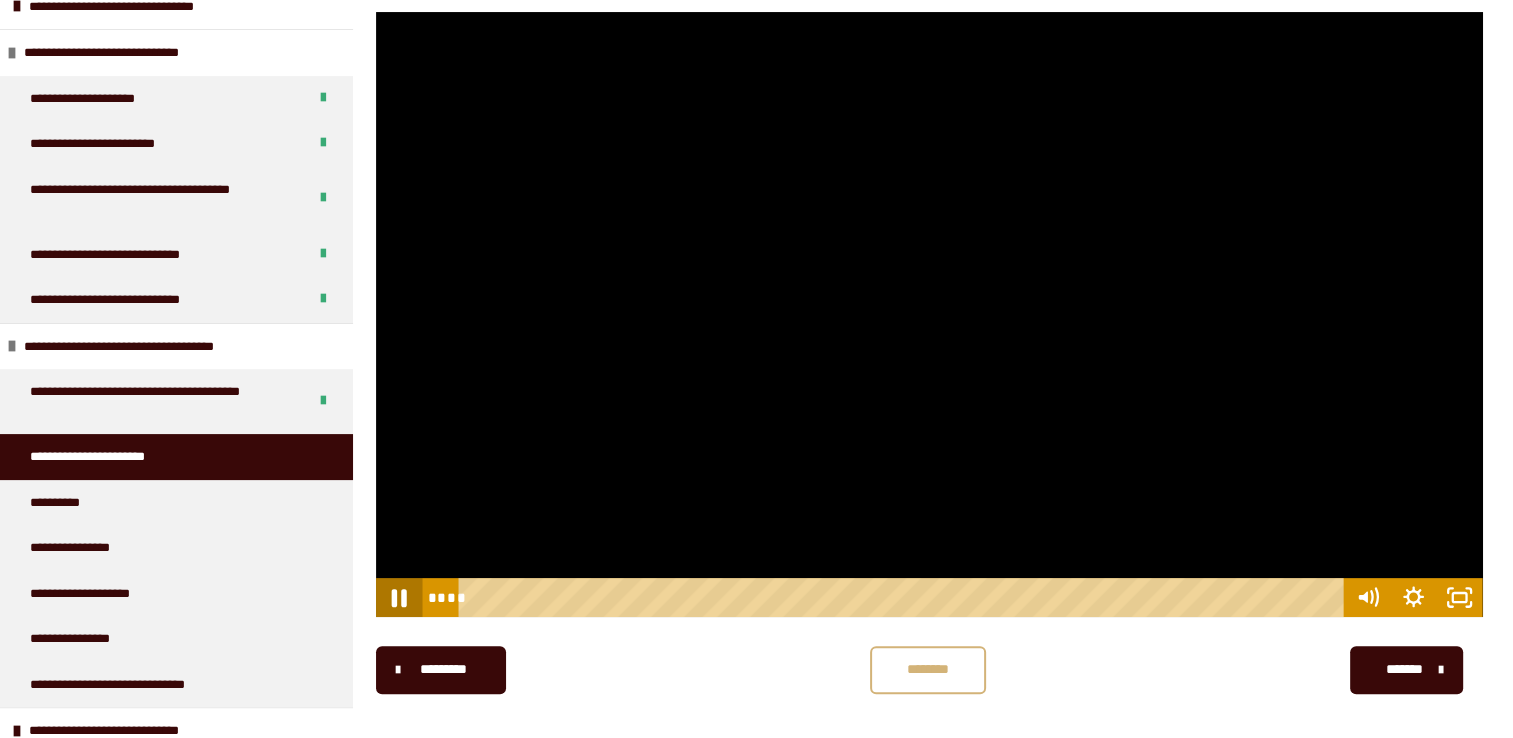 click 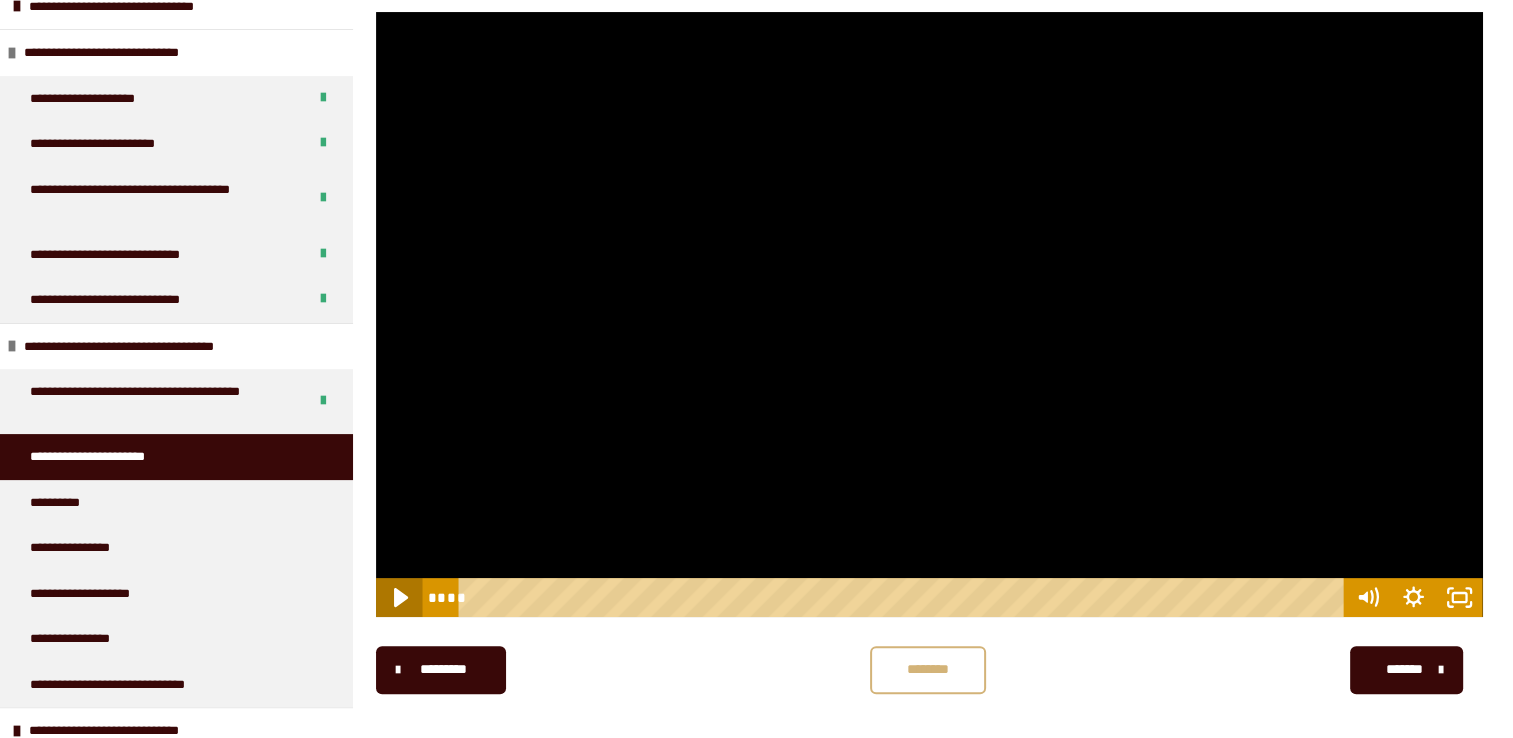 click 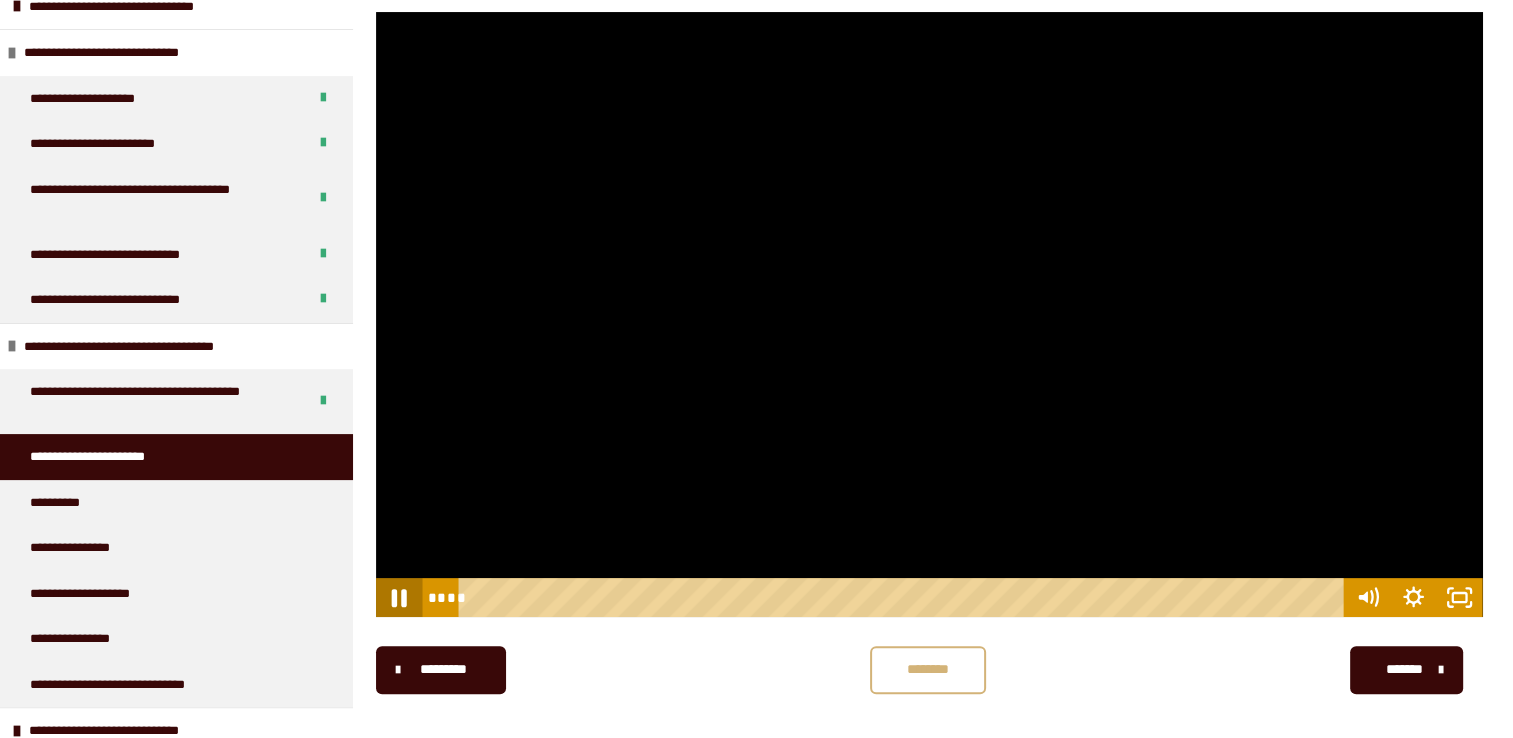 click 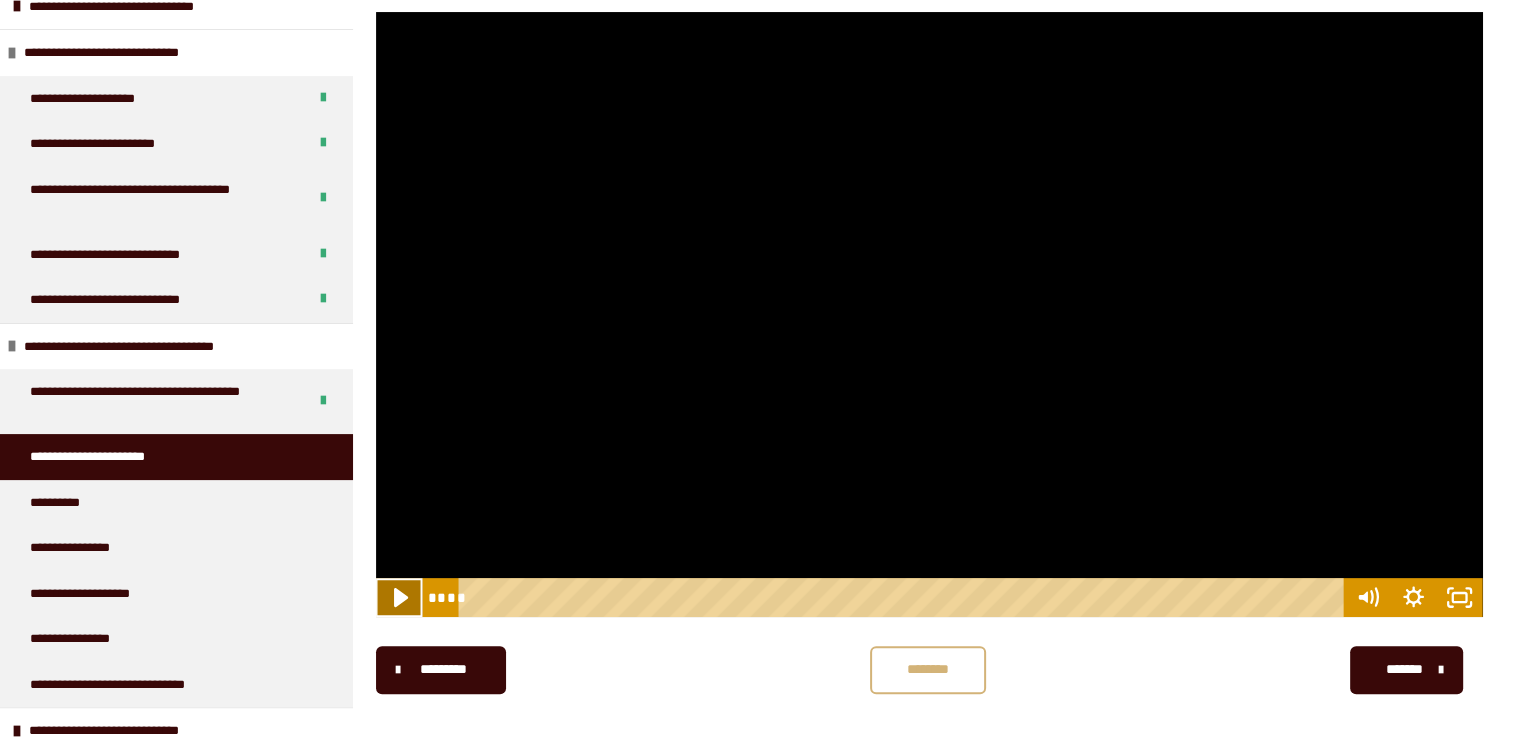 click 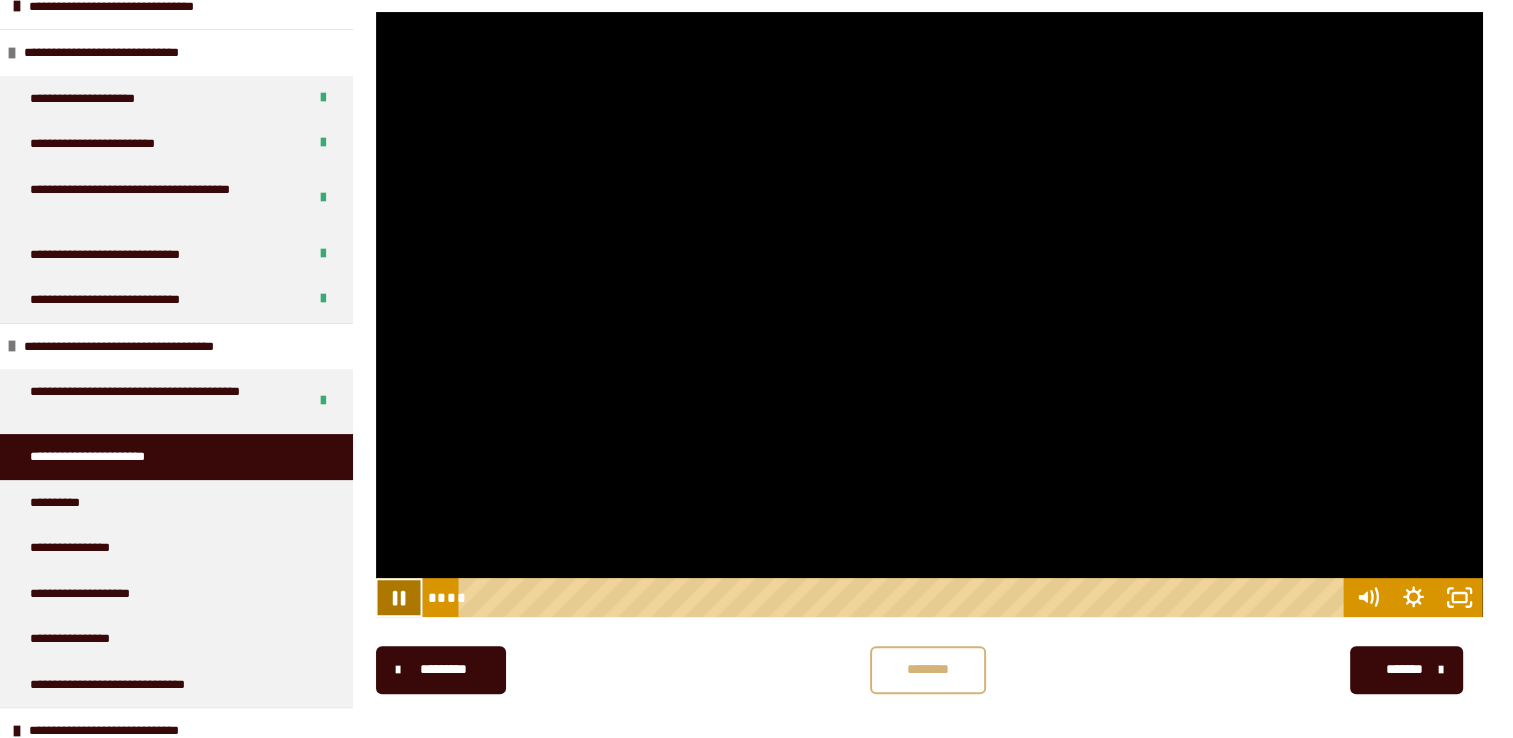 scroll, scrollTop: 478, scrollLeft: 0, axis: vertical 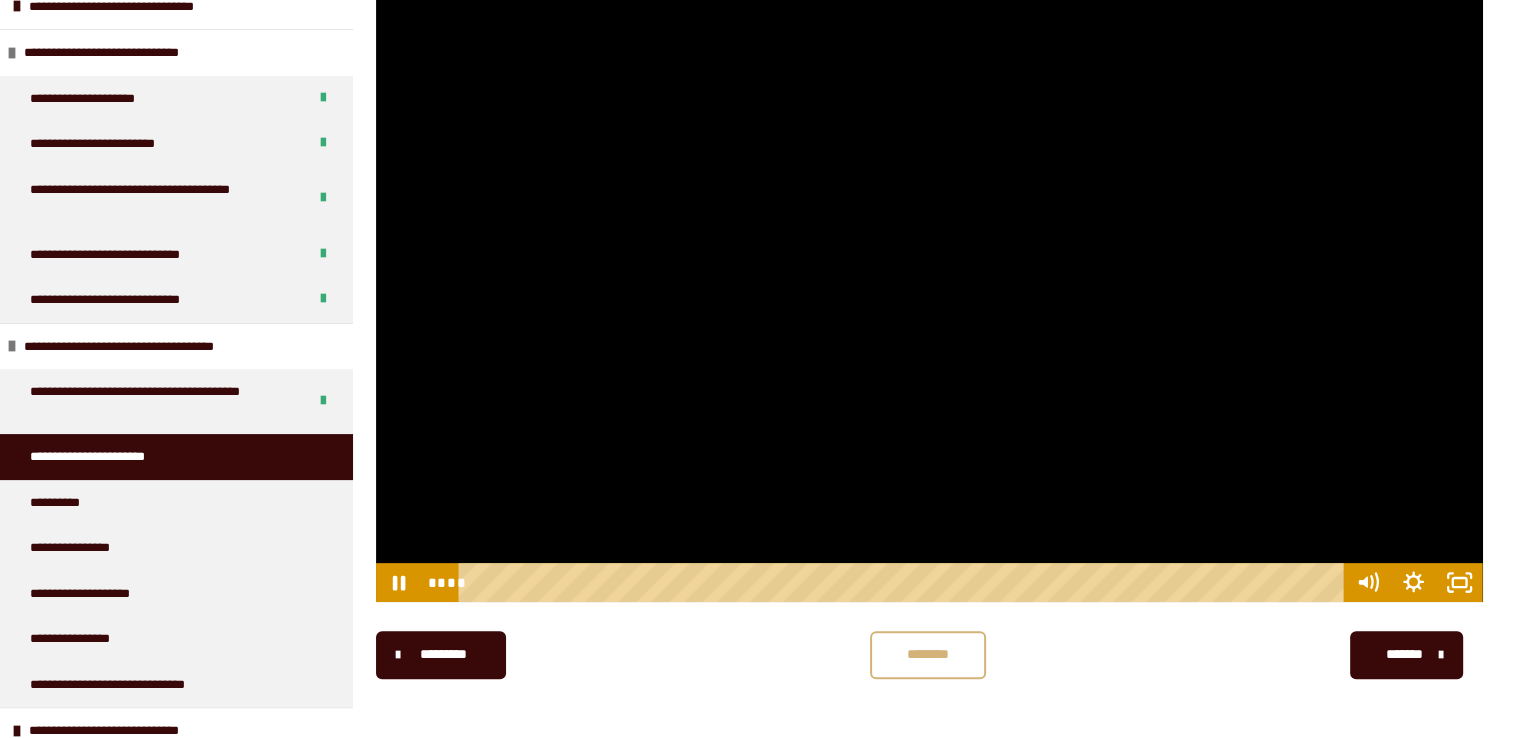 click on "********" at bounding box center (928, 654) 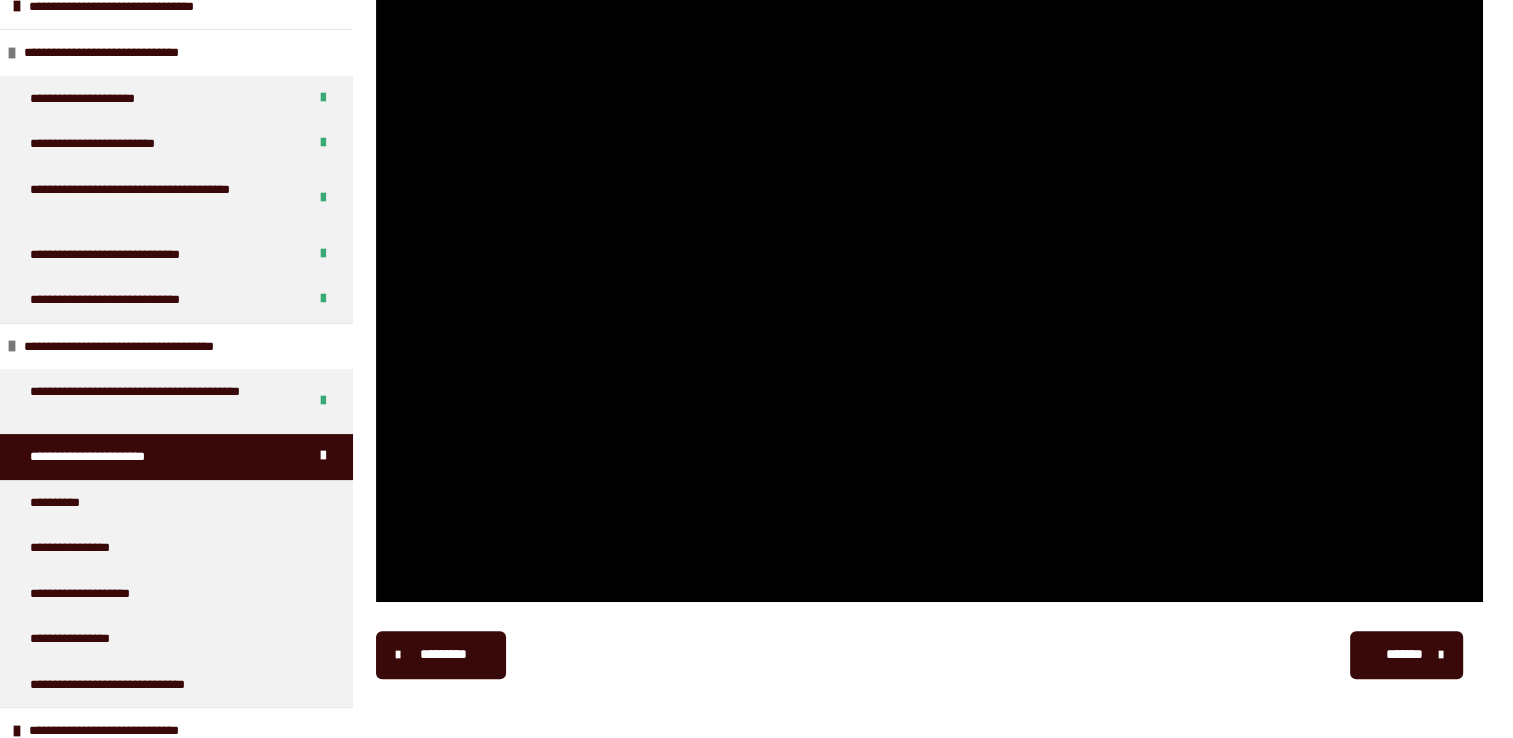 click on "*******" at bounding box center [1404, 654] 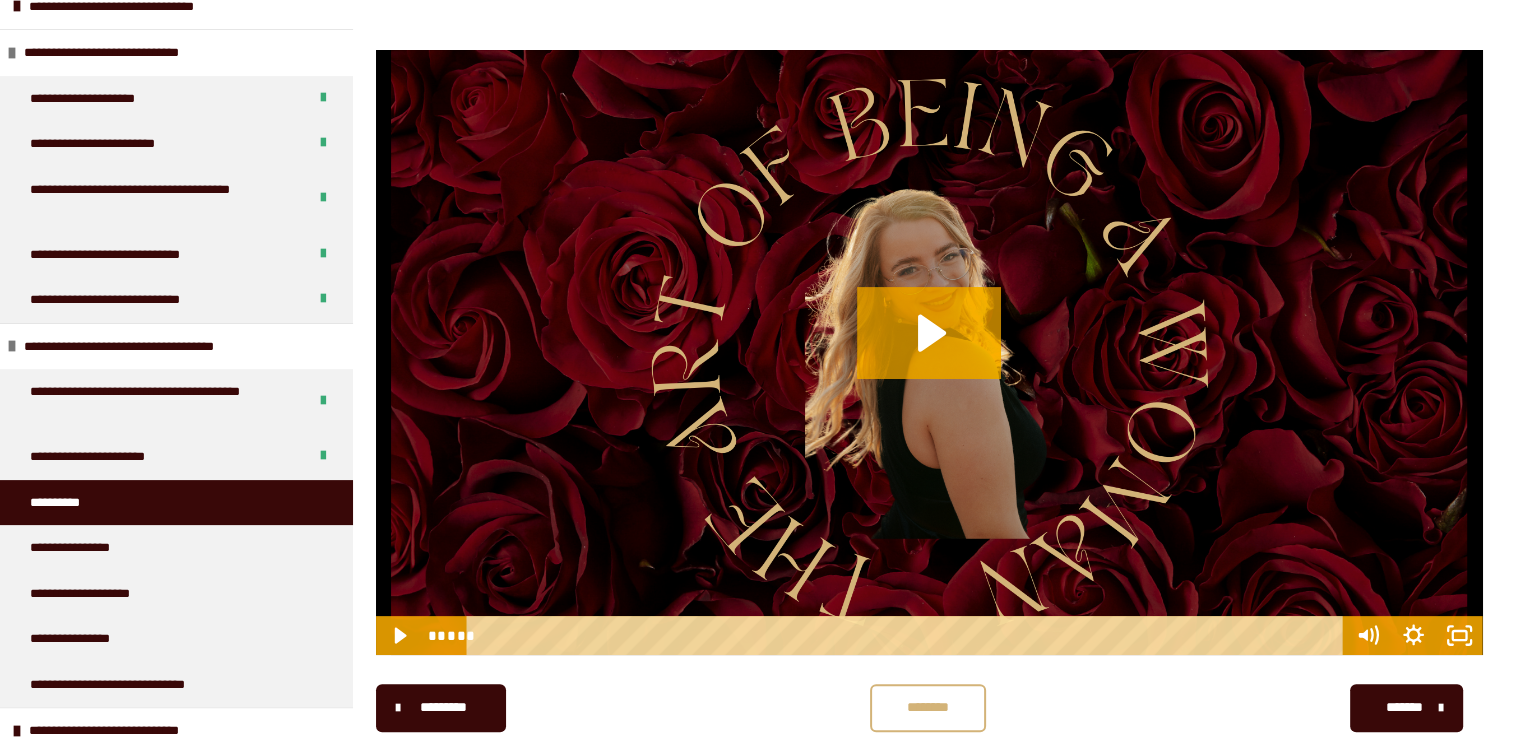 scroll, scrollTop: 420, scrollLeft: 0, axis: vertical 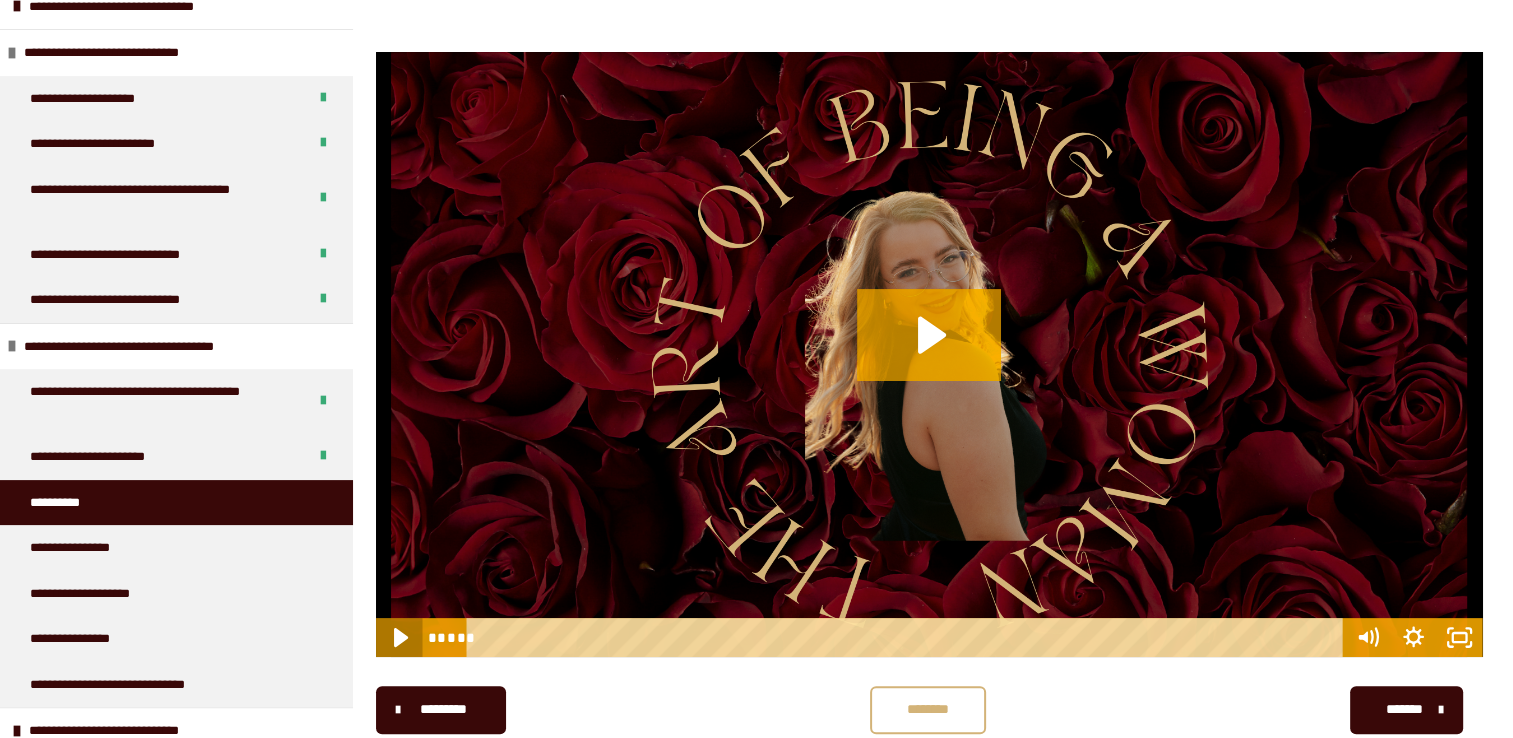 click 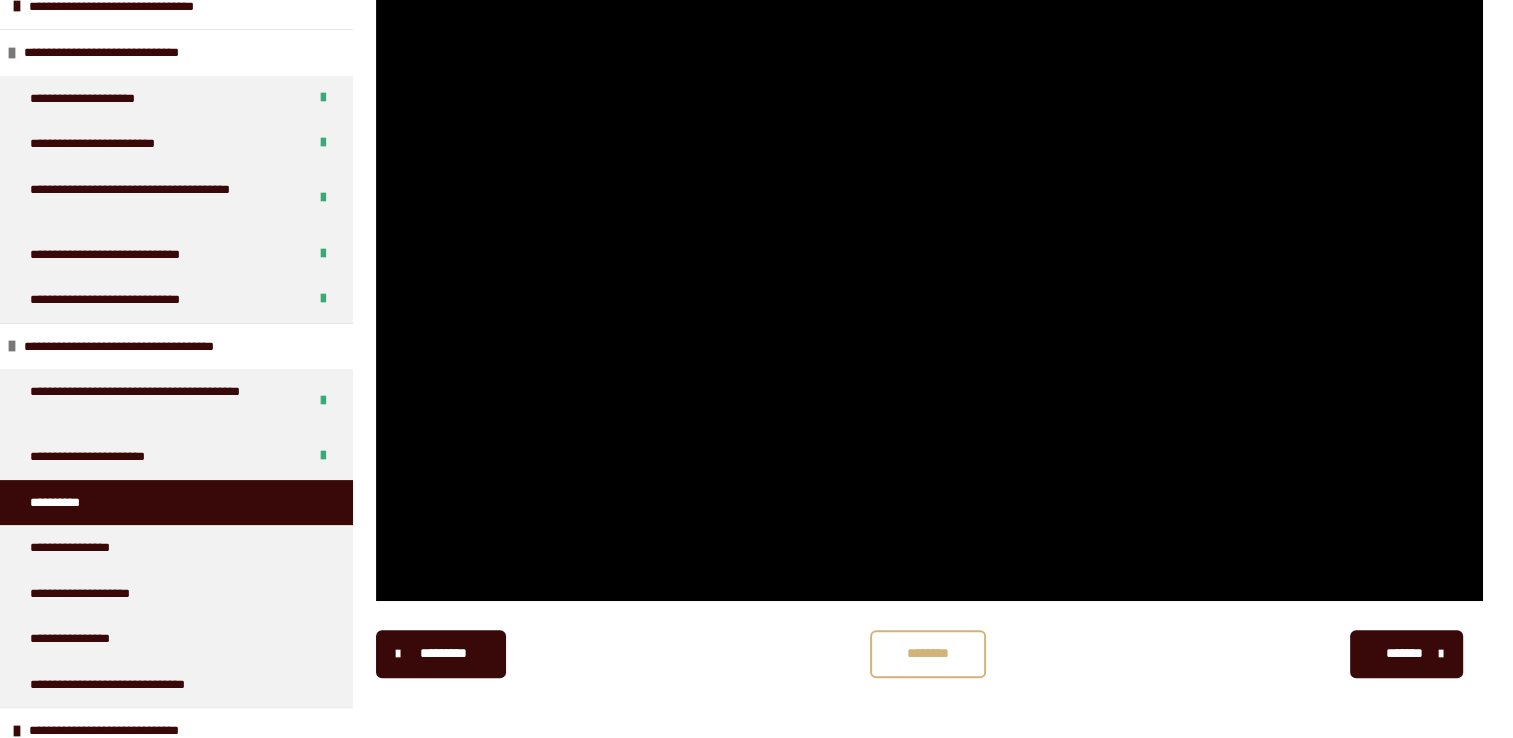 scroll, scrollTop: 400, scrollLeft: 0, axis: vertical 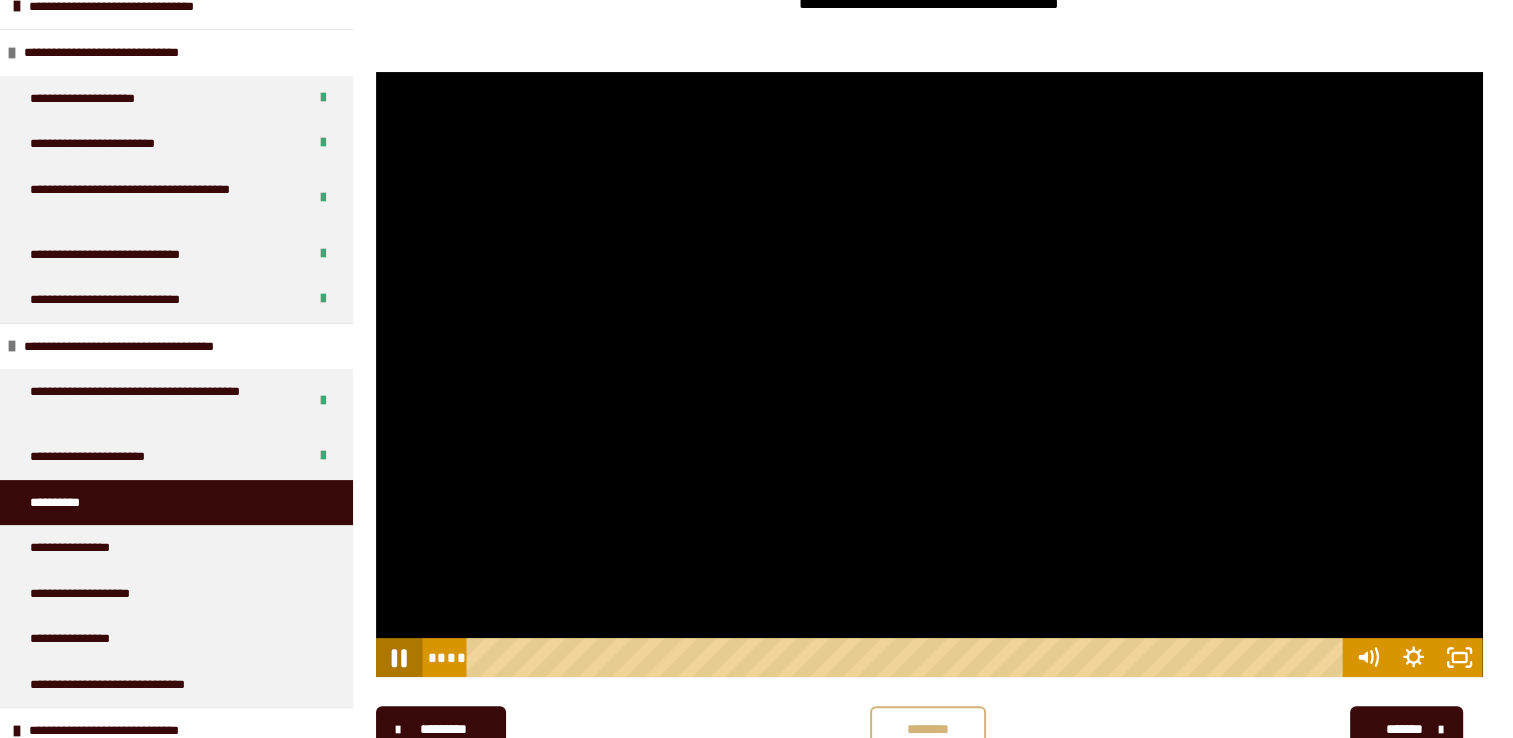 click 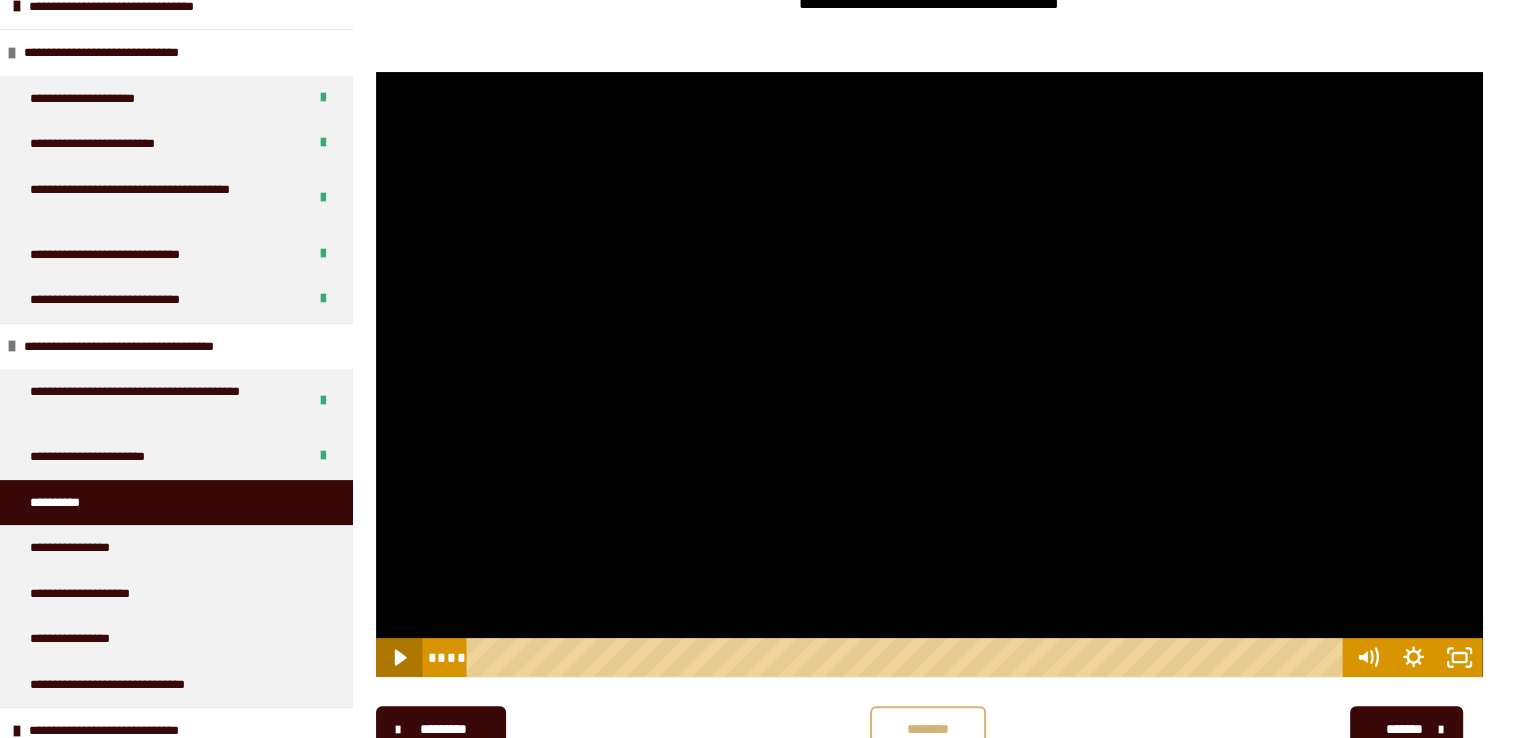 click 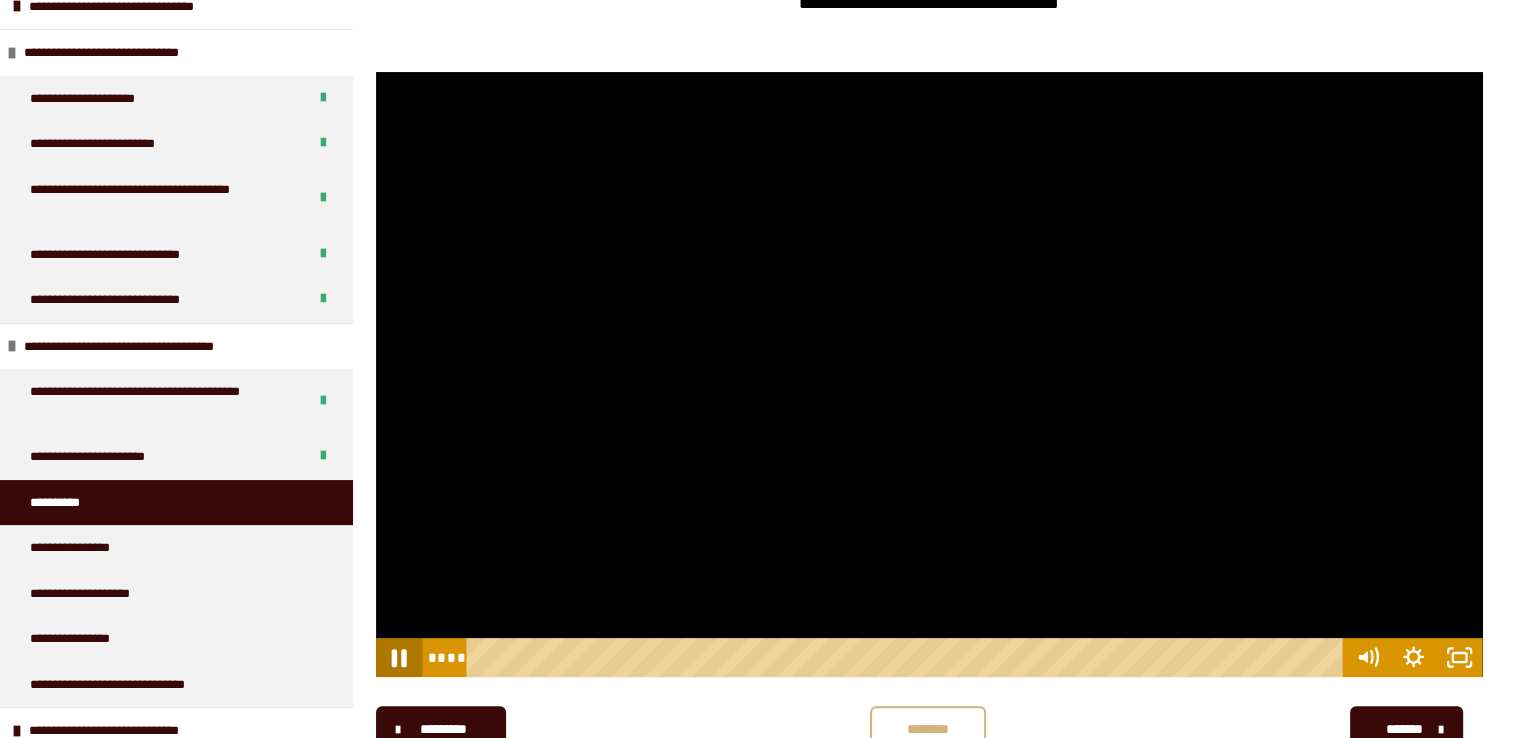 click 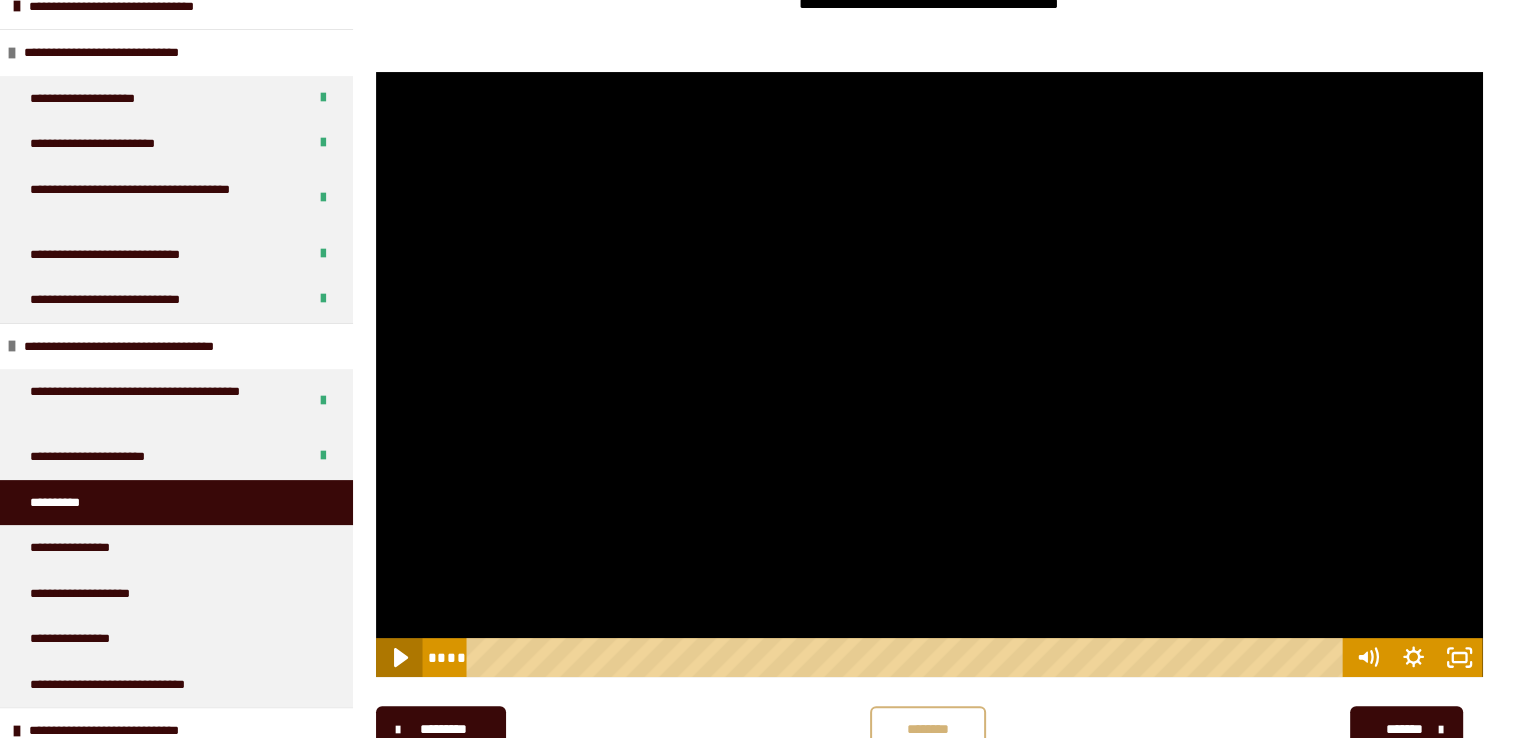click 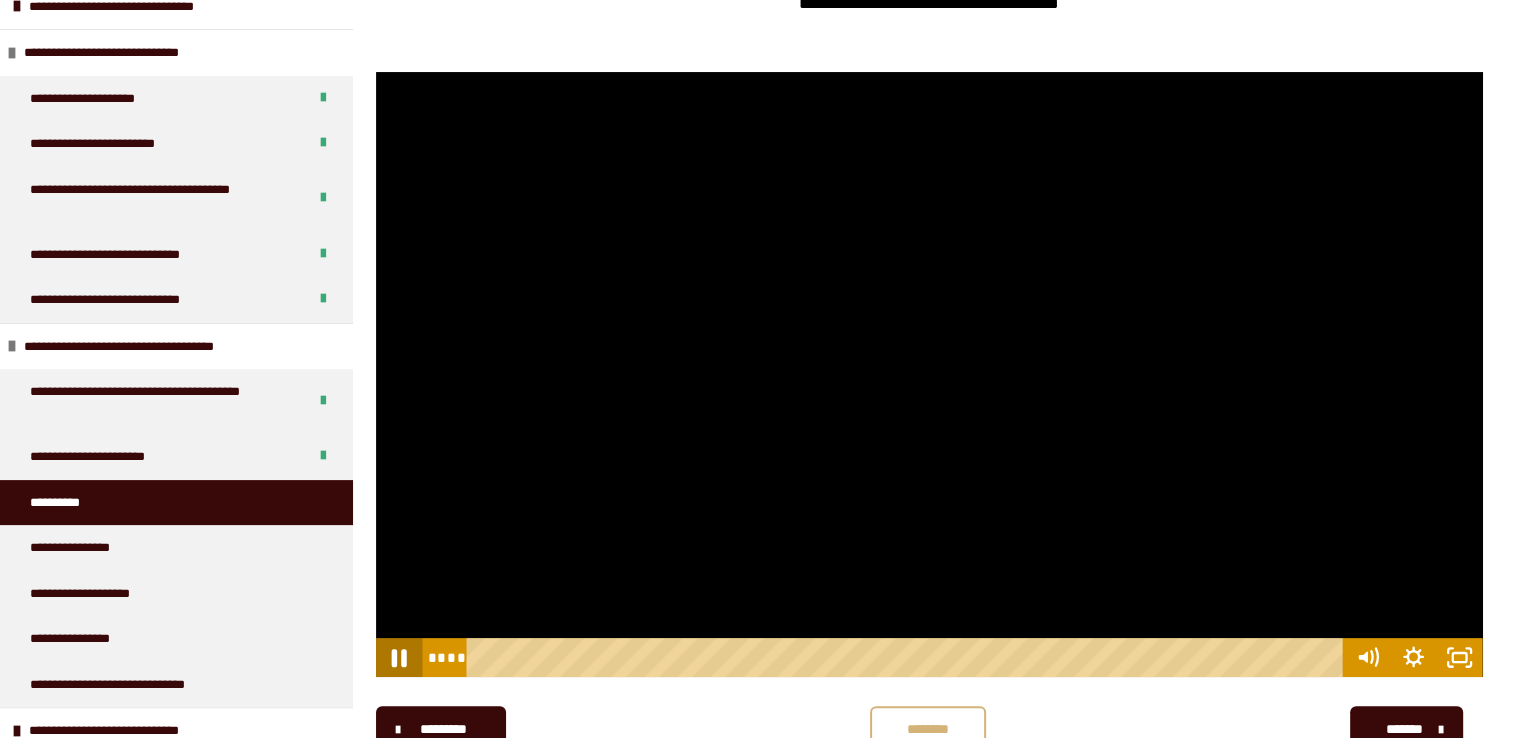 click 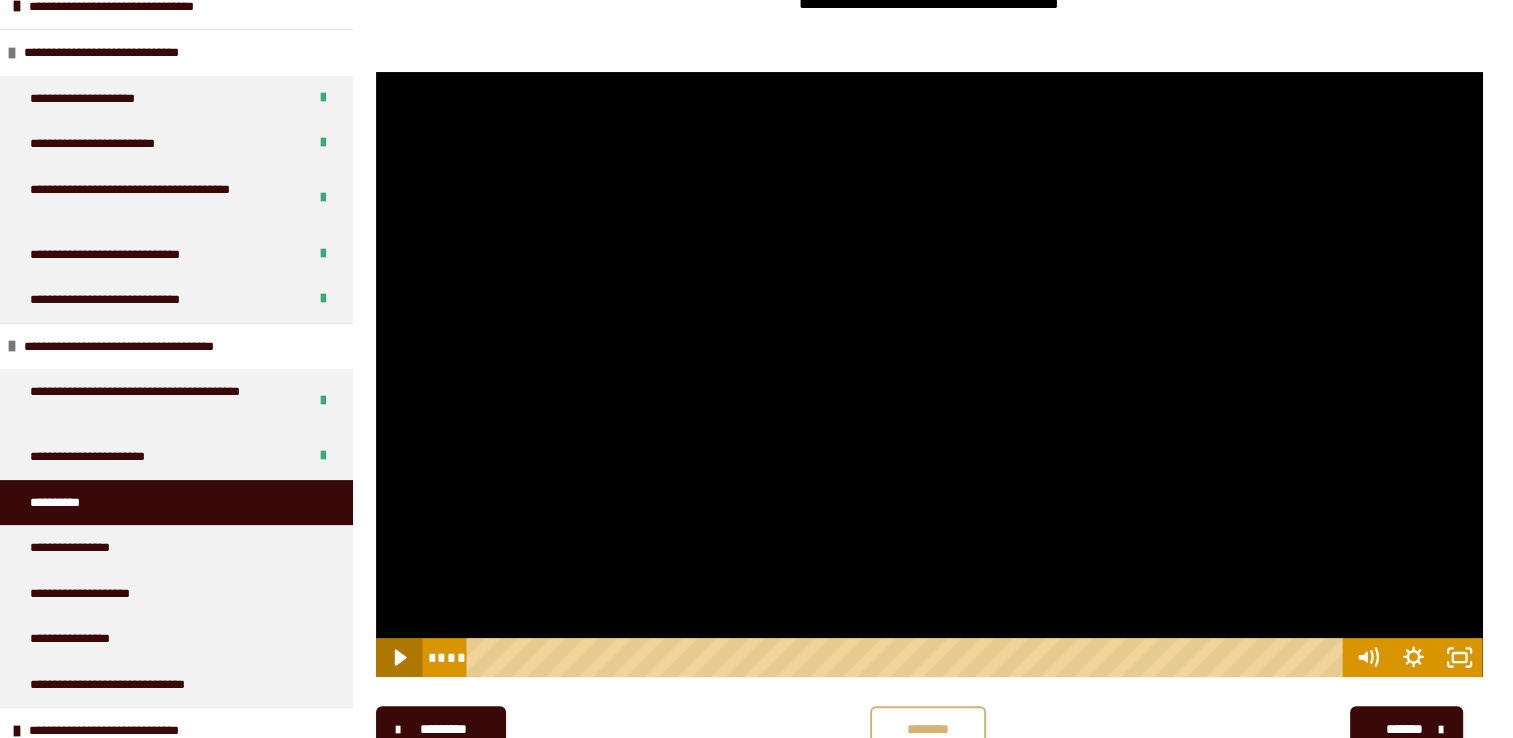 click 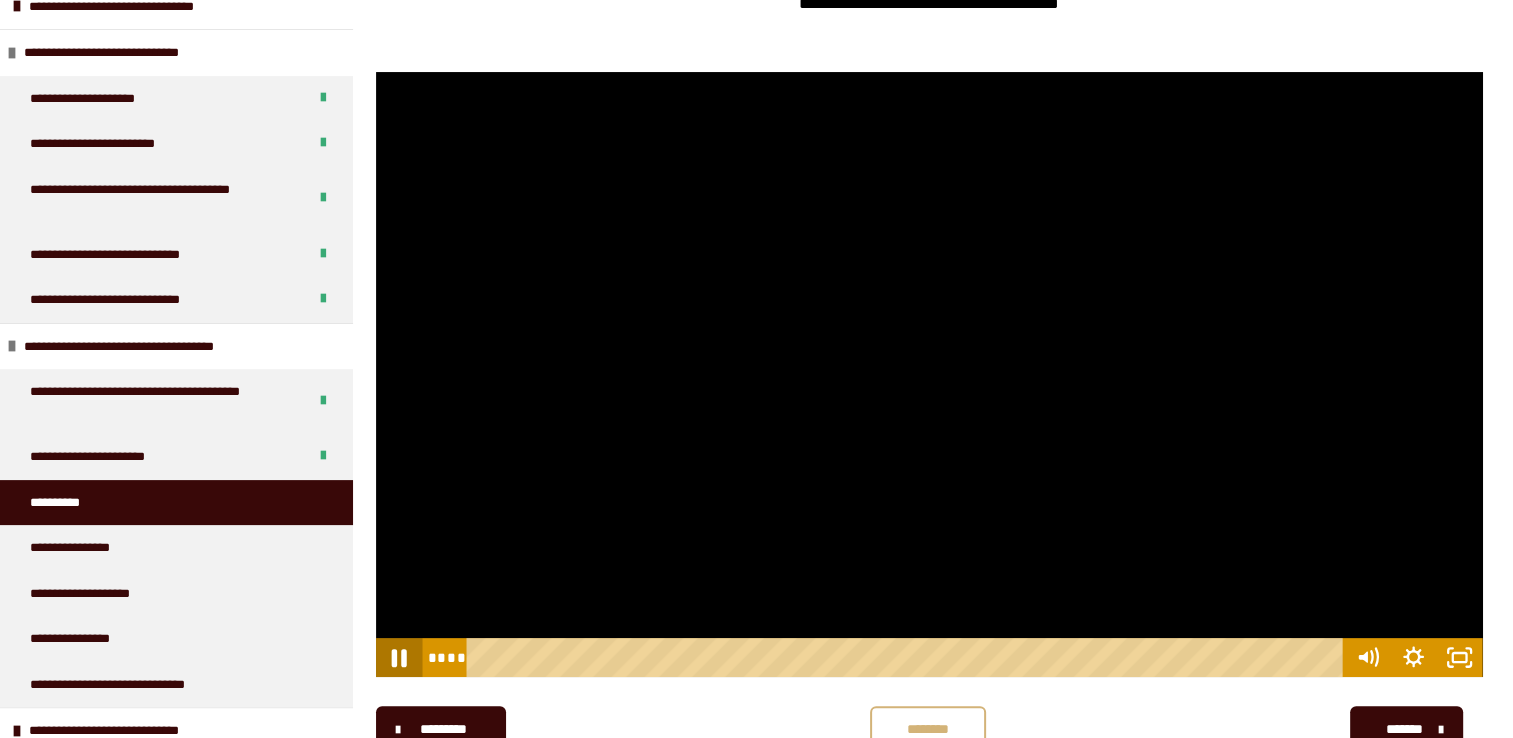 click 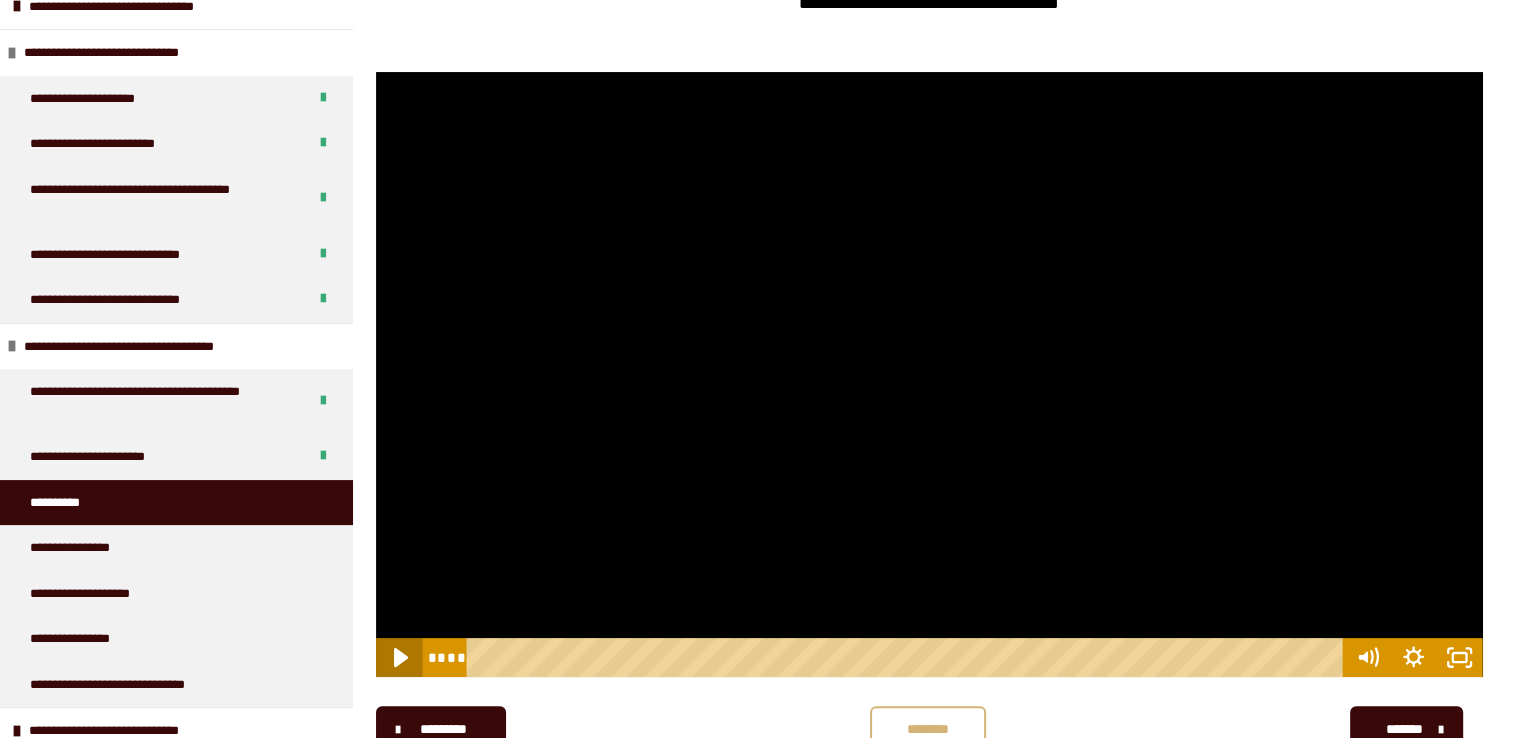 click 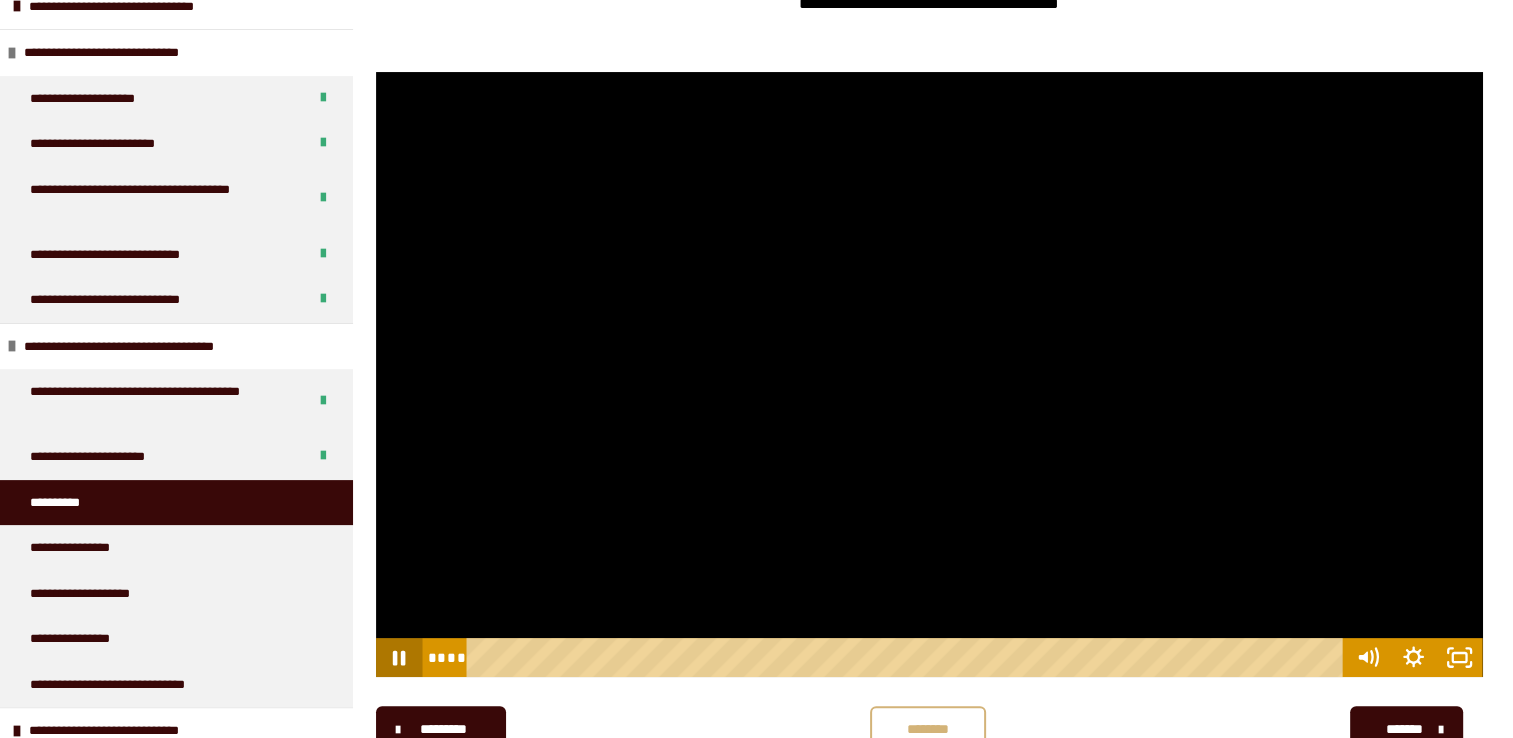 click 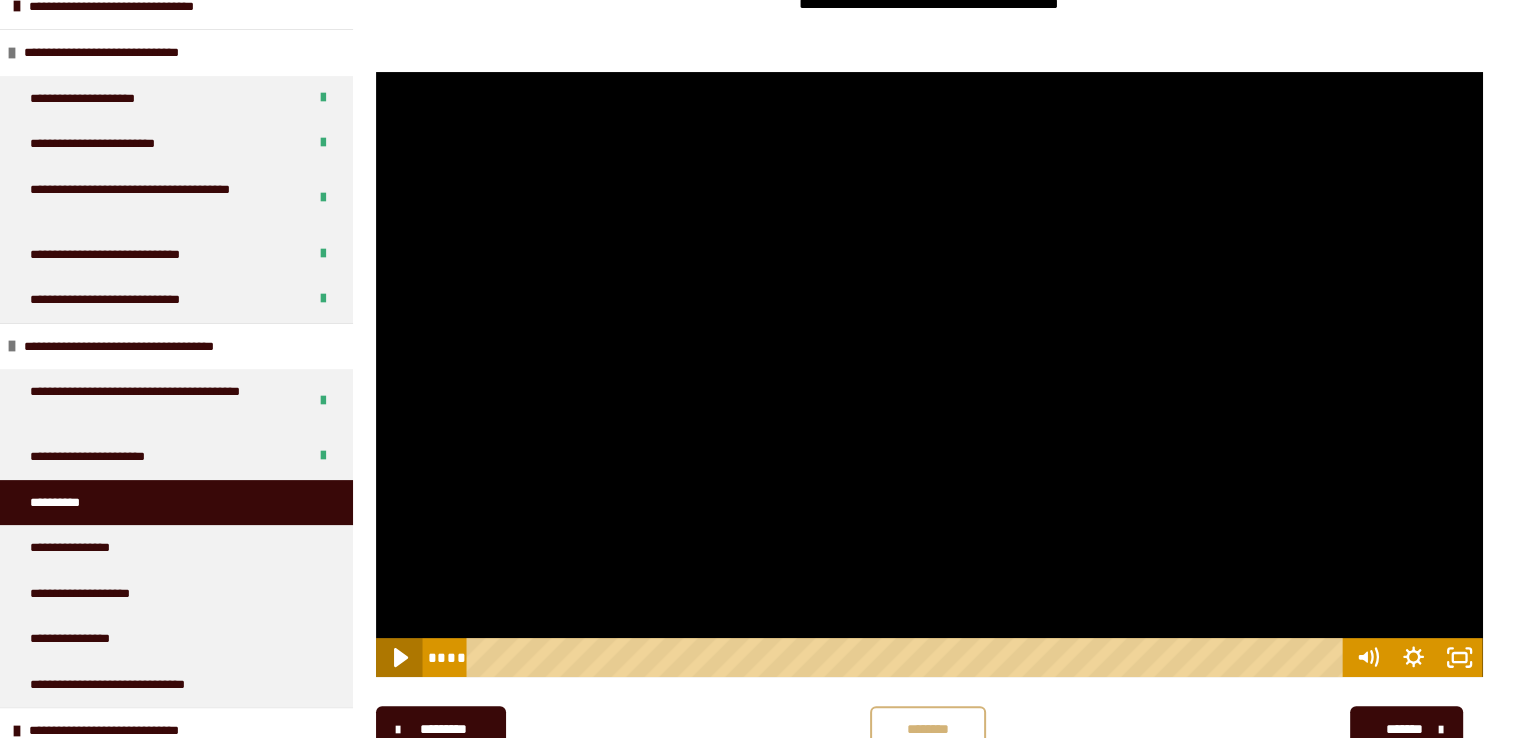 click 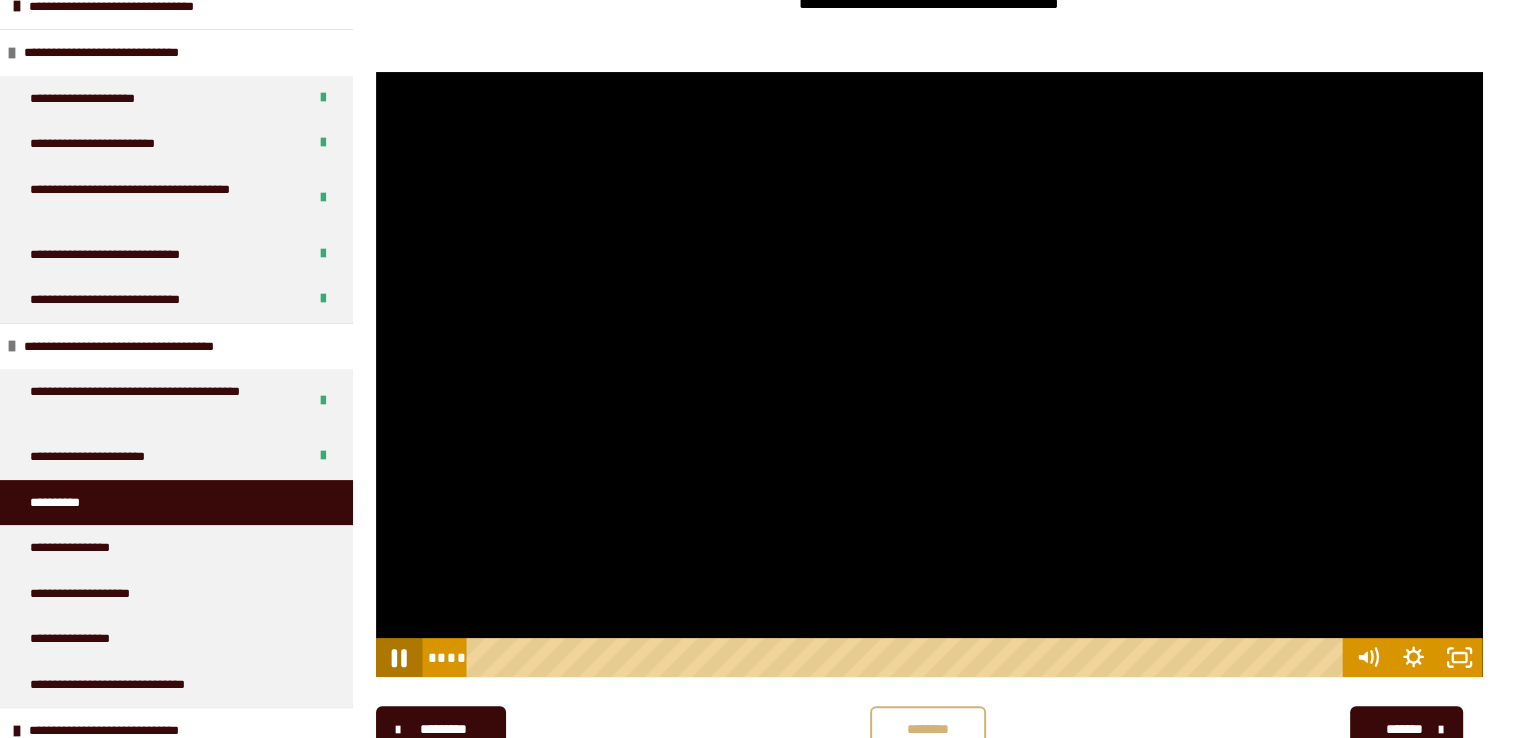 click 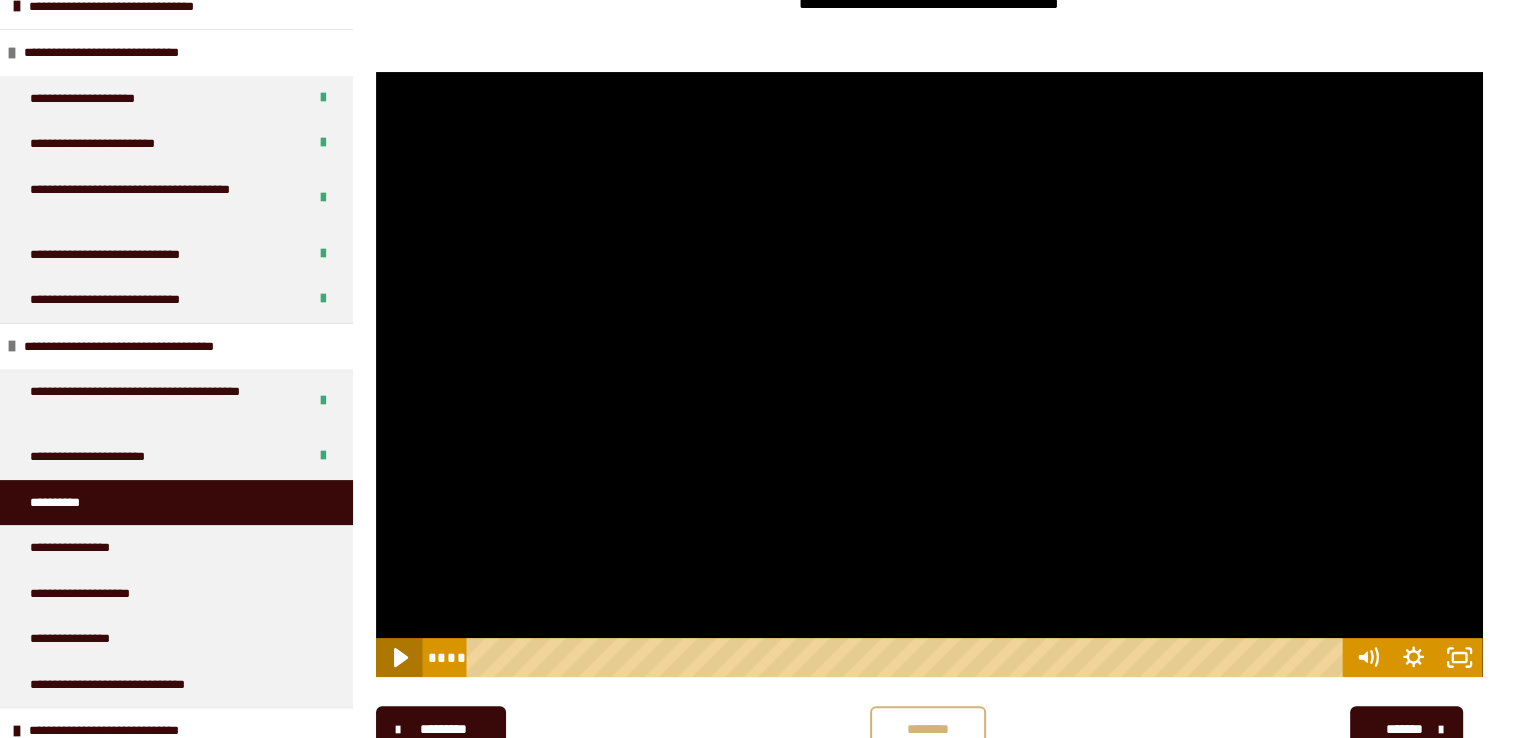 click 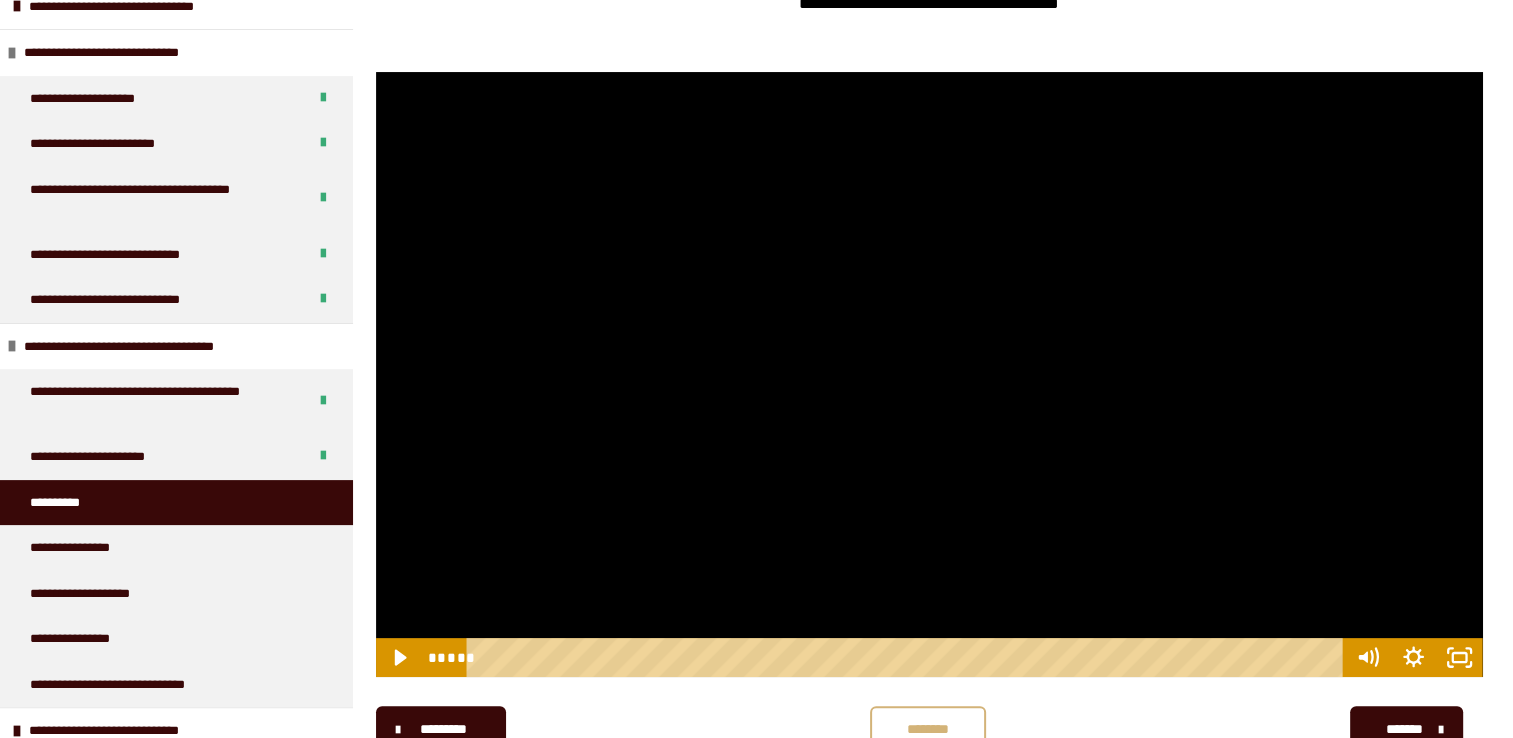 scroll, scrollTop: 476, scrollLeft: 0, axis: vertical 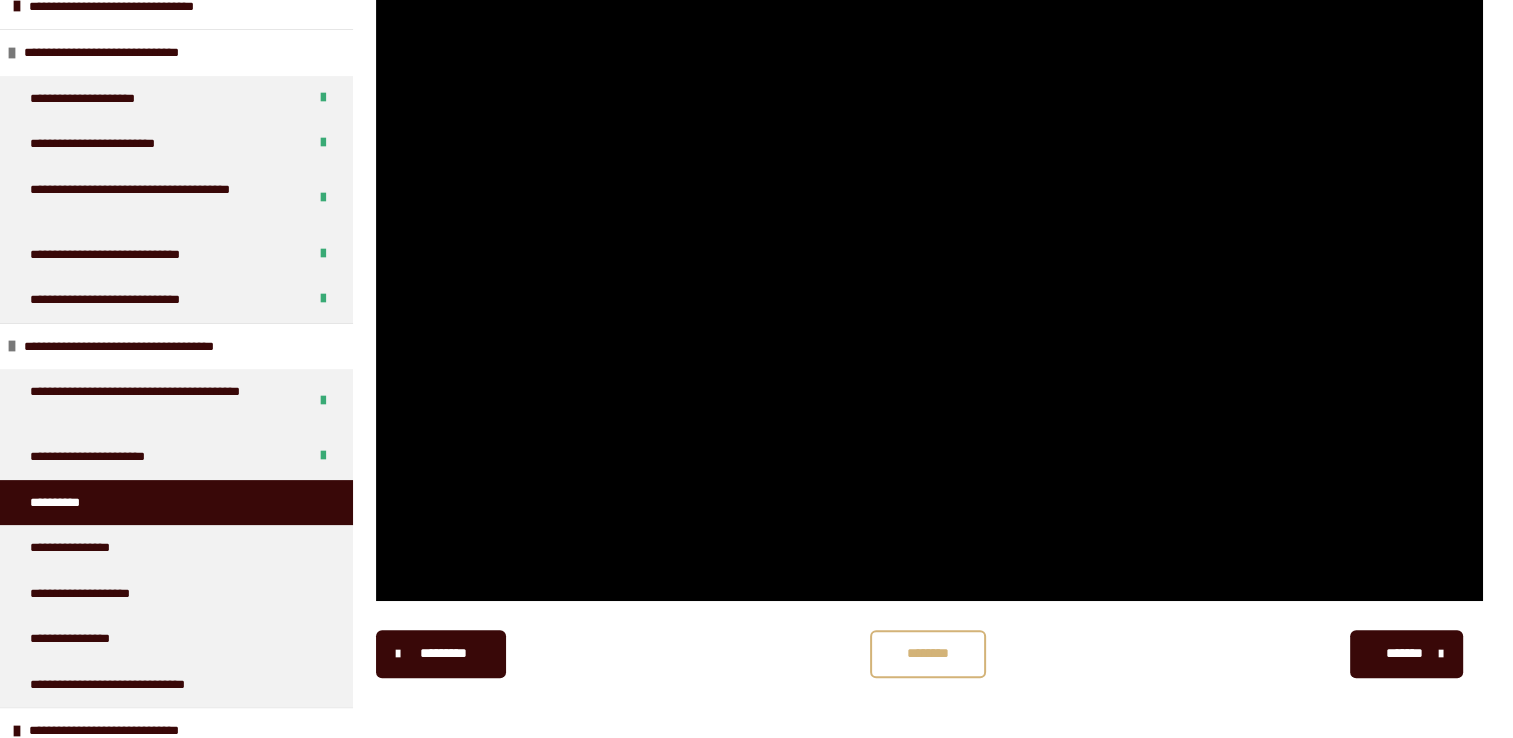 click on "********" at bounding box center (928, 653) 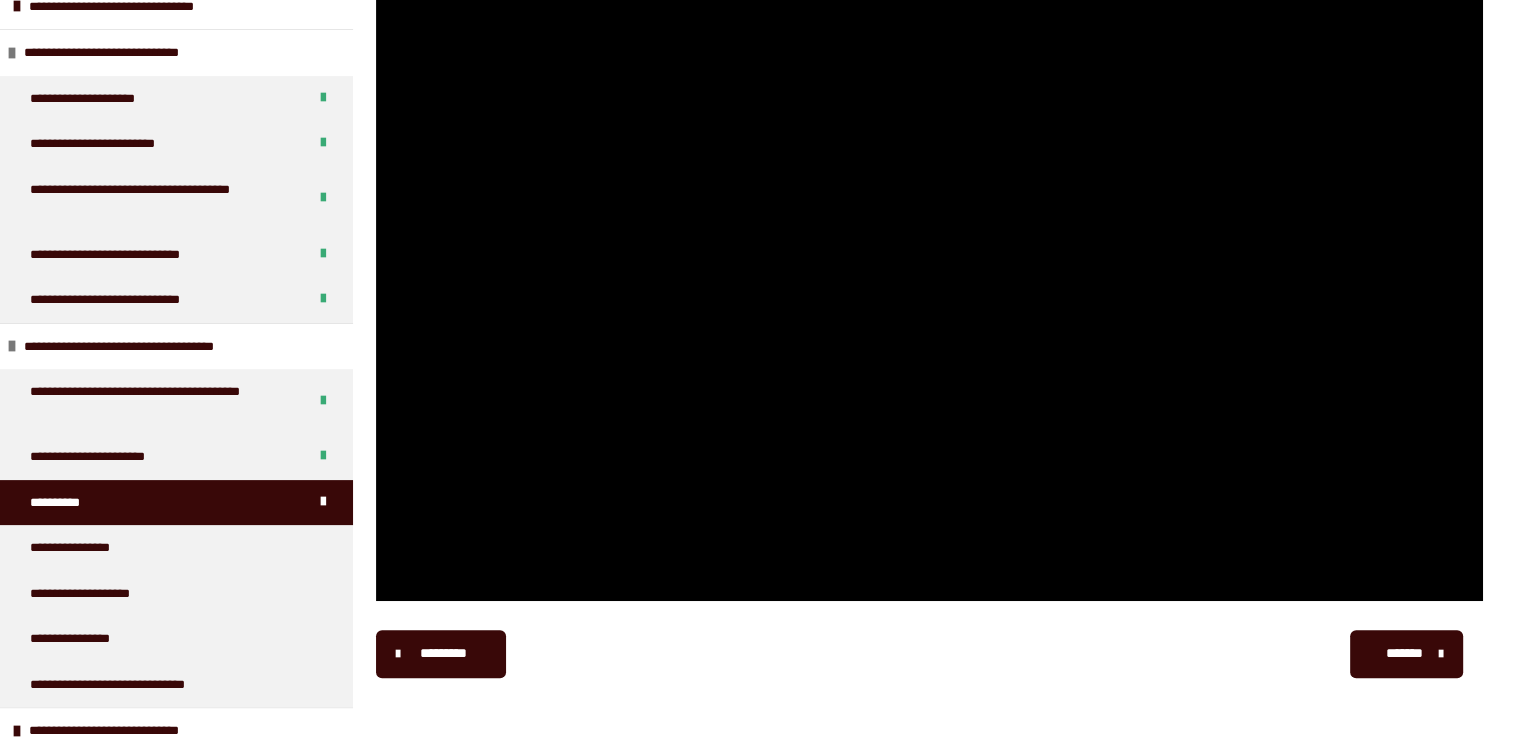 click at bounding box center [1441, 654] 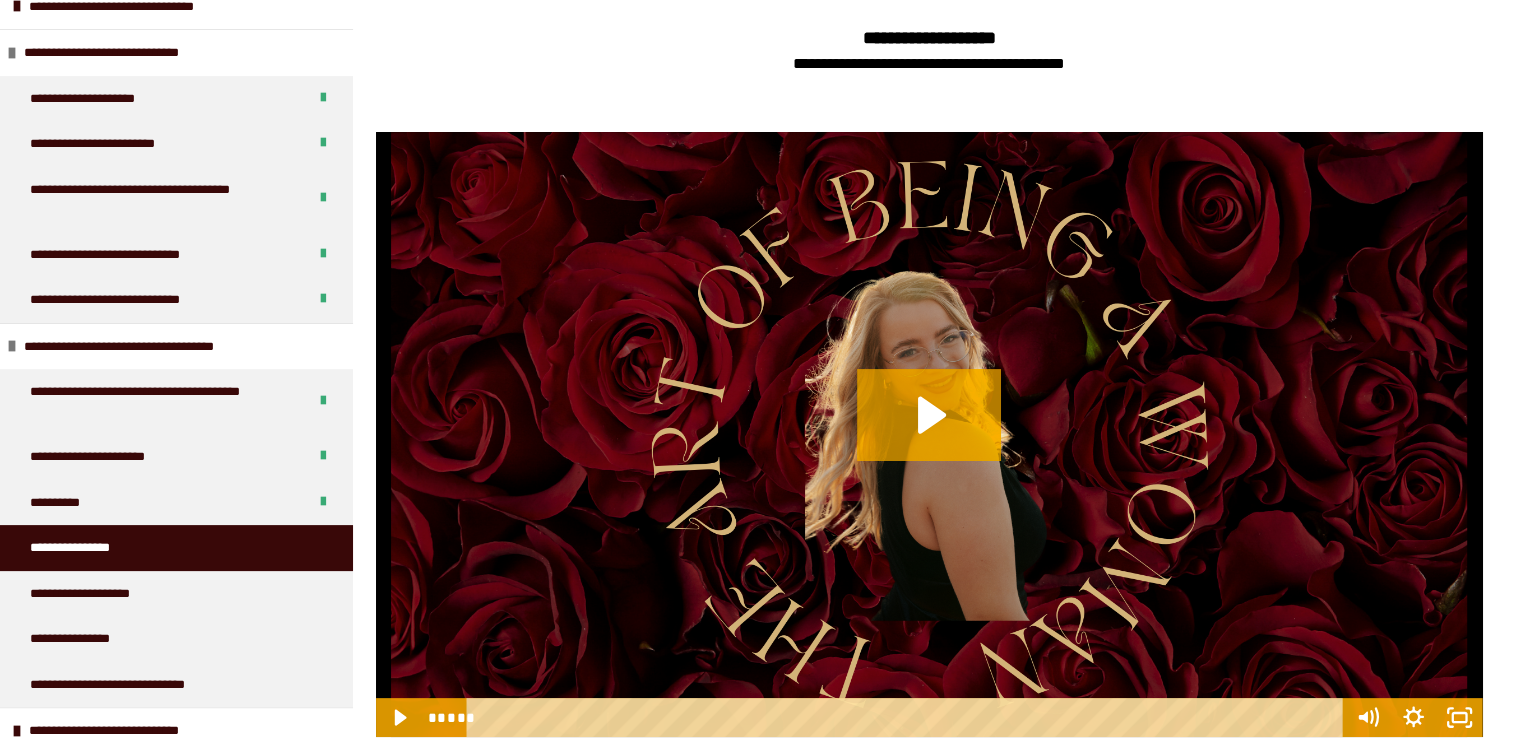 scroll, scrollTop: 476, scrollLeft: 0, axis: vertical 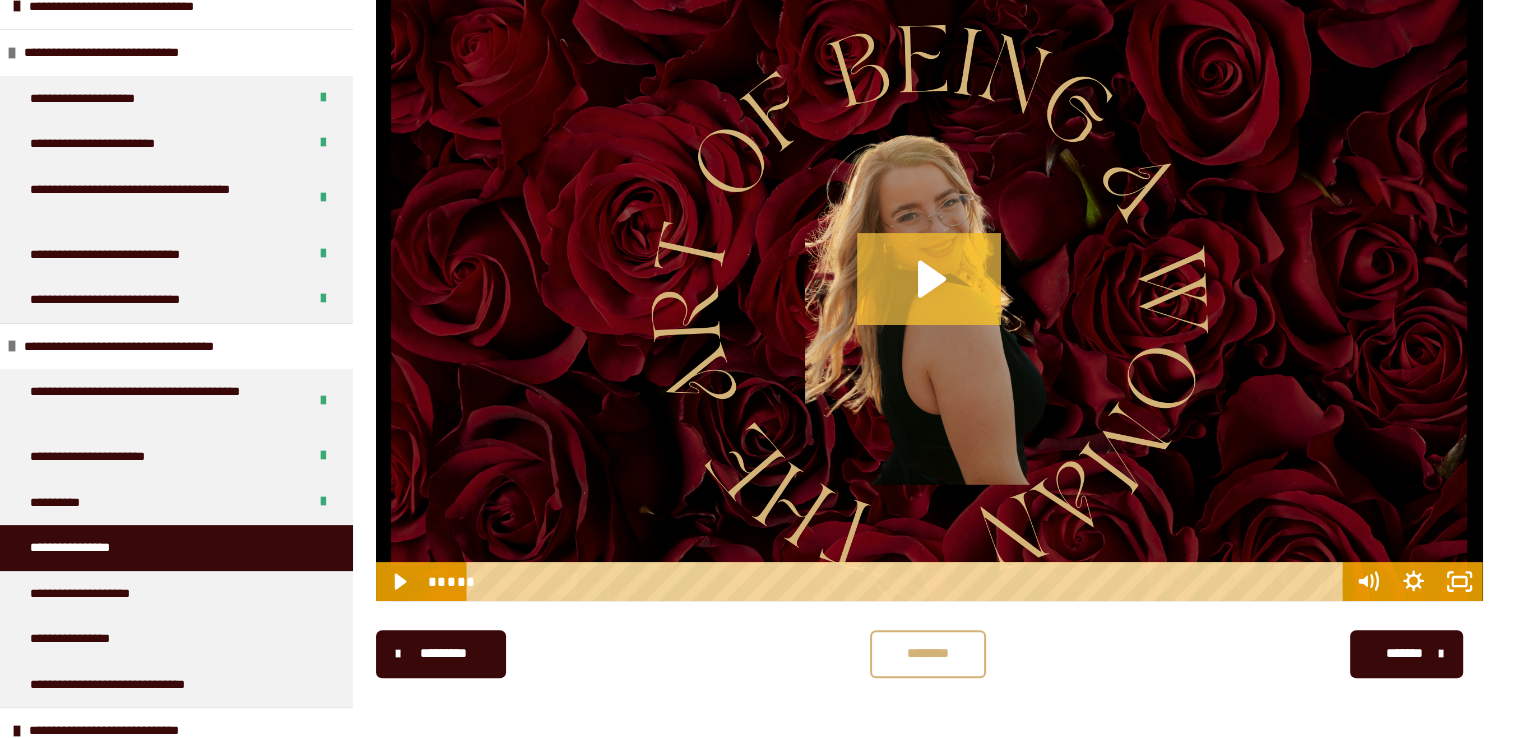 click 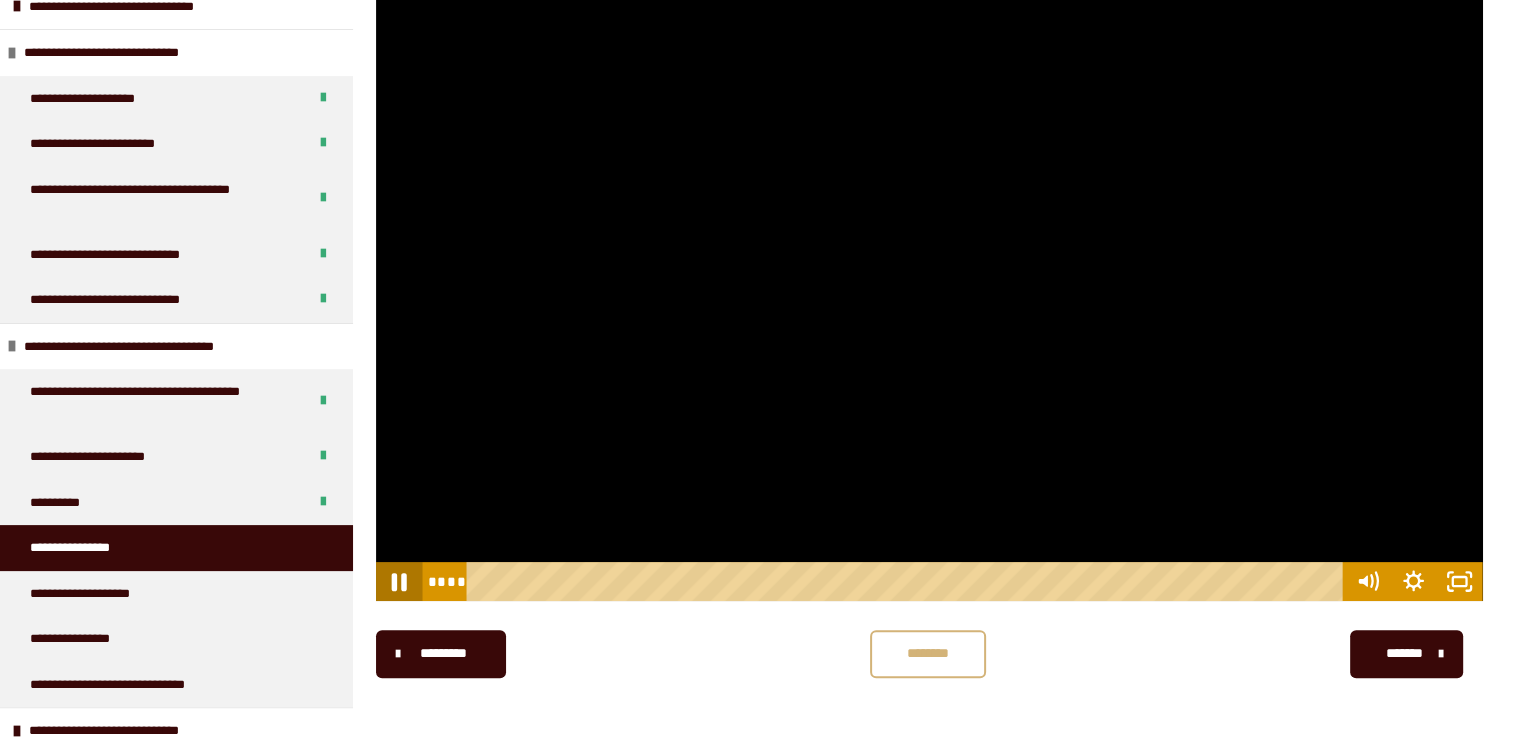 click 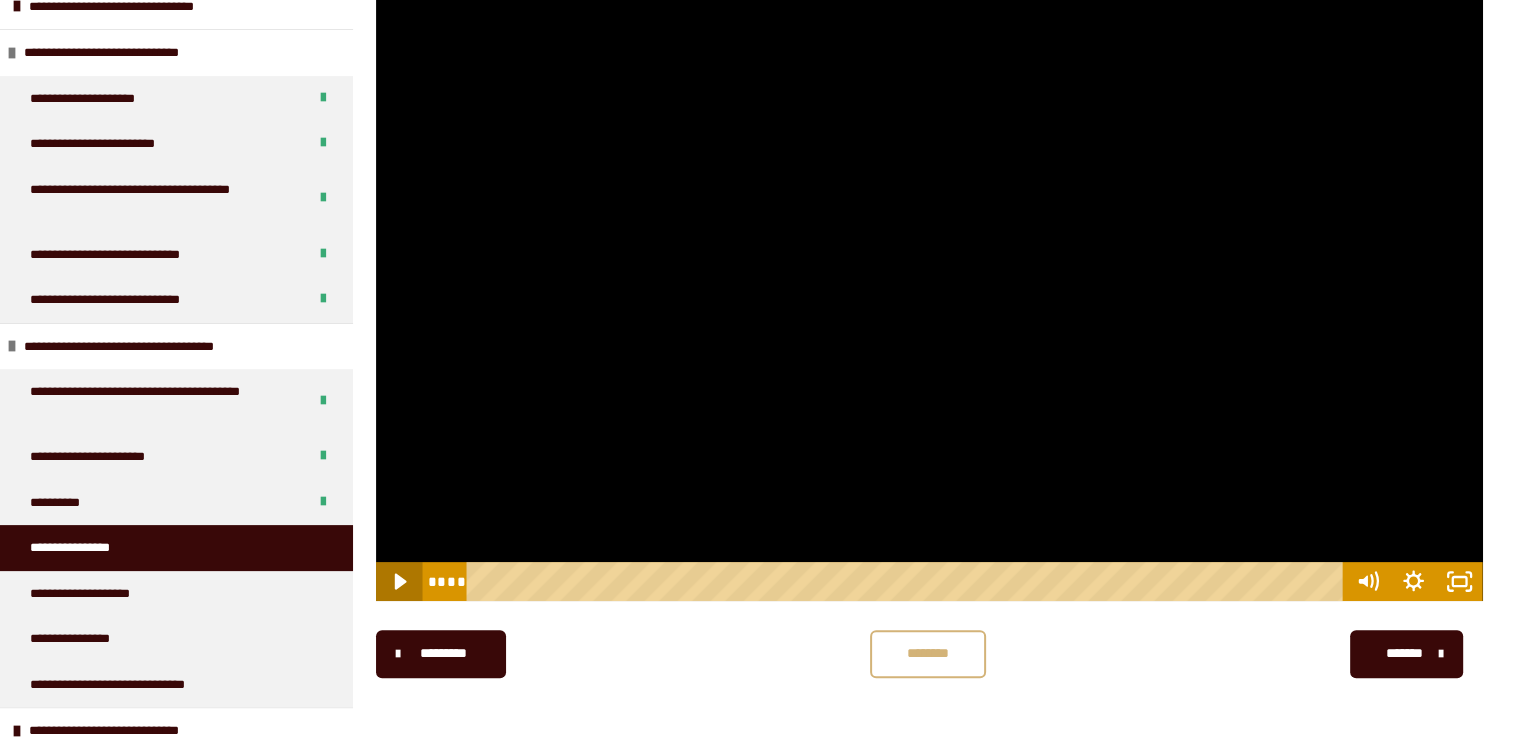 click 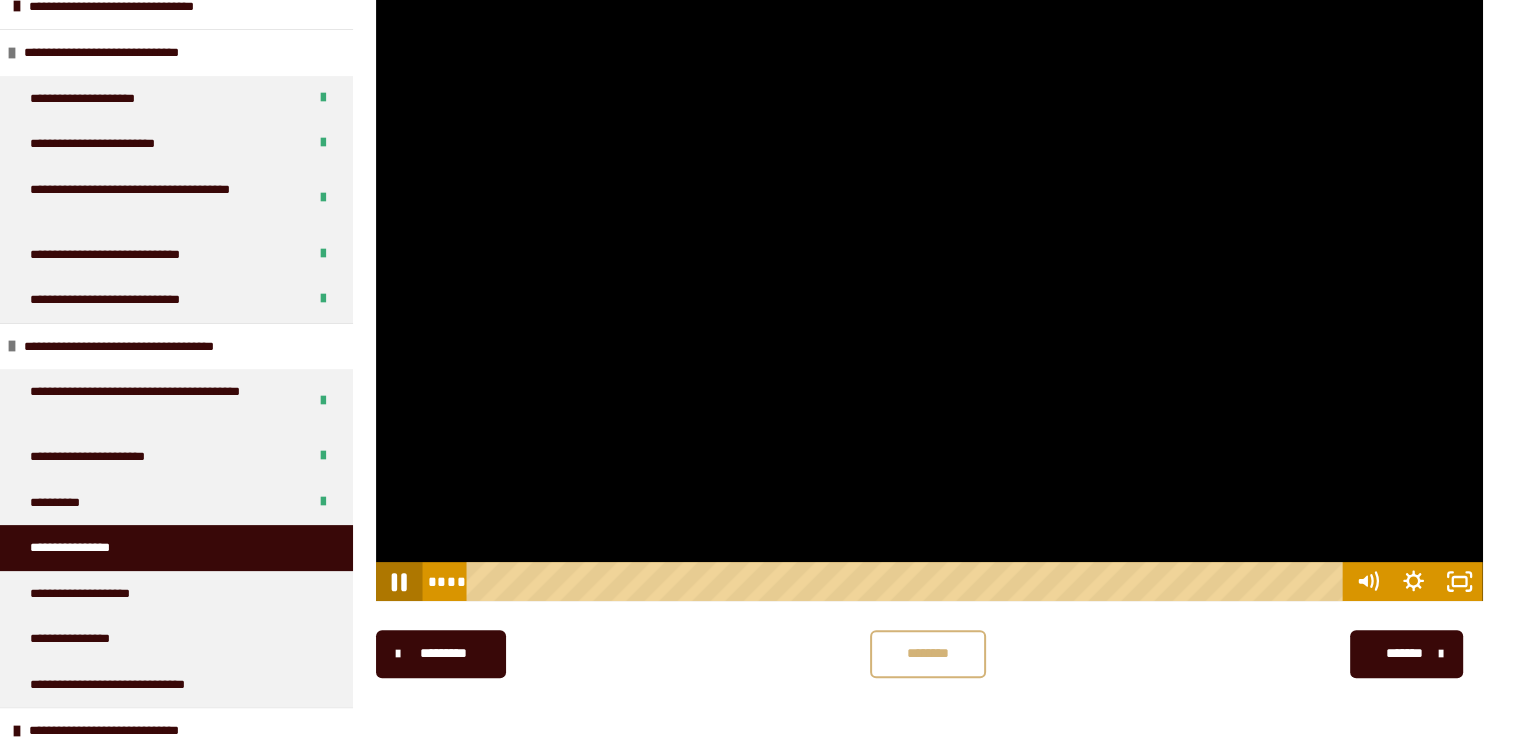 click 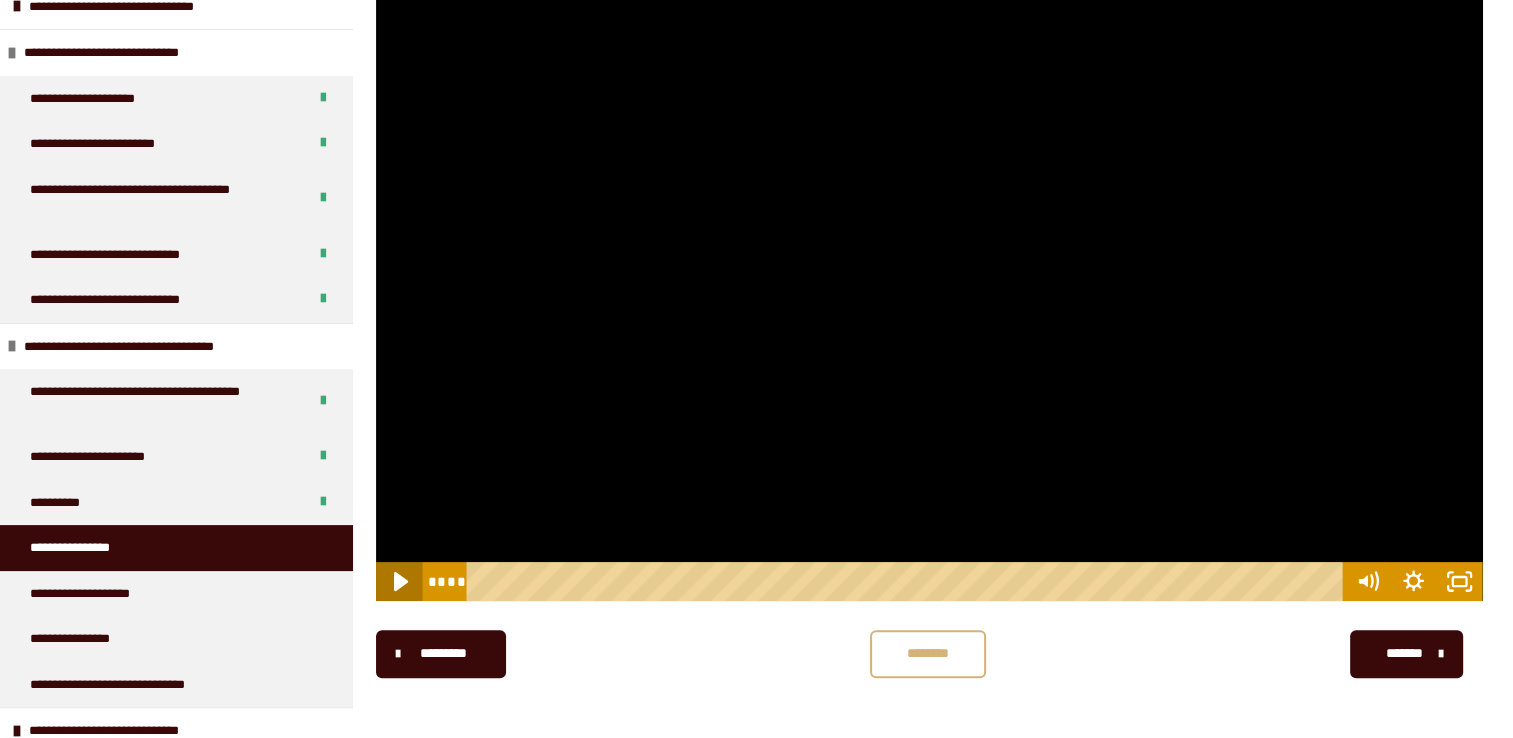 click 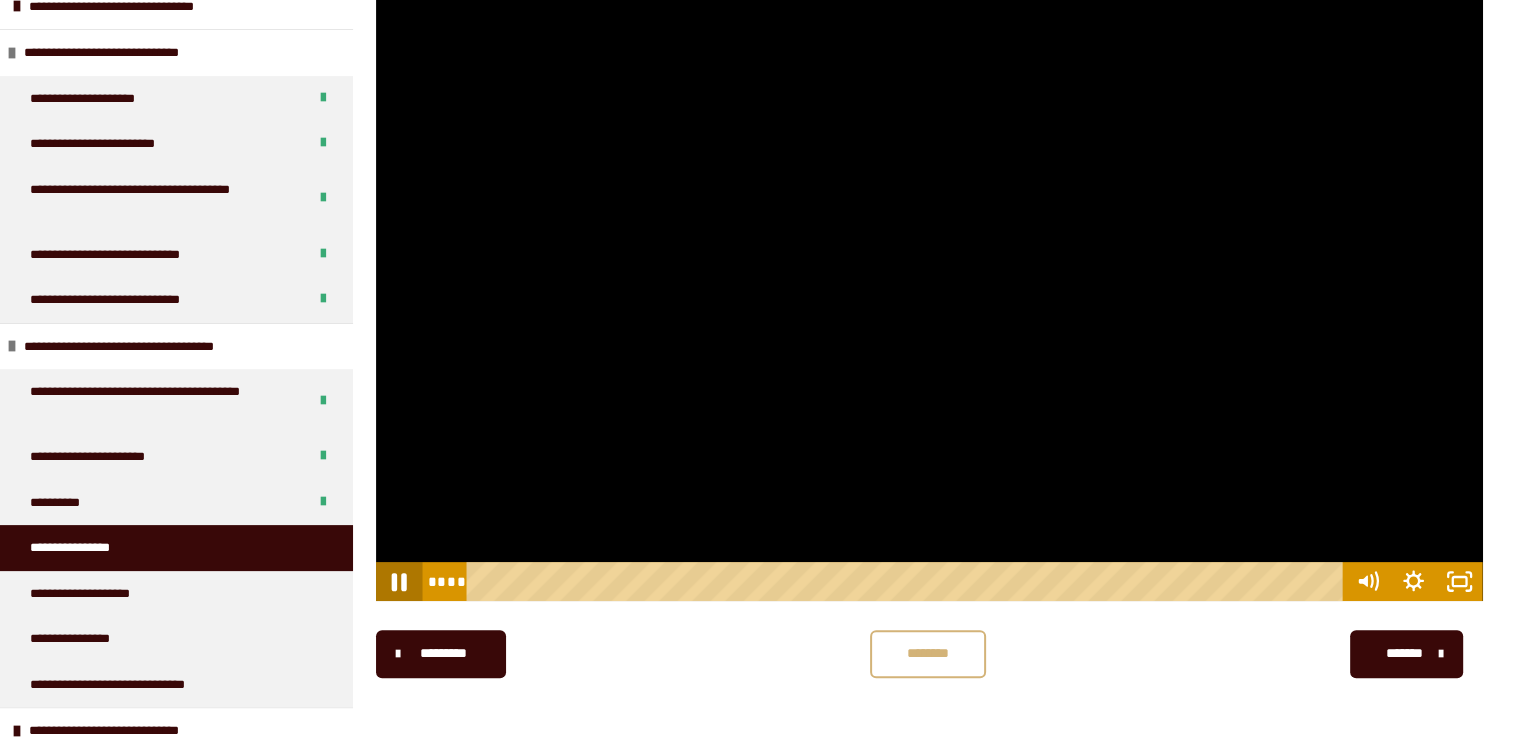 click 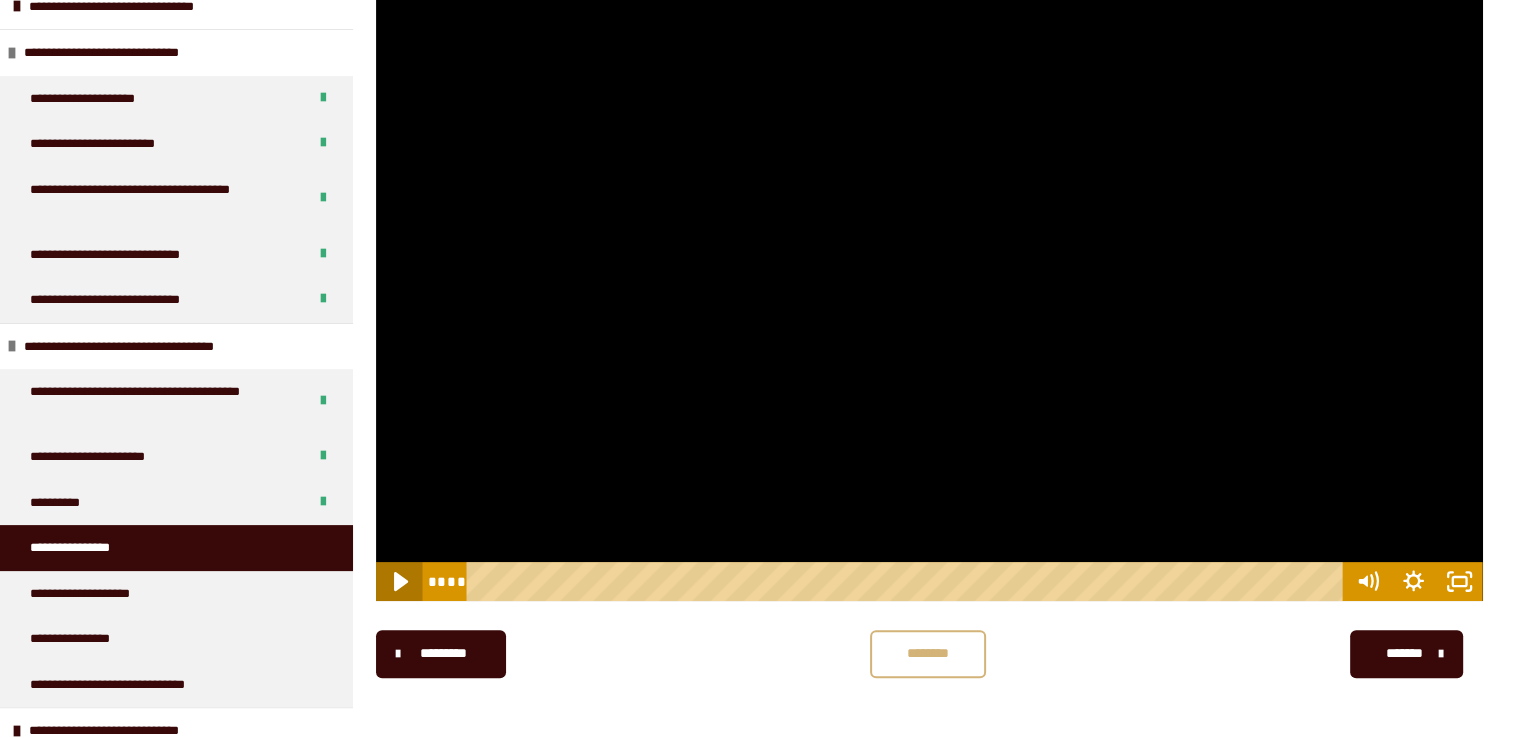 click 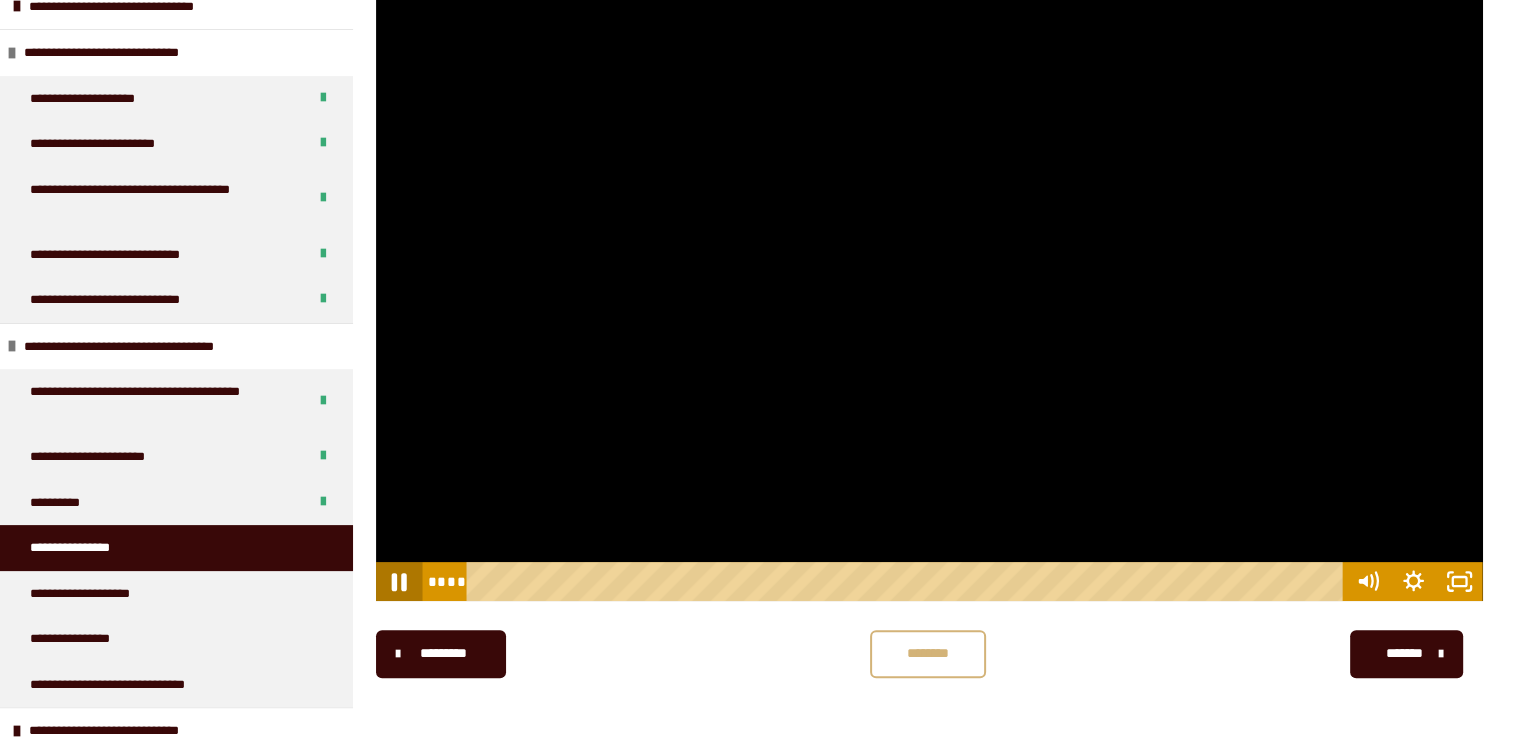 click 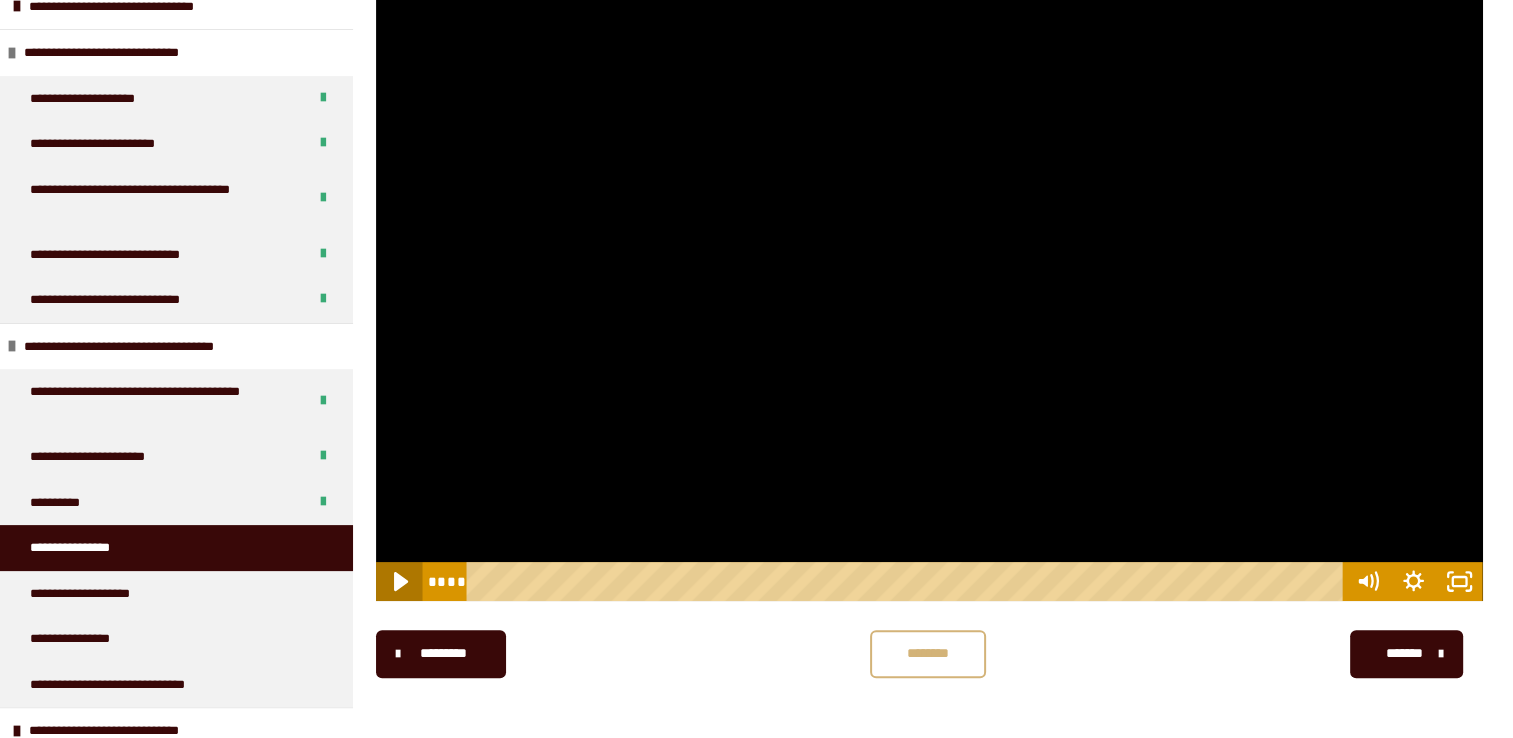 click 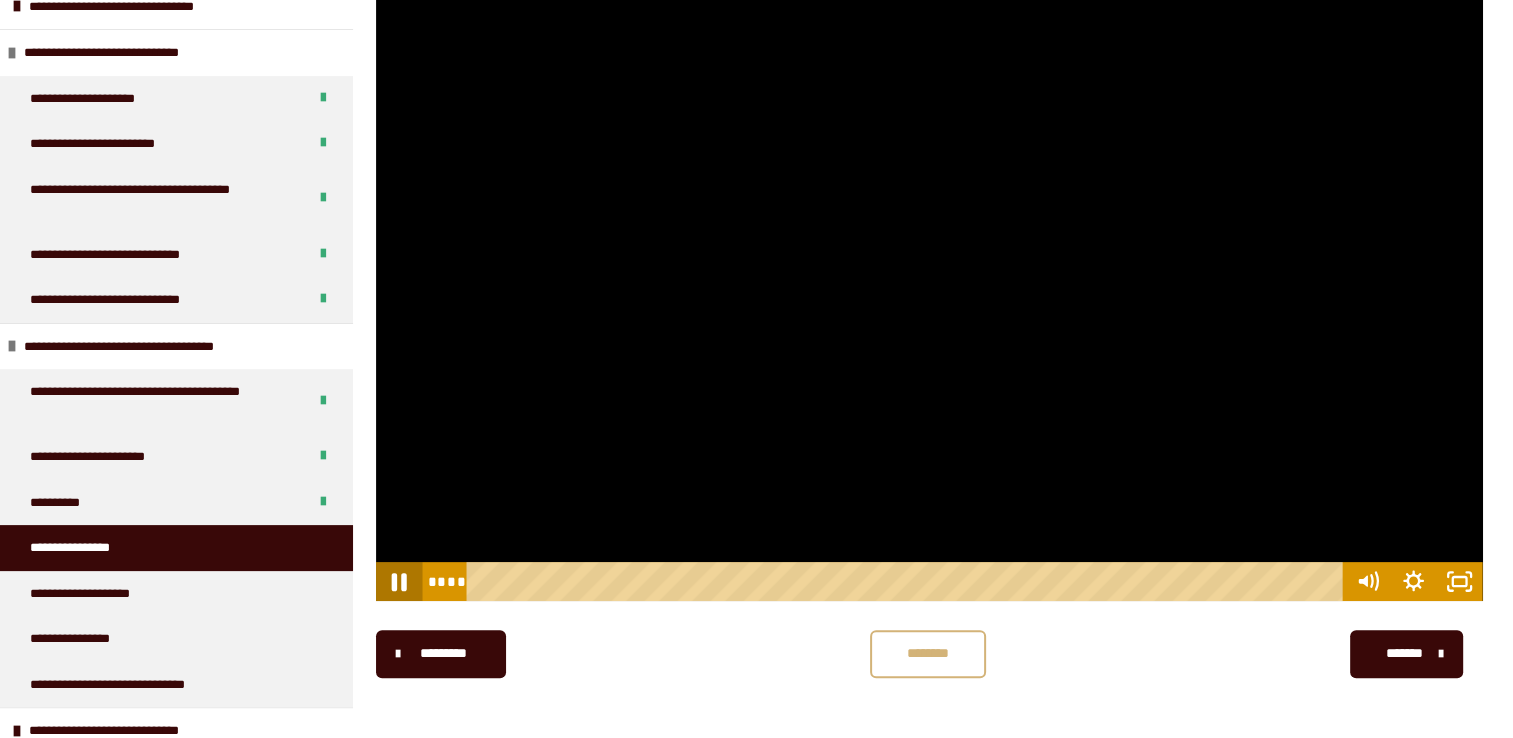 click 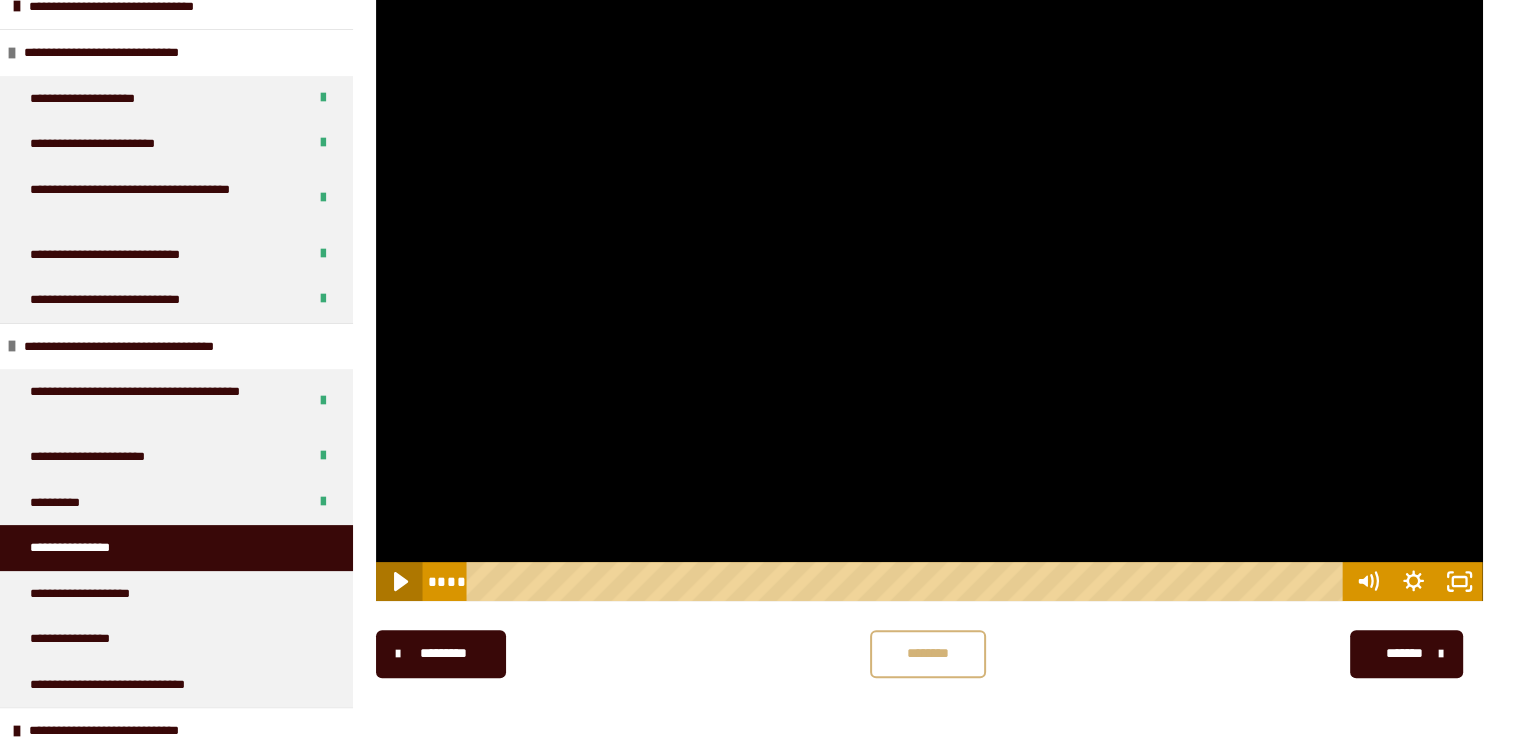 click 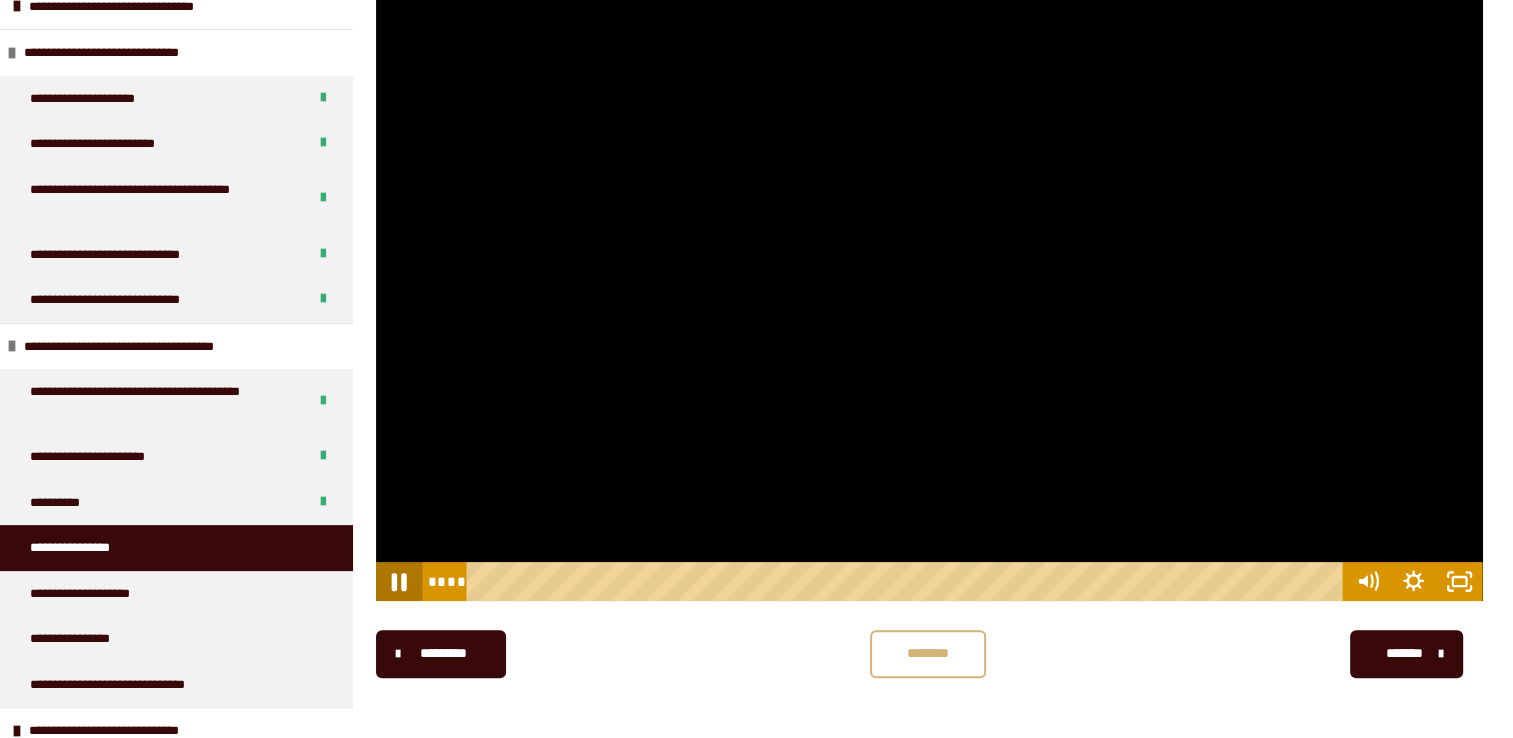 click 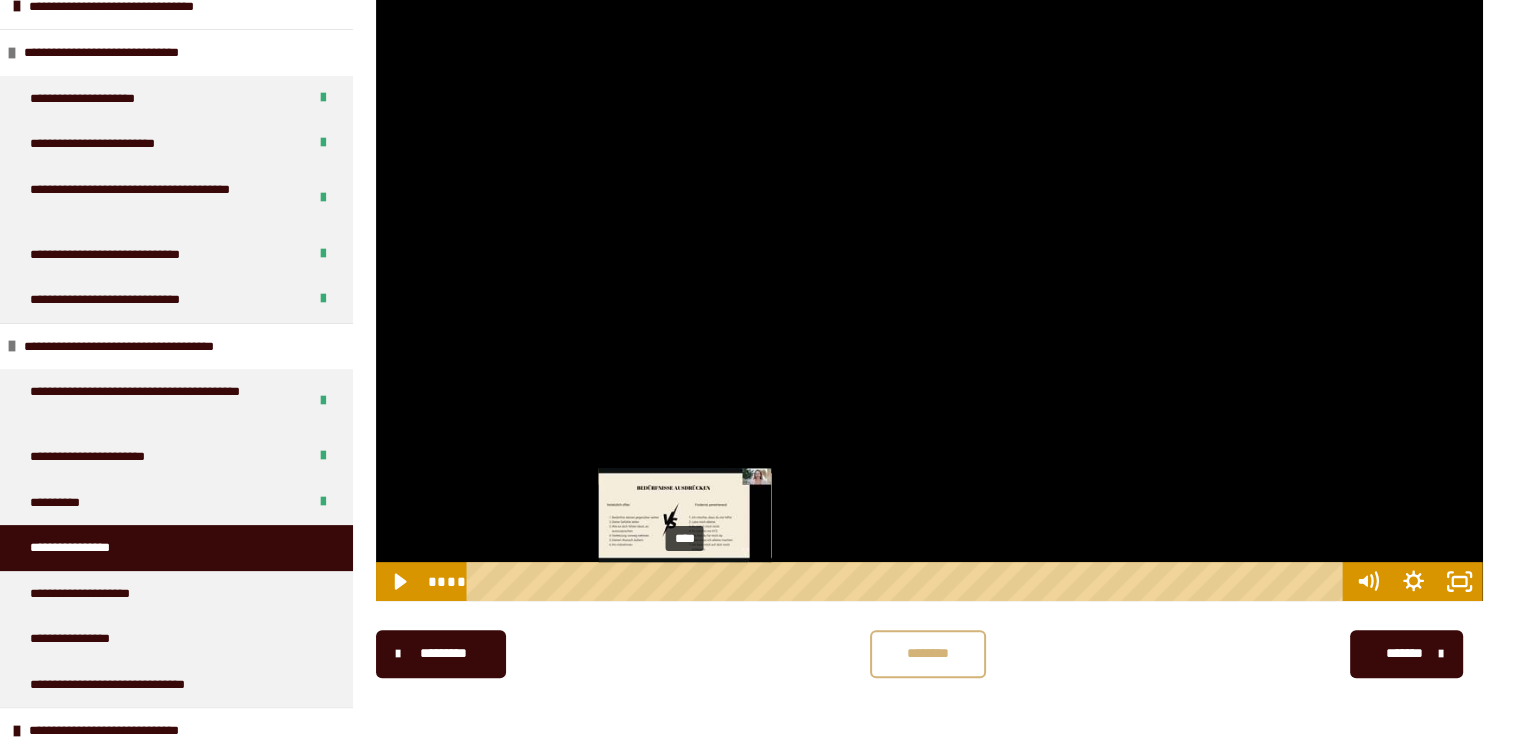 click on "****" at bounding box center [908, 581] 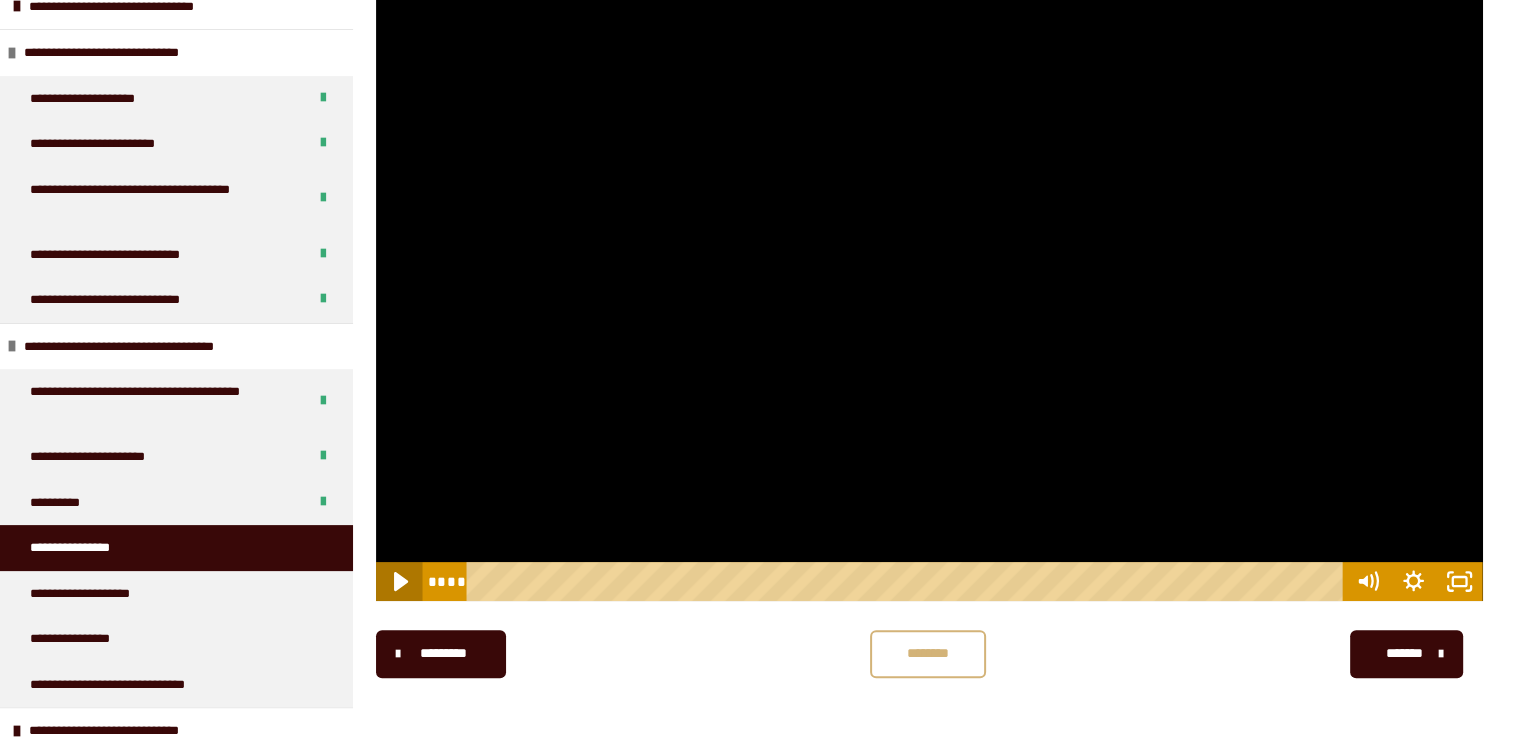 click 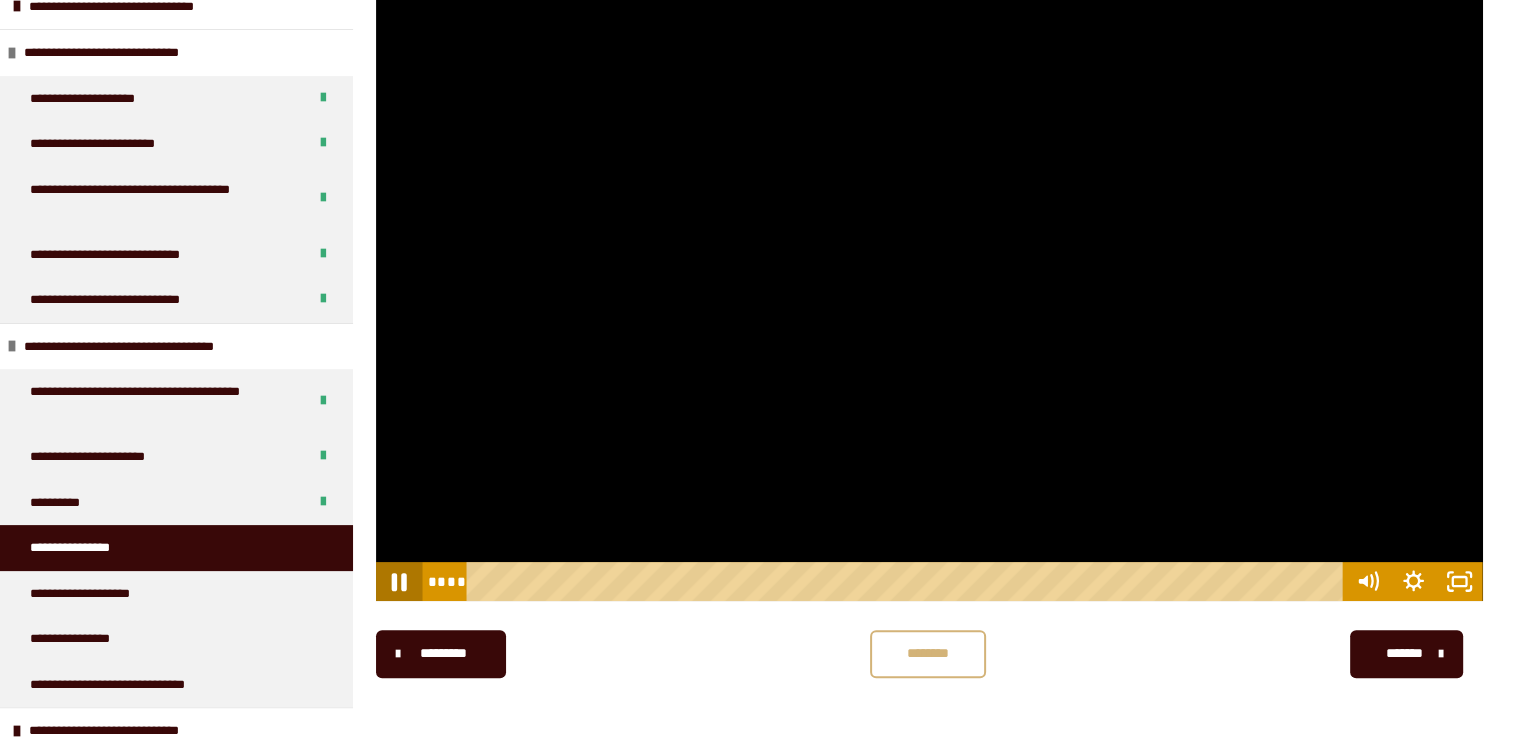 click 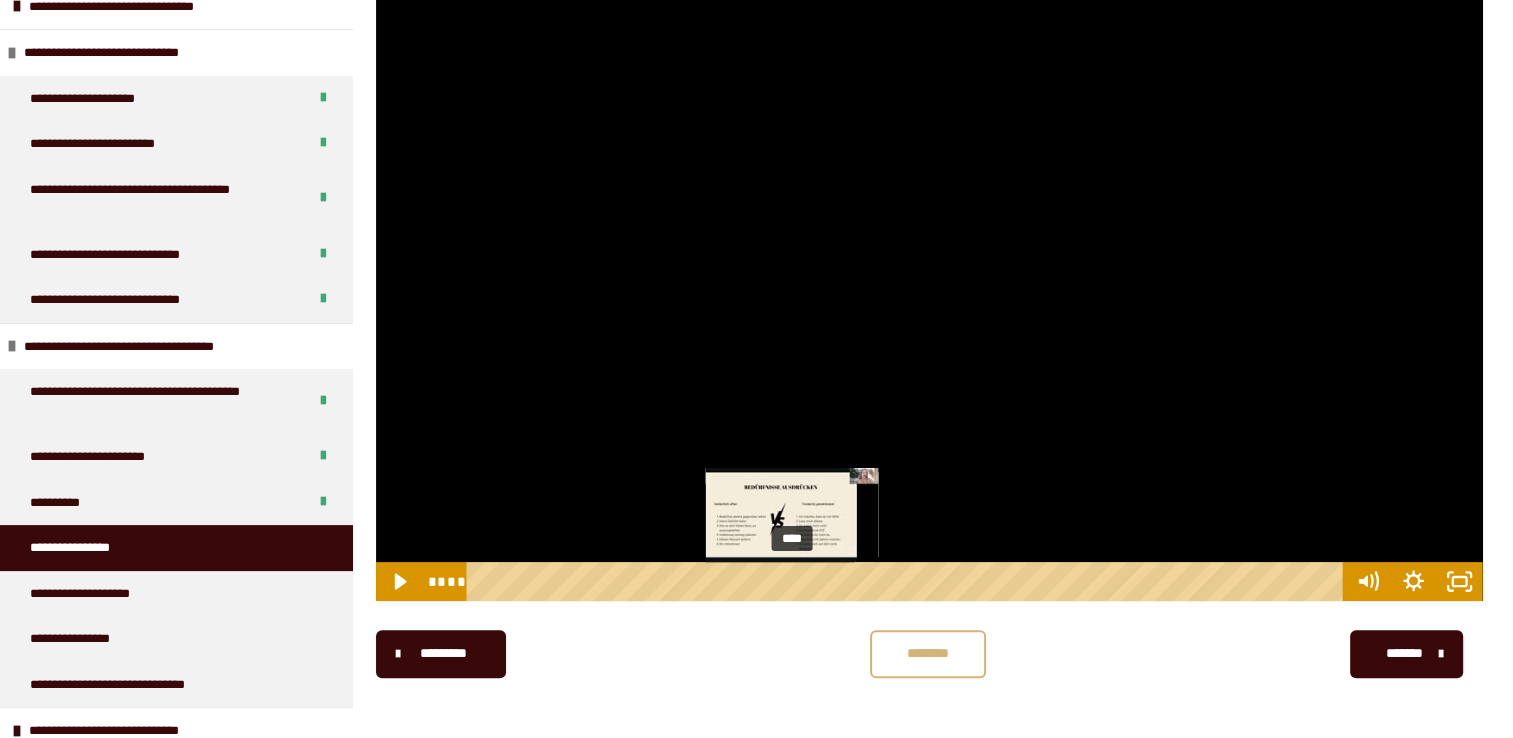 click on "****" at bounding box center [908, 581] 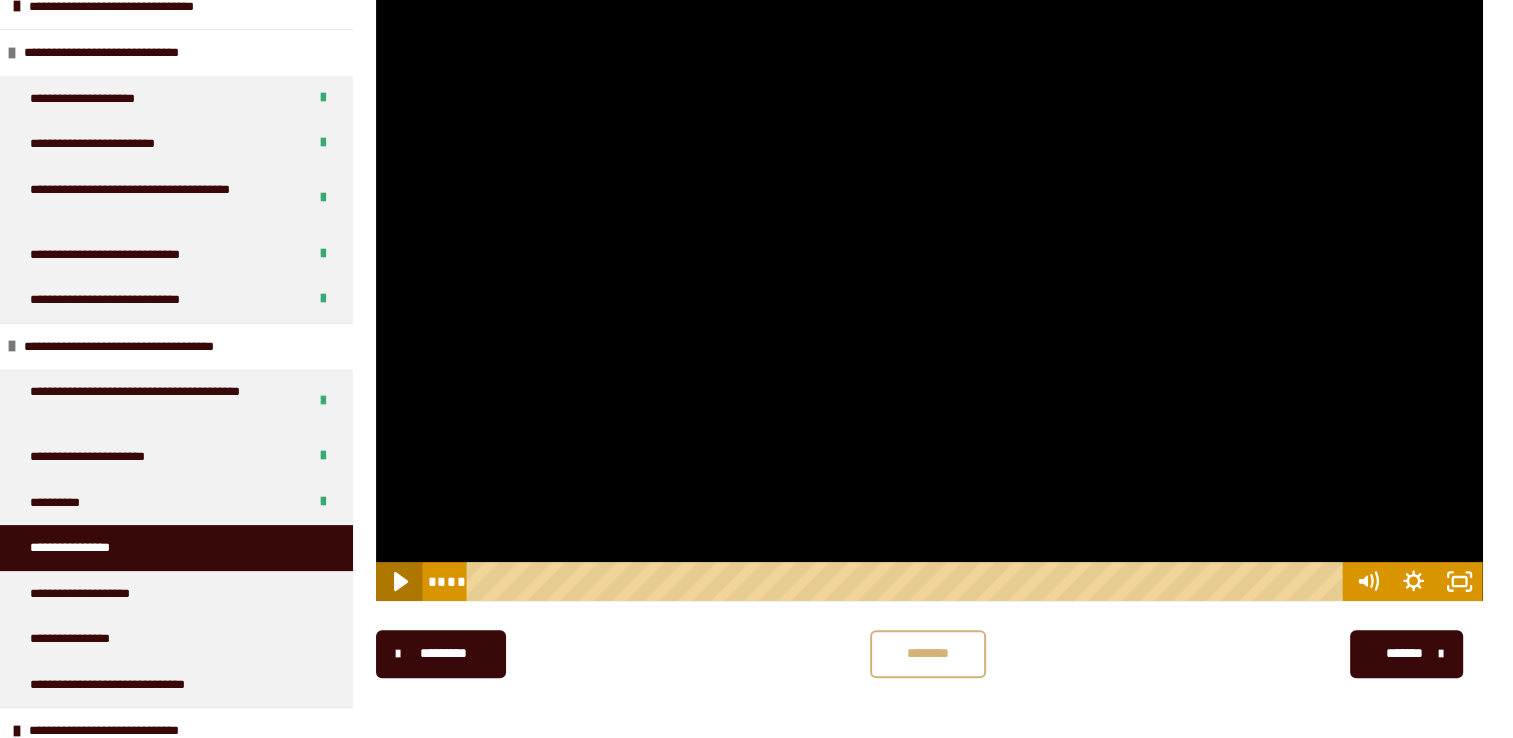 click 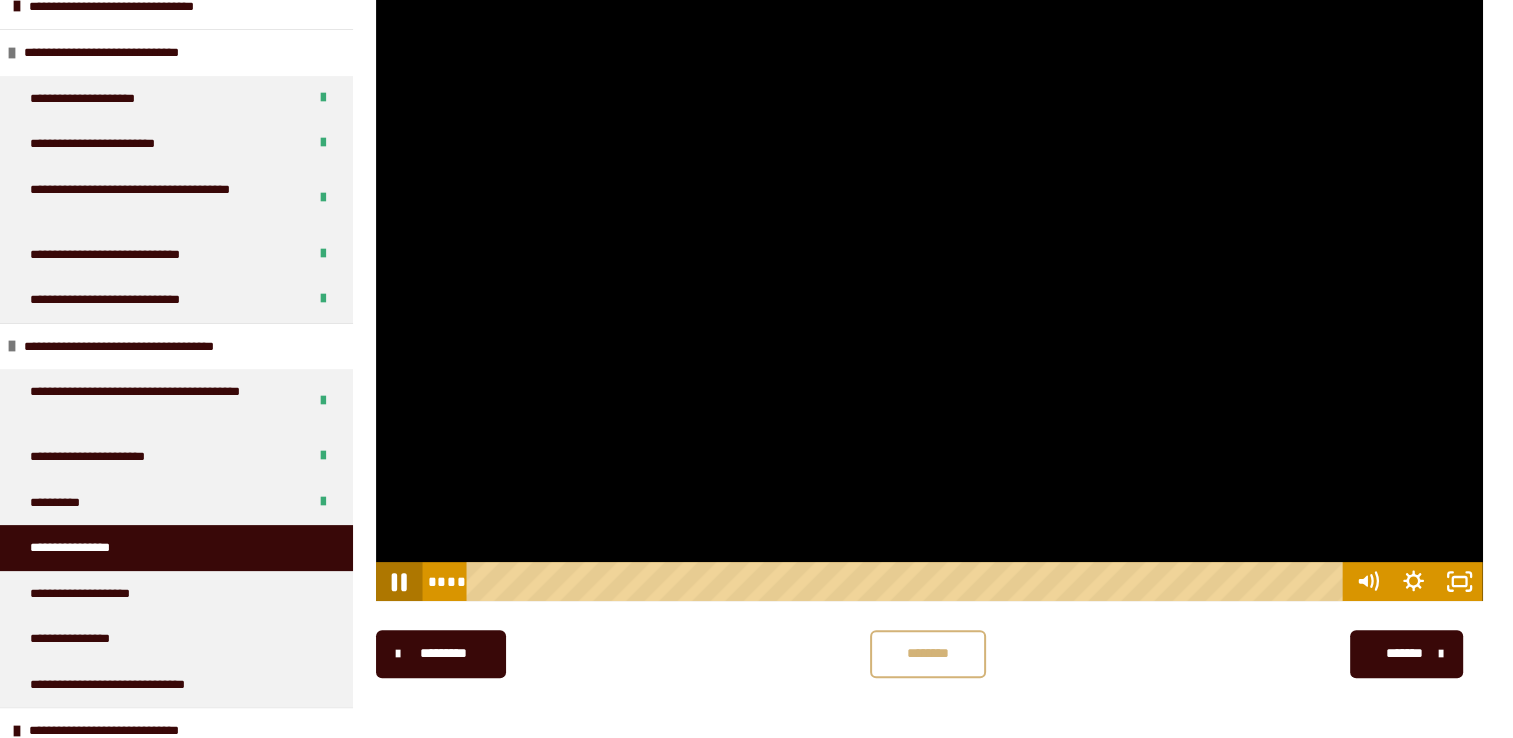 click 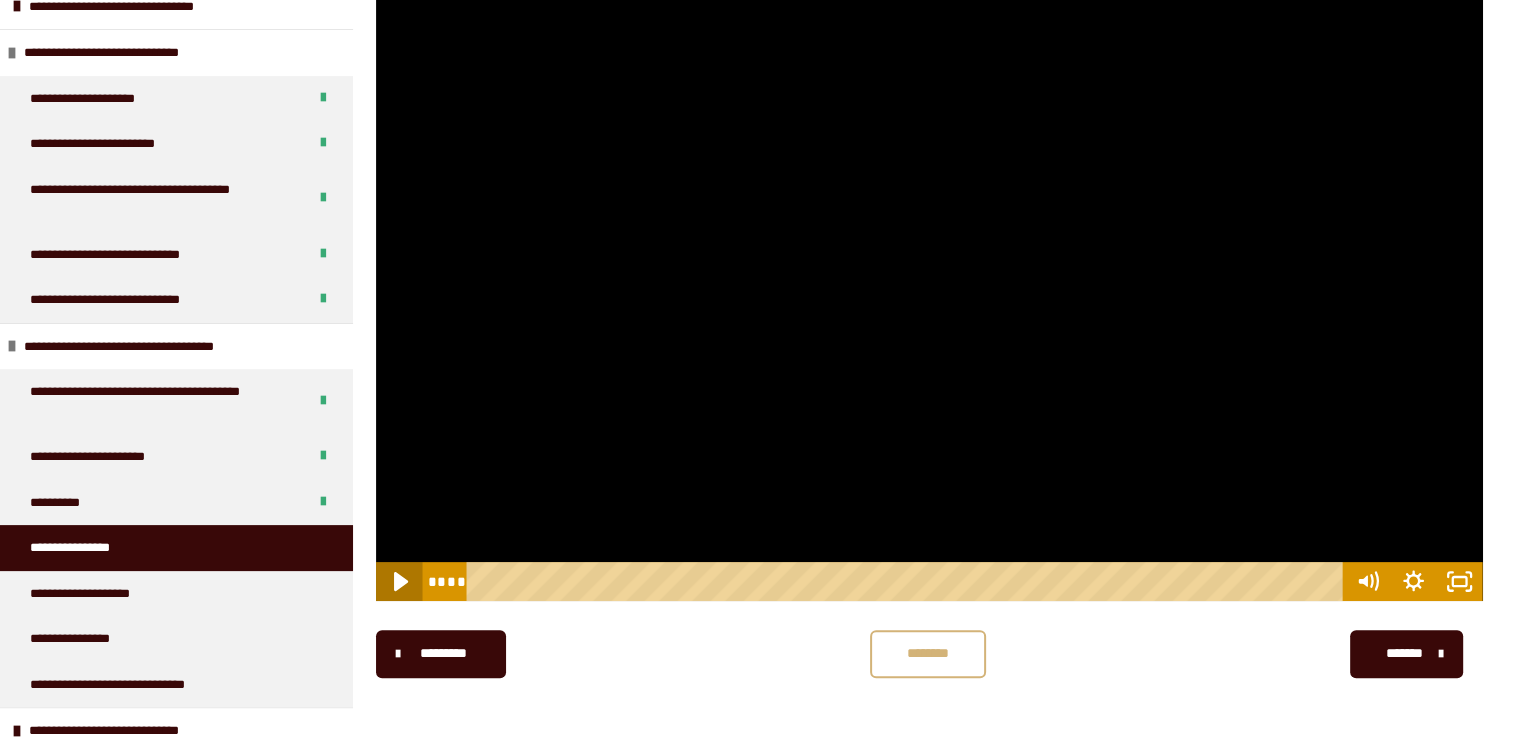 click 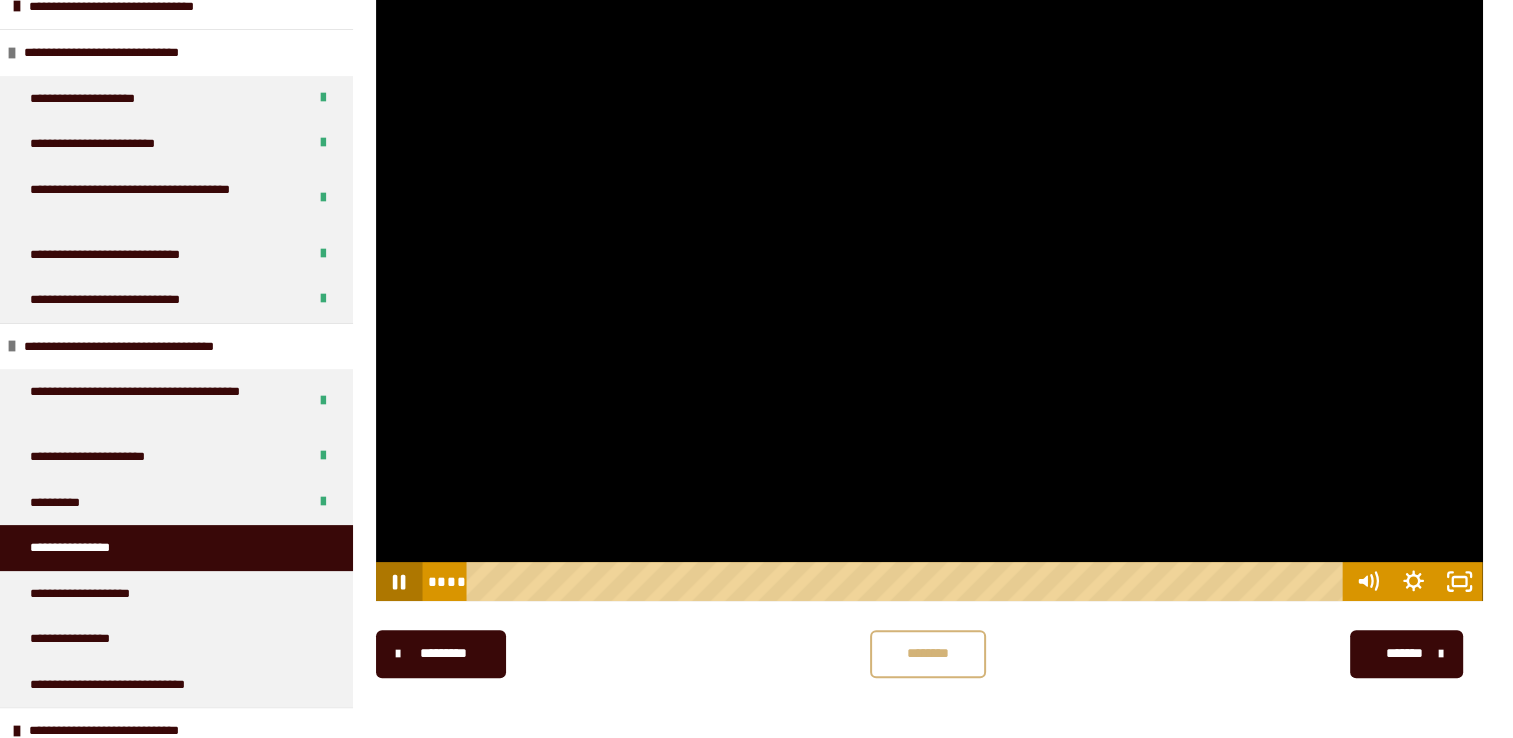 click 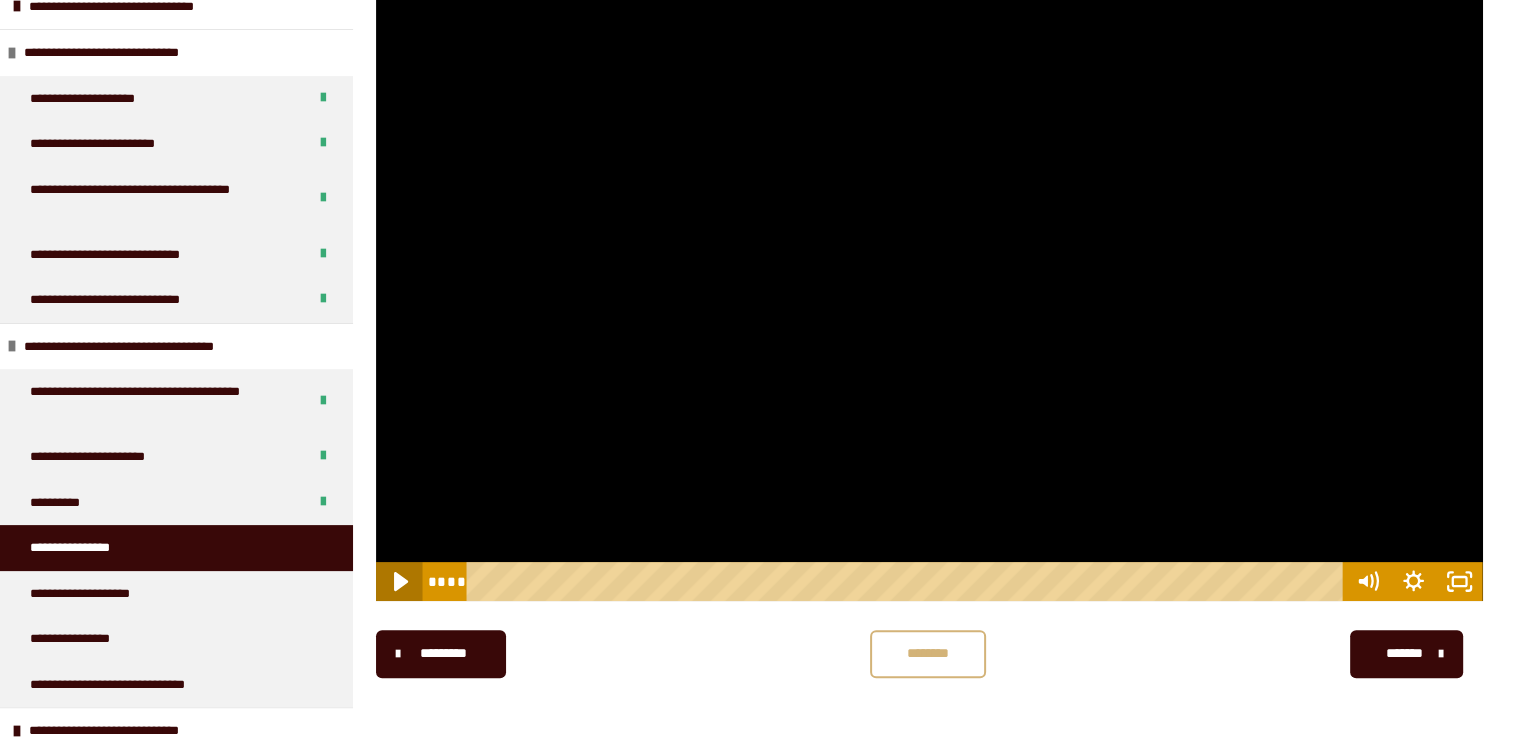 click 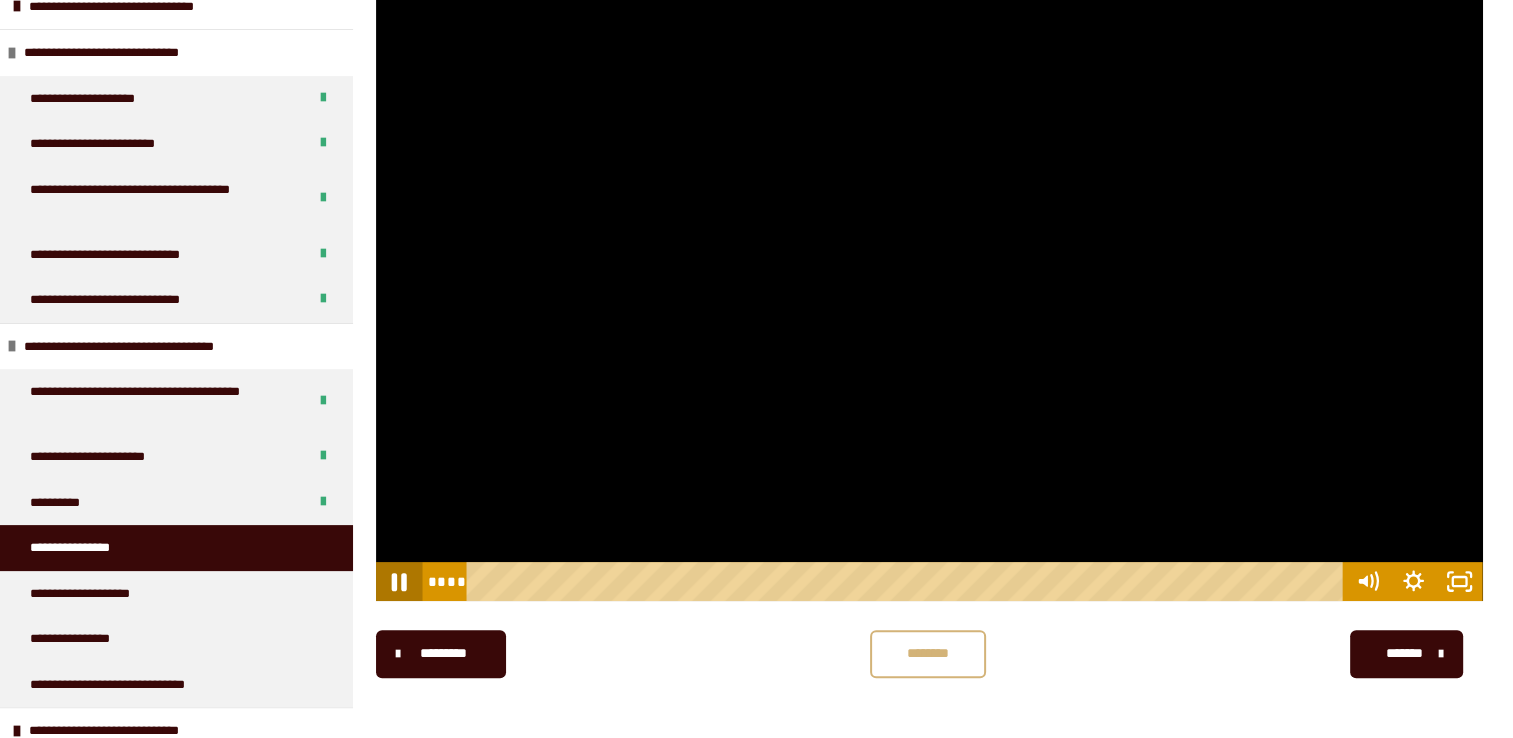 click 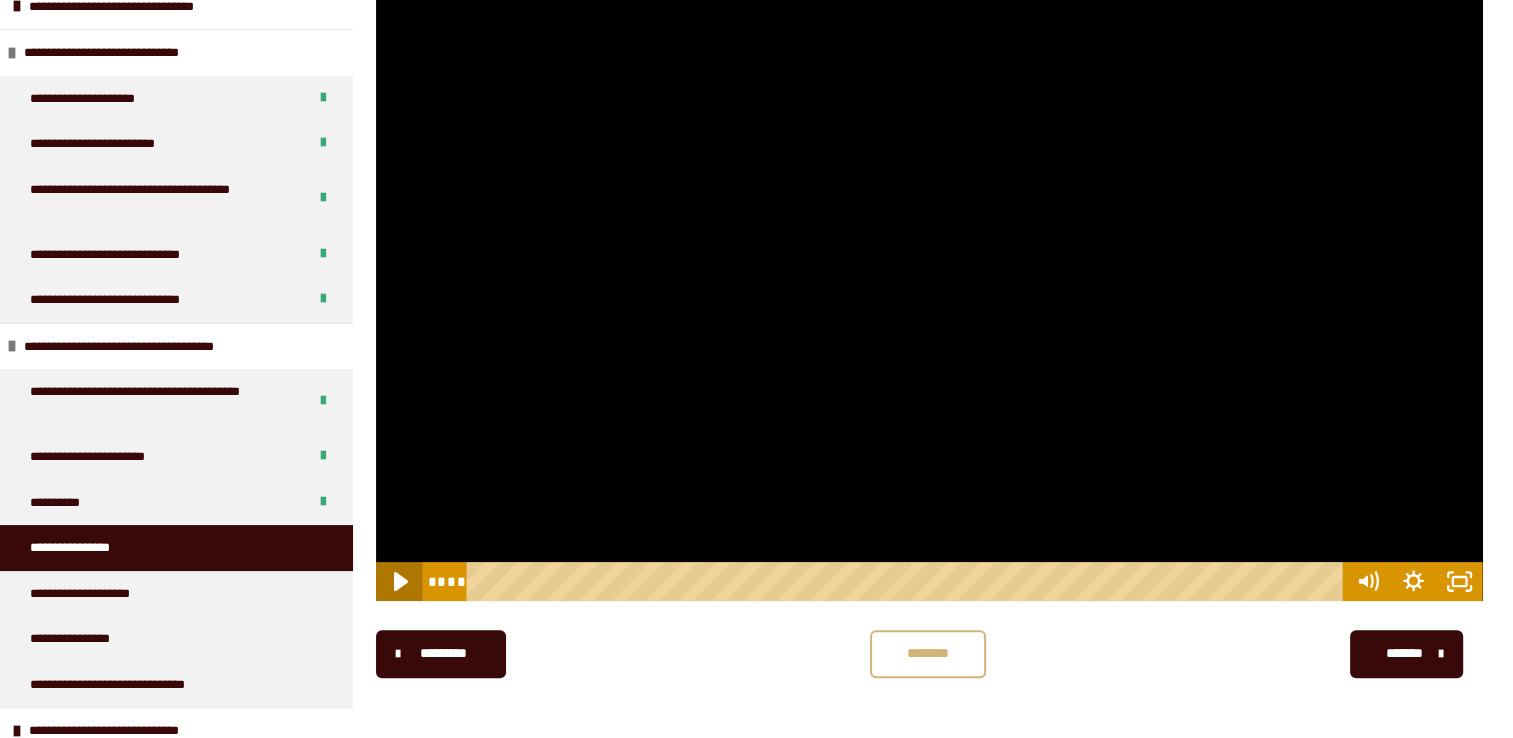 click 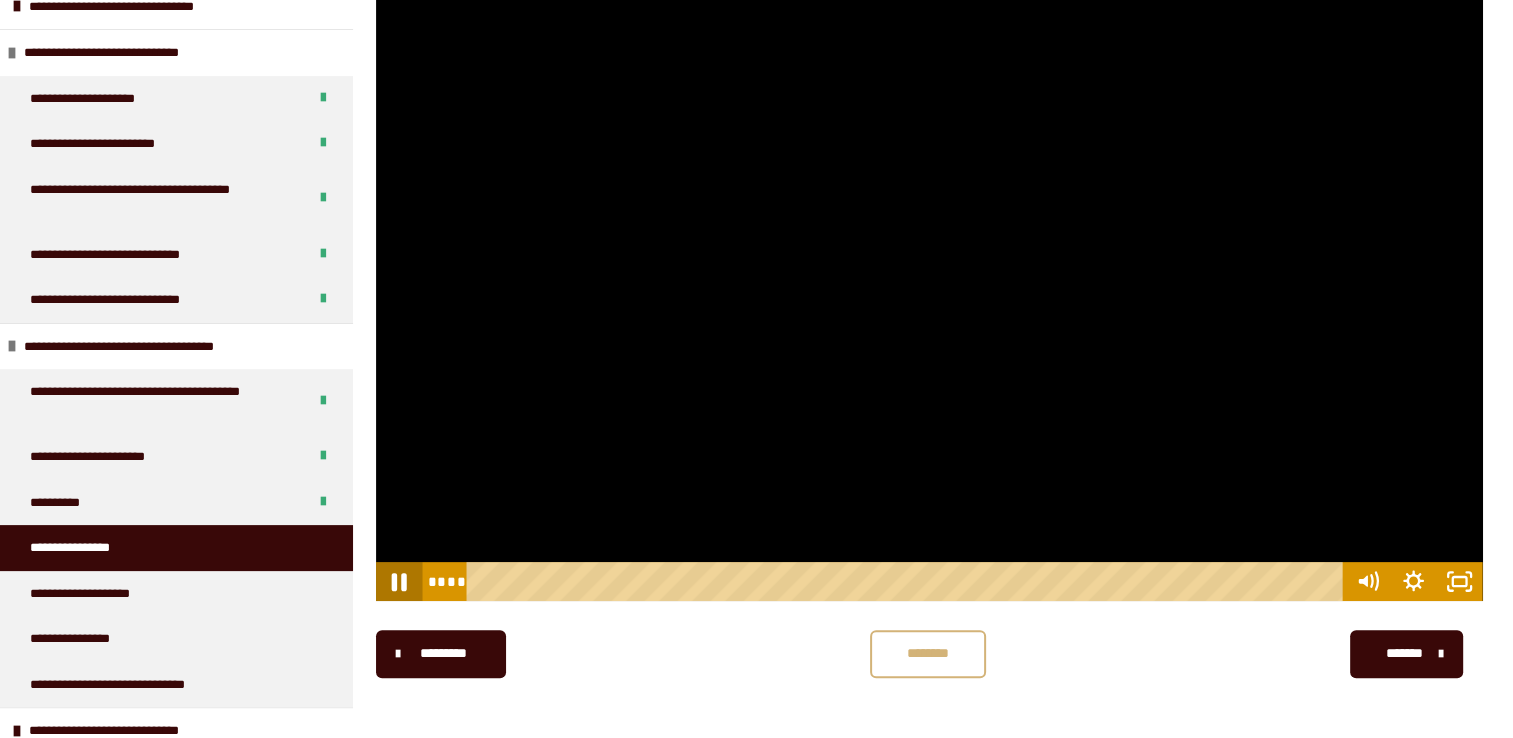 click 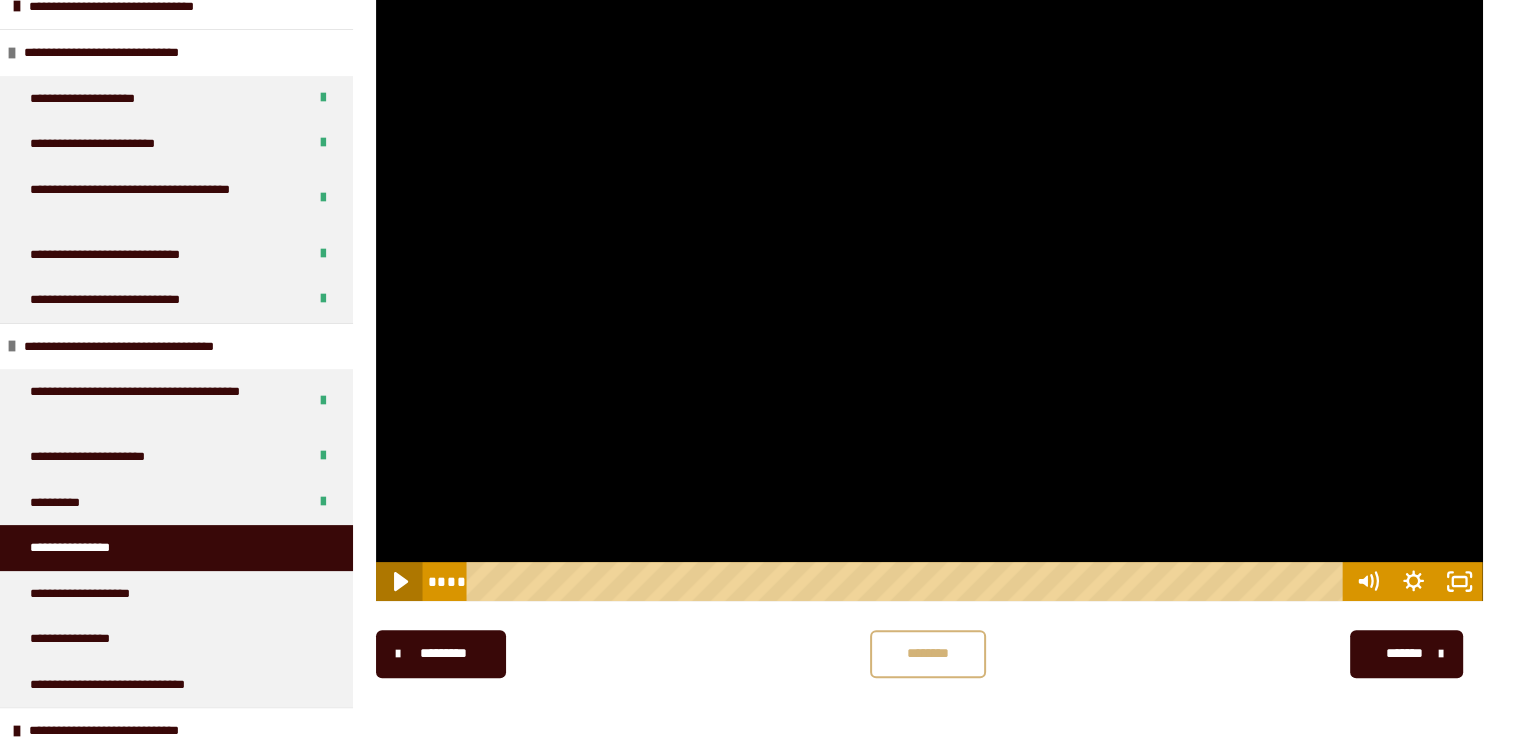 click 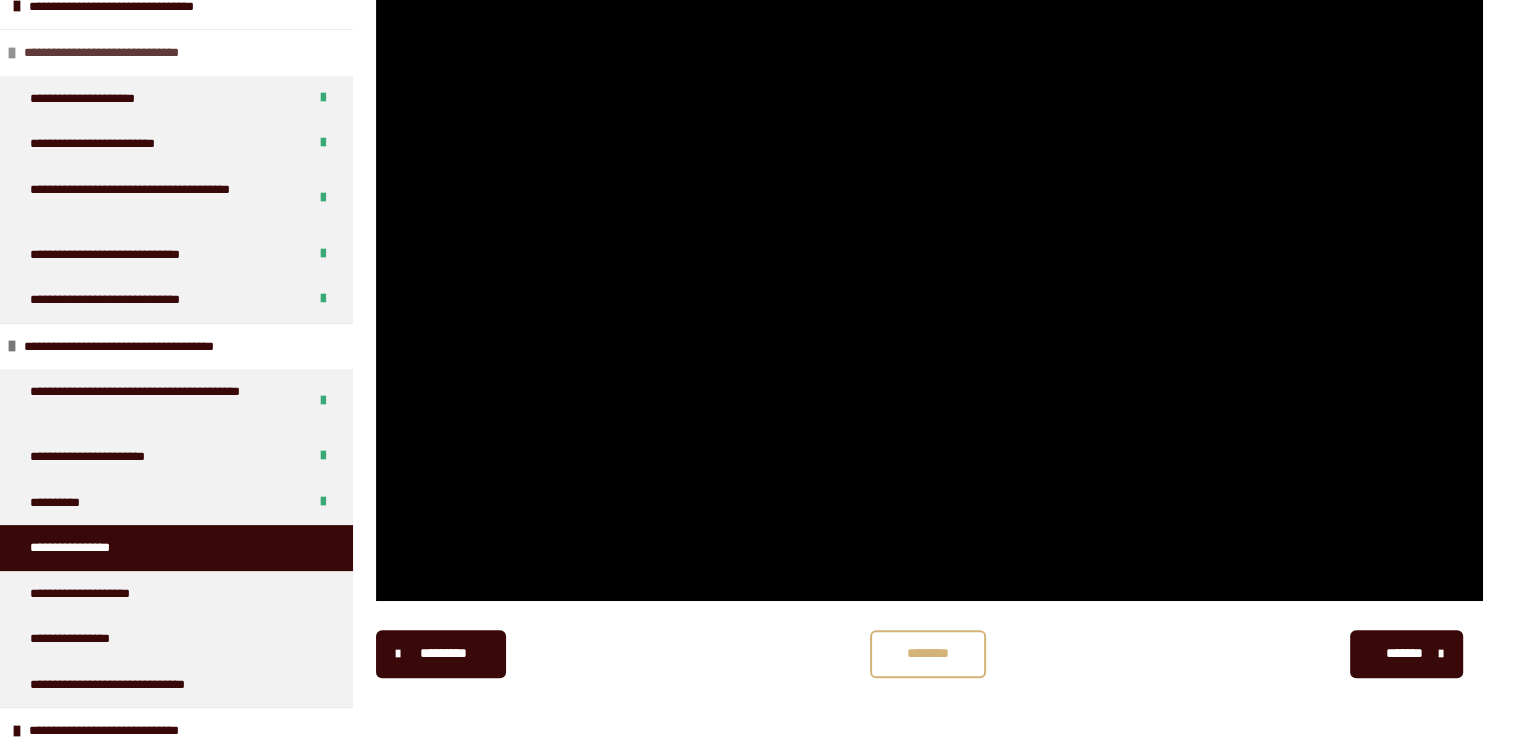 click on "**********" at bounding box center (176, 52) 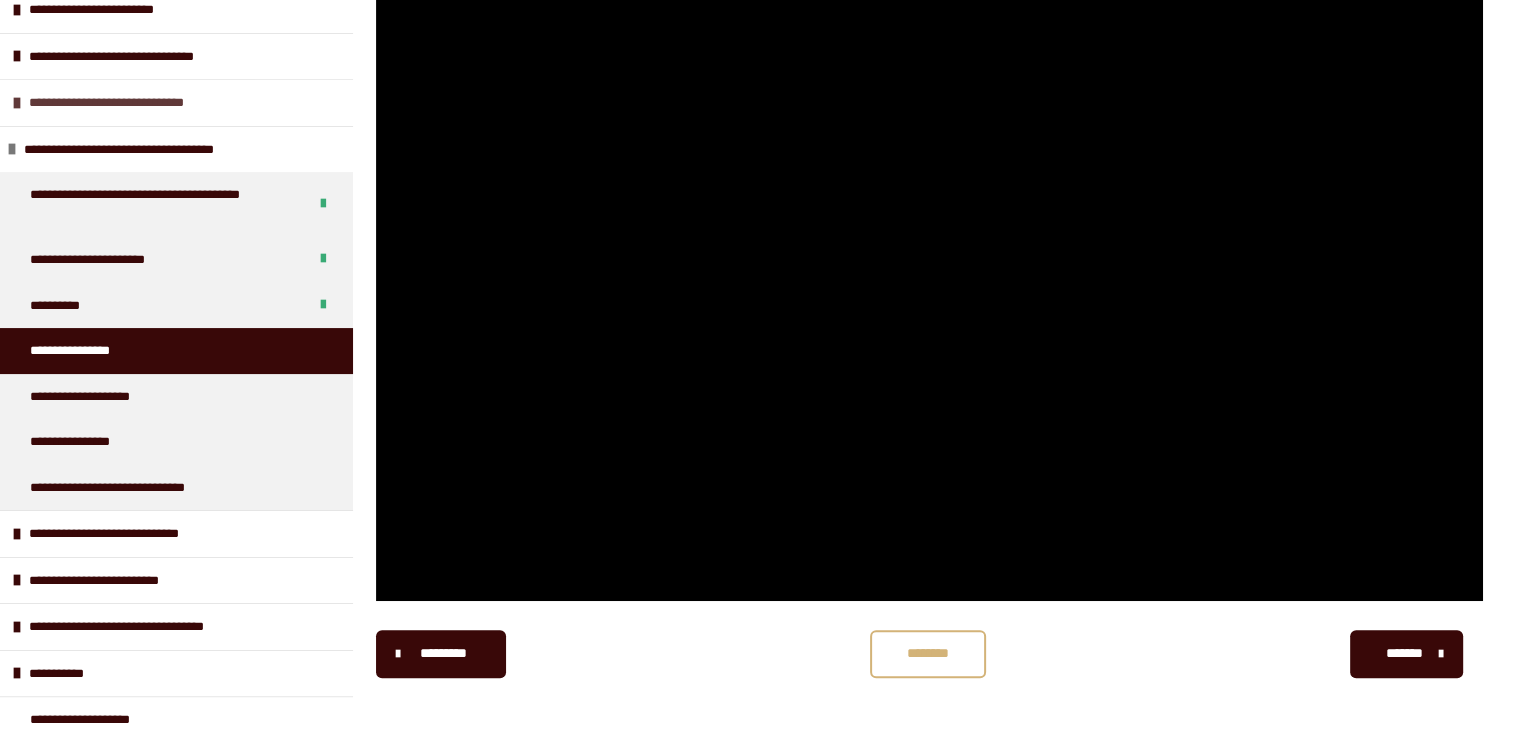 scroll, scrollTop: 255, scrollLeft: 0, axis: vertical 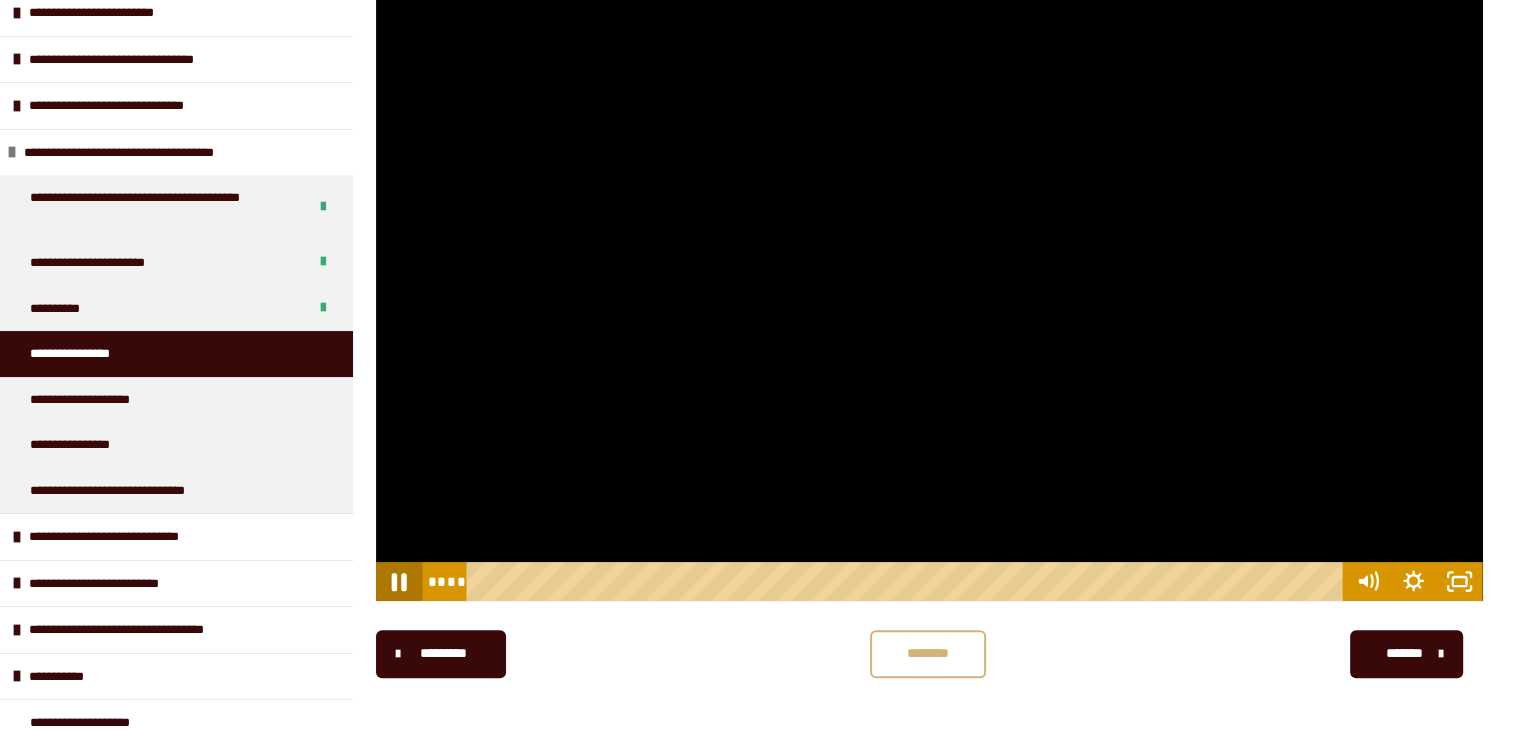 click 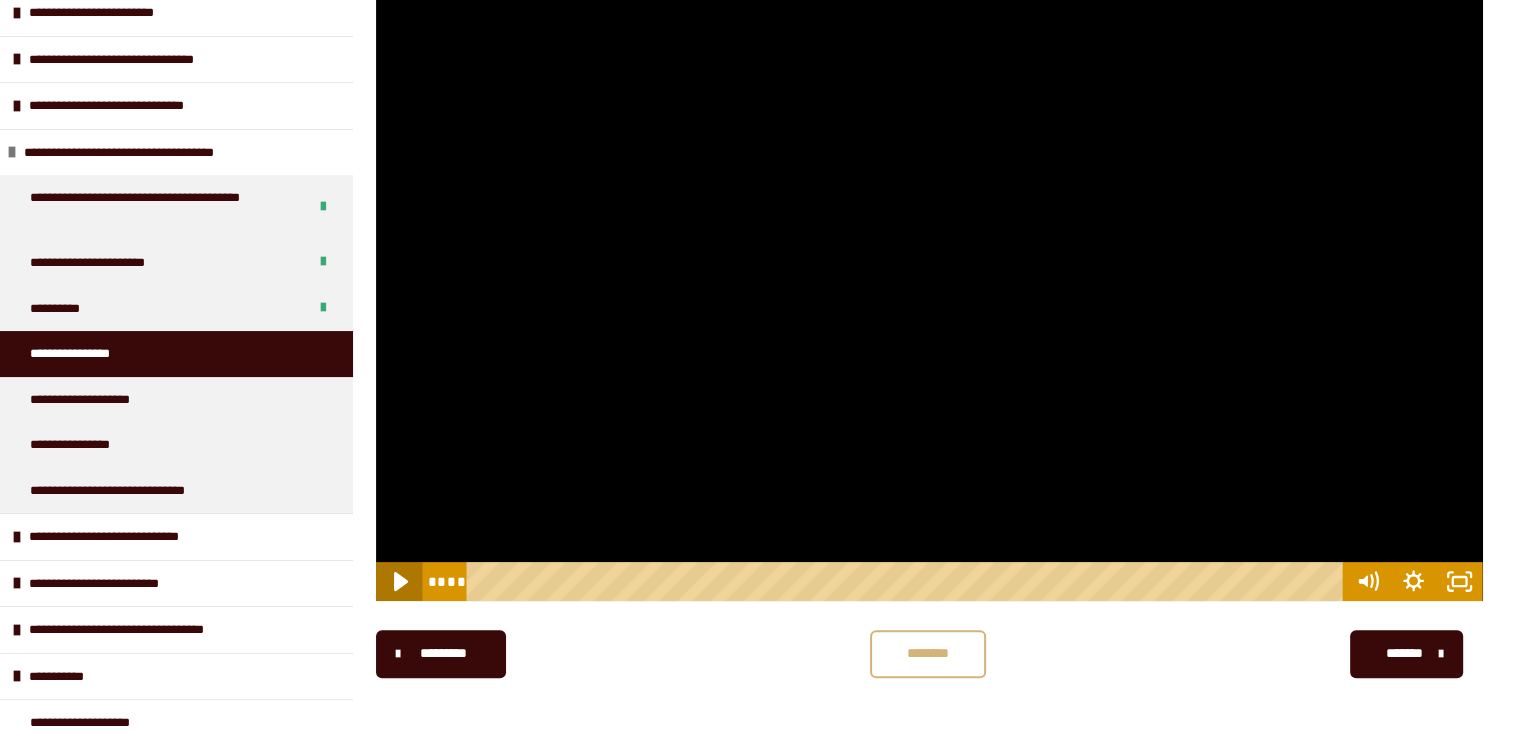 click 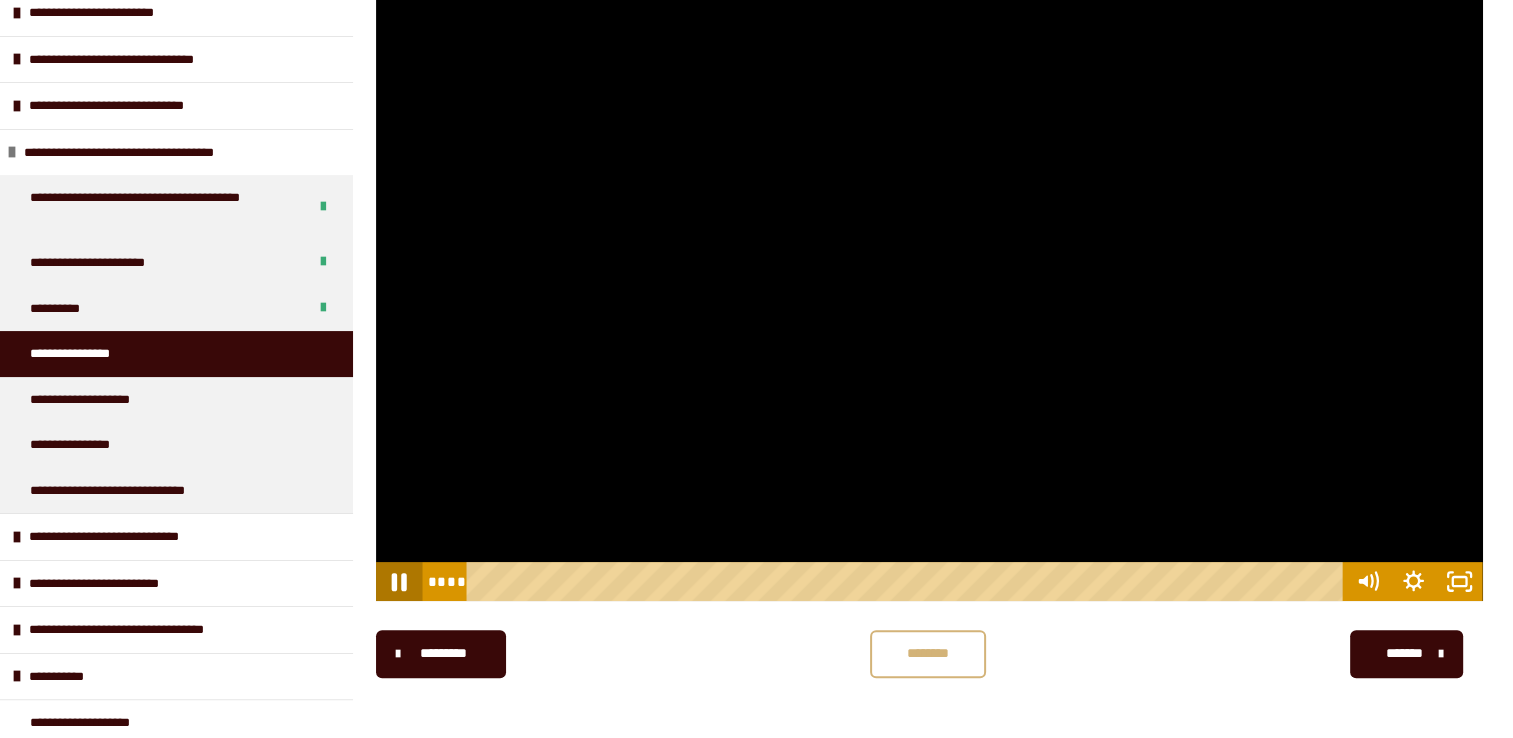 click 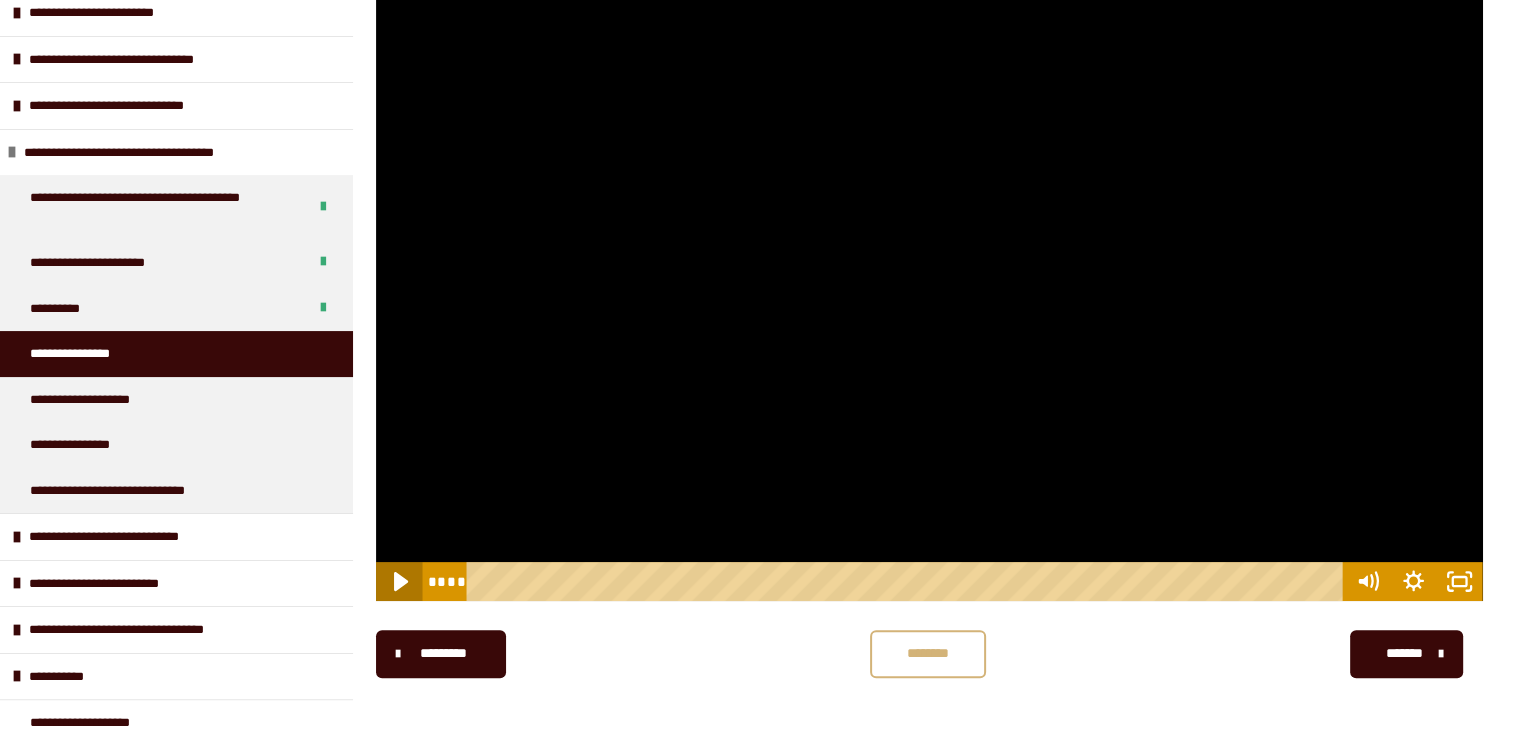 click 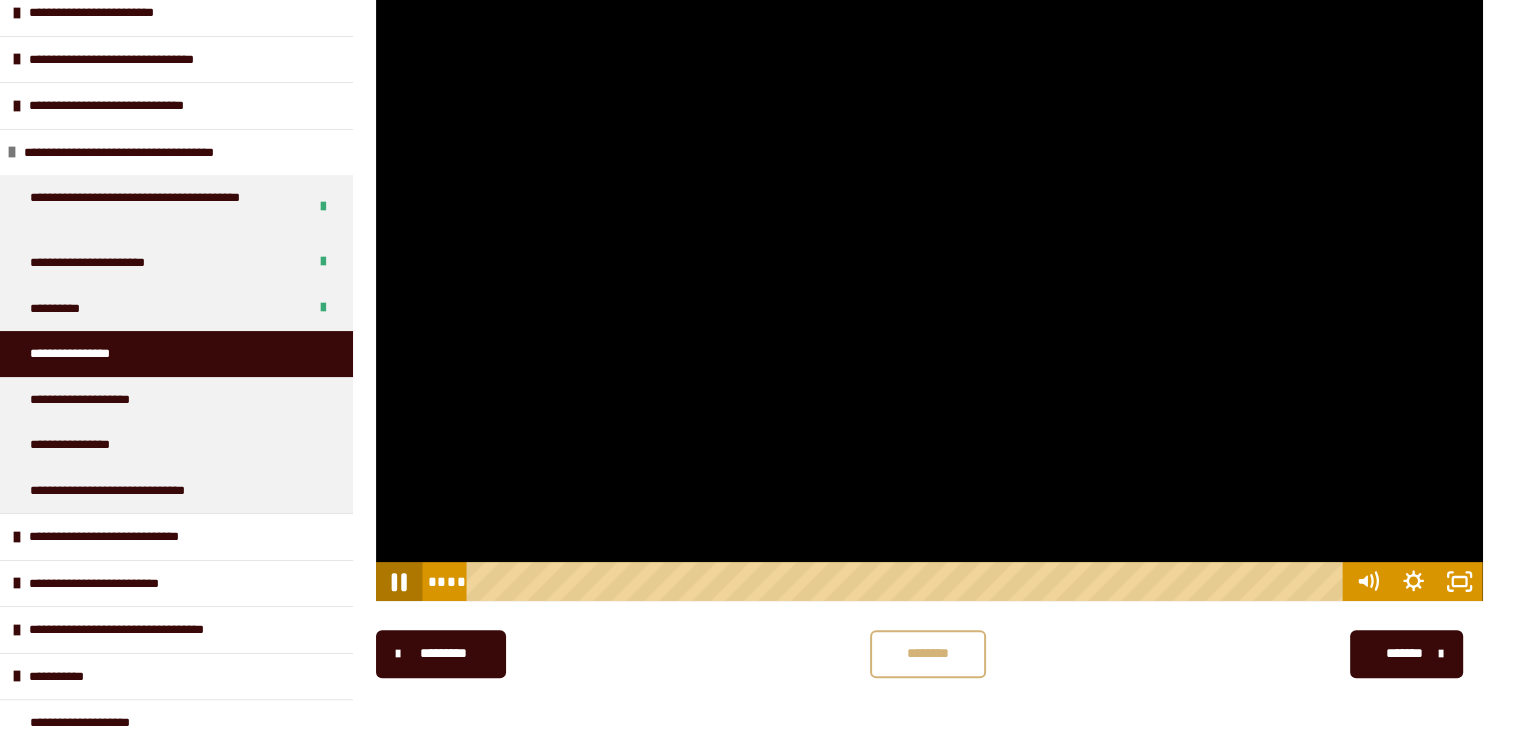 click 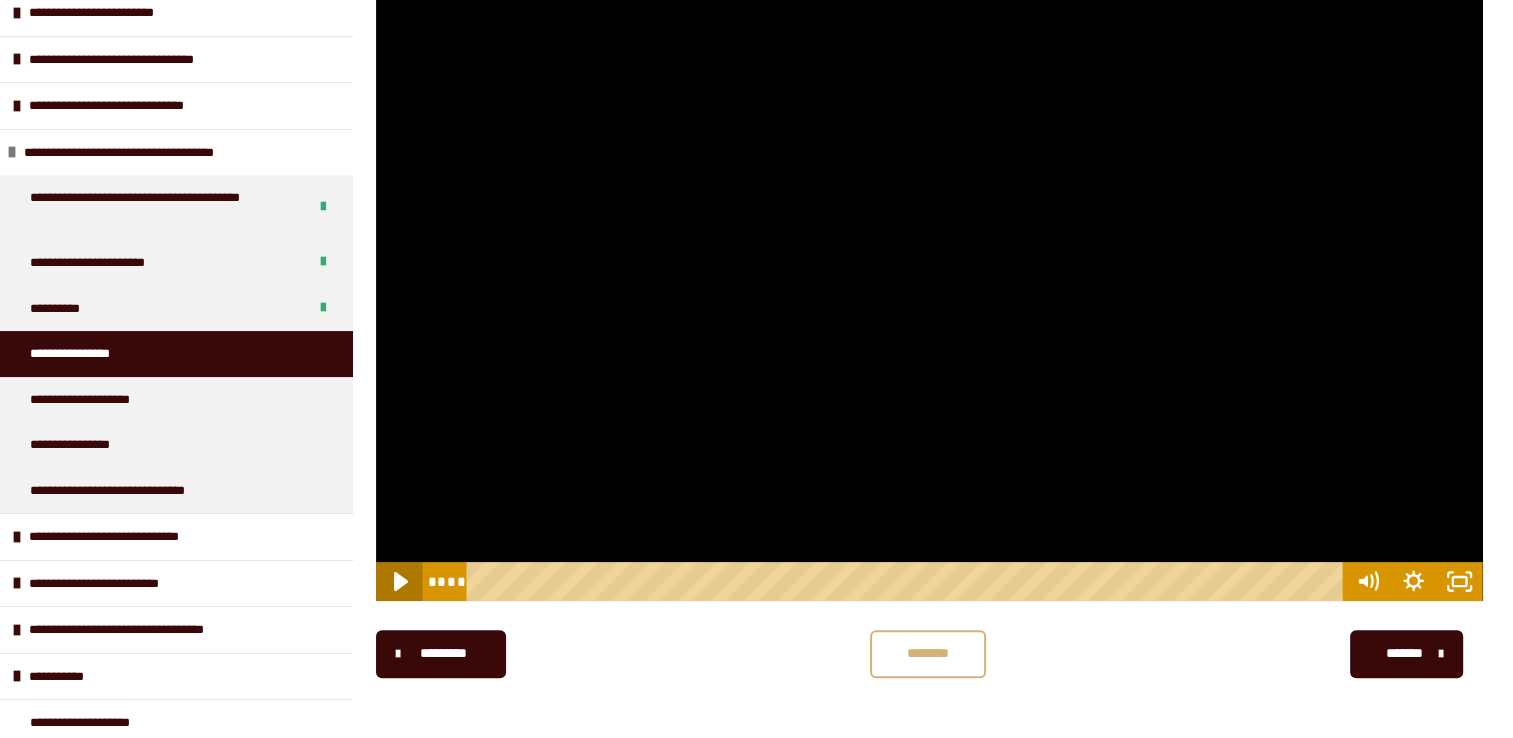 click 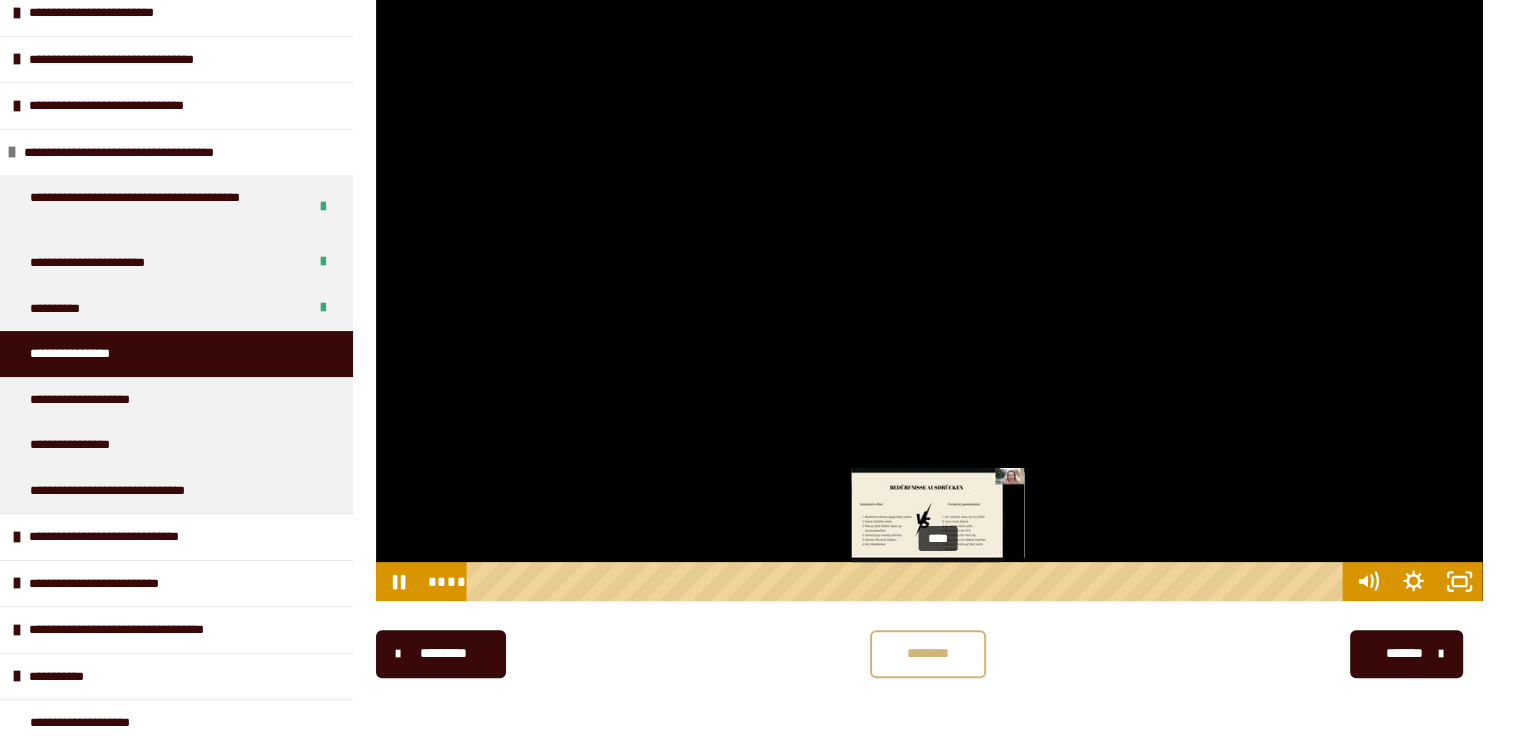 click on "****" at bounding box center [908, 581] 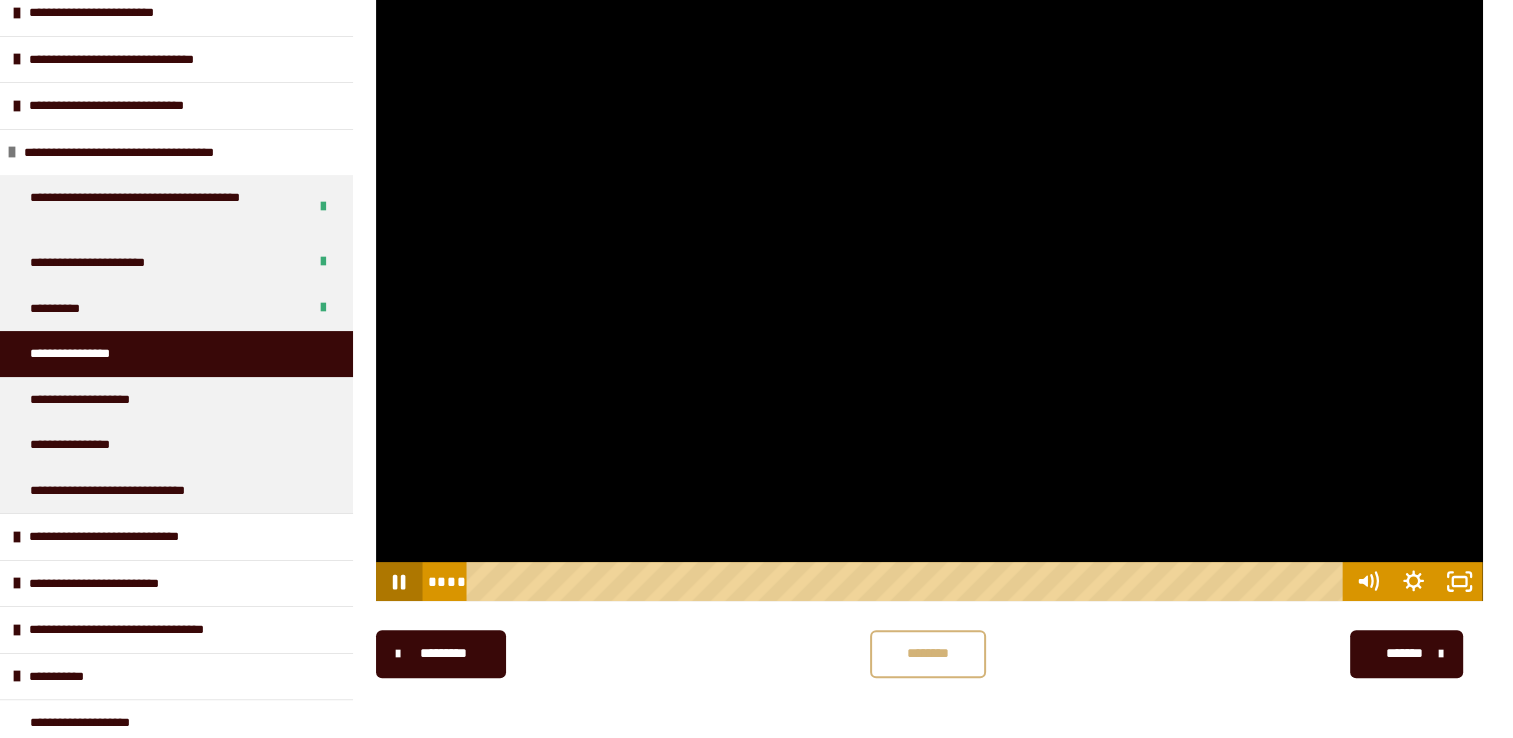 click 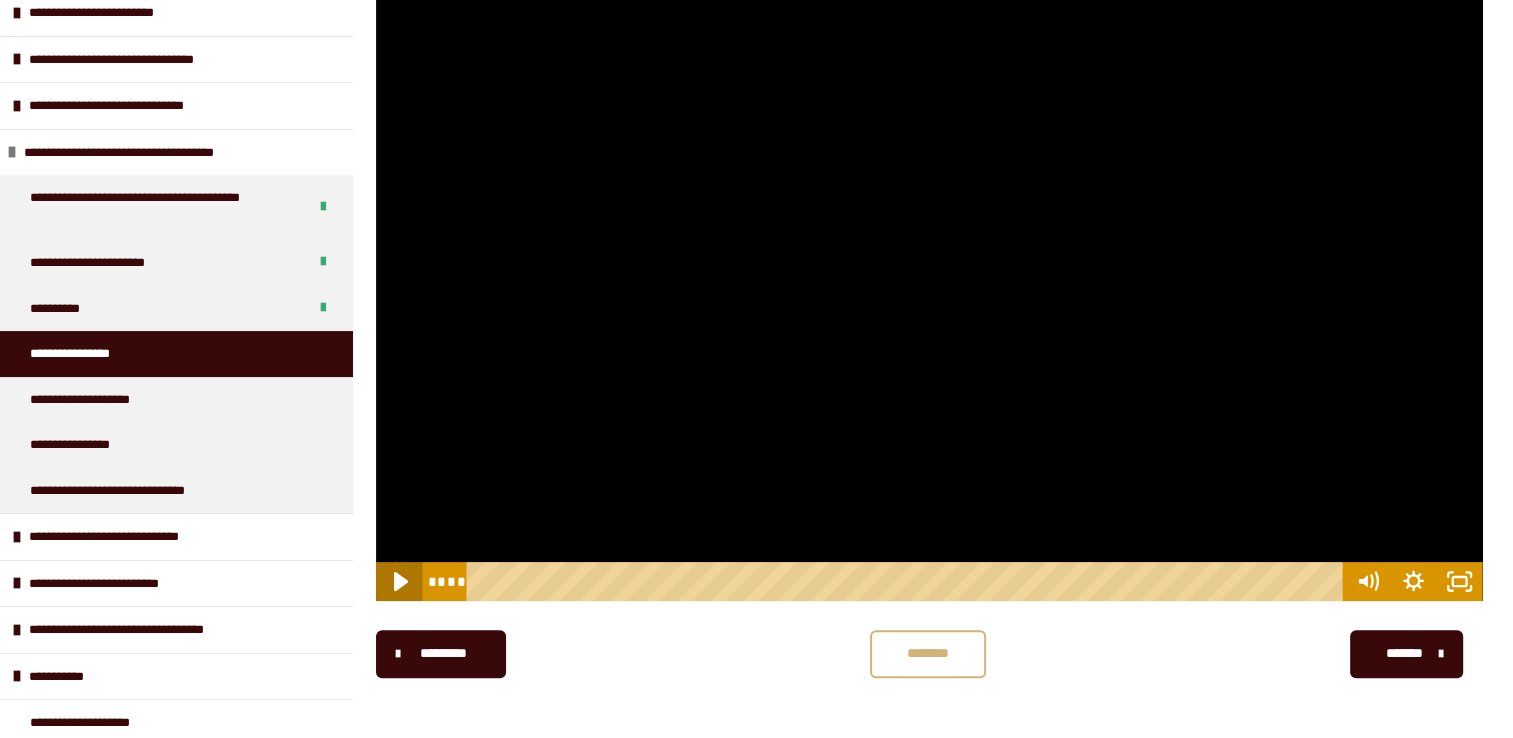 click 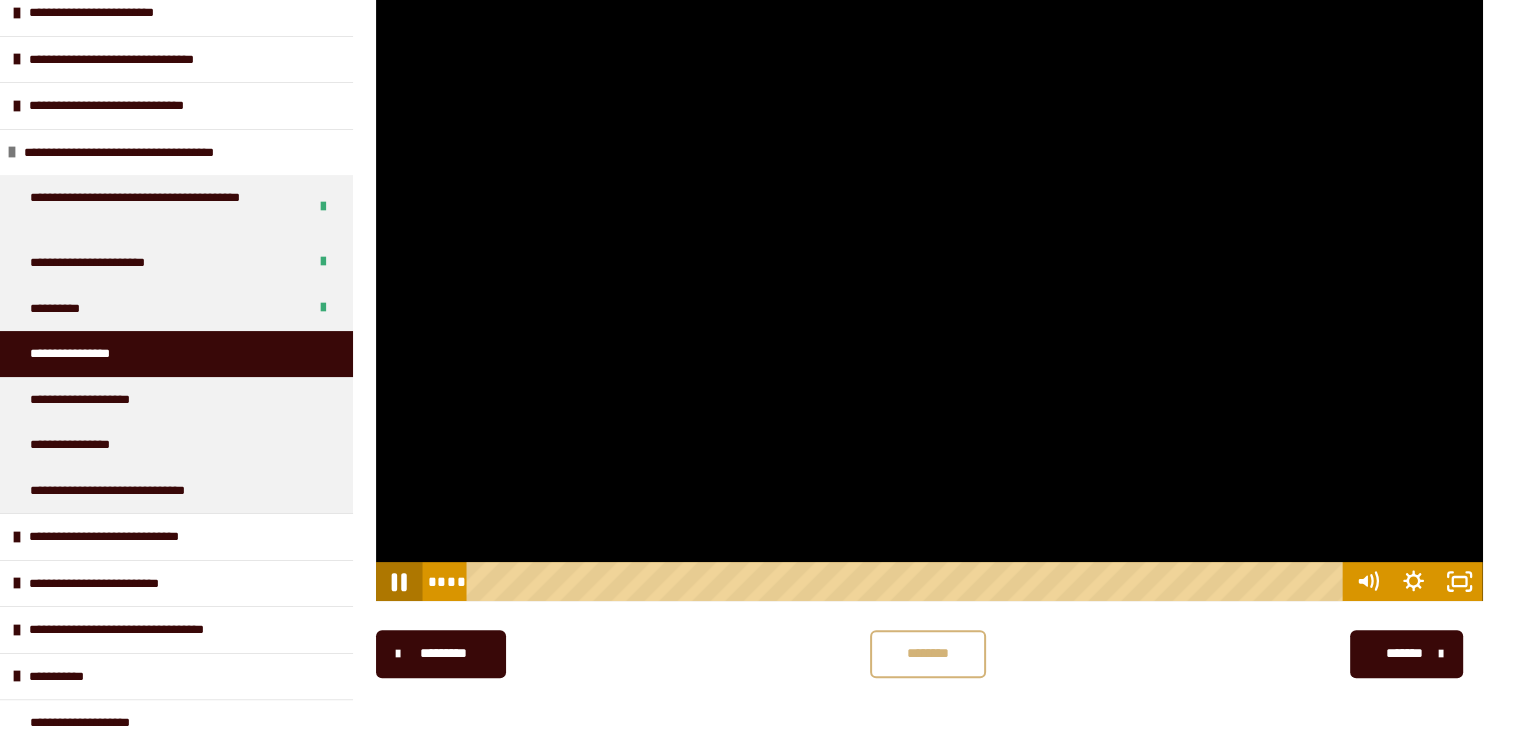 click 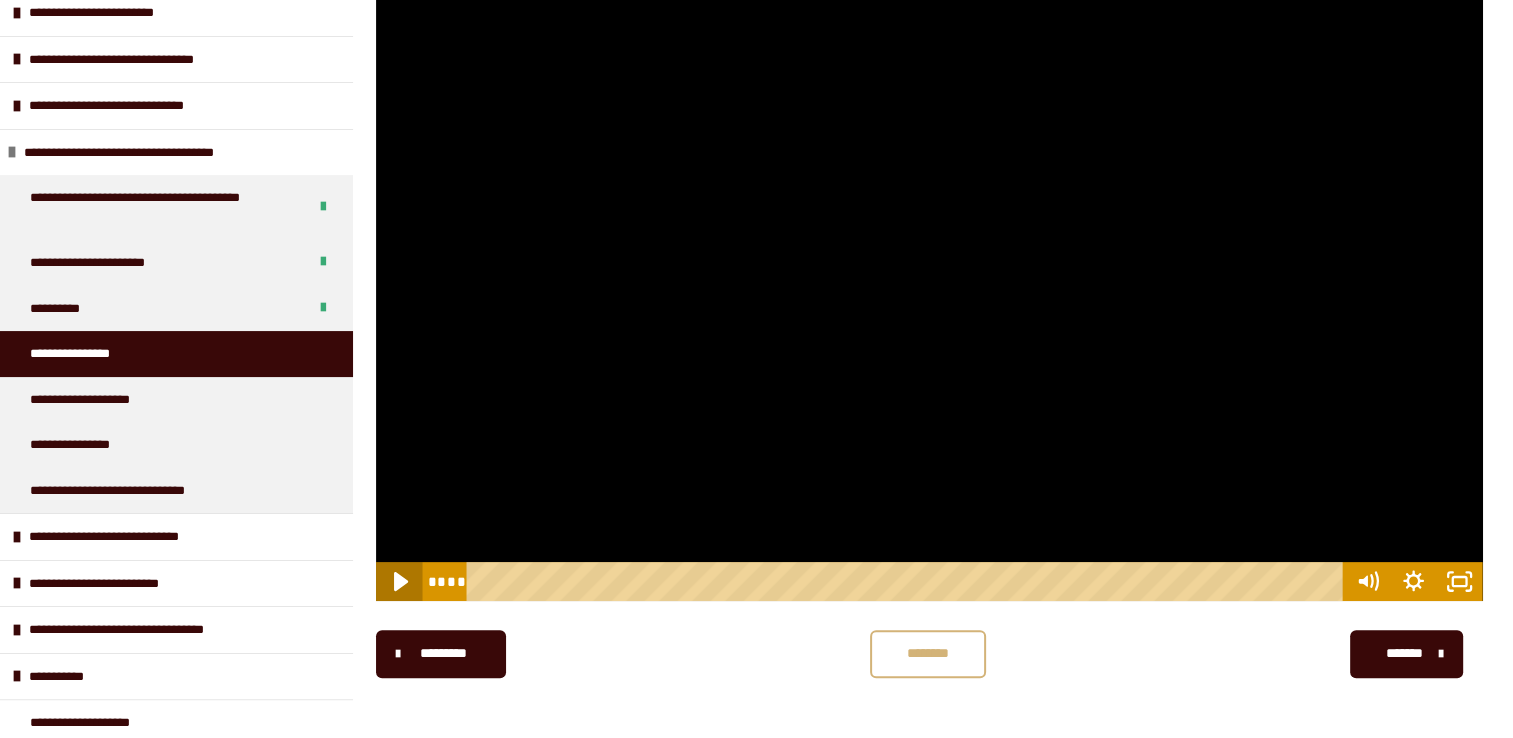 click 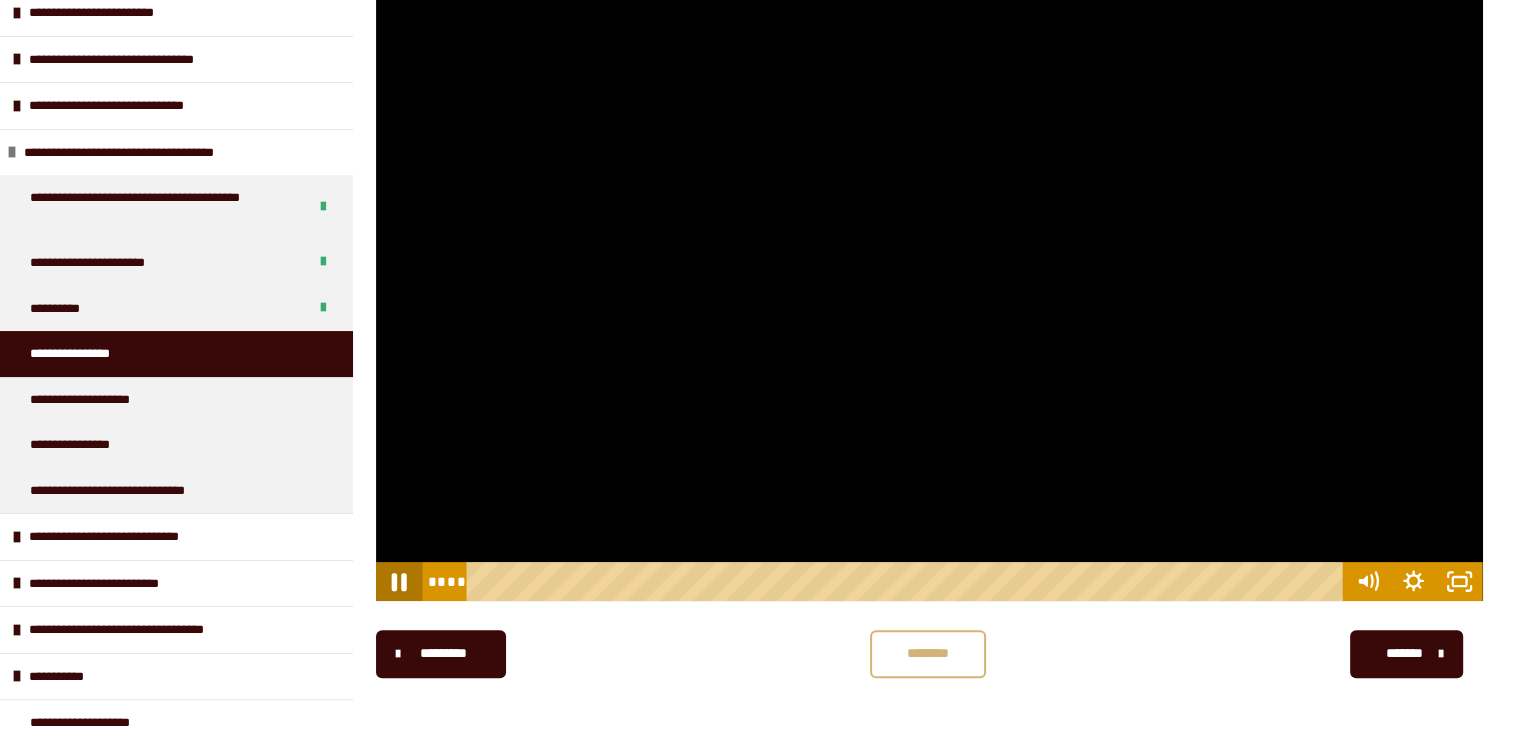 click 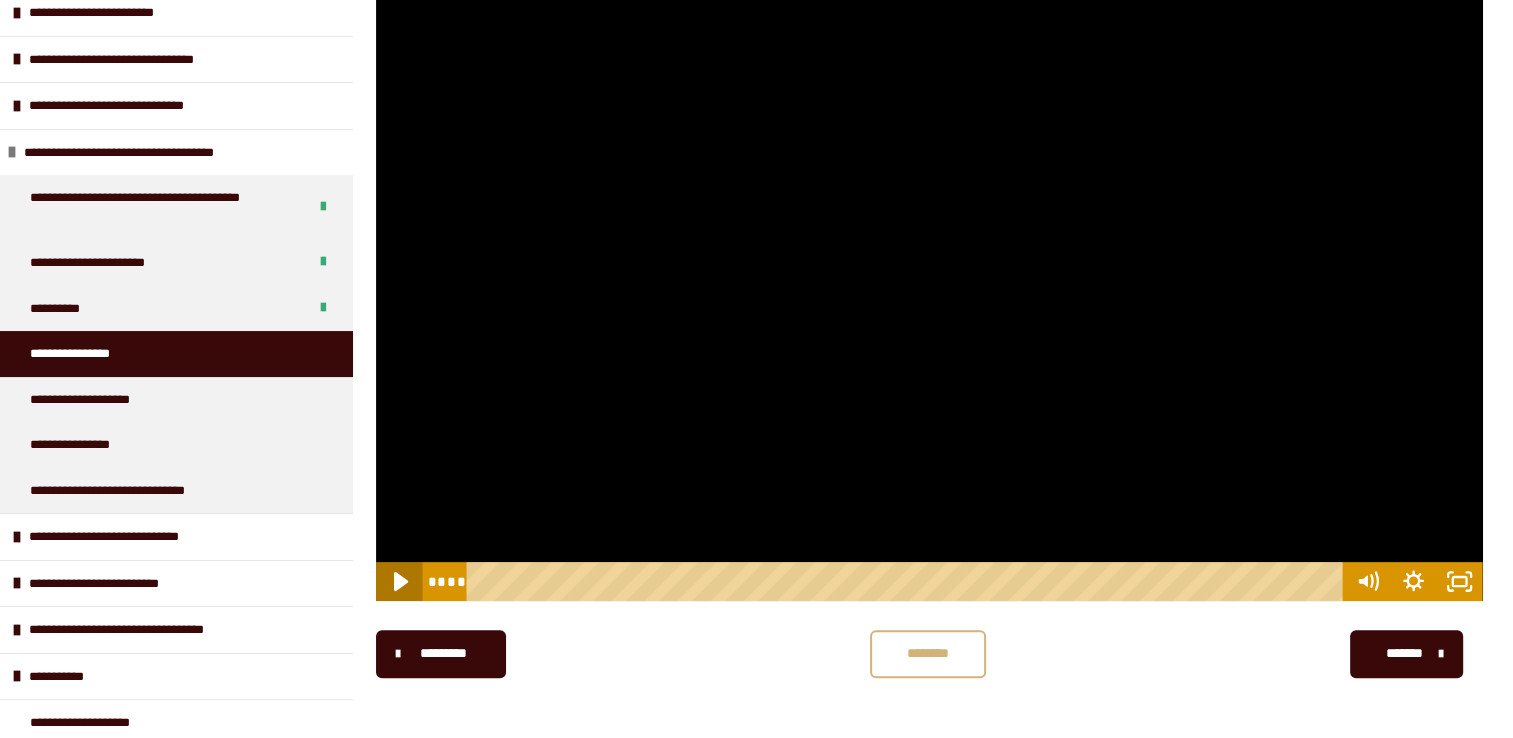 click 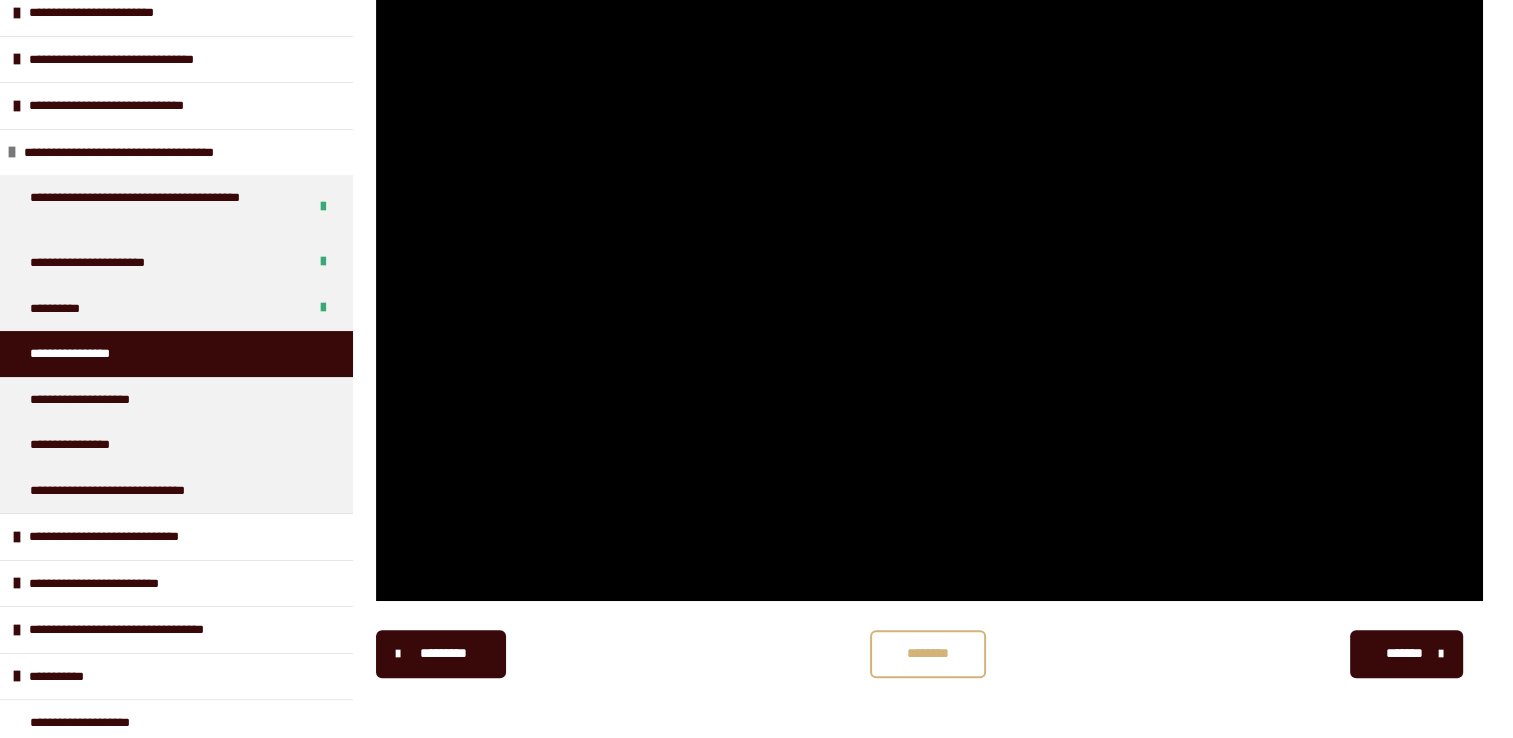 click on "********" at bounding box center (928, 653) 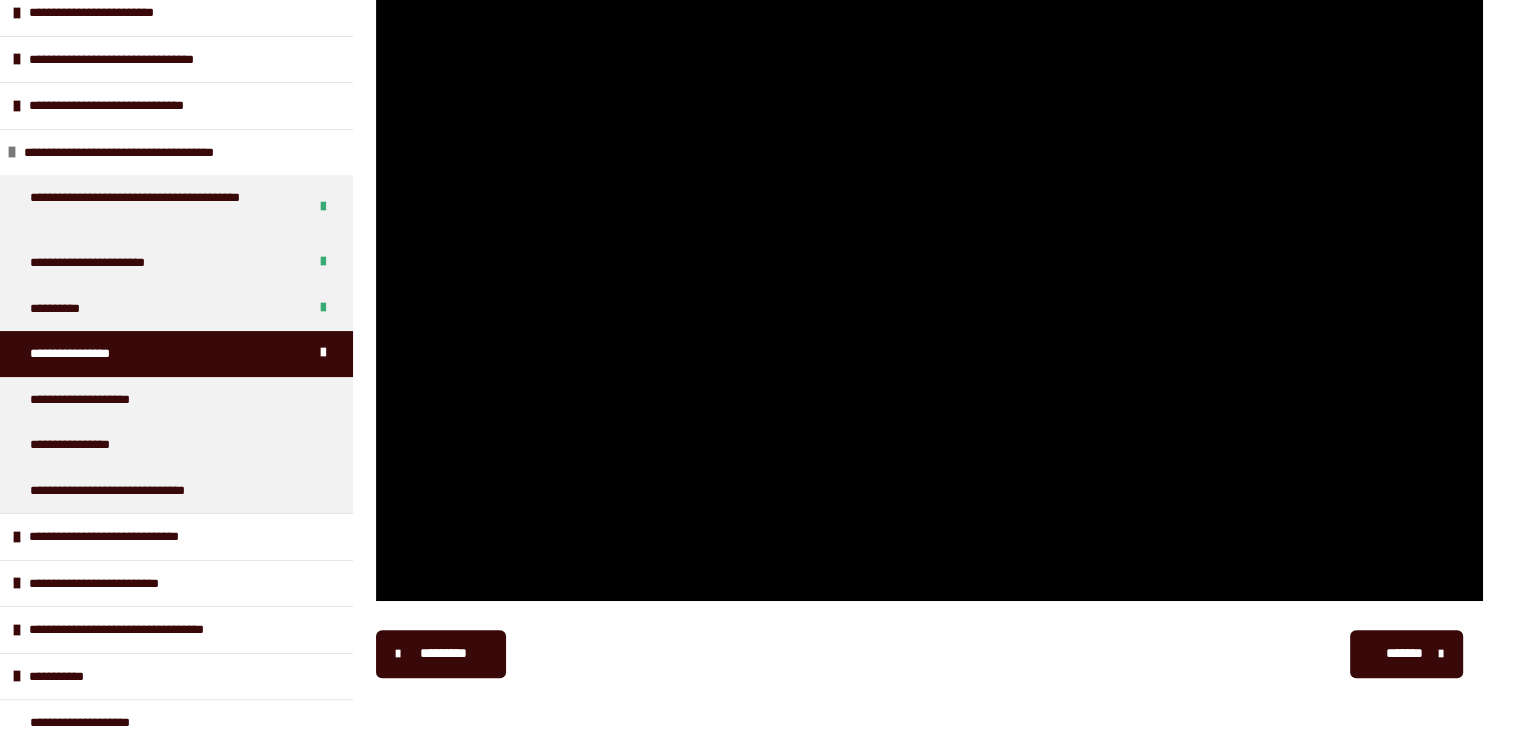 click on "*******" at bounding box center (1406, 654) 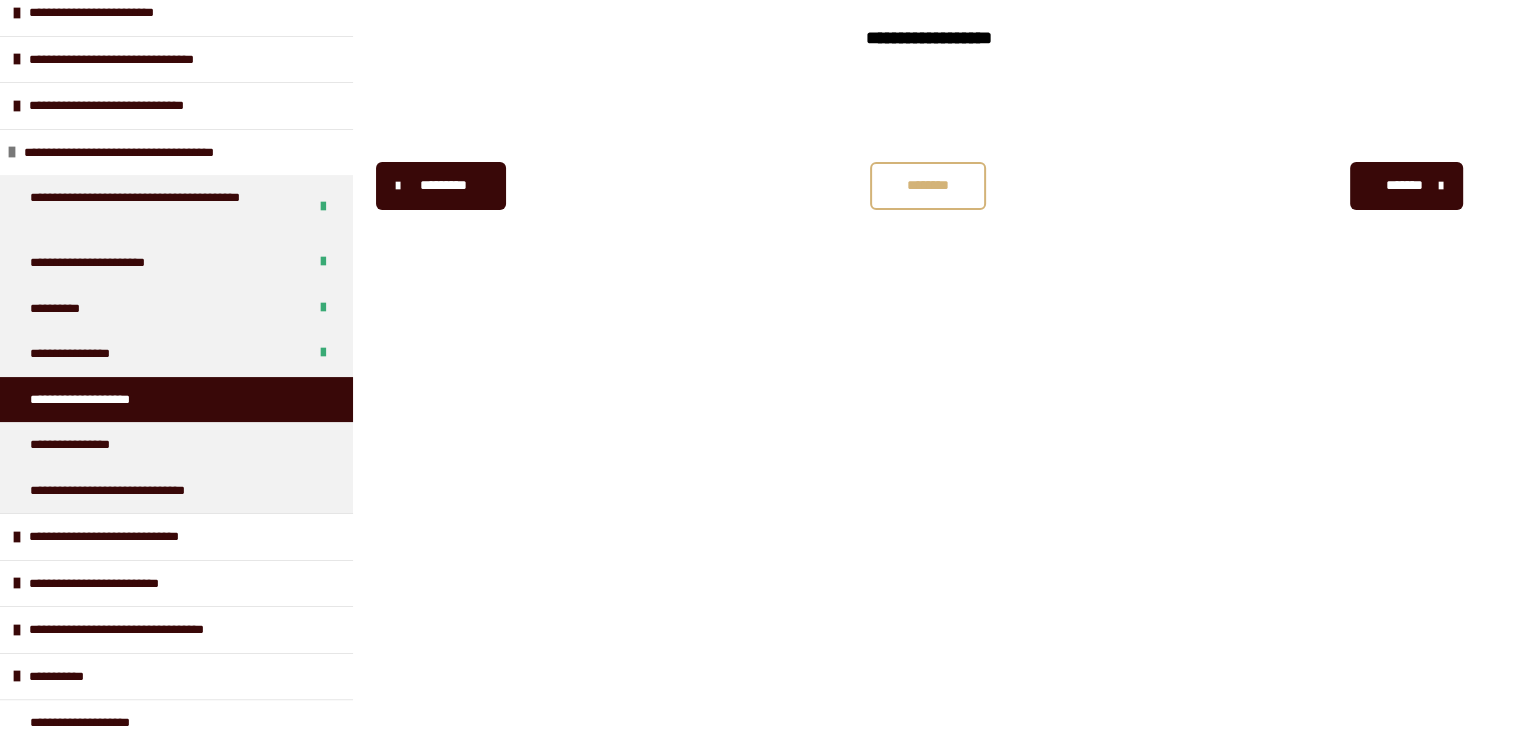 scroll, scrollTop: 340, scrollLeft: 0, axis: vertical 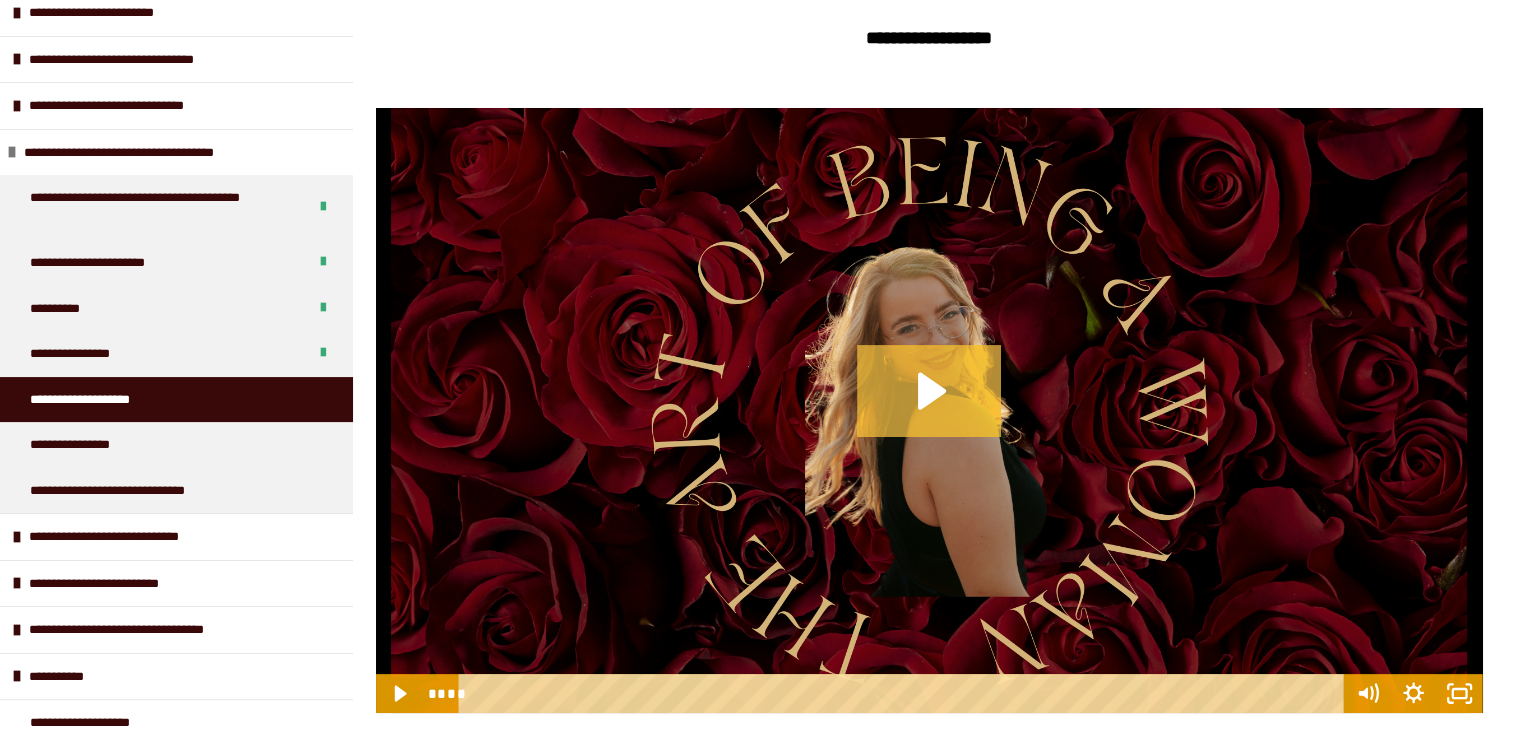 click 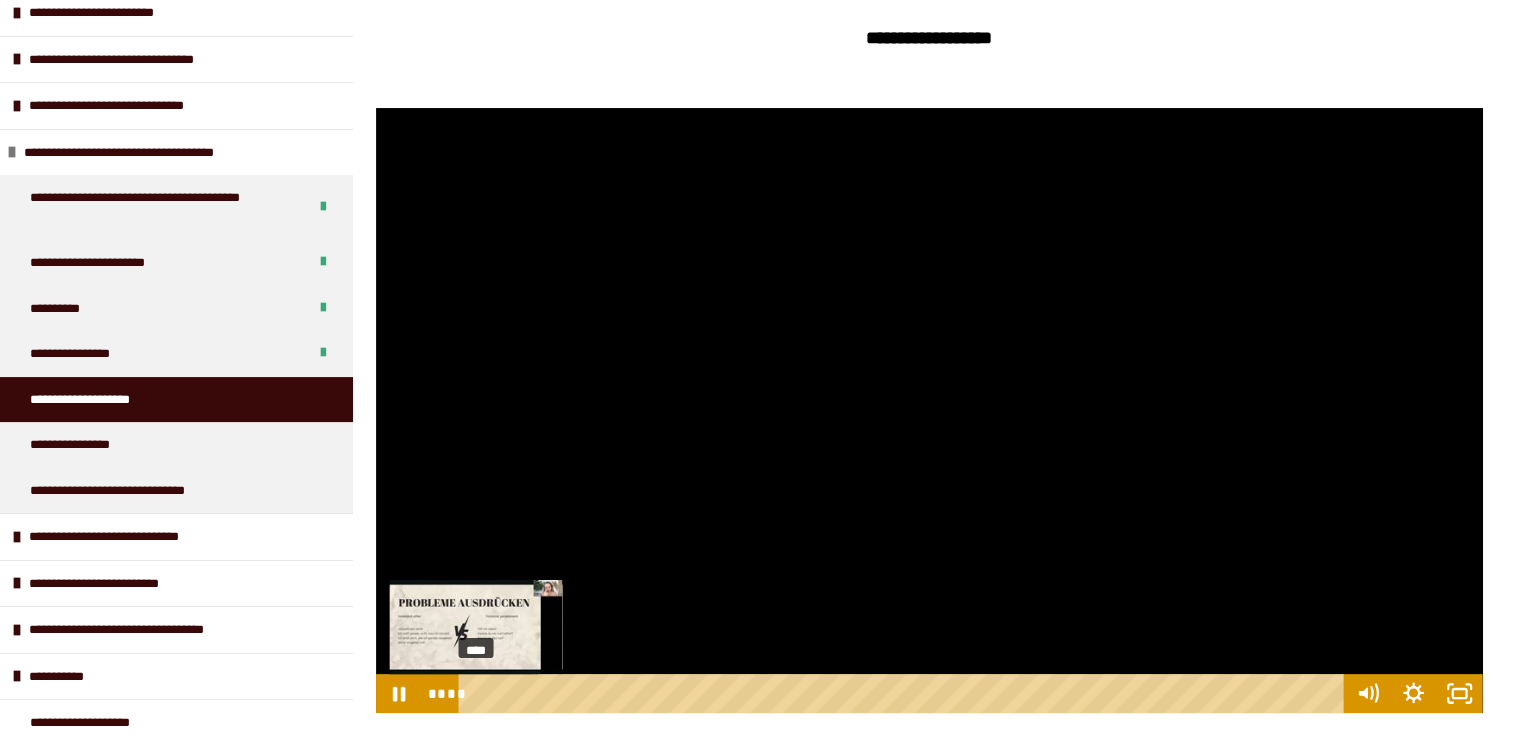 scroll, scrollTop: 451, scrollLeft: 0, axis: vertical 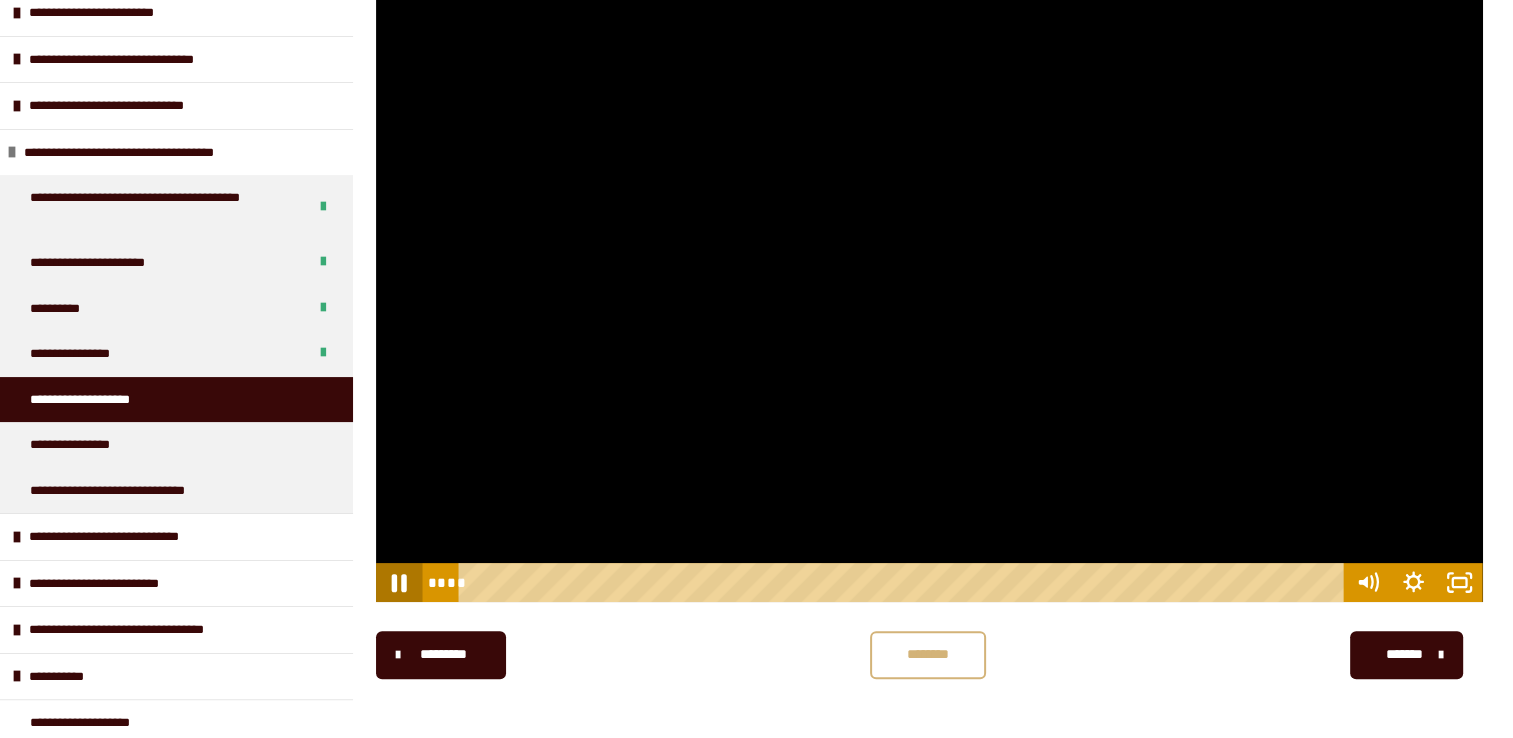 click 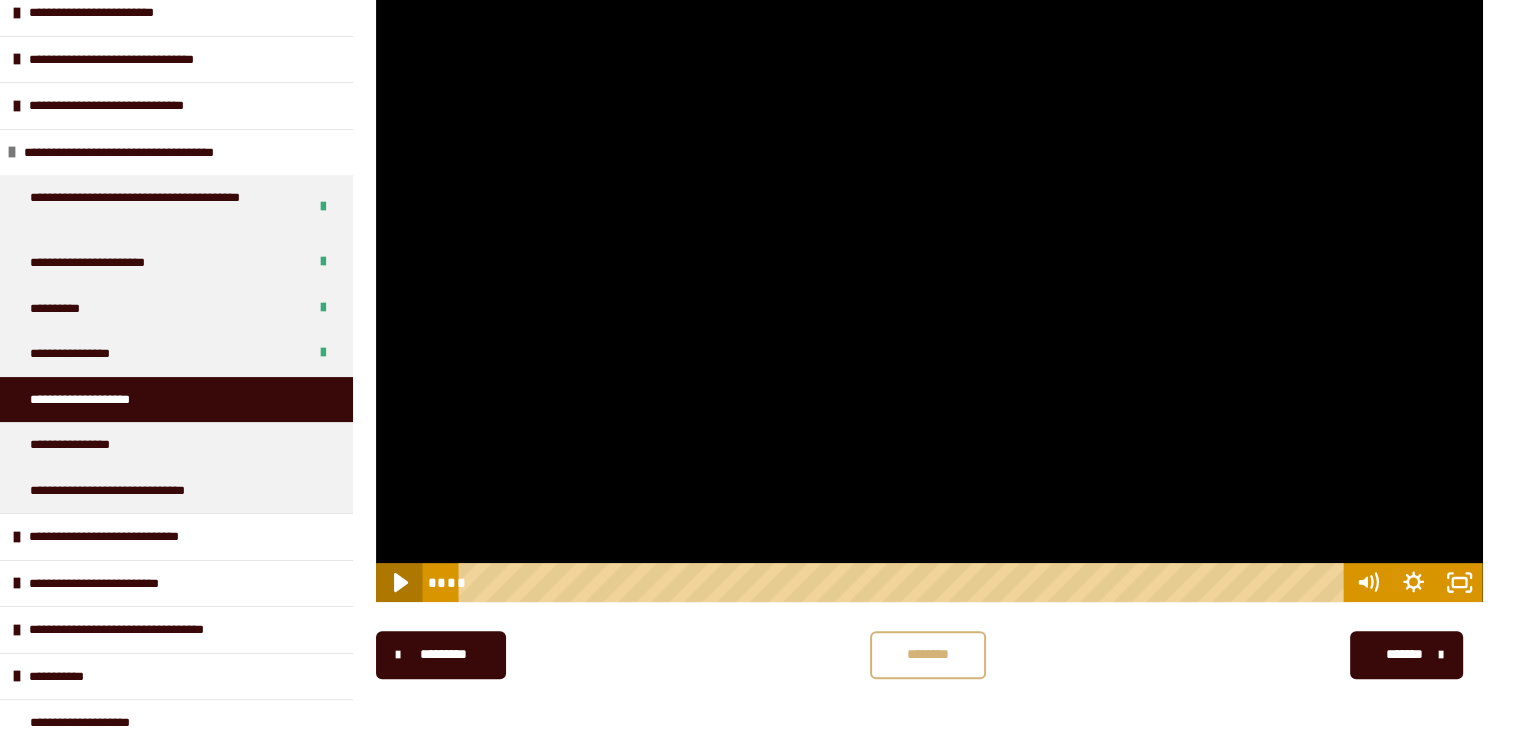 click 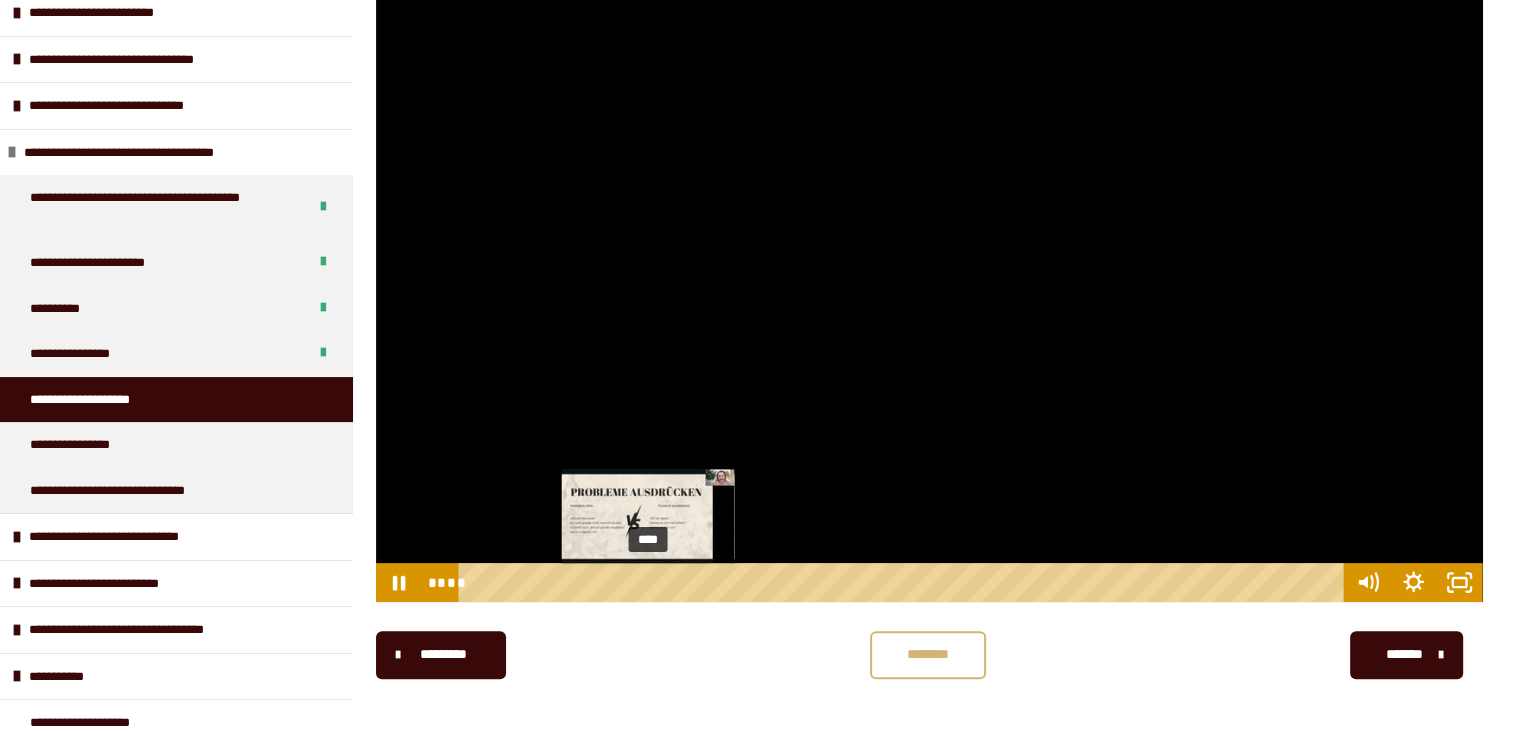 click on "****" at bounding box center [904, 582] 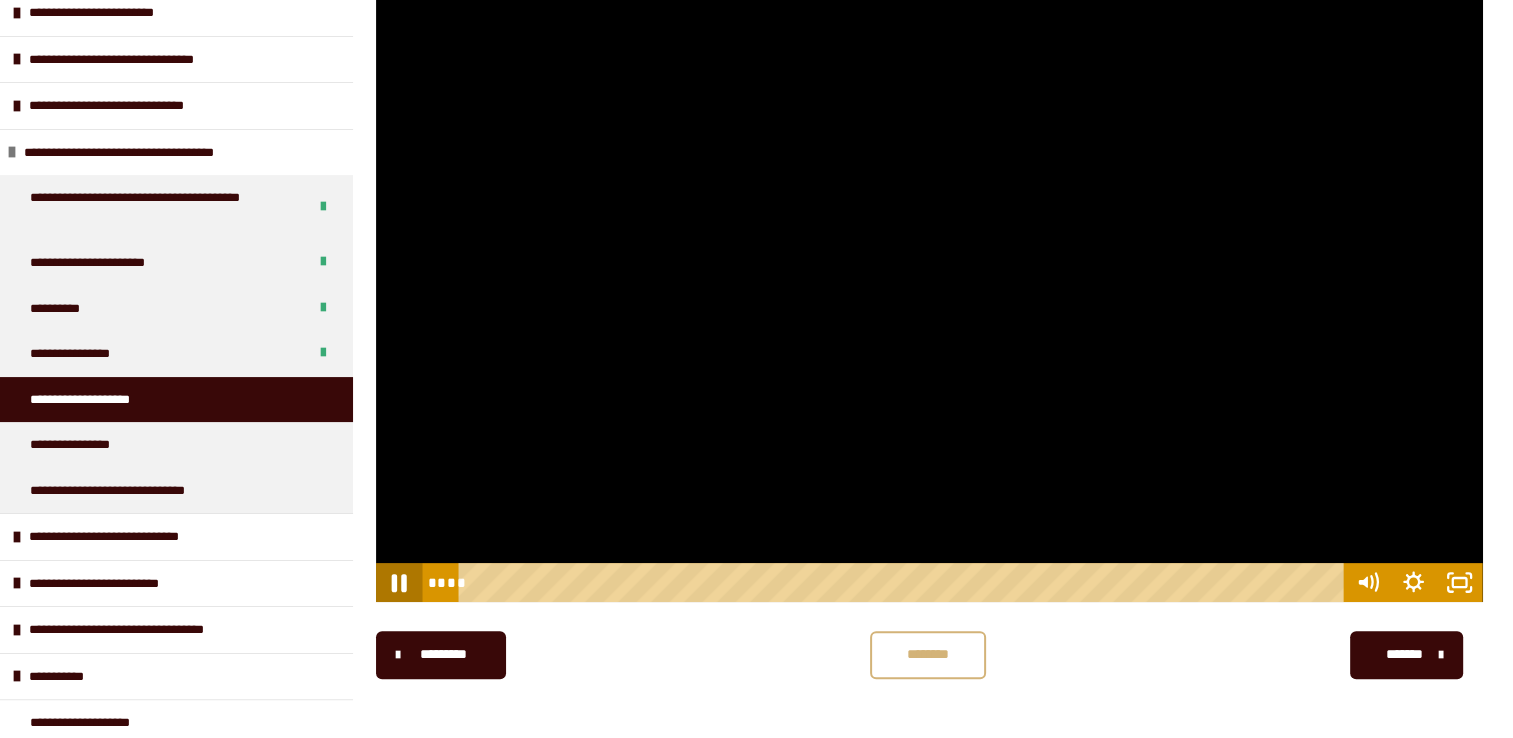 click 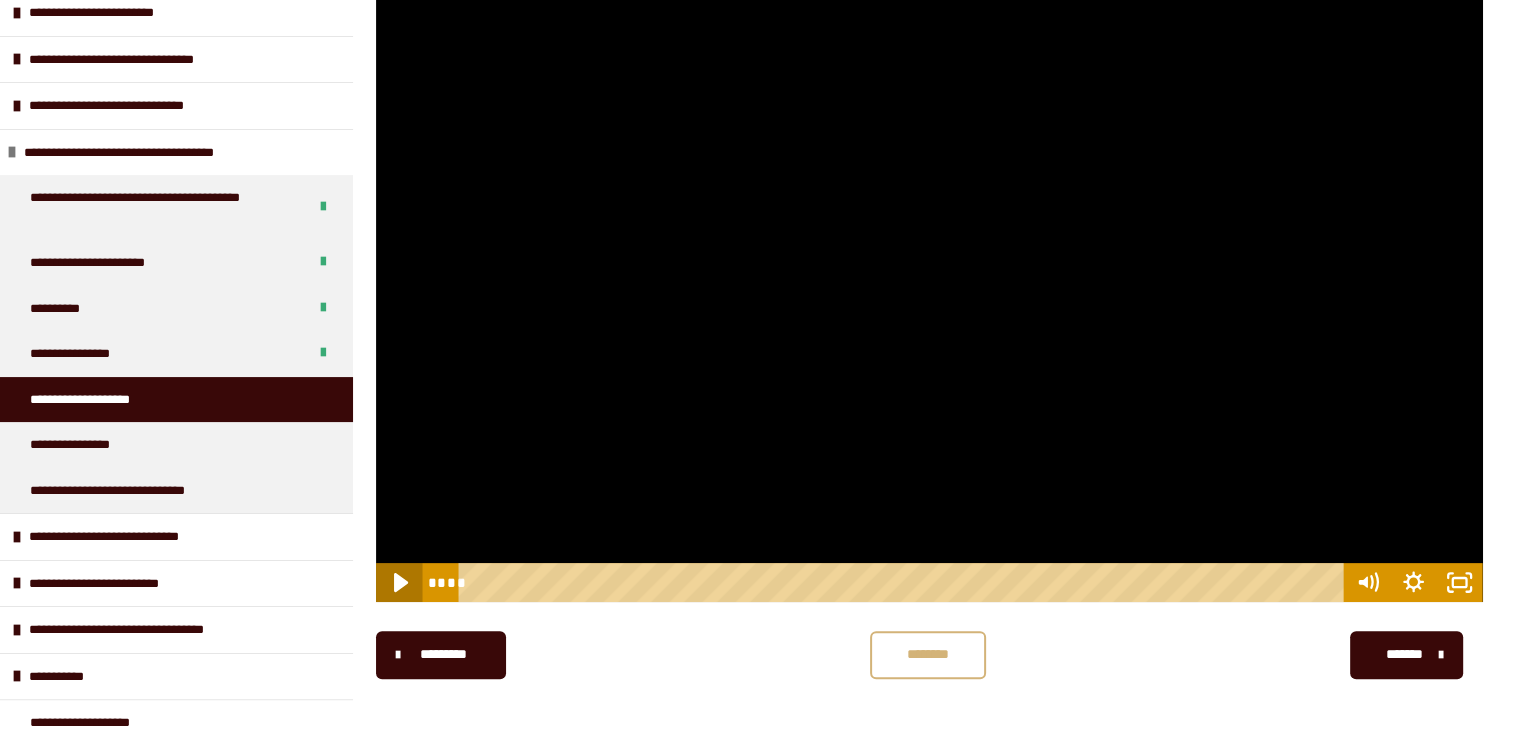click 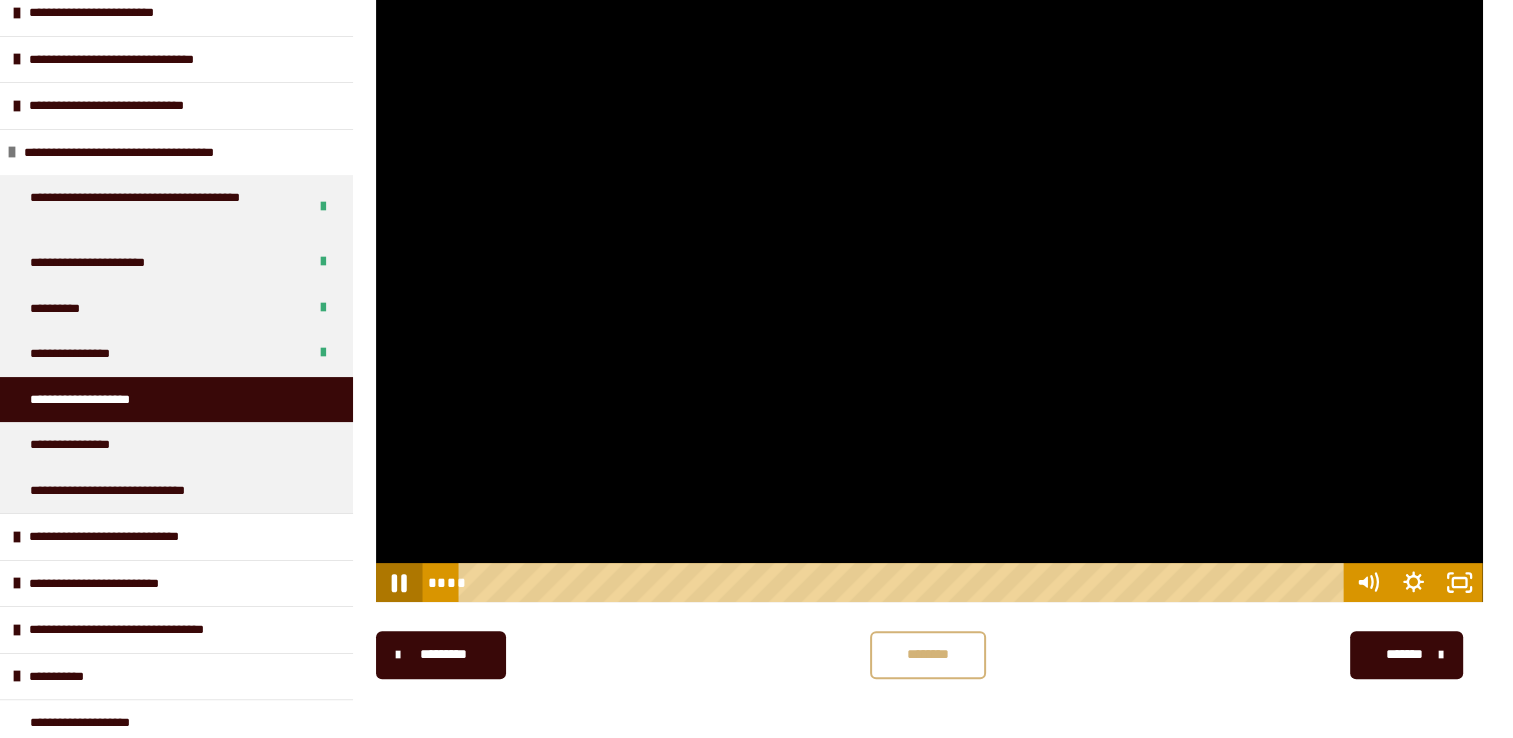 click 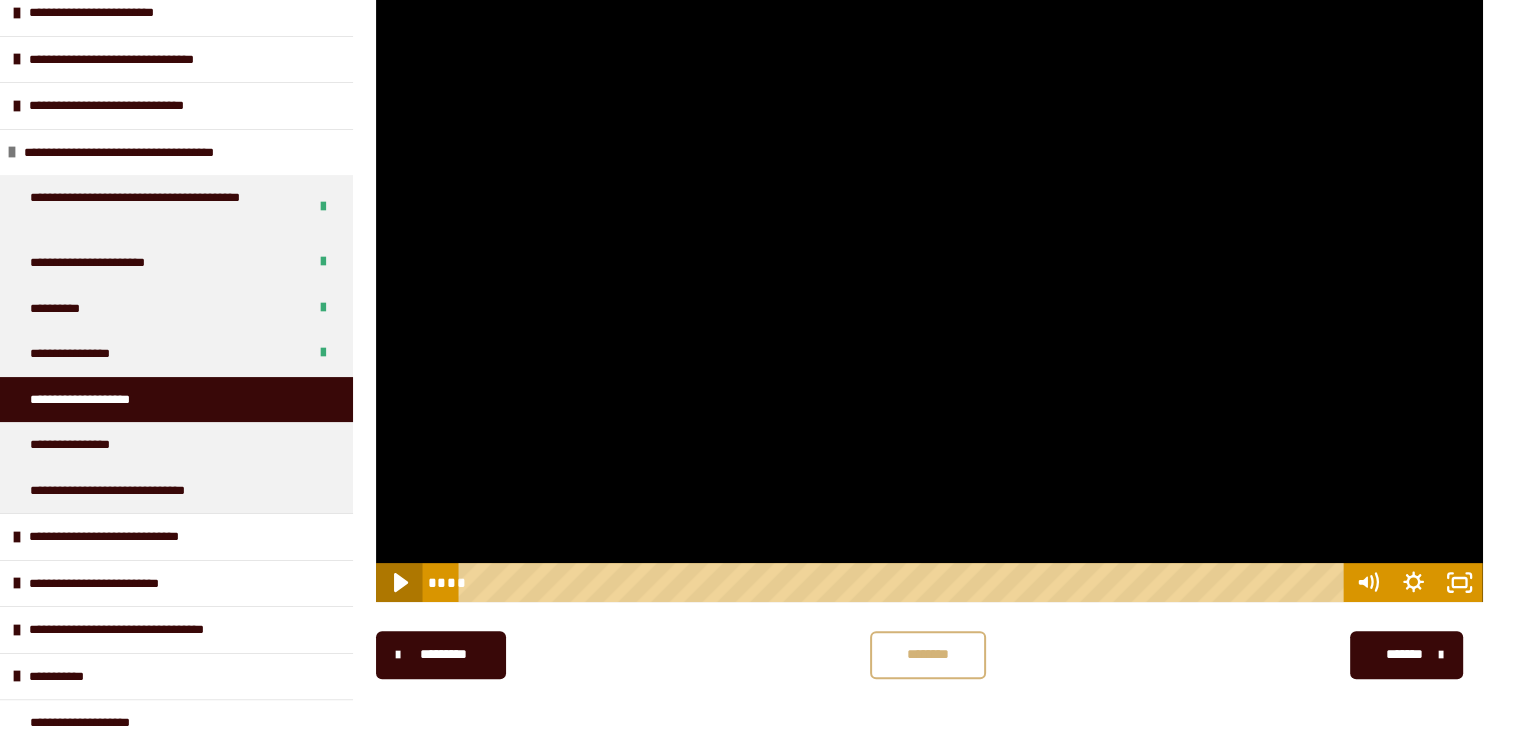click 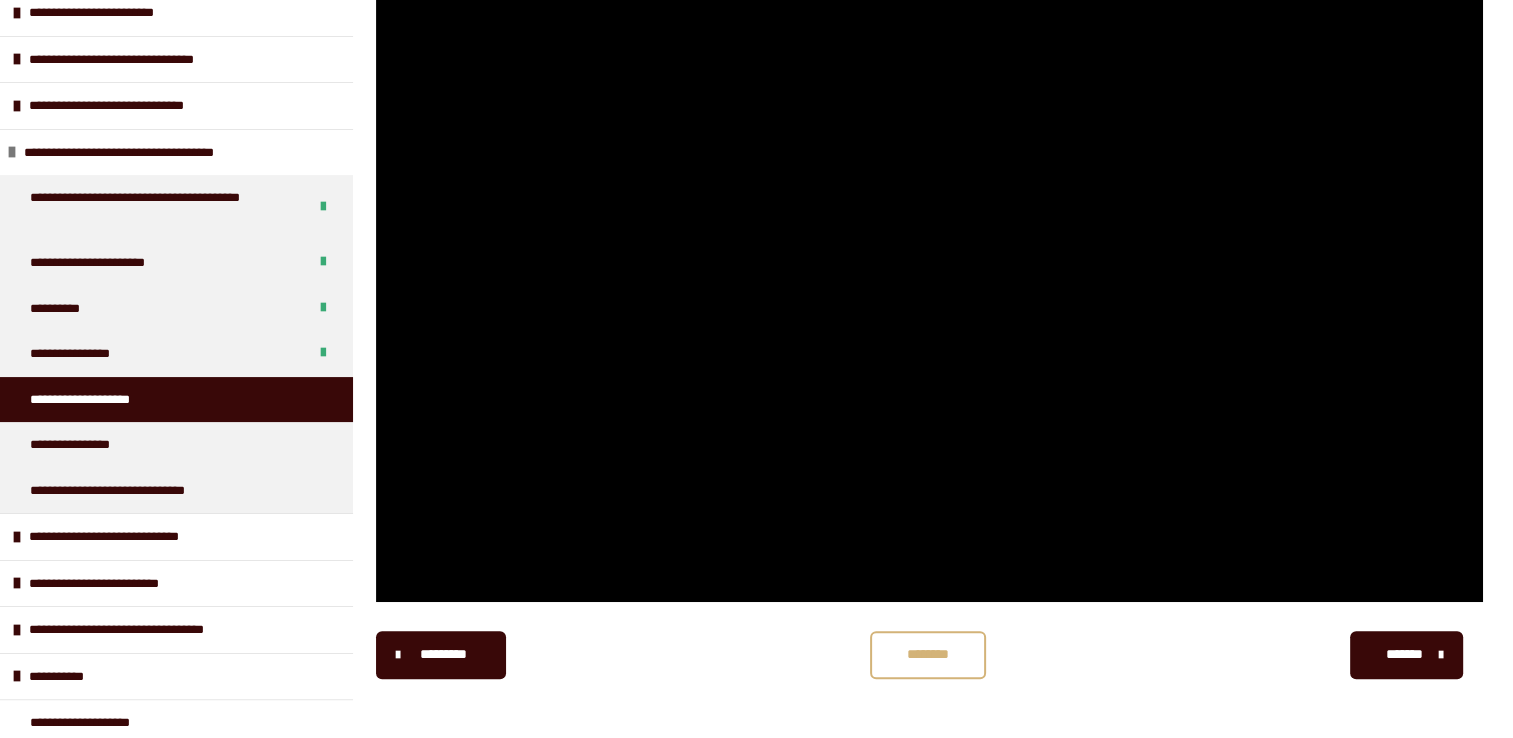 click on "********" at bounding box center (928, 654) 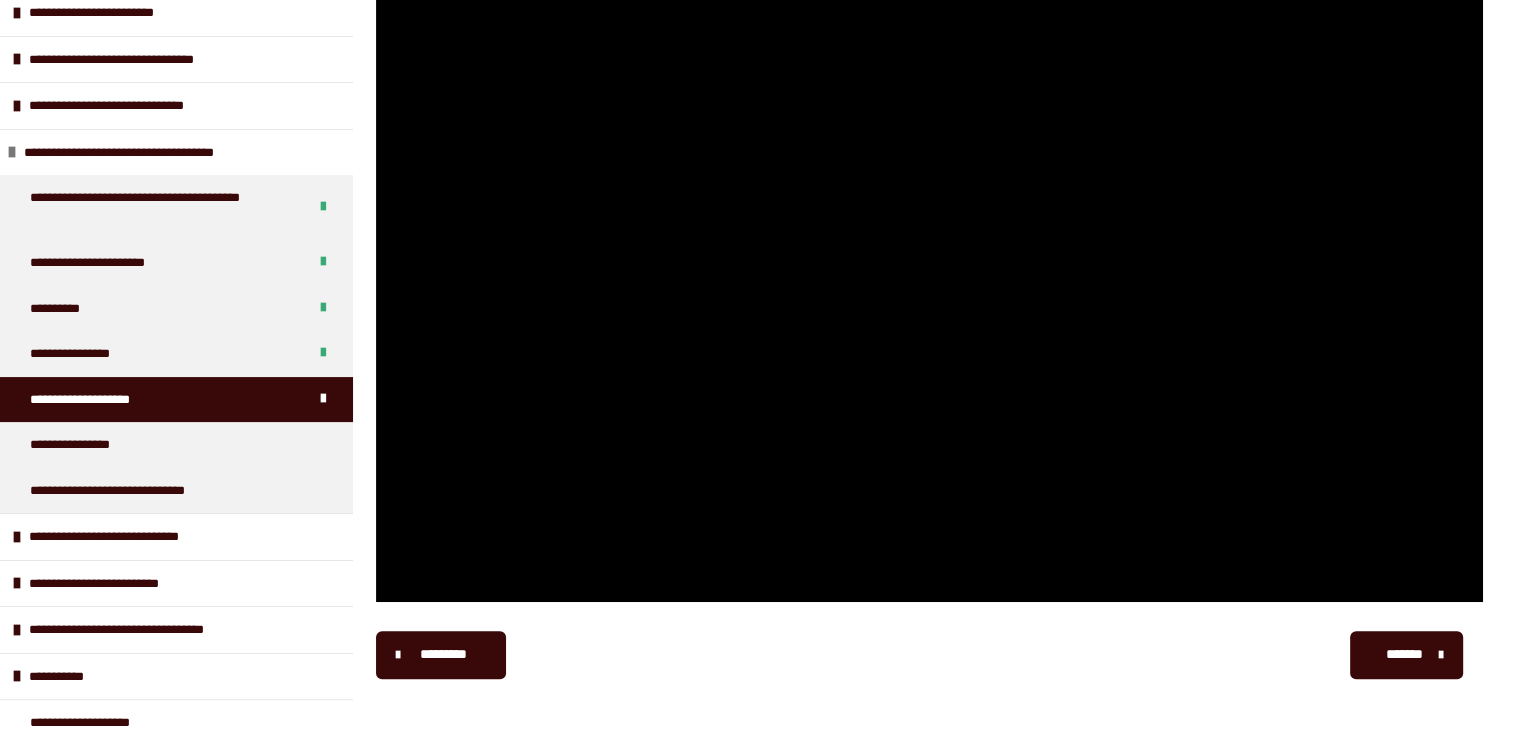 click on "*******" at bounding box center (1404, 654) 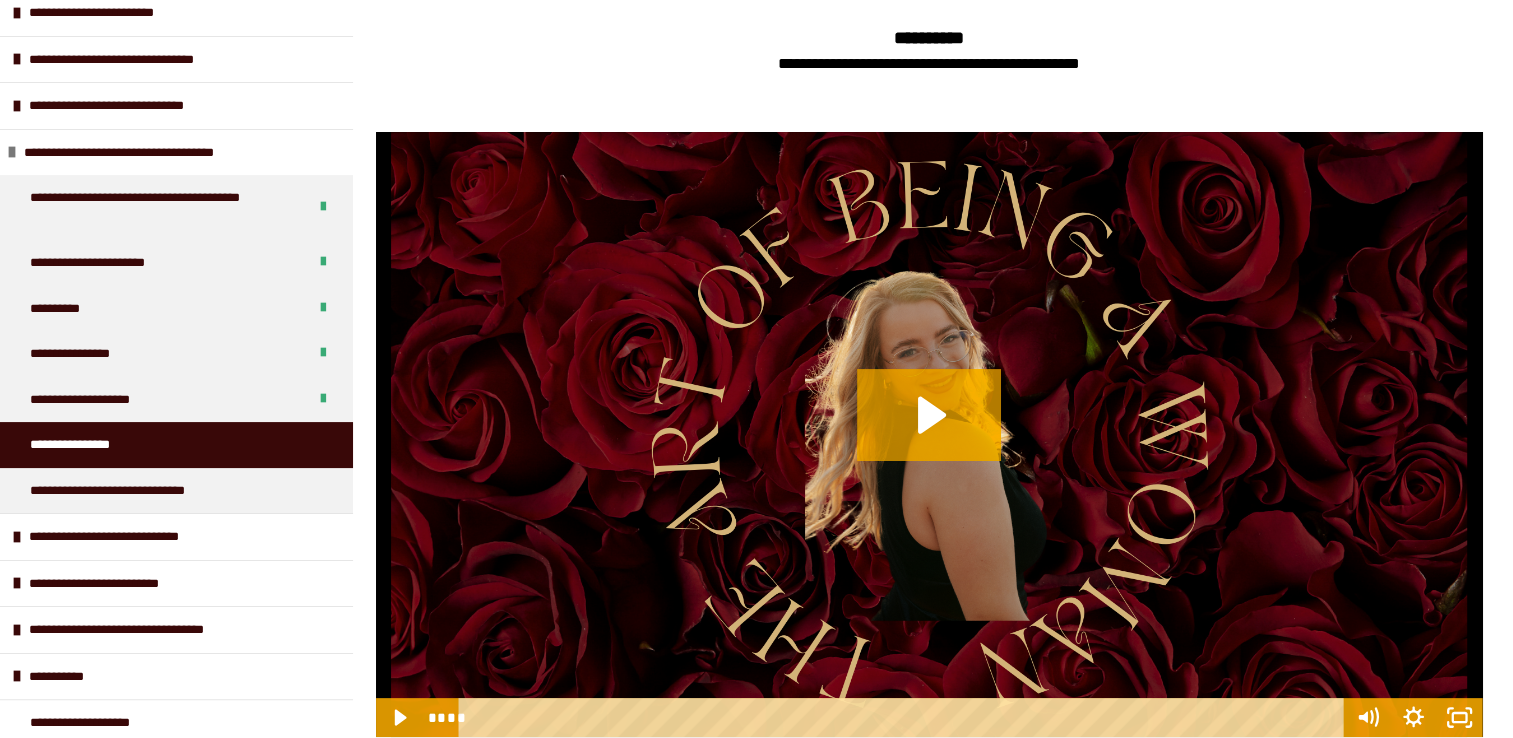 scroll, scrollTop: 476, scrollLeft: 0, axis: vertical 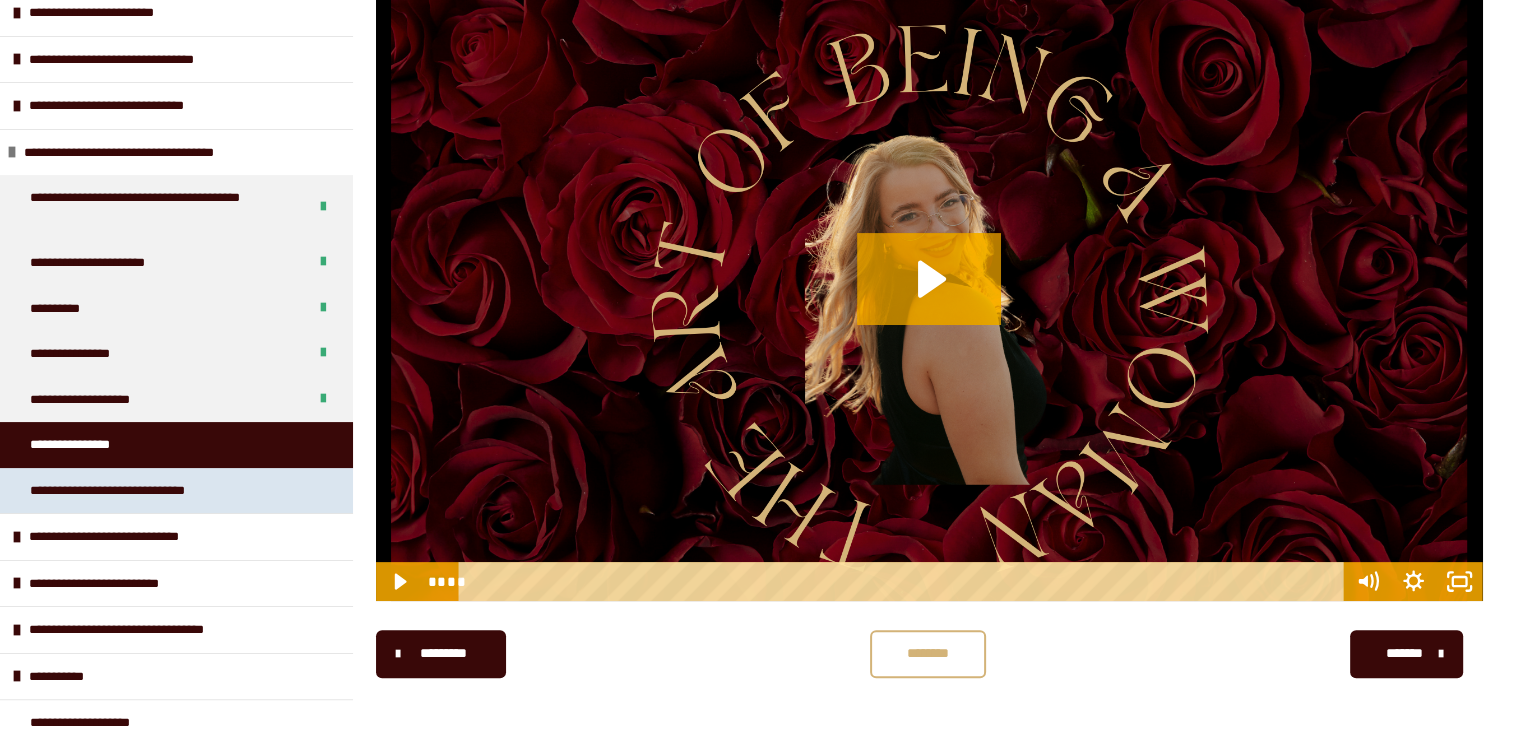 click on "**********" at bounding box center [146, 491] 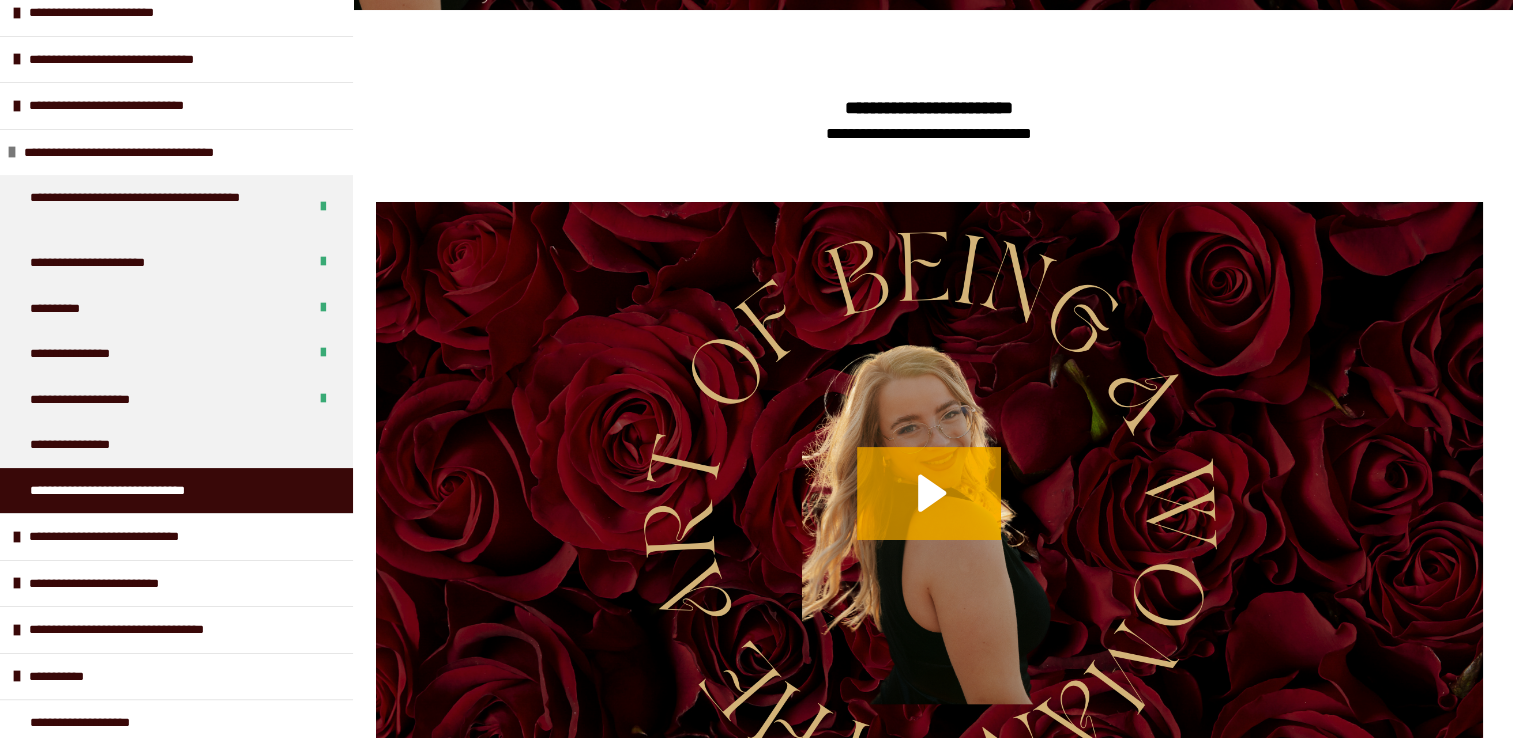 scroll, scrollTop: 494, scrollLeft: 0, axis: vertical 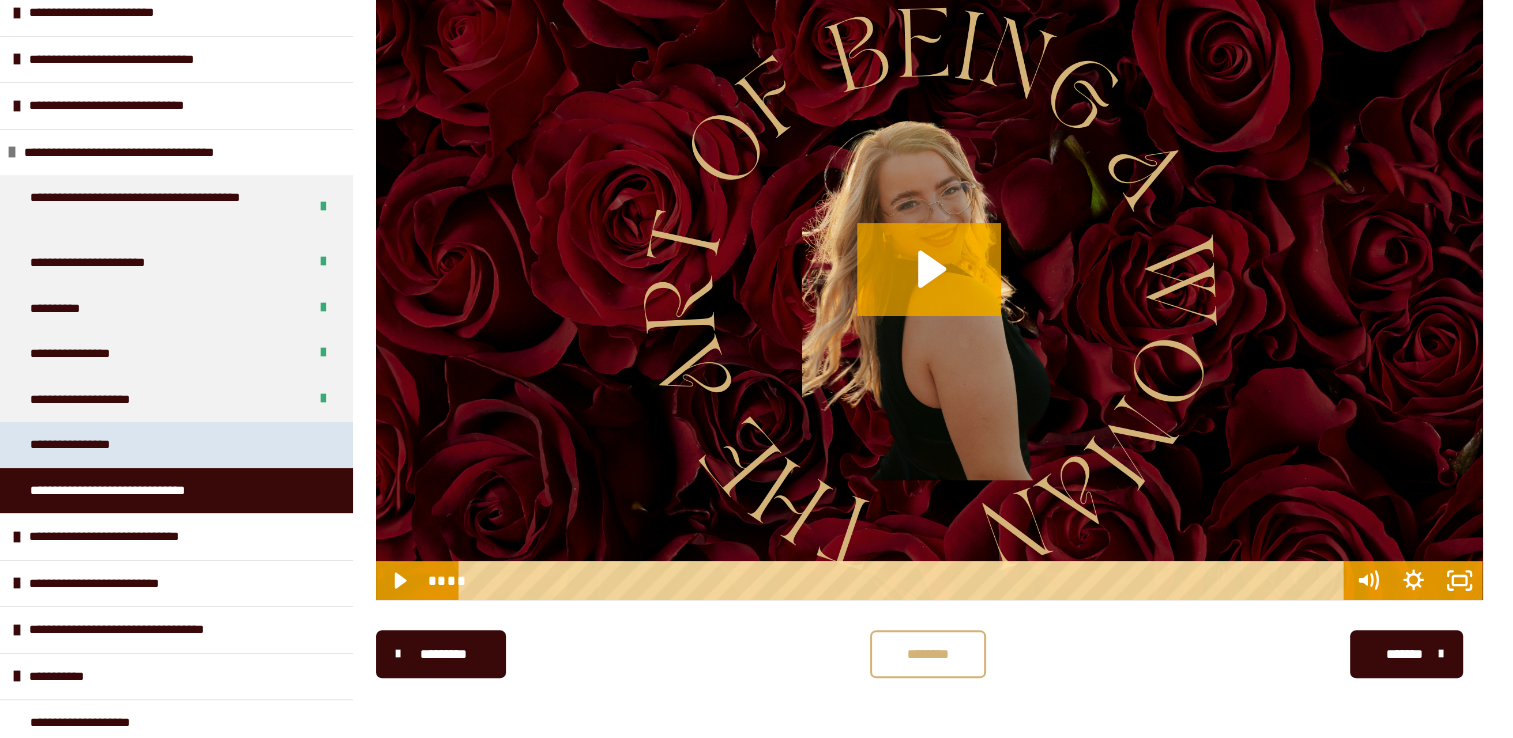 click on "**********" at bounding box center (176, 445) 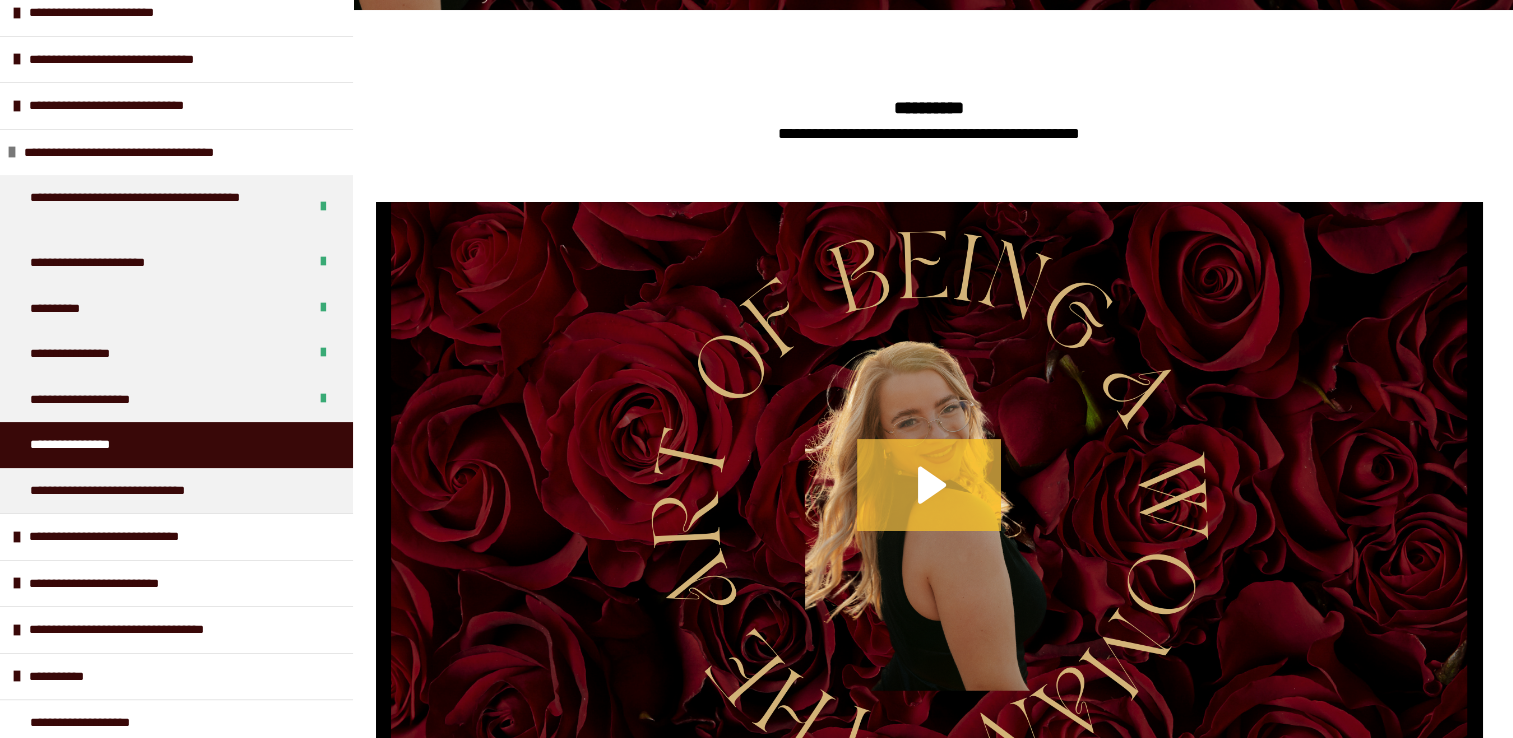 click 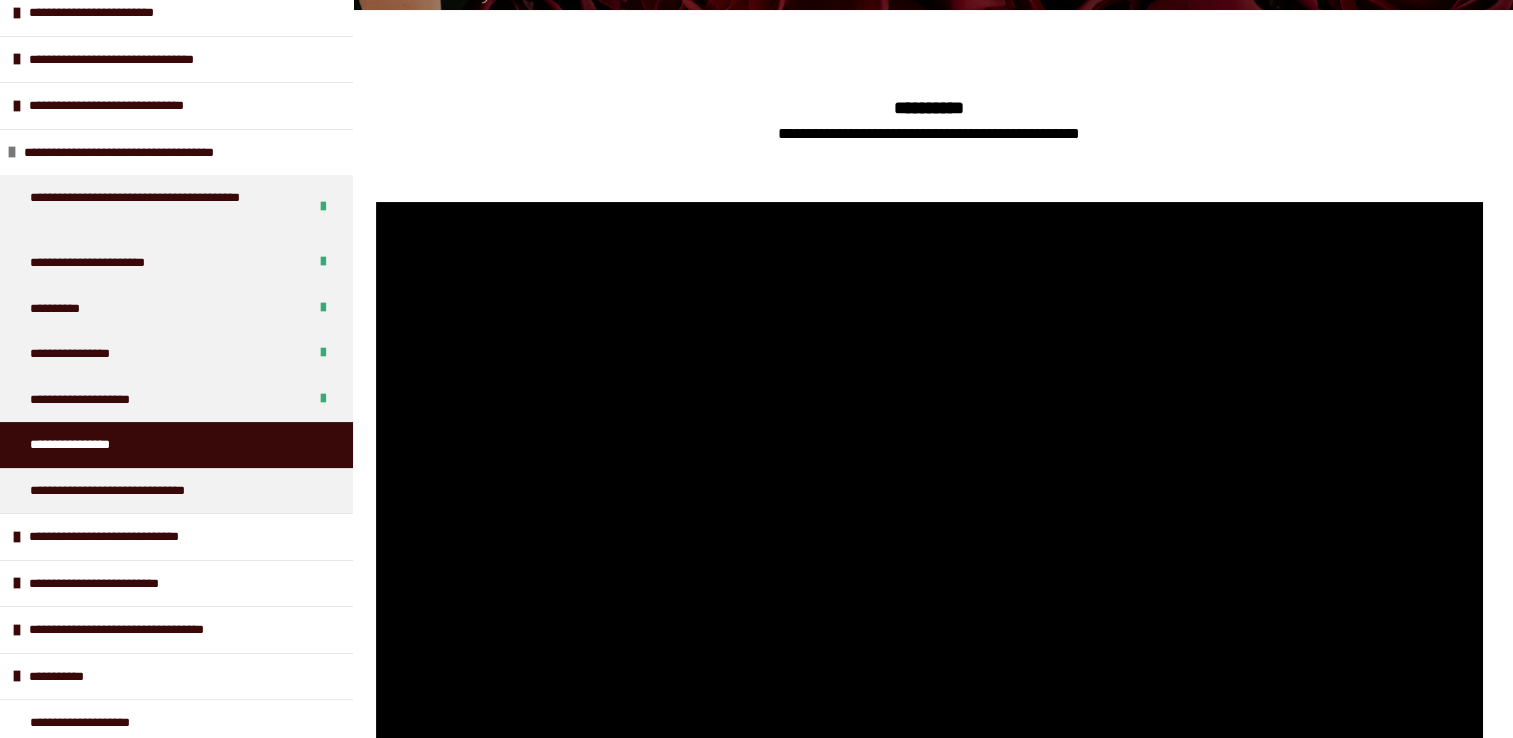 scroll, scrollTop: 476, scrollLeft: 0, axis: vertical 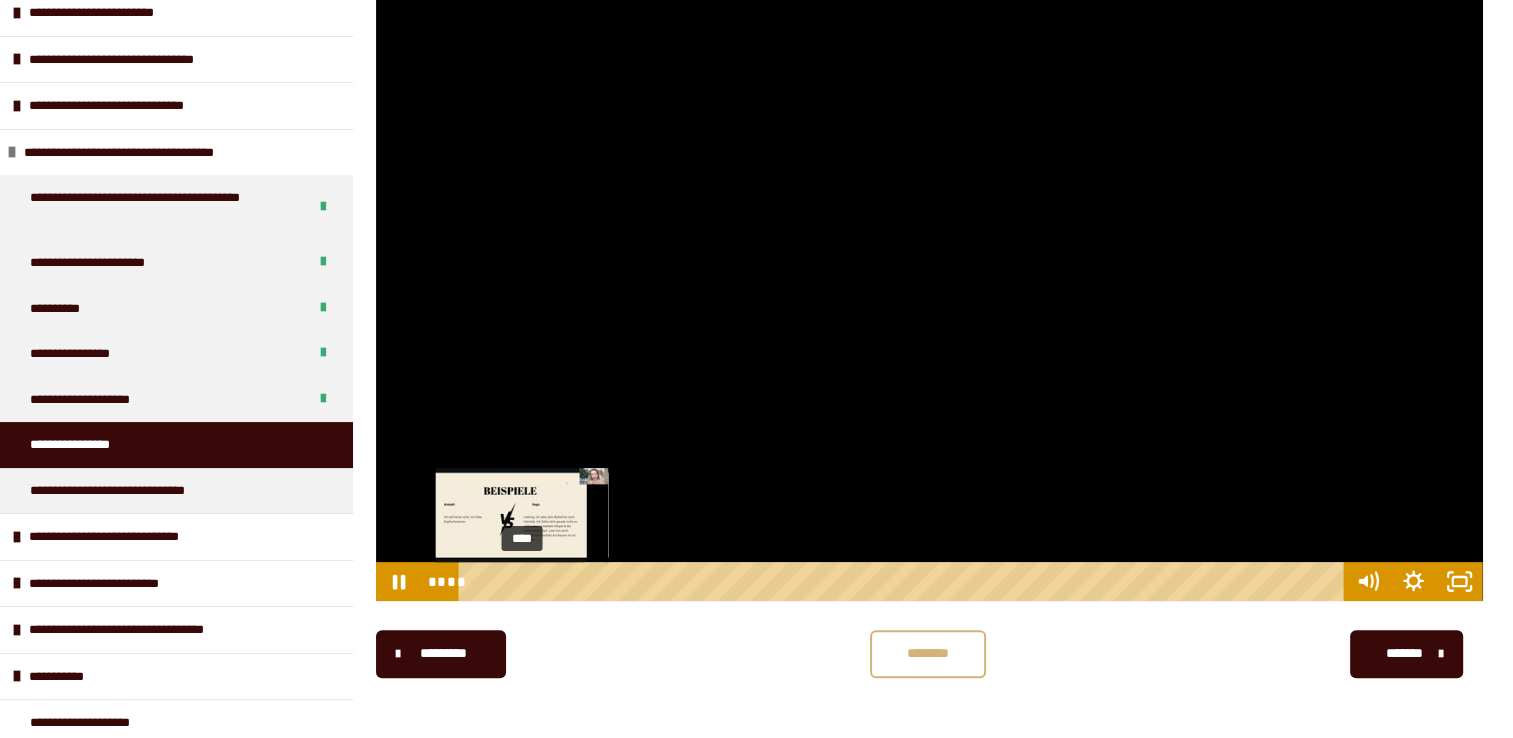 click on "****" at bounding box center [904, 581] 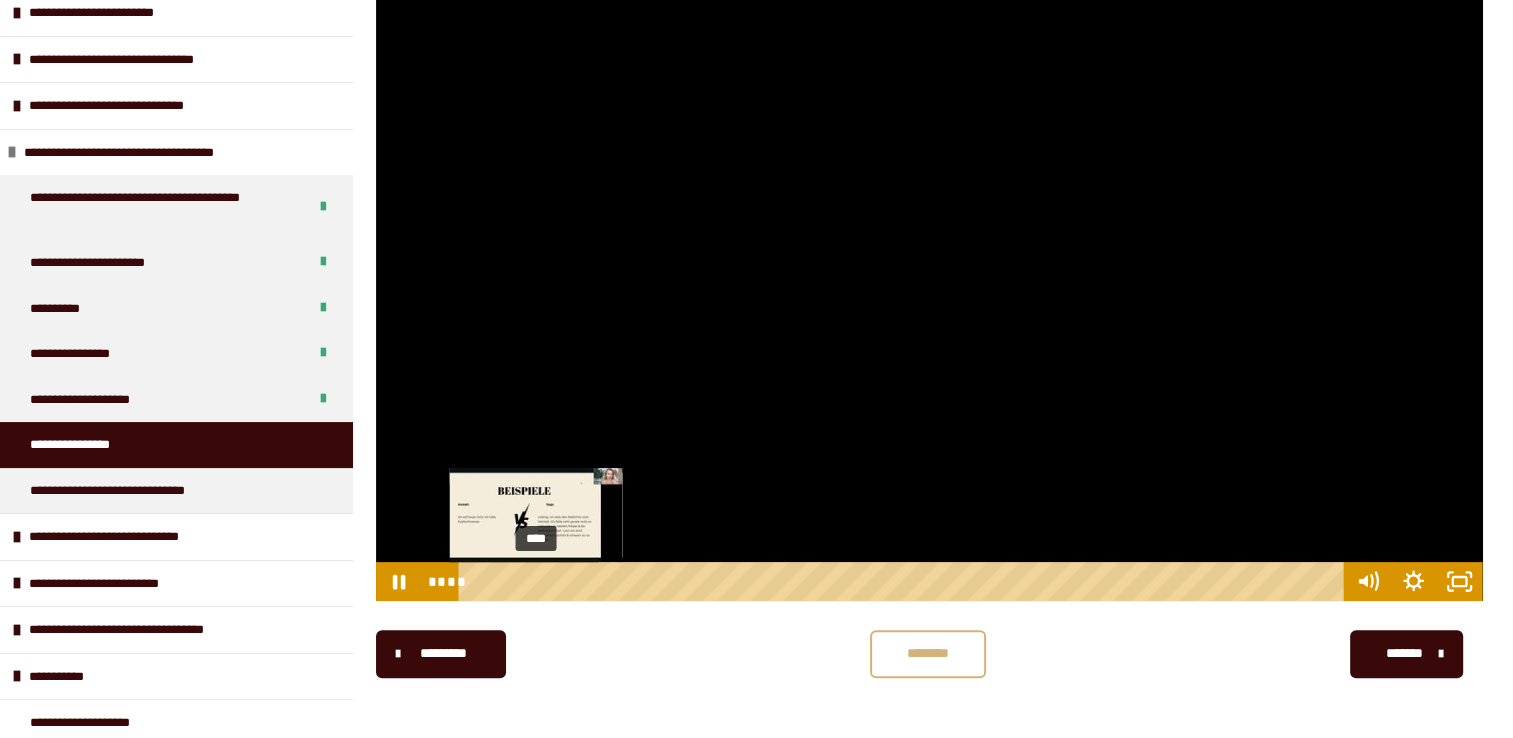 click on "****" at bounding box center (904, 581) 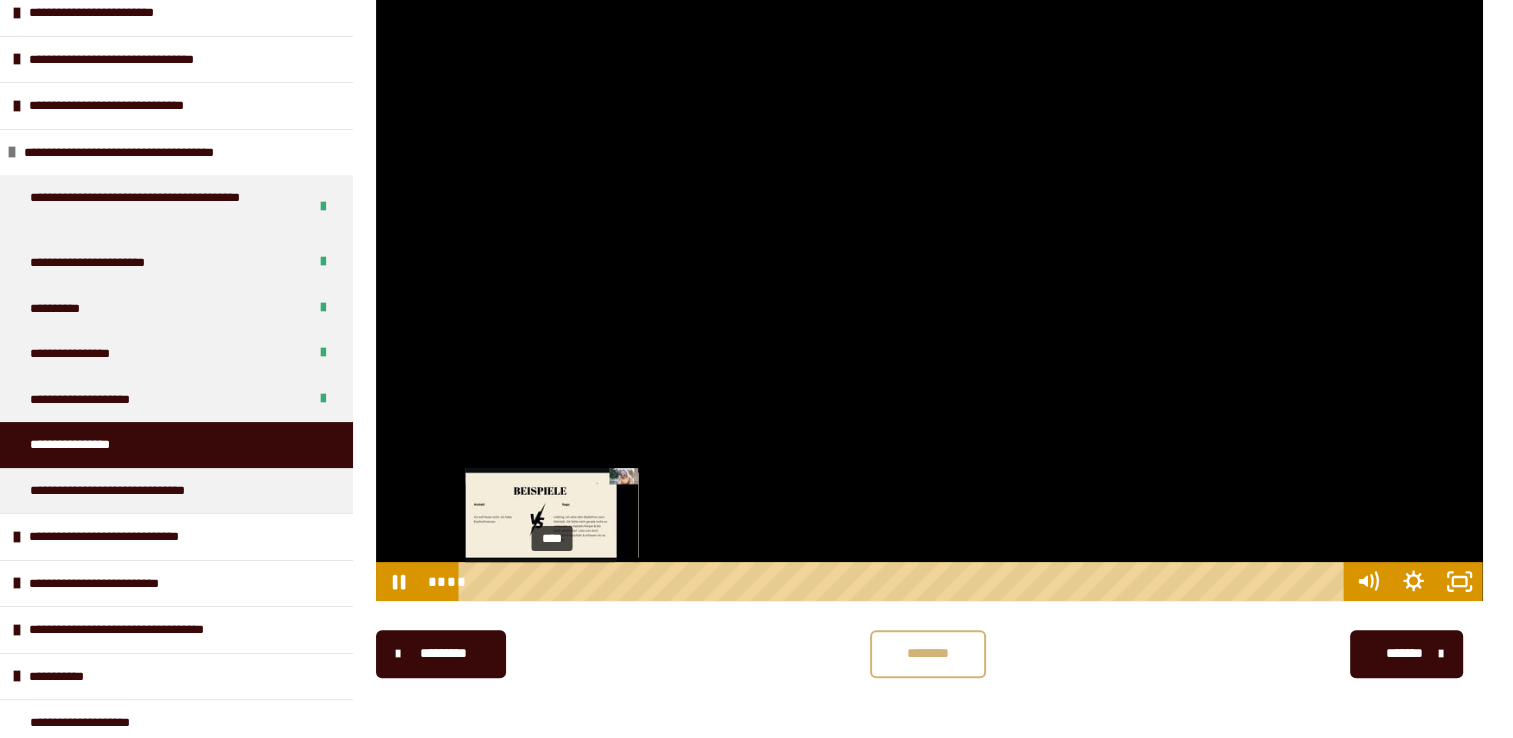 click on "****" at bounding box center (904, 581) 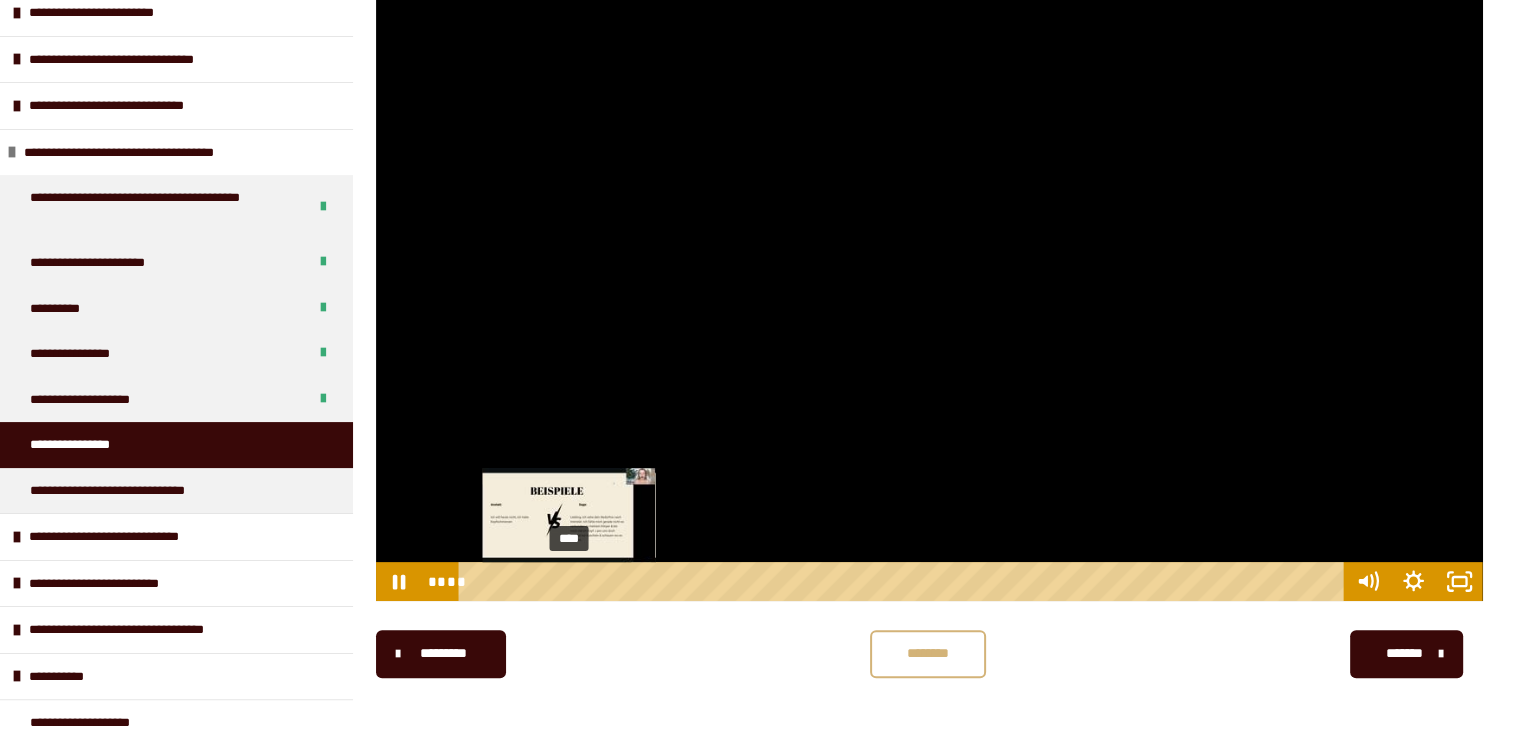 click on "****" at bounding box center (904, 581) 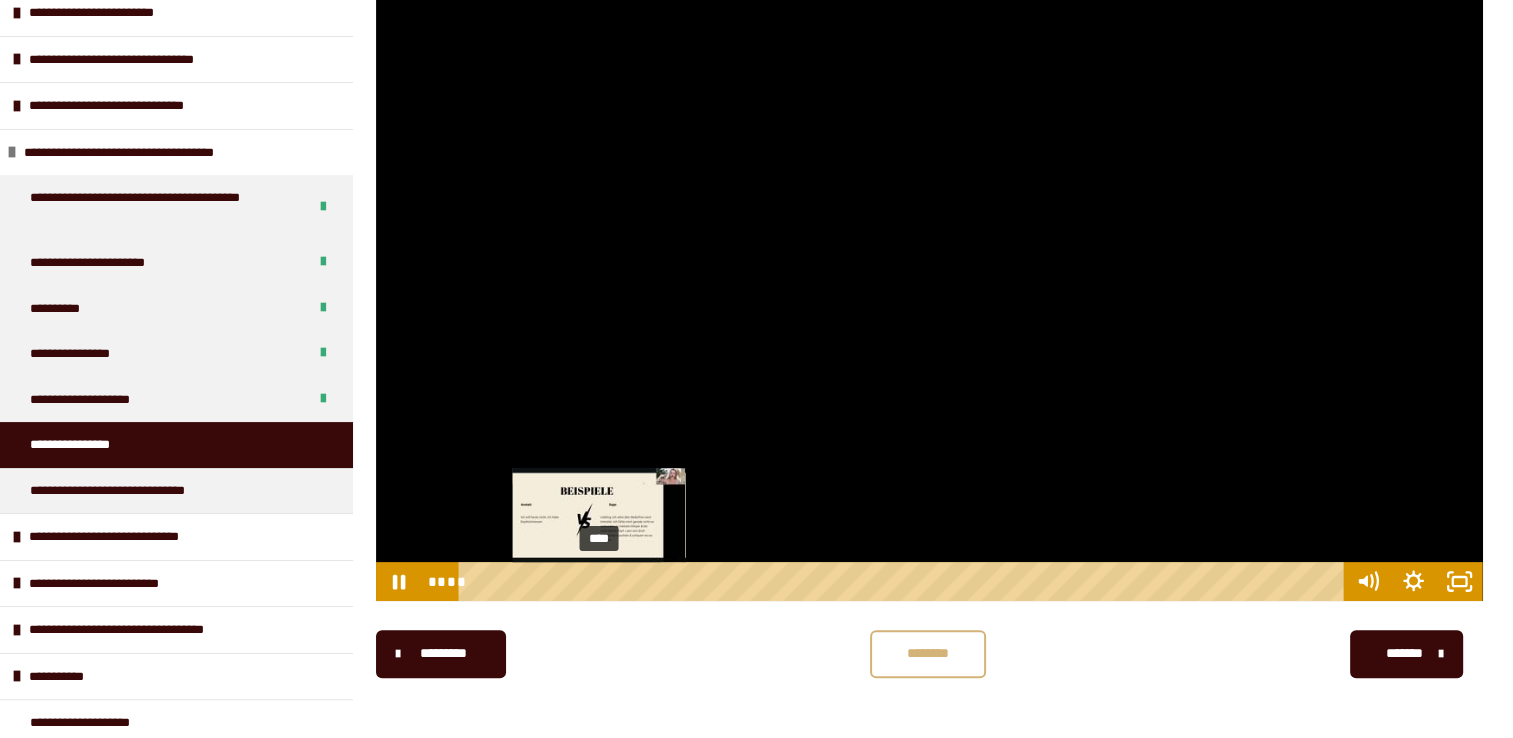 click on "****" at bounding box center [904, 581] 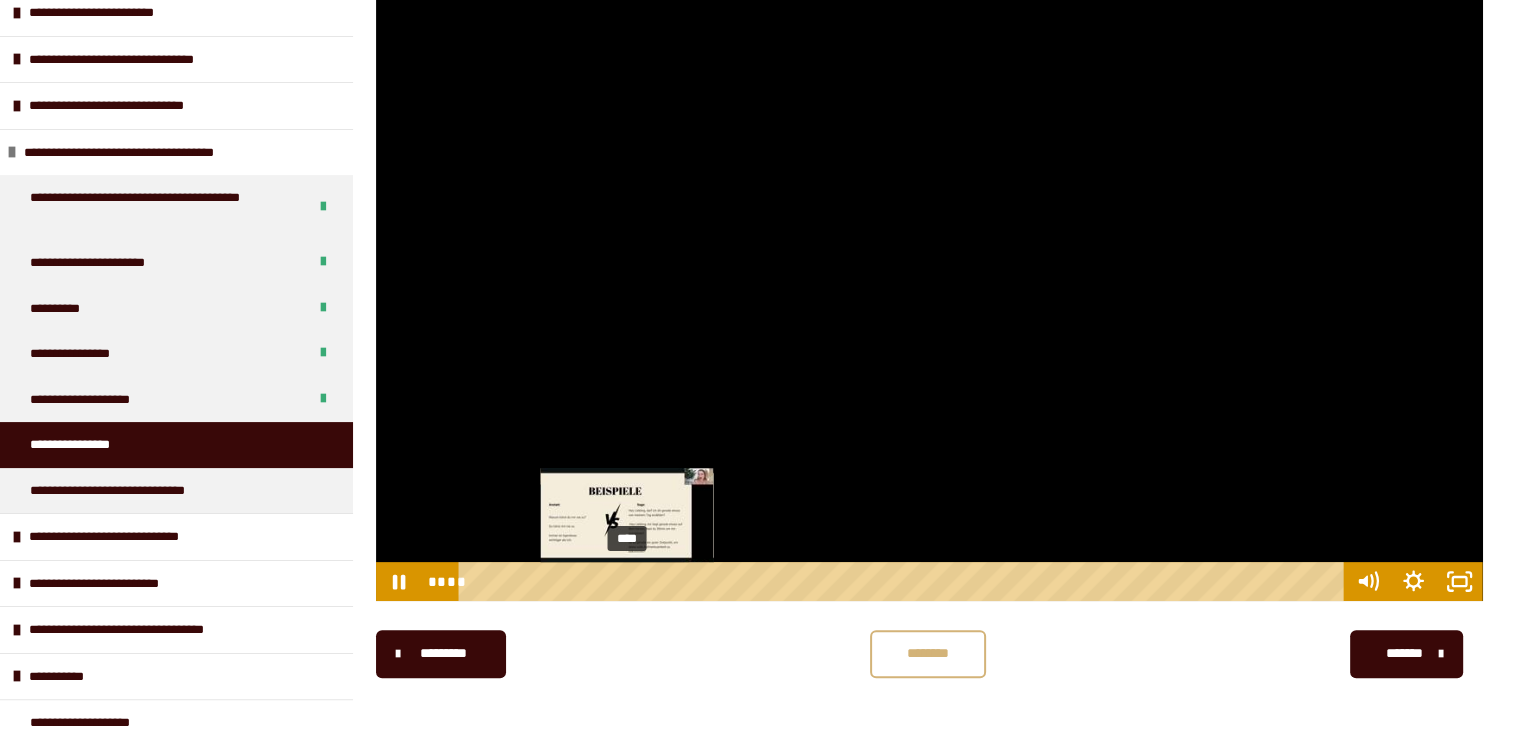 click on "****" at bounding box center (904, 581) 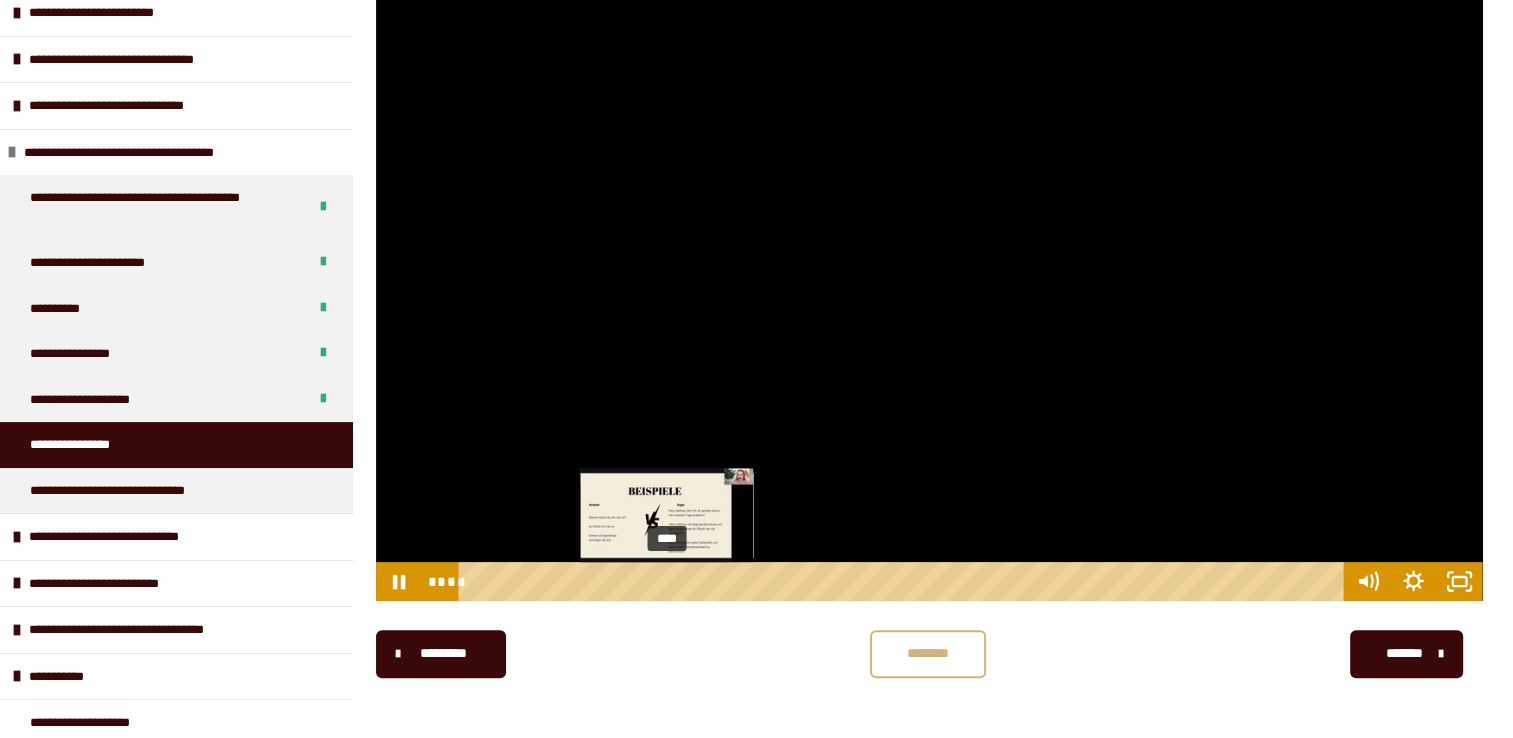 click on "****" at bounding box center [904, 581] 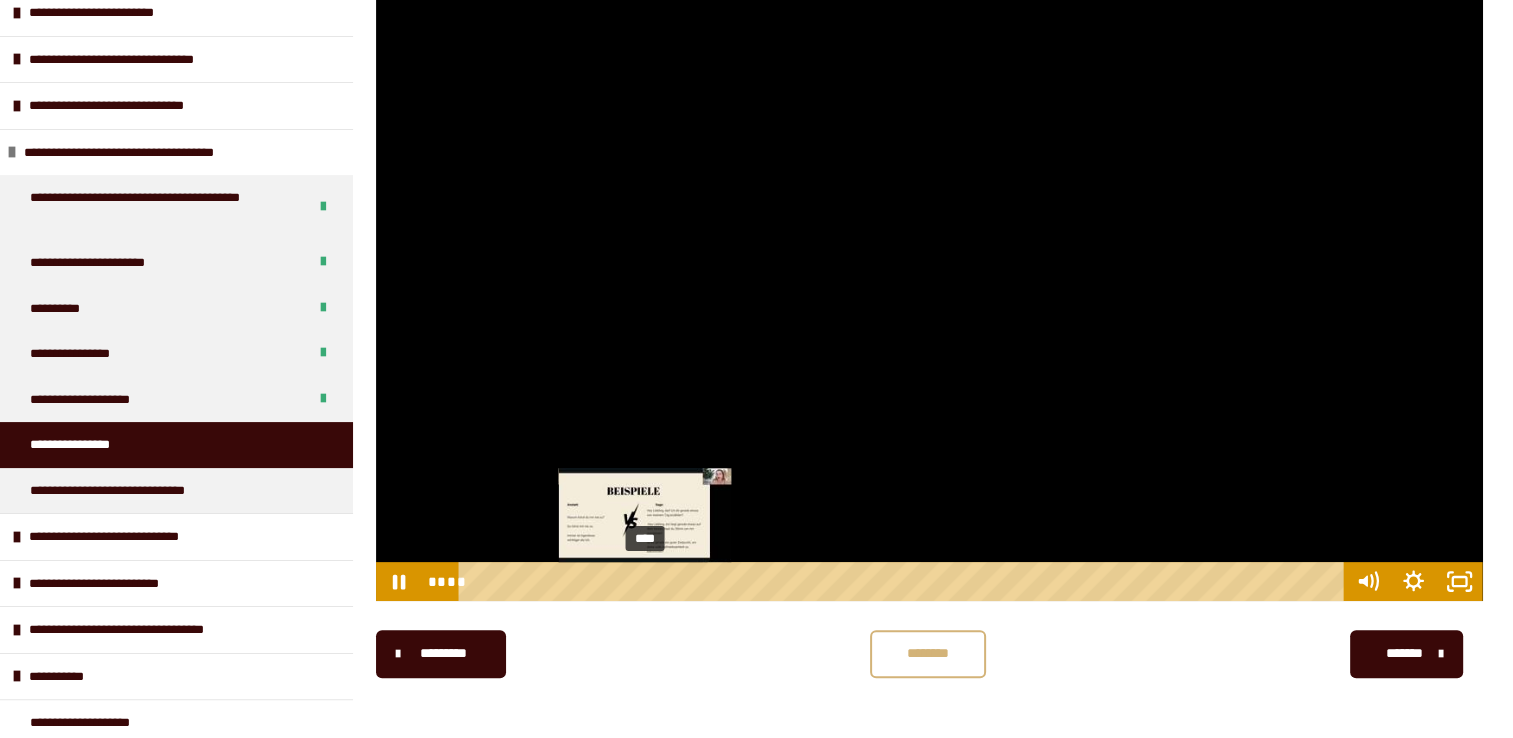 click on "****" at bounding box center (904, 581) 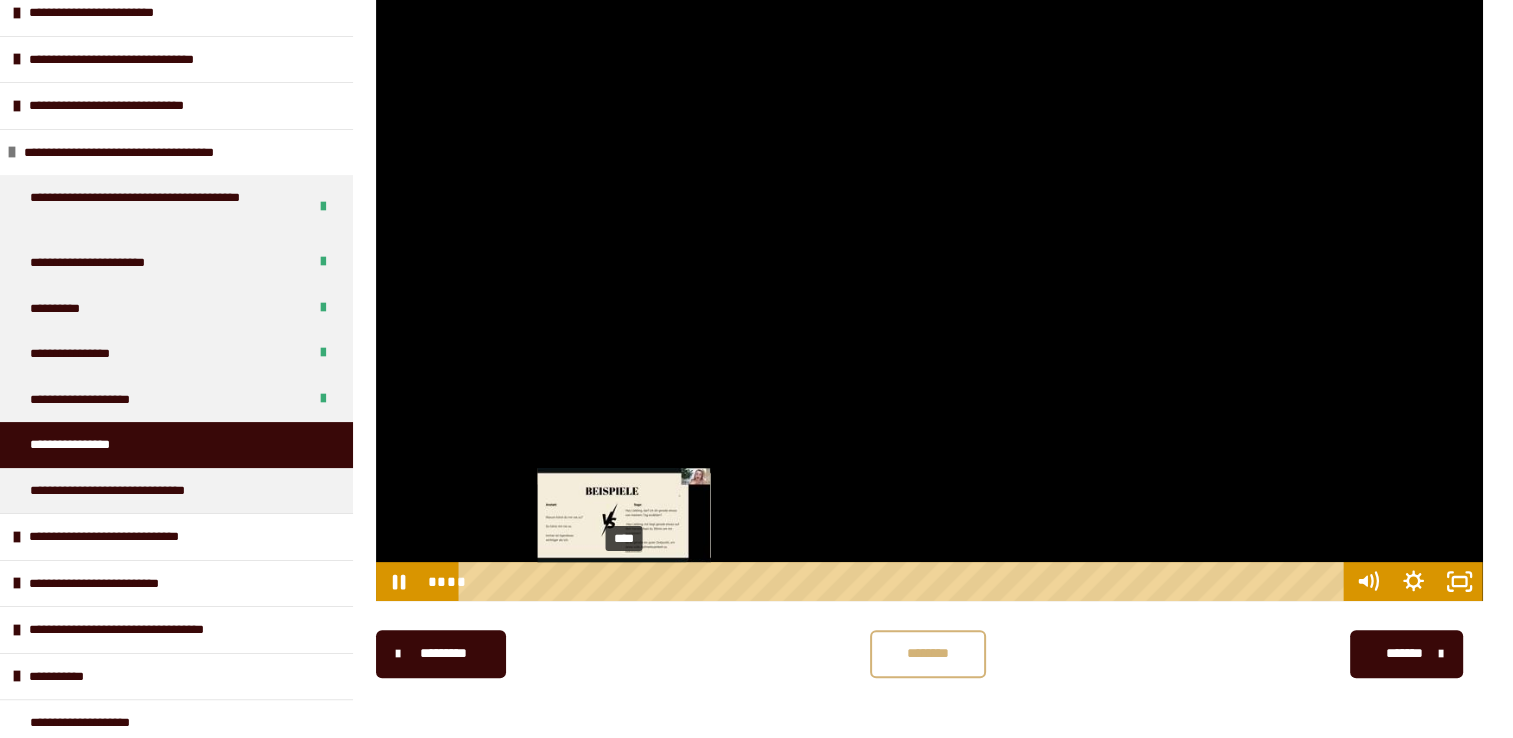 click on "****" at bounding box center [904, 581] 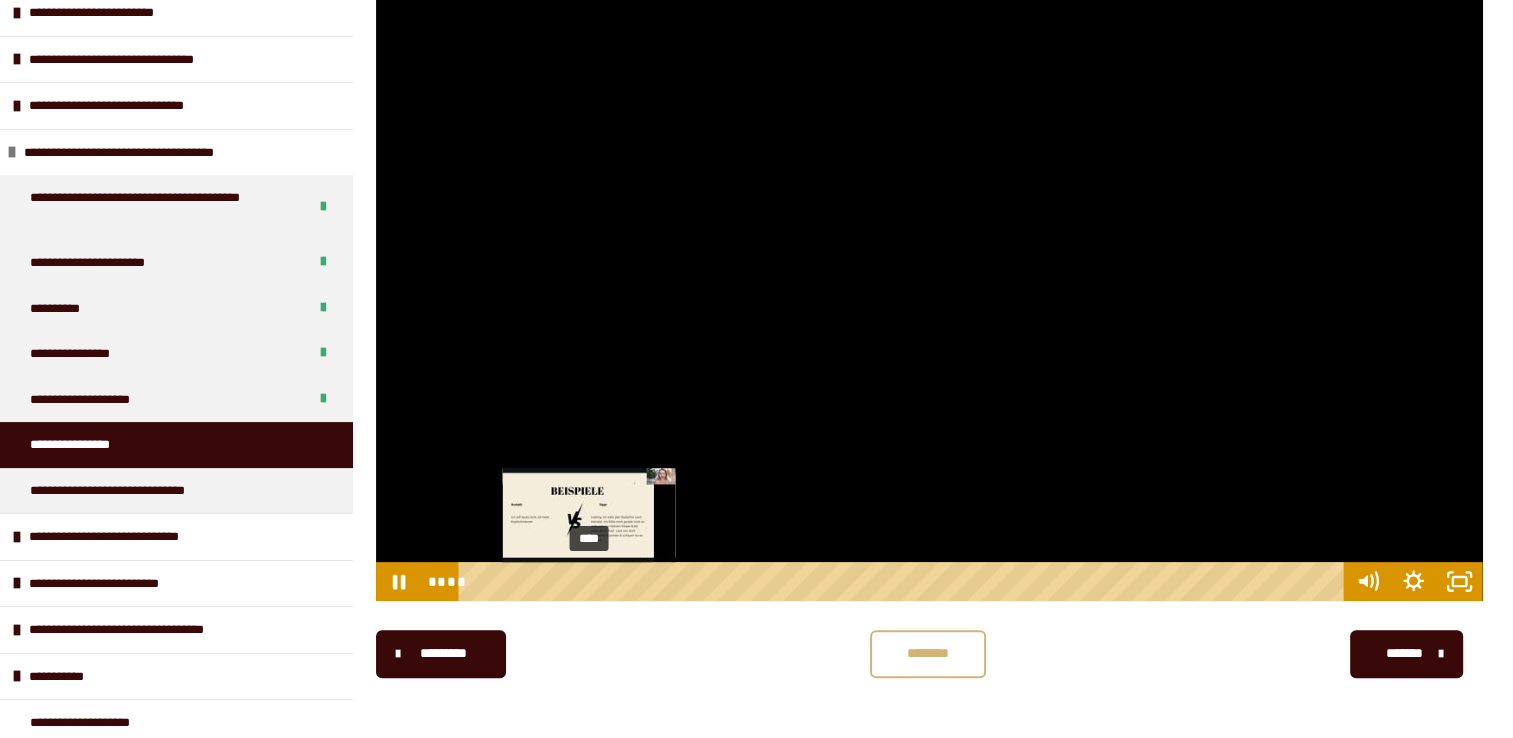 click on "****" at bounding box center [904, 581] 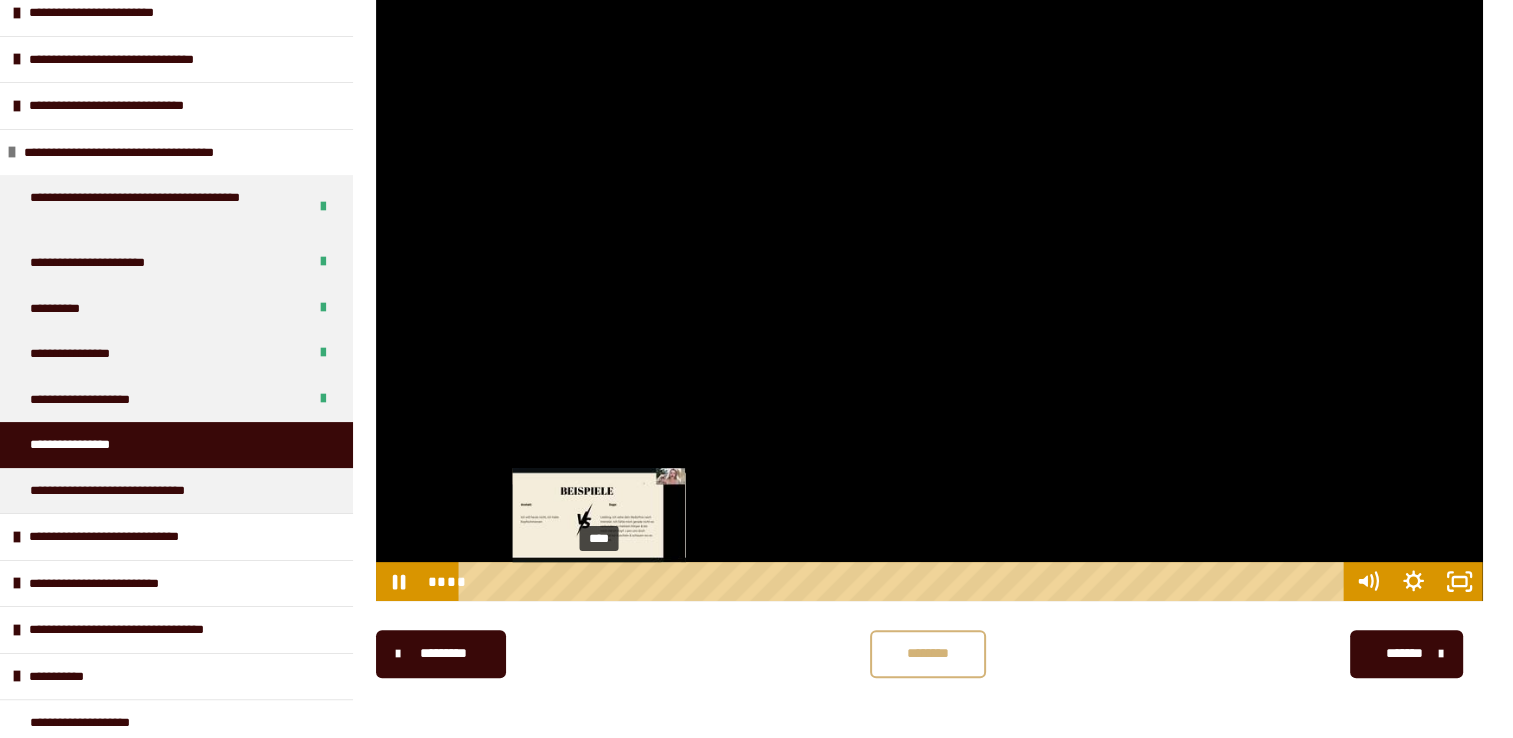 click at bounding box center (598, 581) 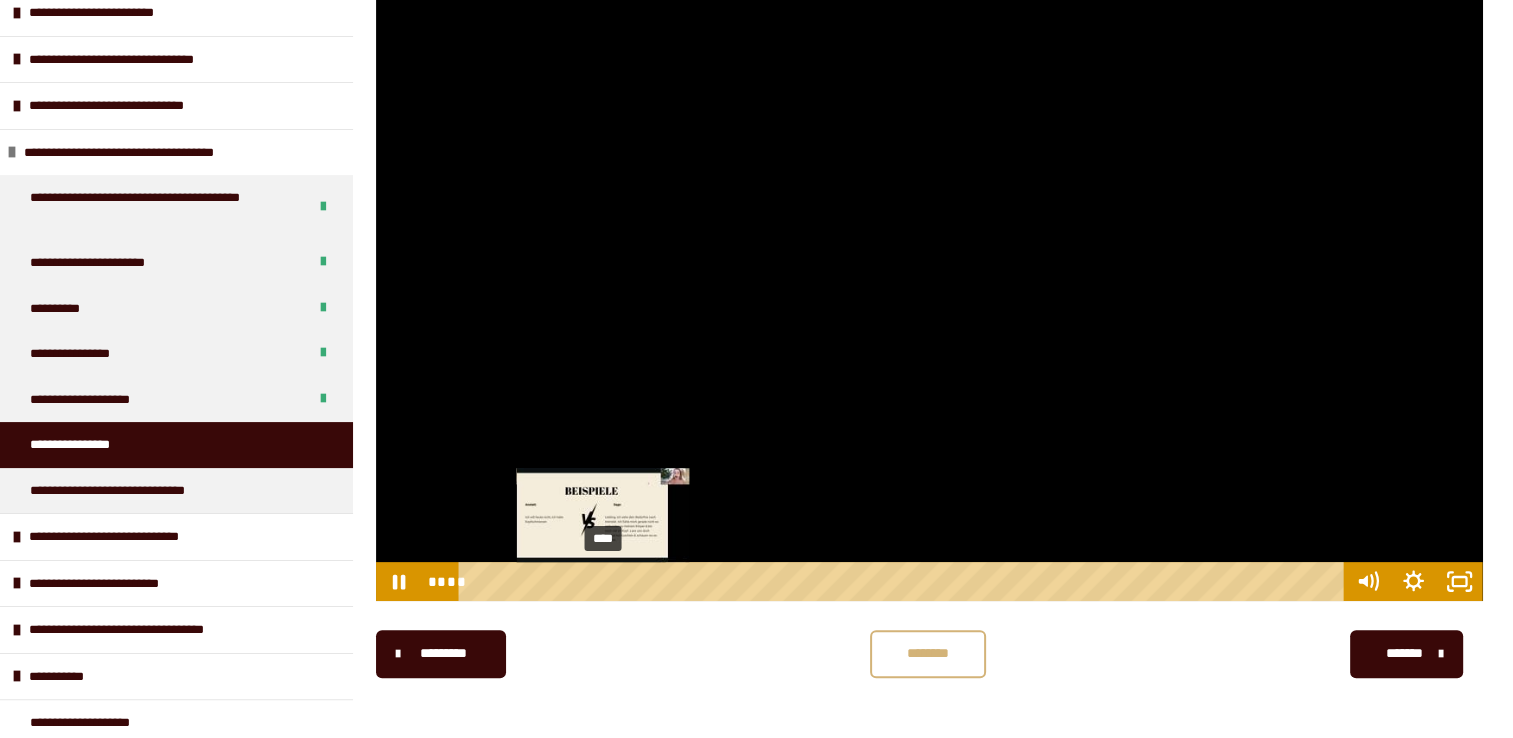 click at bounding box center (602, 581) 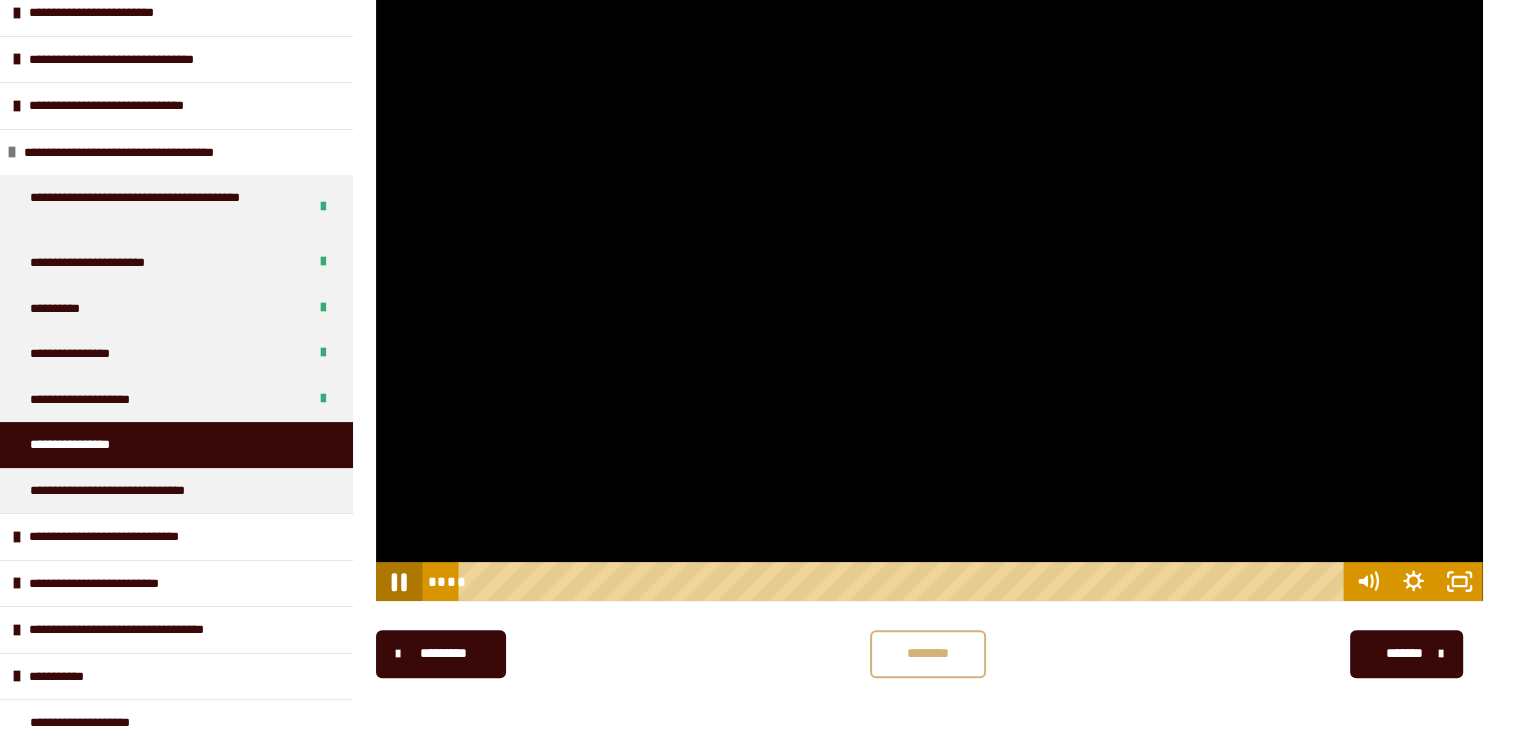 click 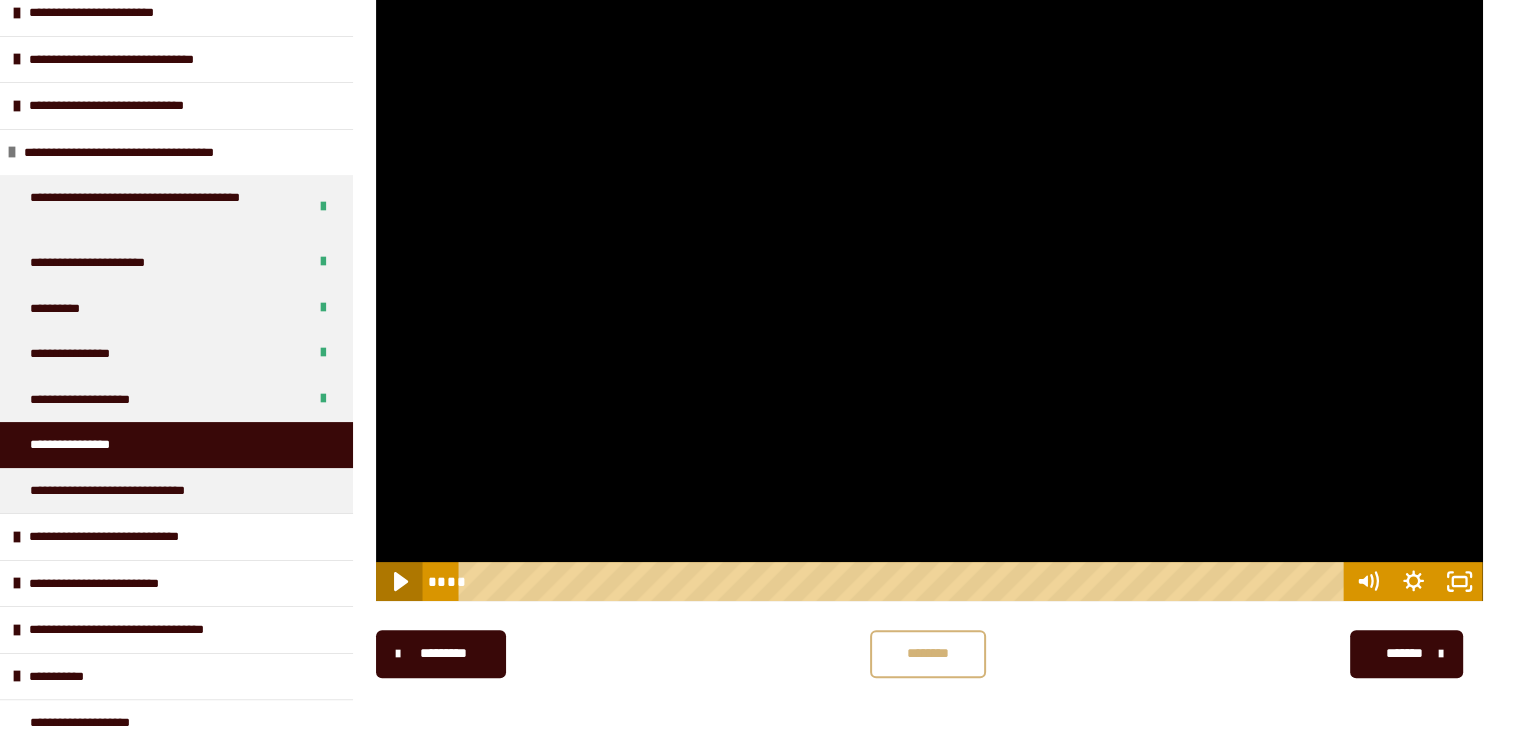 click 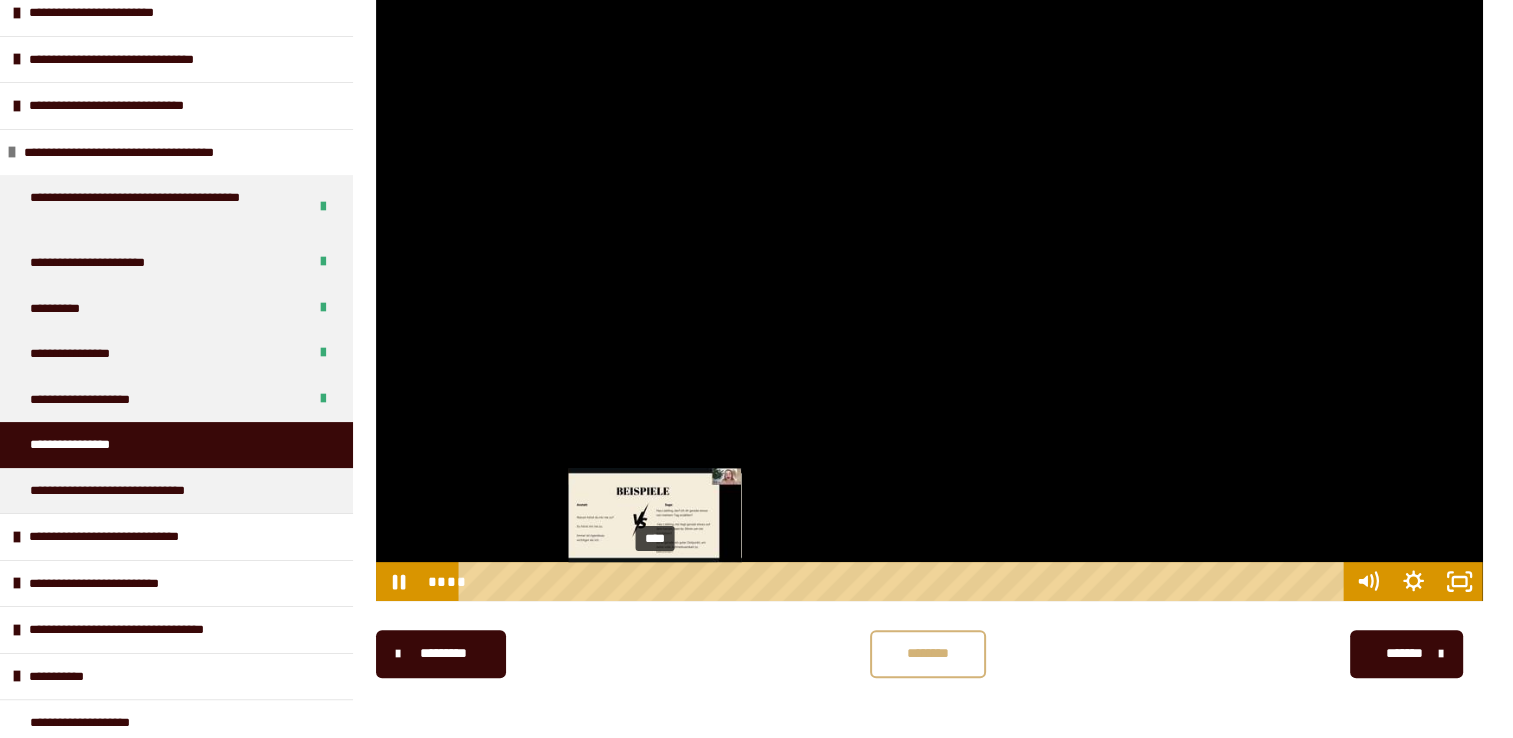 click on "****" at bounding box center [904, 581] 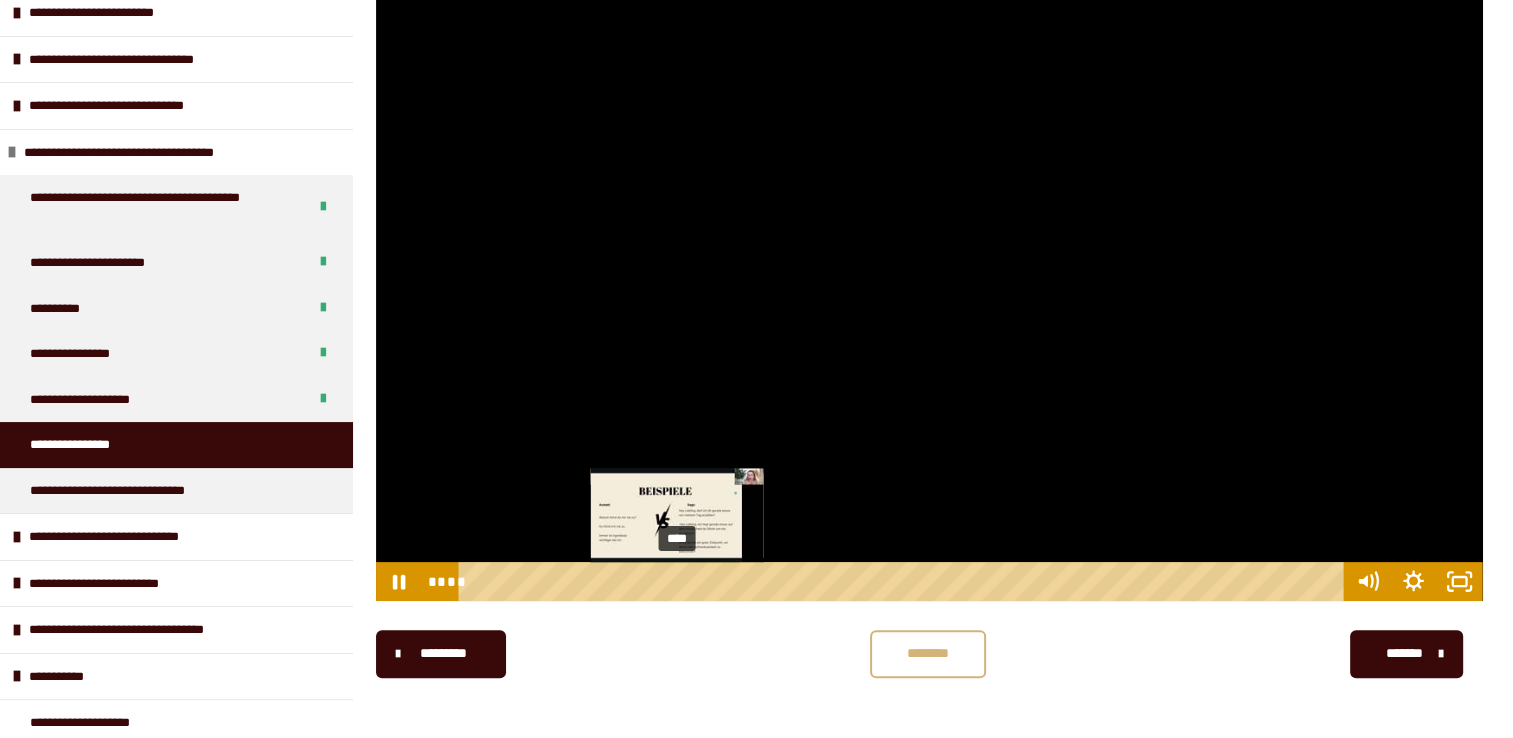 click on "****" at bounding box center (904, 581) 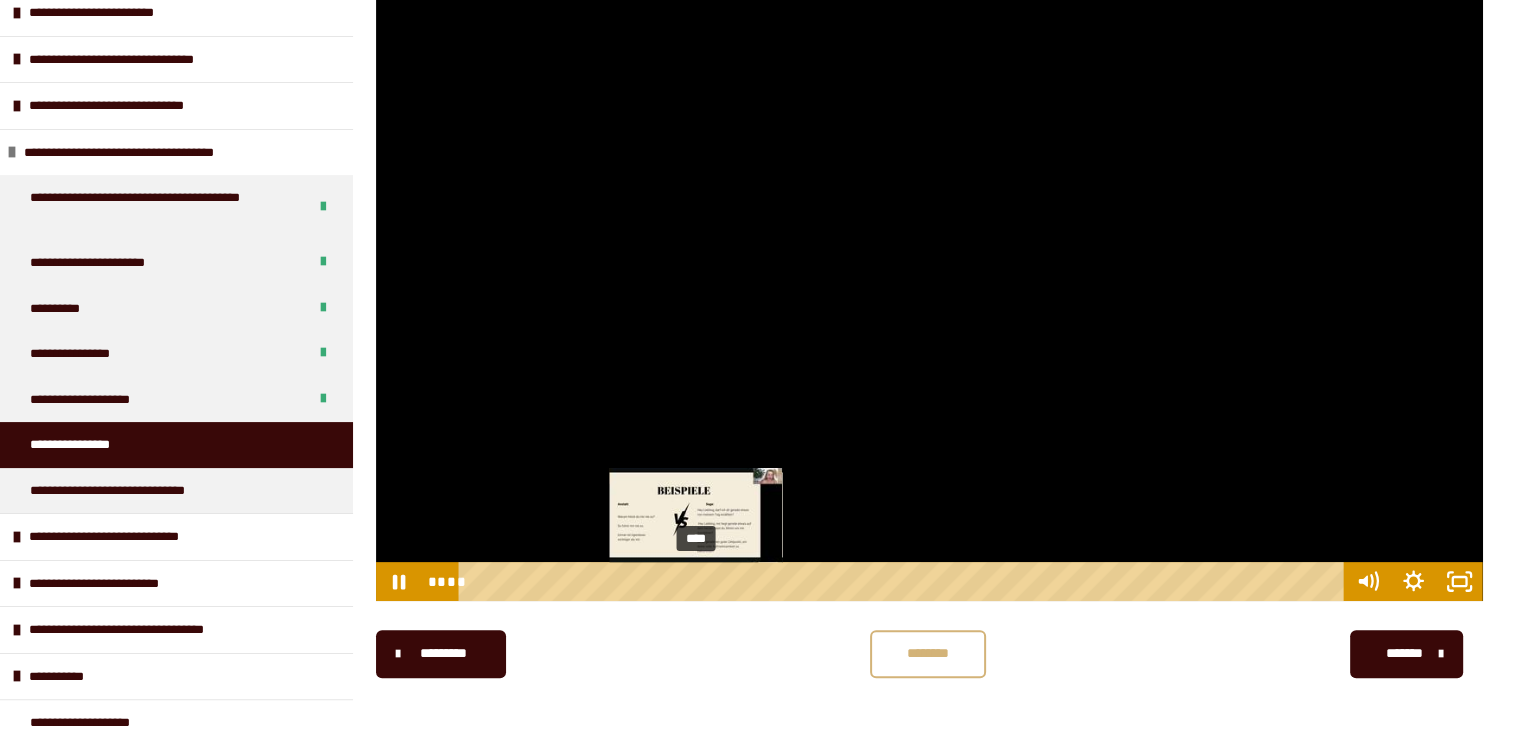 click on "****" at bounding box center (904, 581) 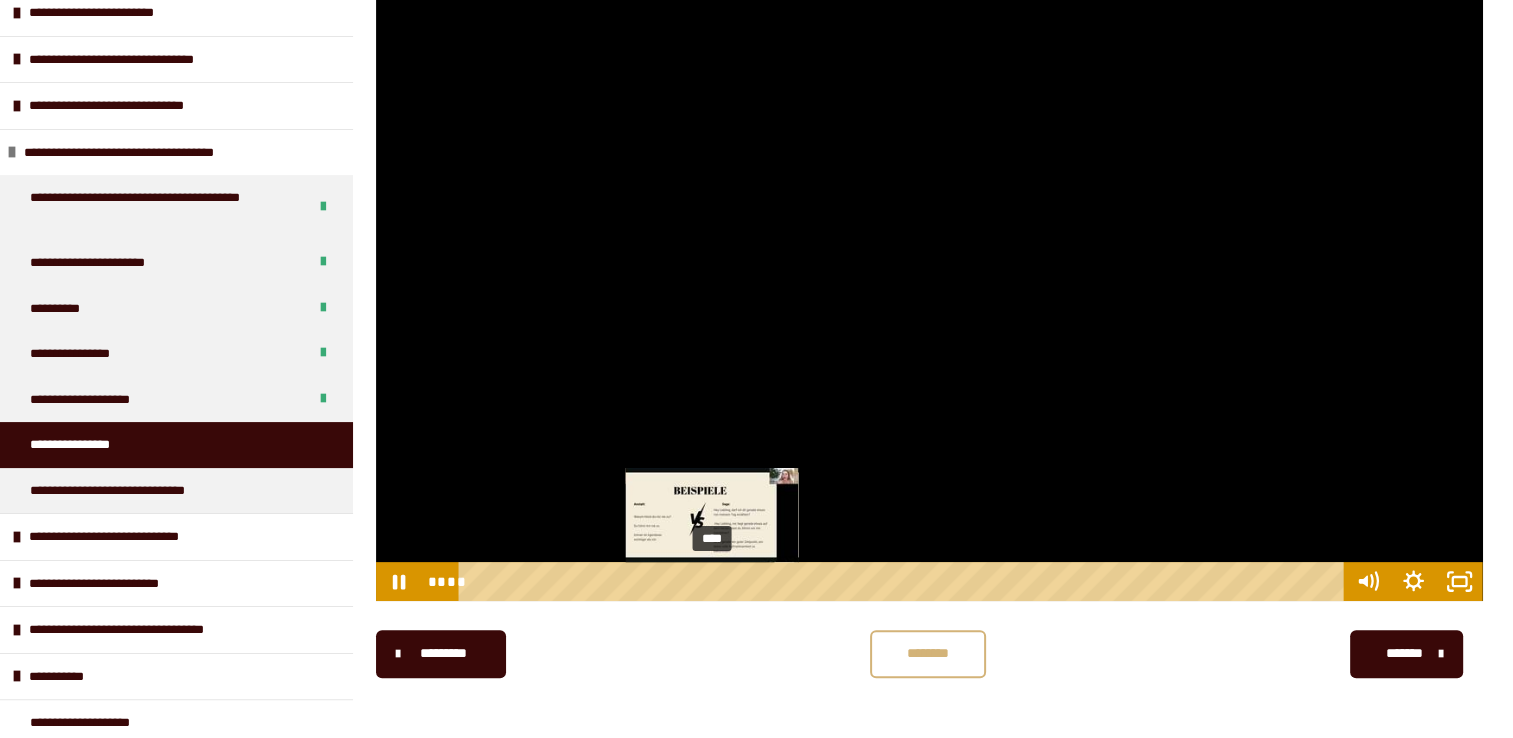 click on "****" at bounding box center [904, 581] 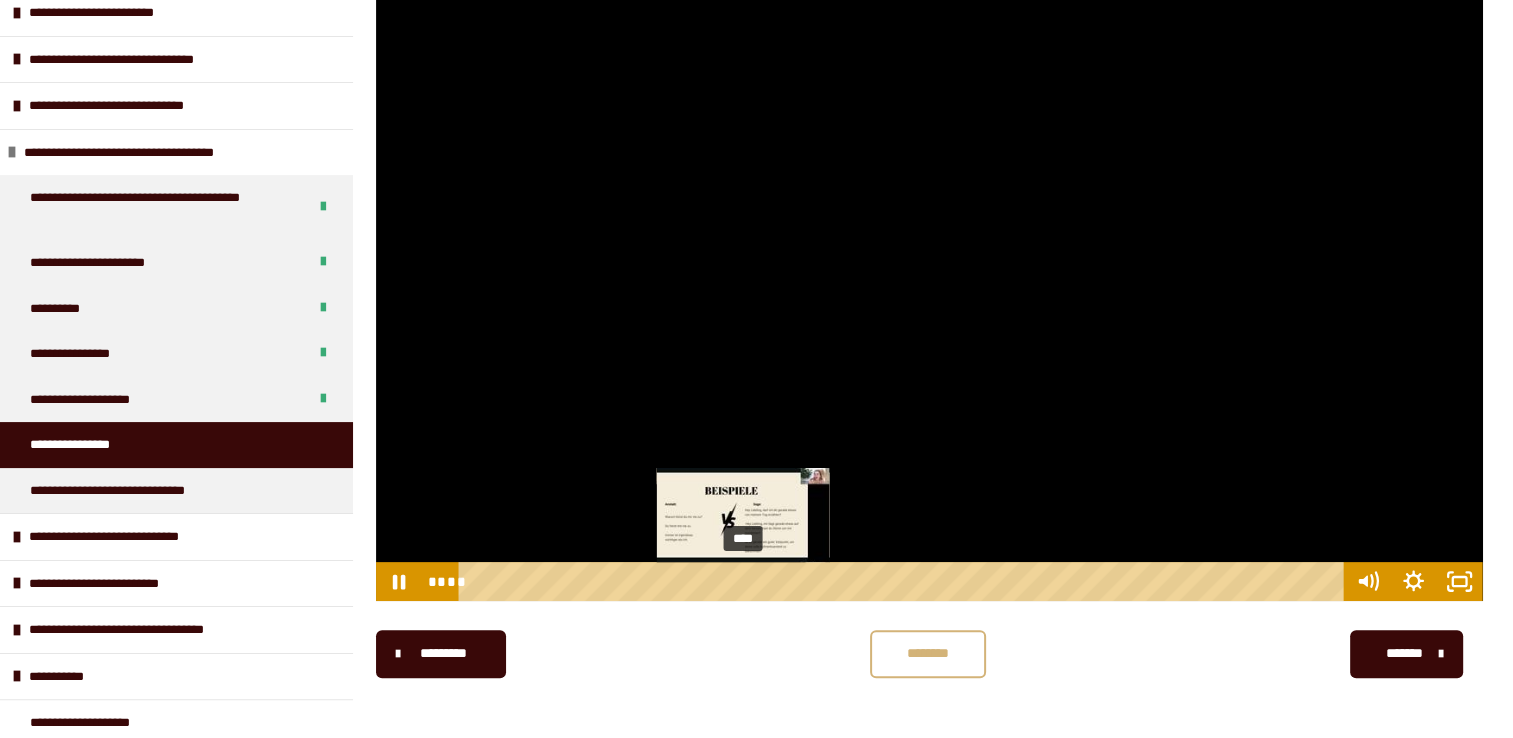 click on "****" at bounding box center [904, 581] 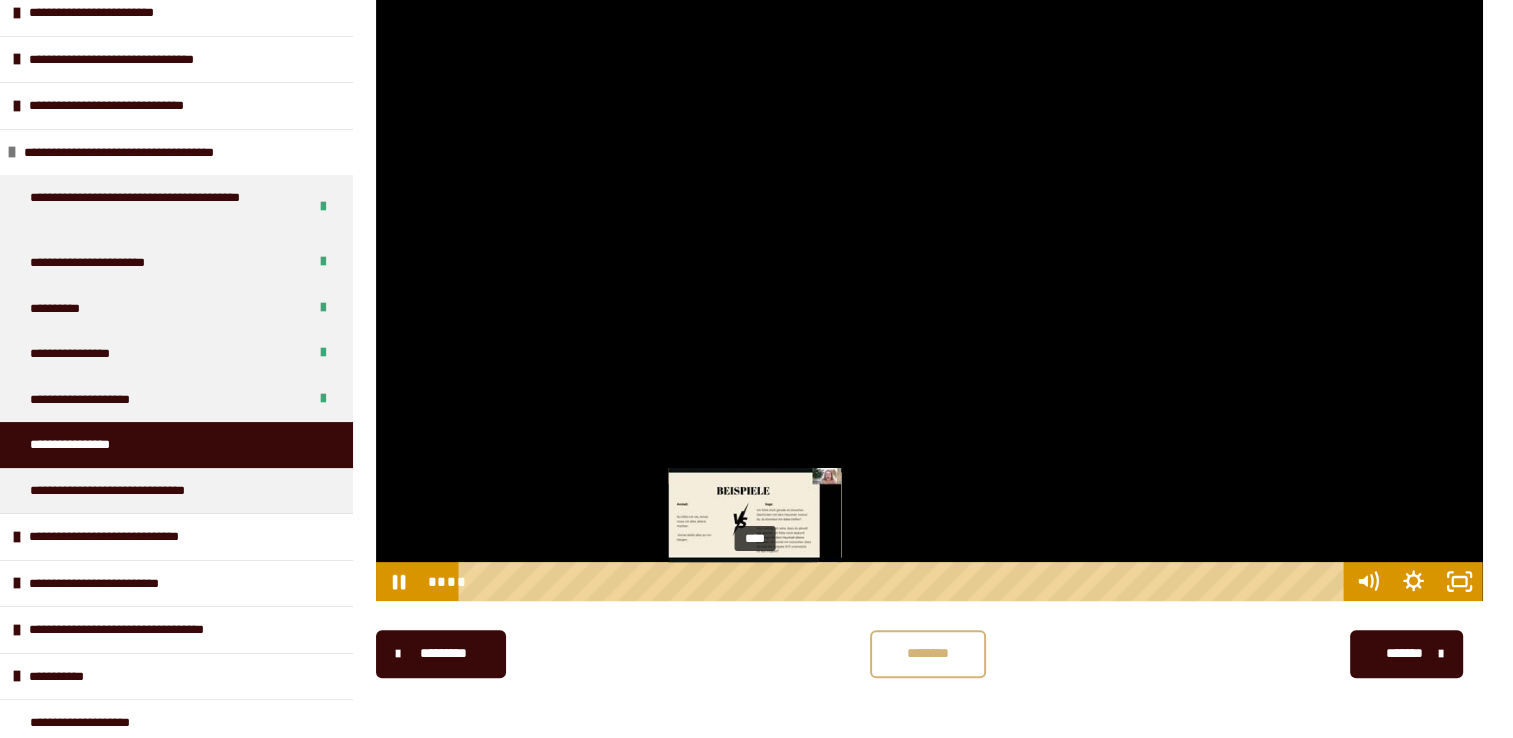 click on "****" at bounding box center [904, 581] 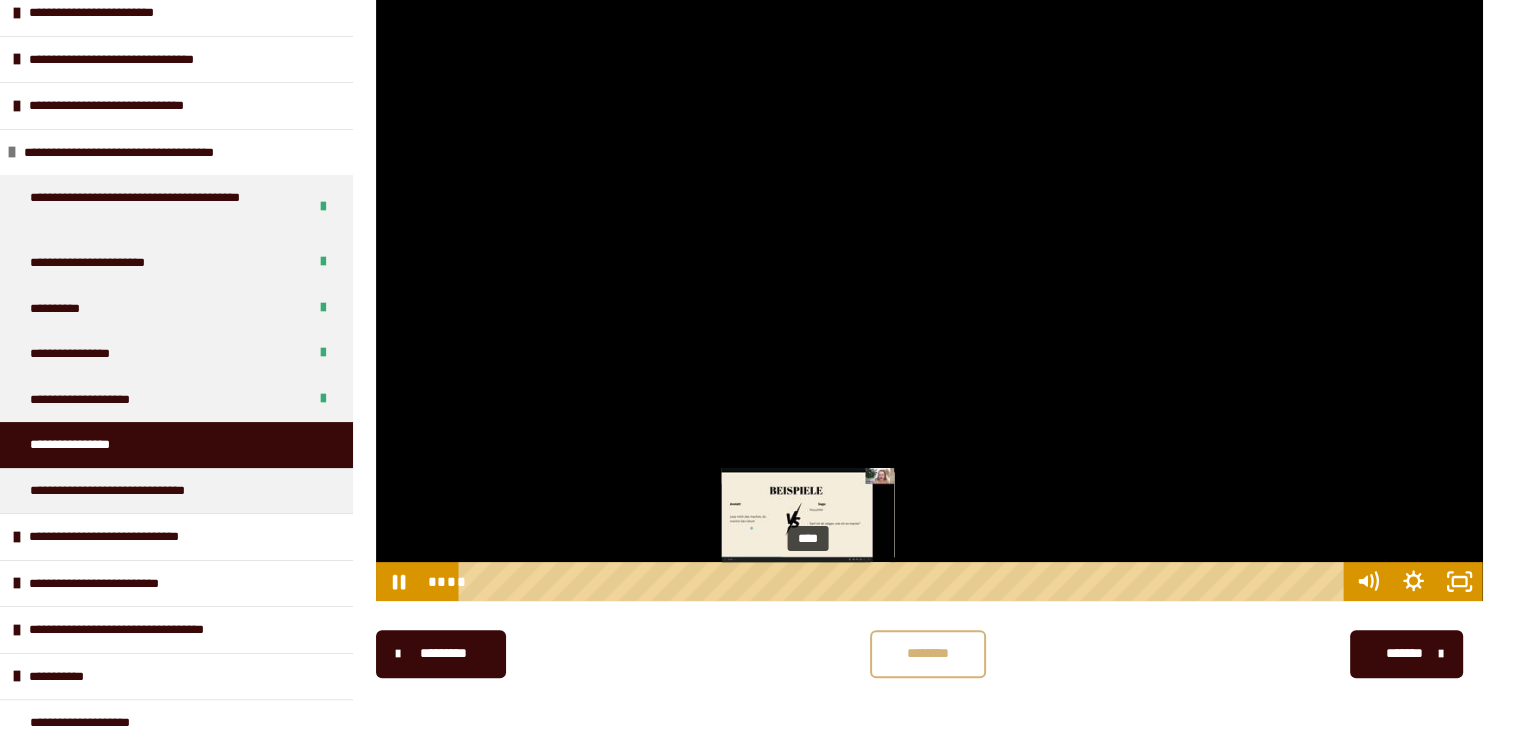 click on "****" at bounding box center [904, 581] 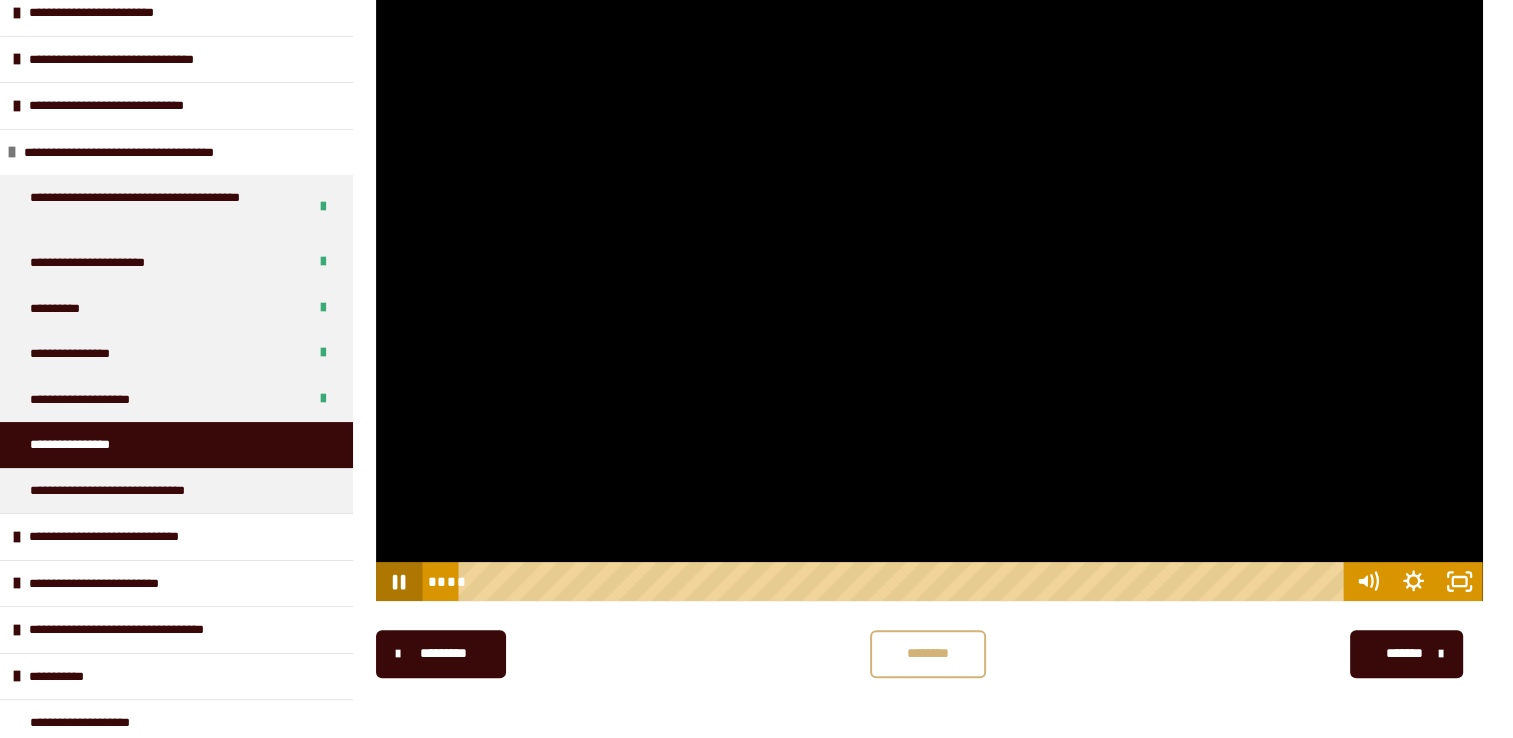 click 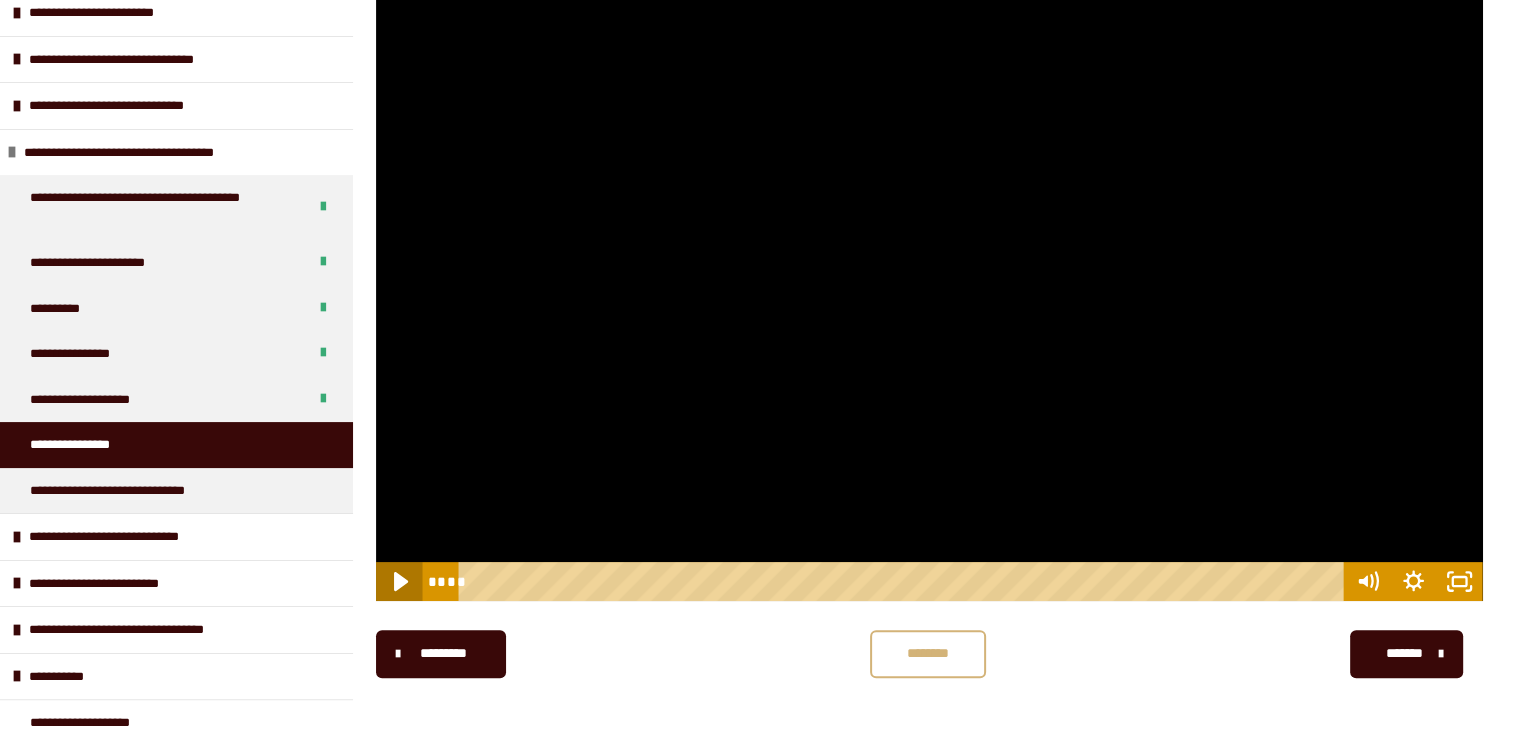 click 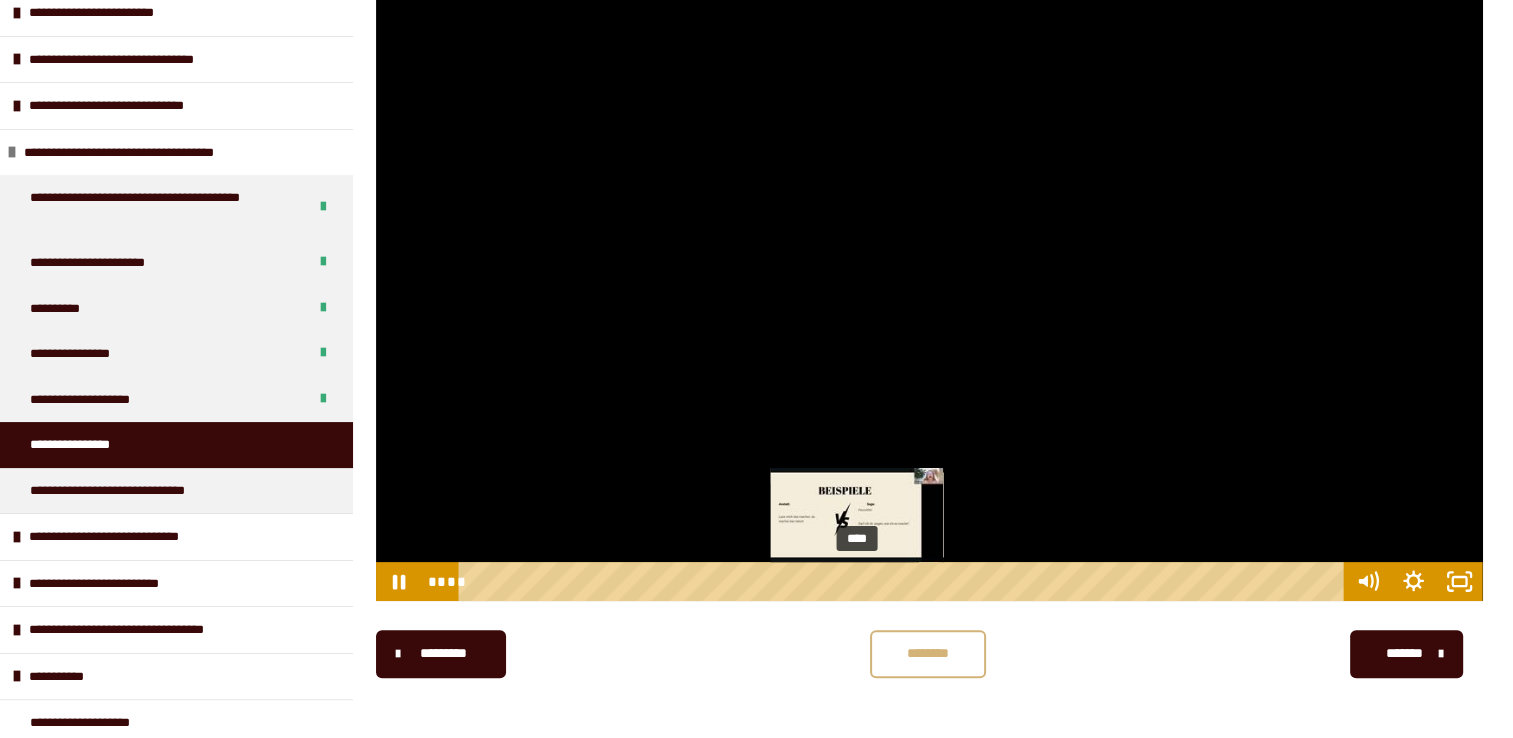 click on "****" at bounding box center (904, 581) 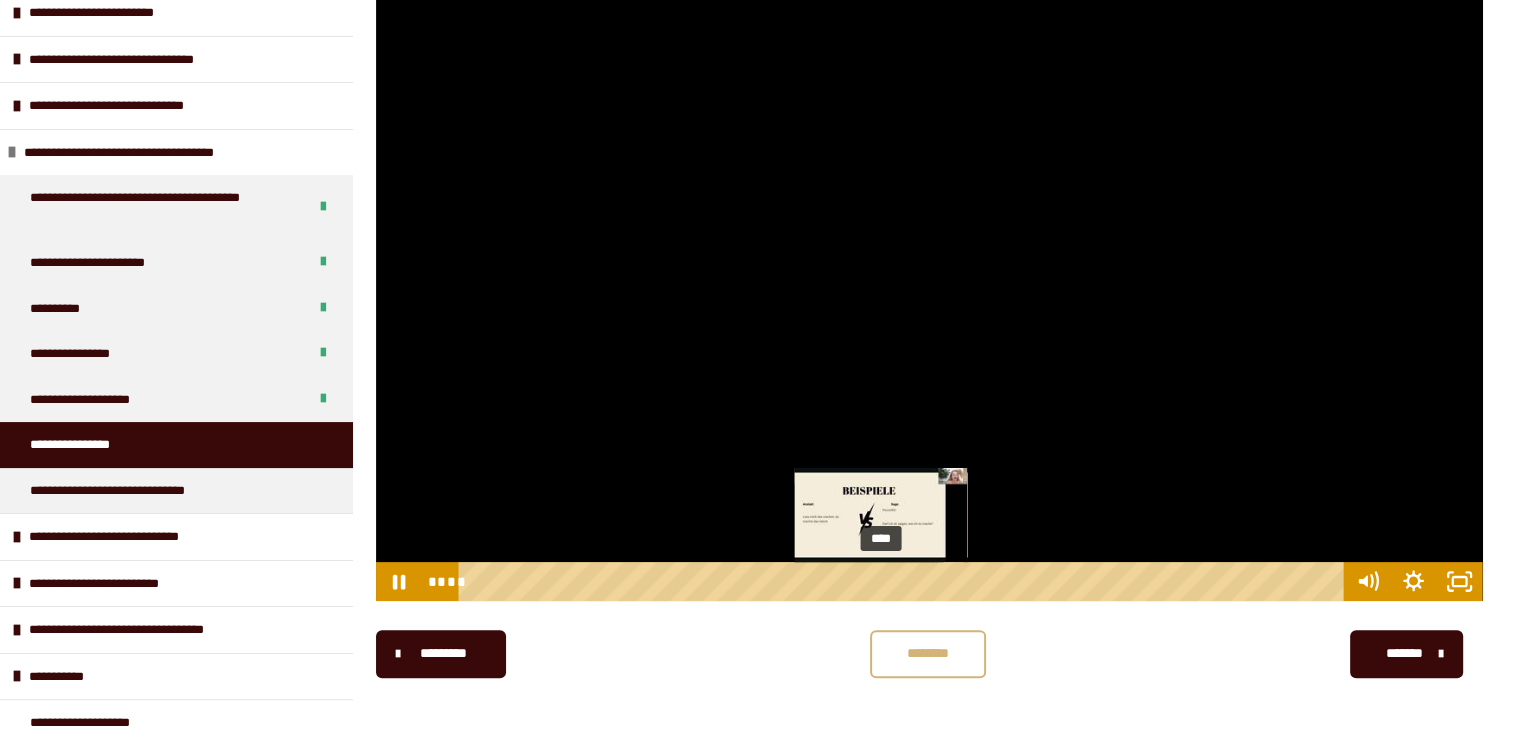 click on "****" at bounding box center [904, 581] 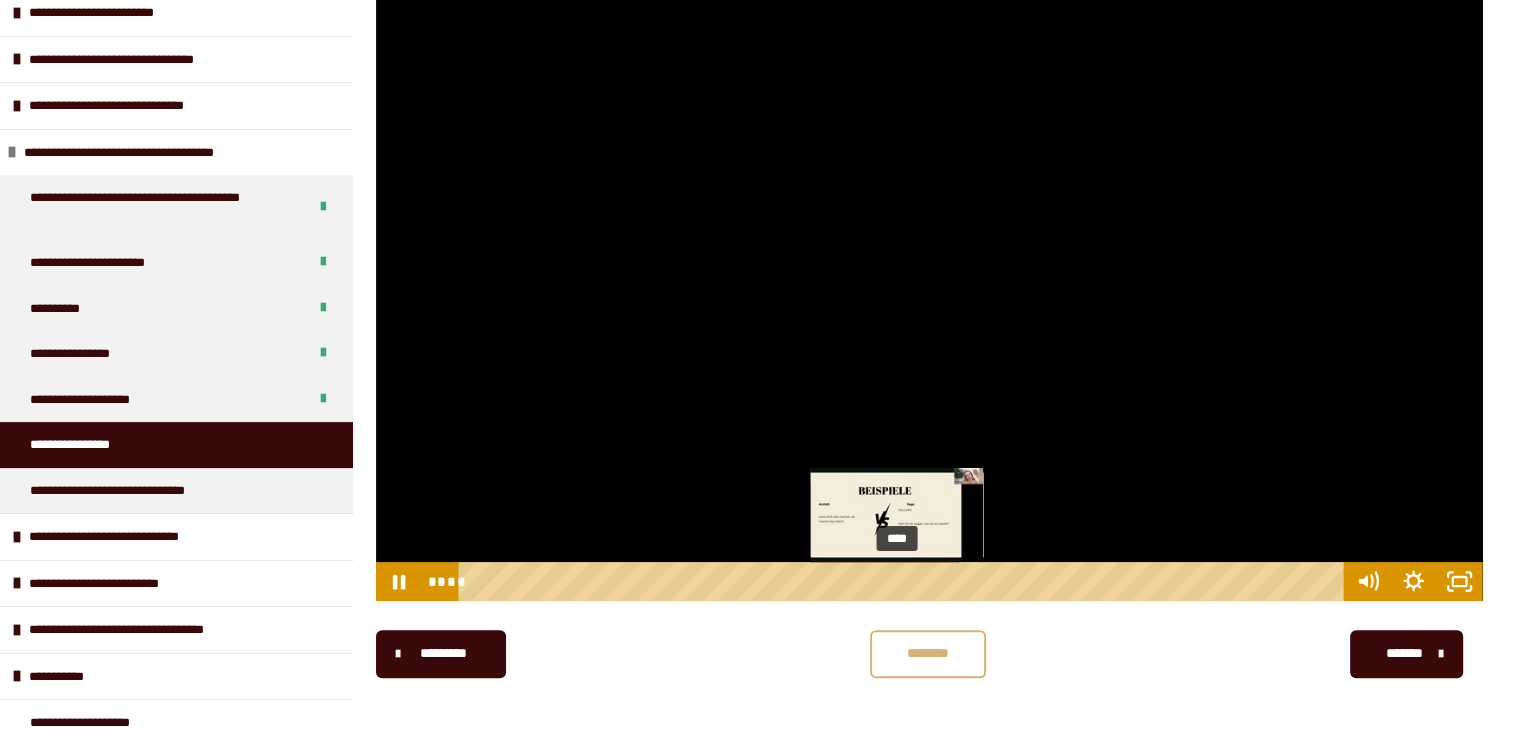 drag, startPoint x: 796, startPoint y: 610, endPoint x: 886, endPoint y: 578, distance: 95.51963 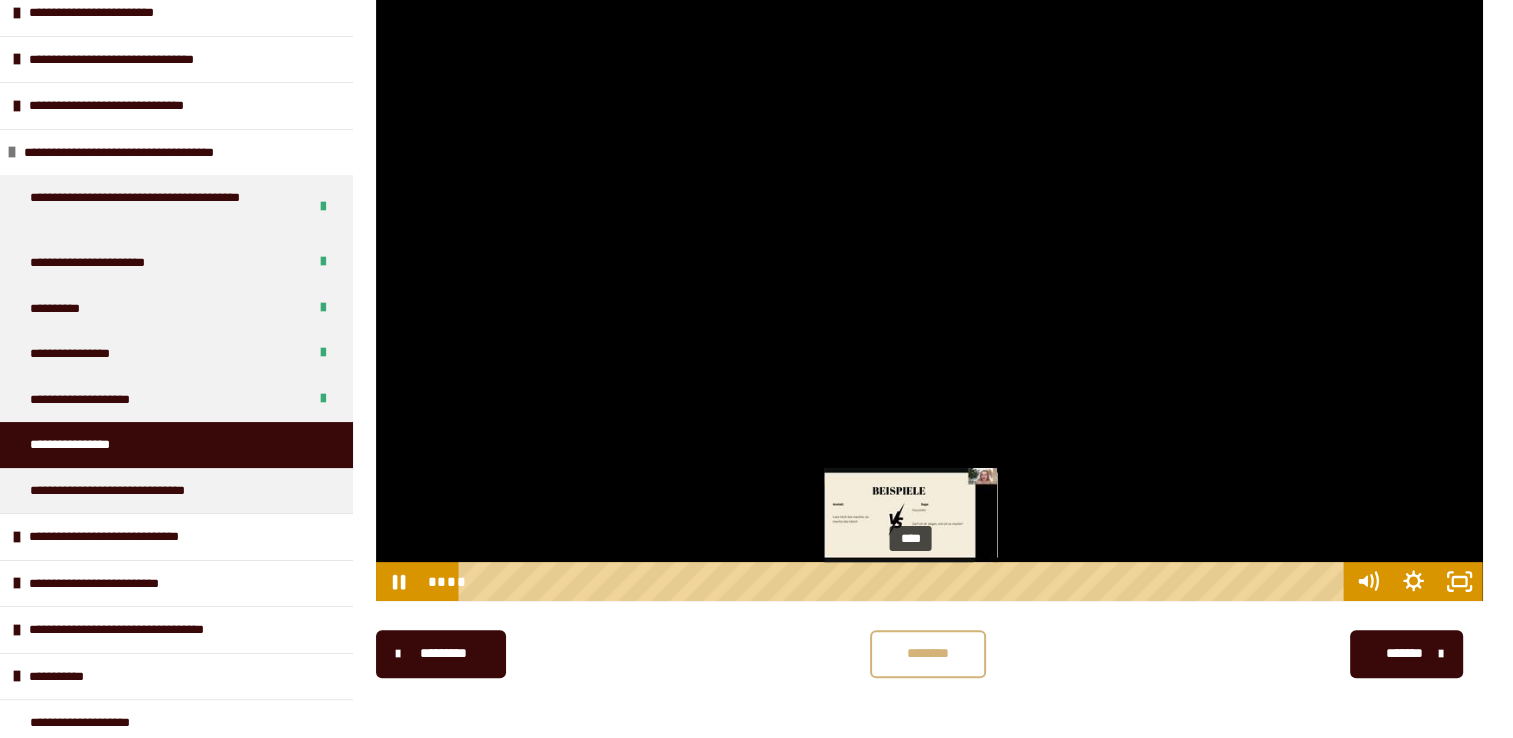 click on "****" at bounding box center (904, 581) 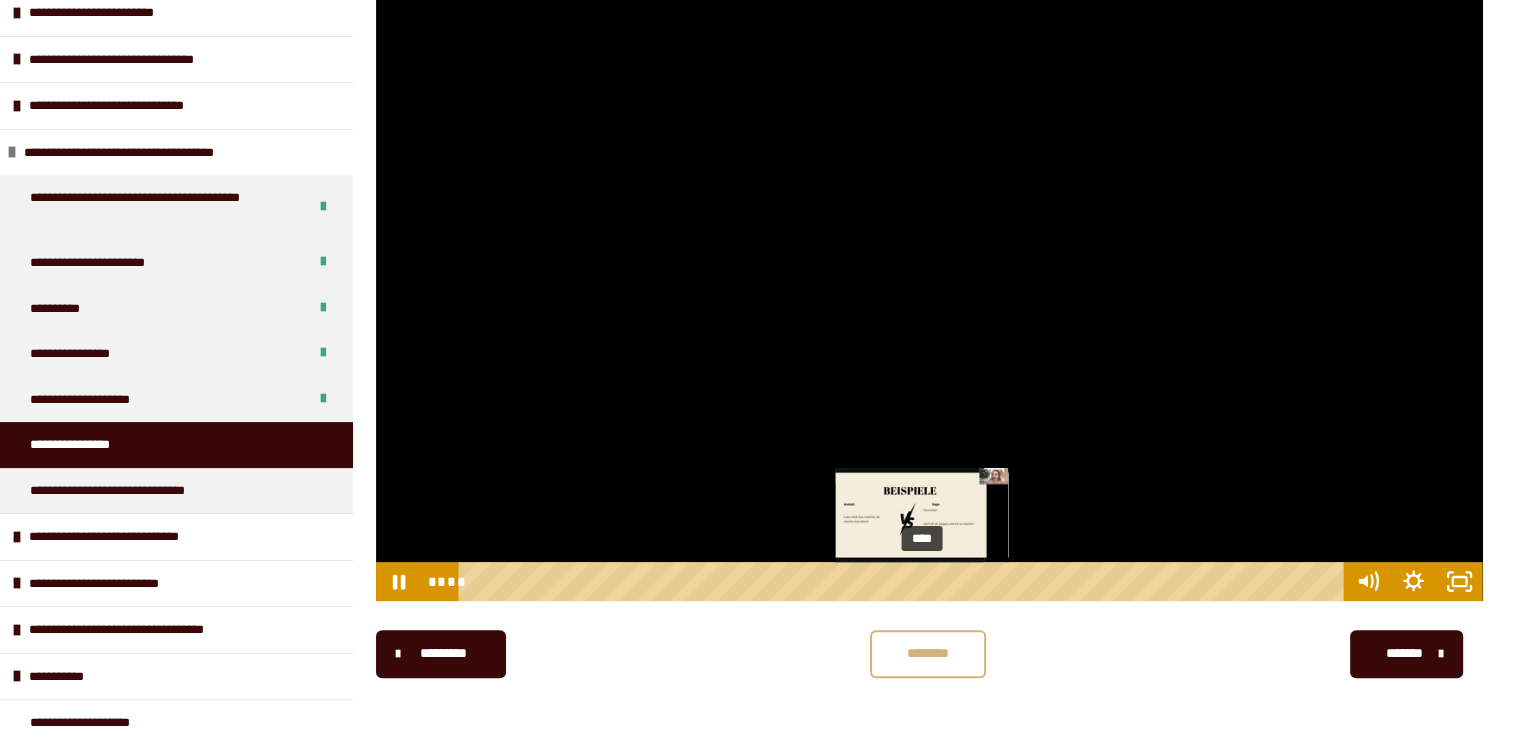 click on "****" at bounding box center (904, 581) 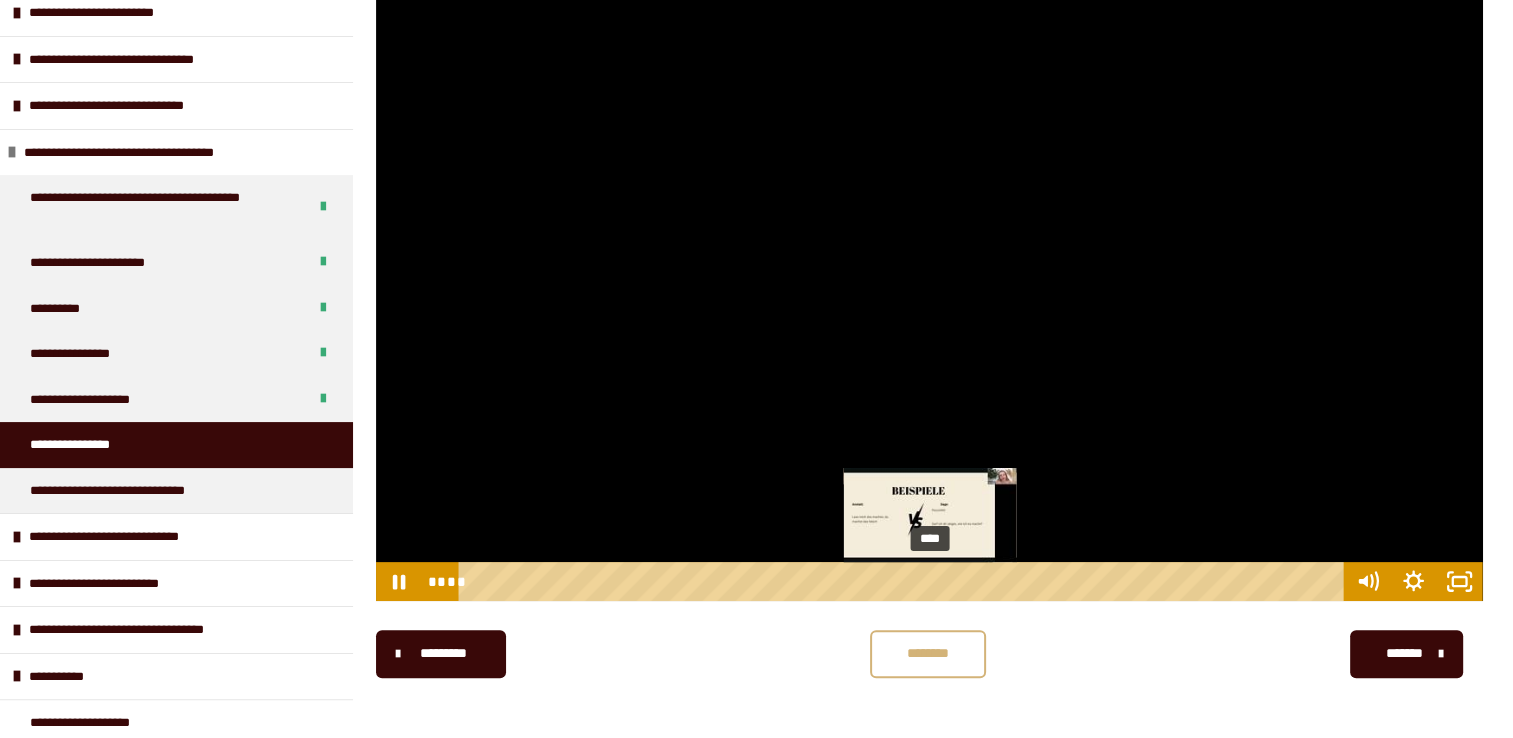 click on "****" at bounding box center (904, 581) 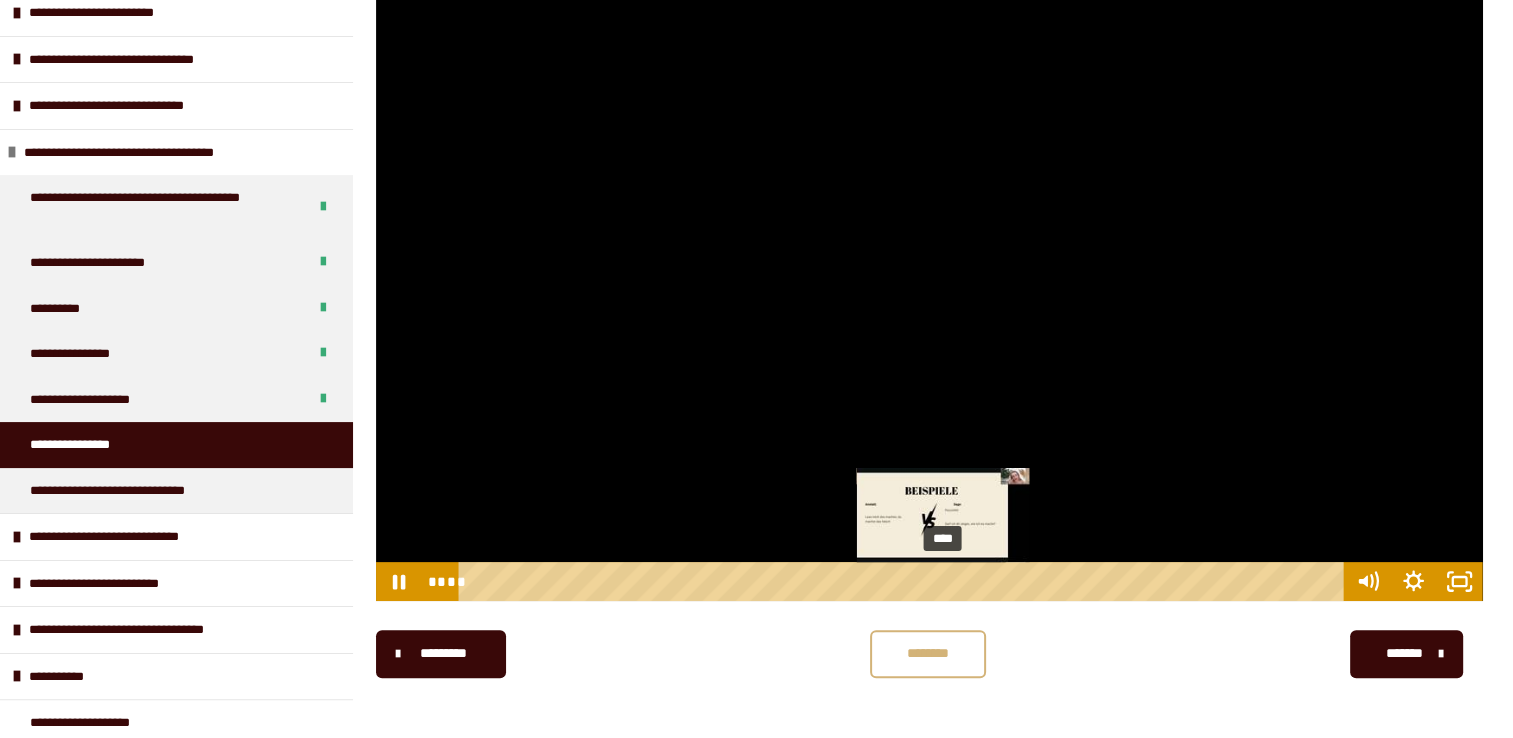 click on "****" at bounding box center (904, 581) 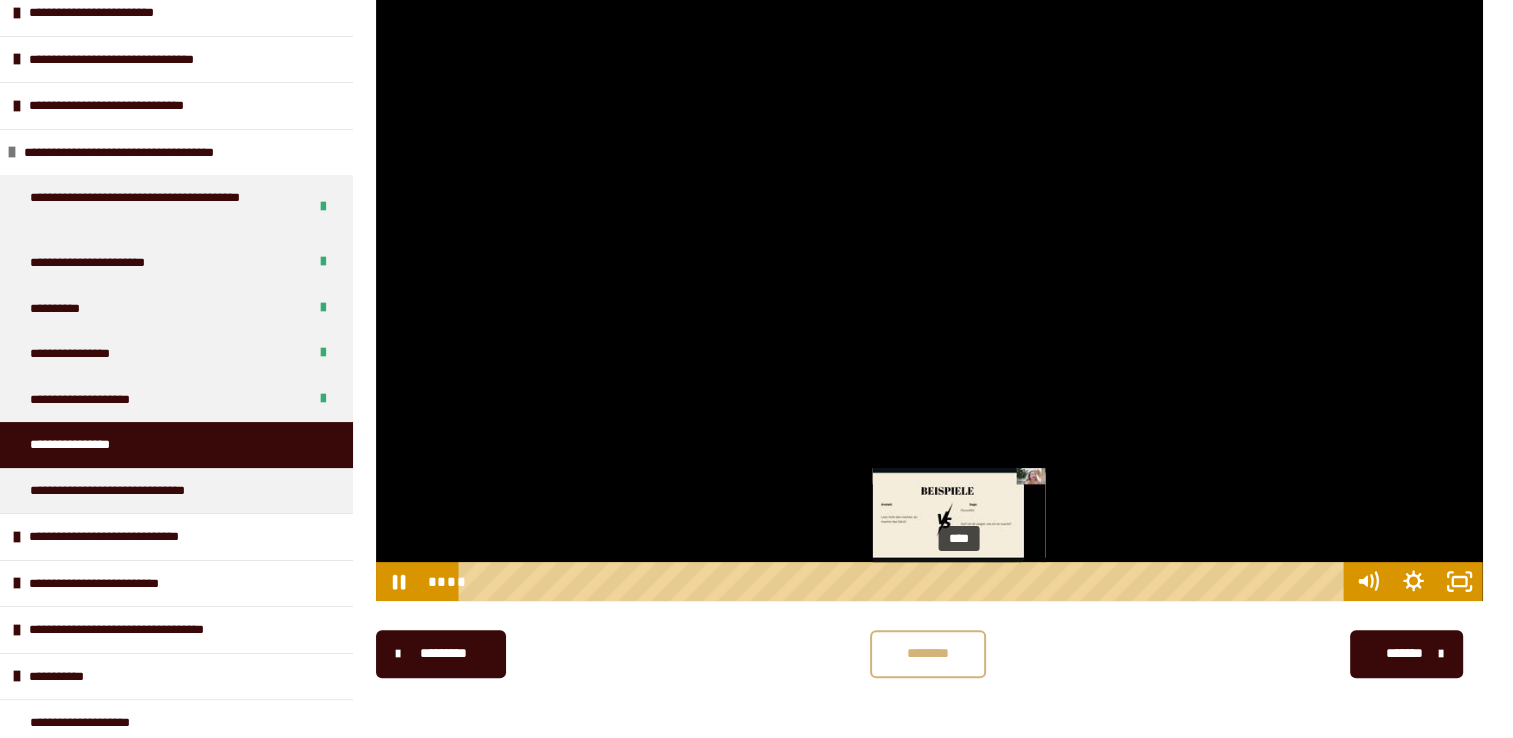 click on "****" at bounding box center (904, 581) 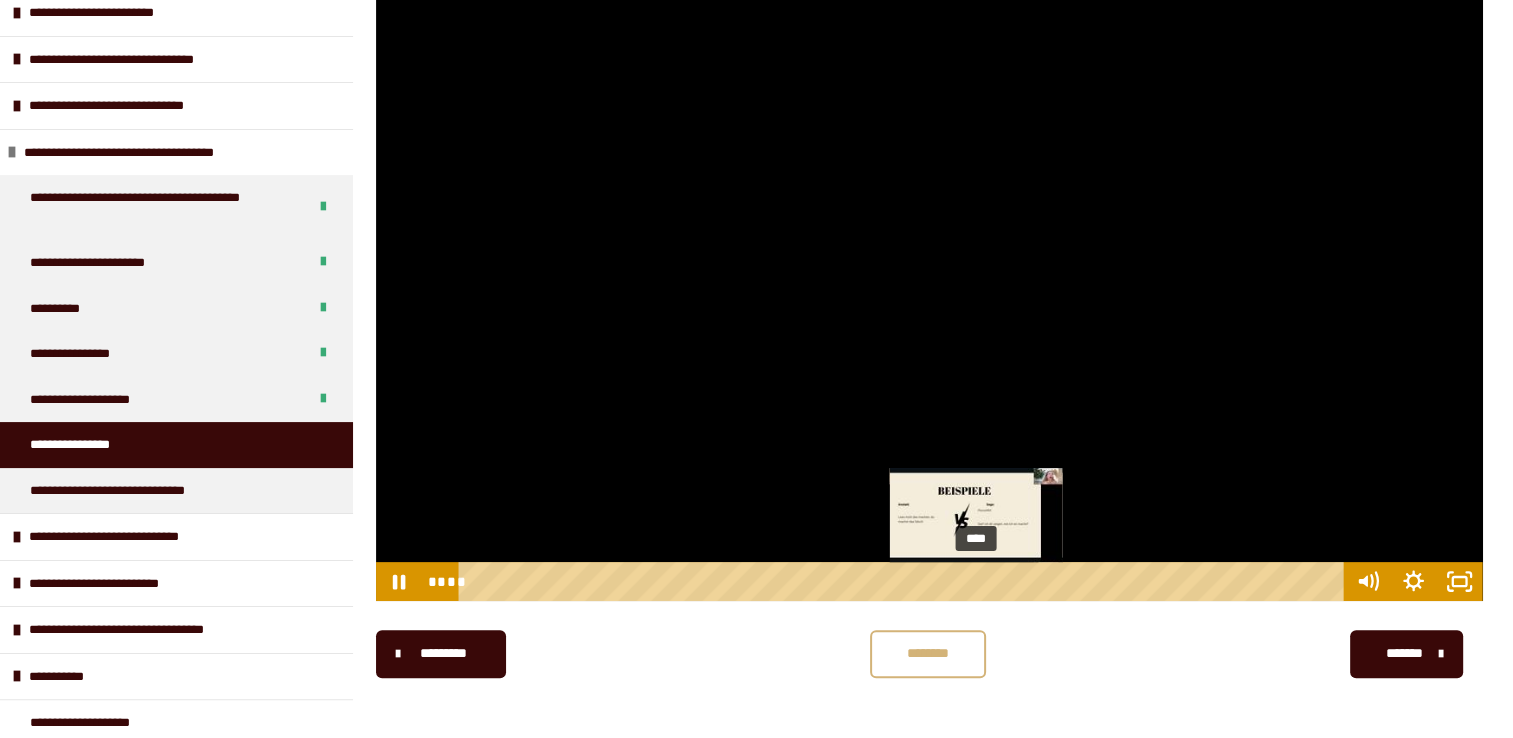click on "****" at bounding box center (904, 581) 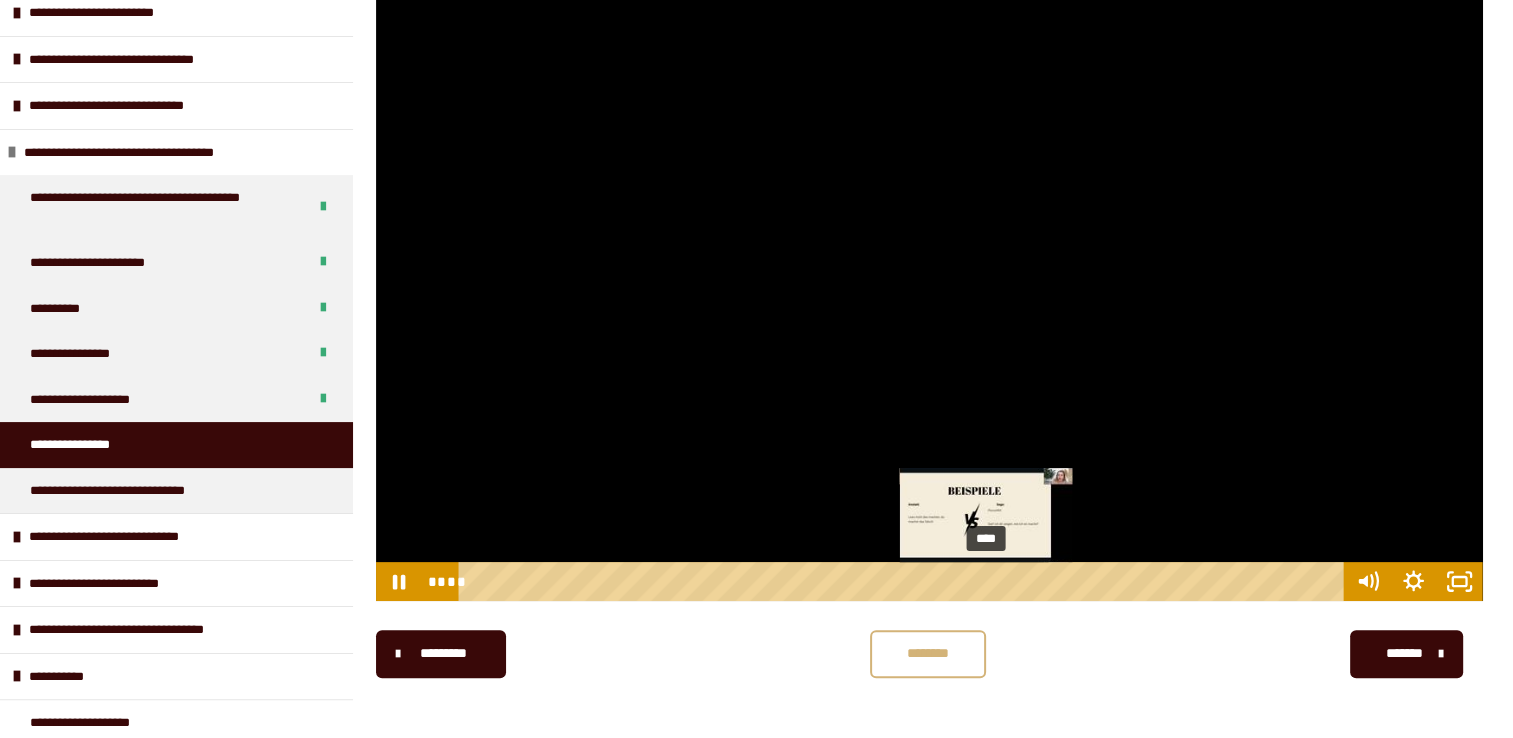 click on "****" at bounding box center (904, 581) 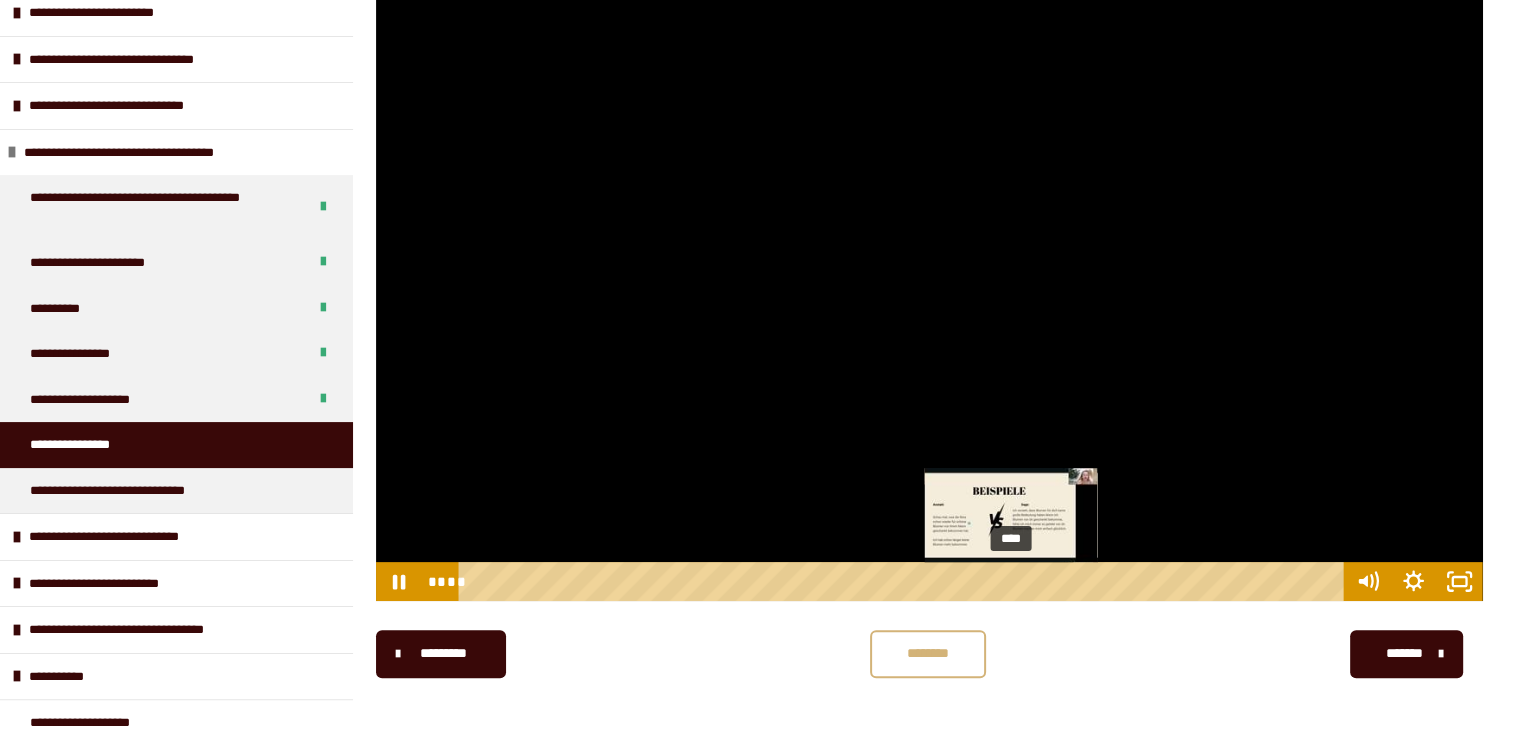 click on "****" at bounding box center (904, 581) 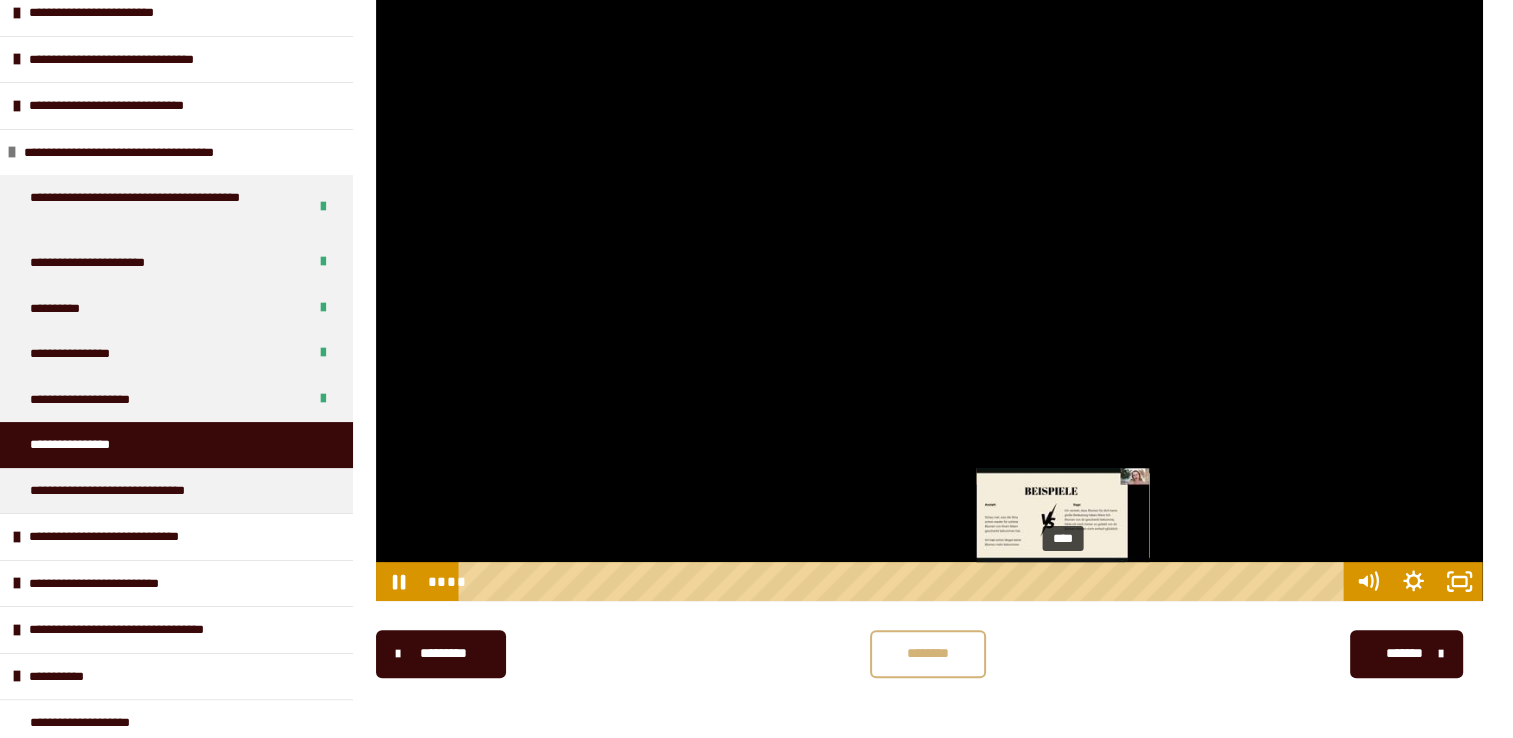 click on "****" at bounding box center [904, 581] 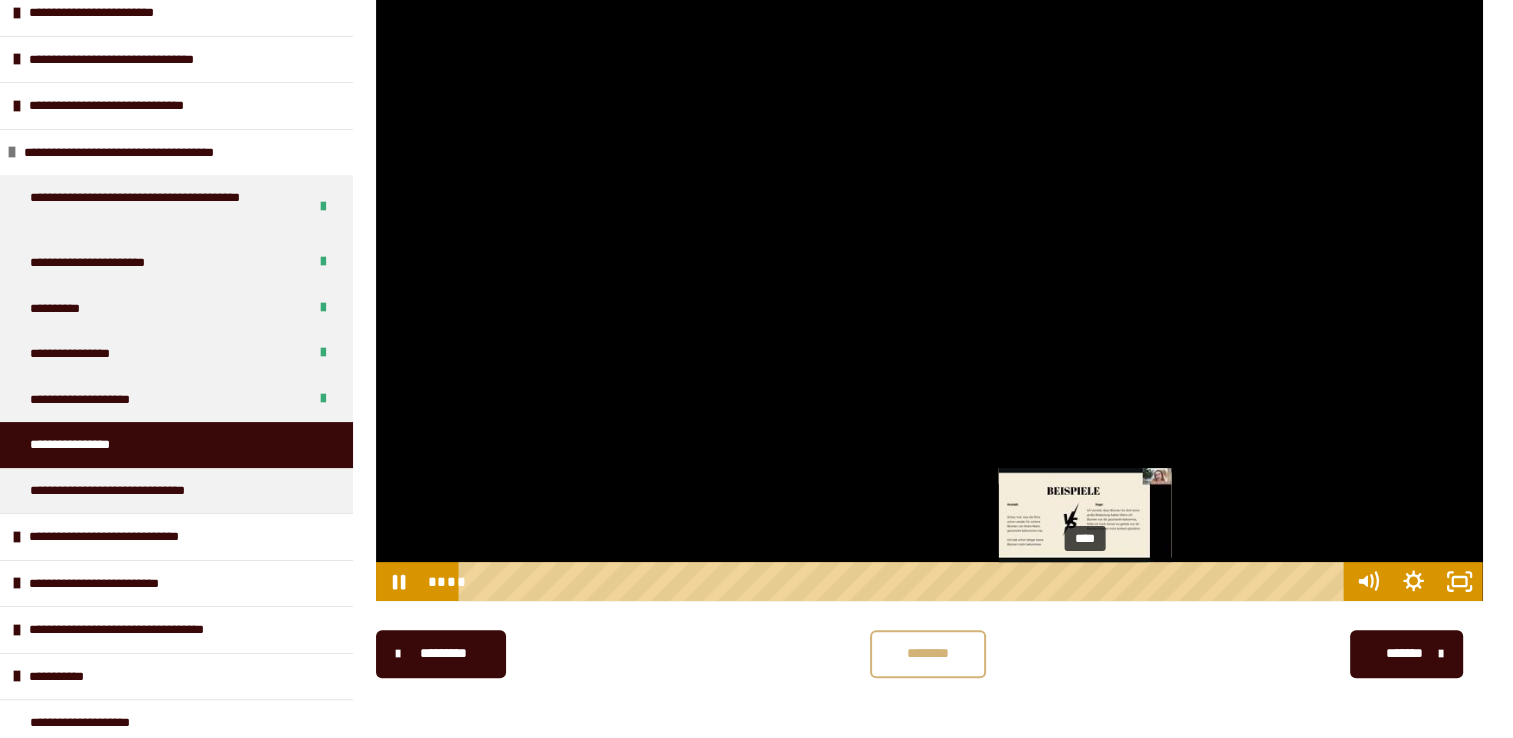 click on "****" at bounding box center [904, 581] 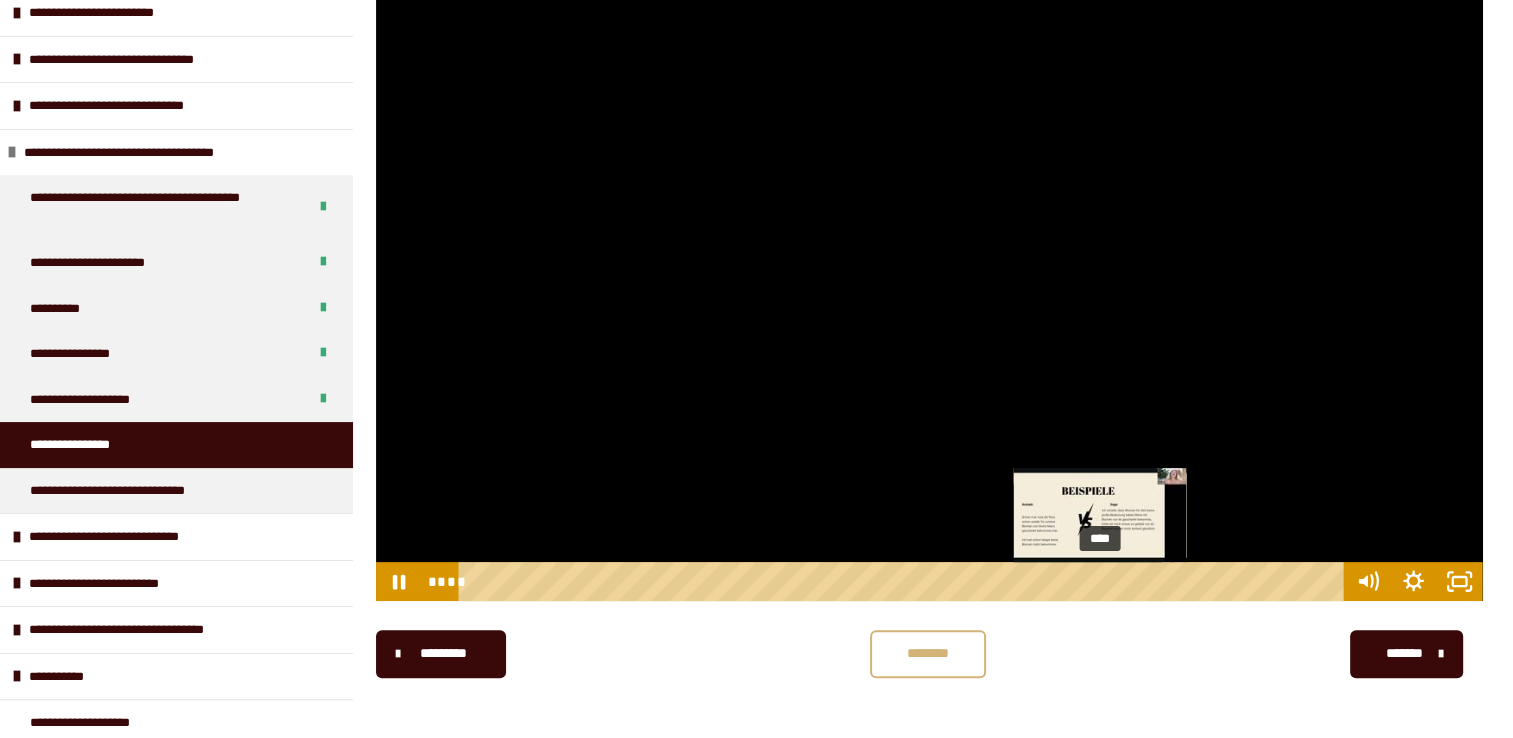 click on "****" at bounding box center (904, 581) 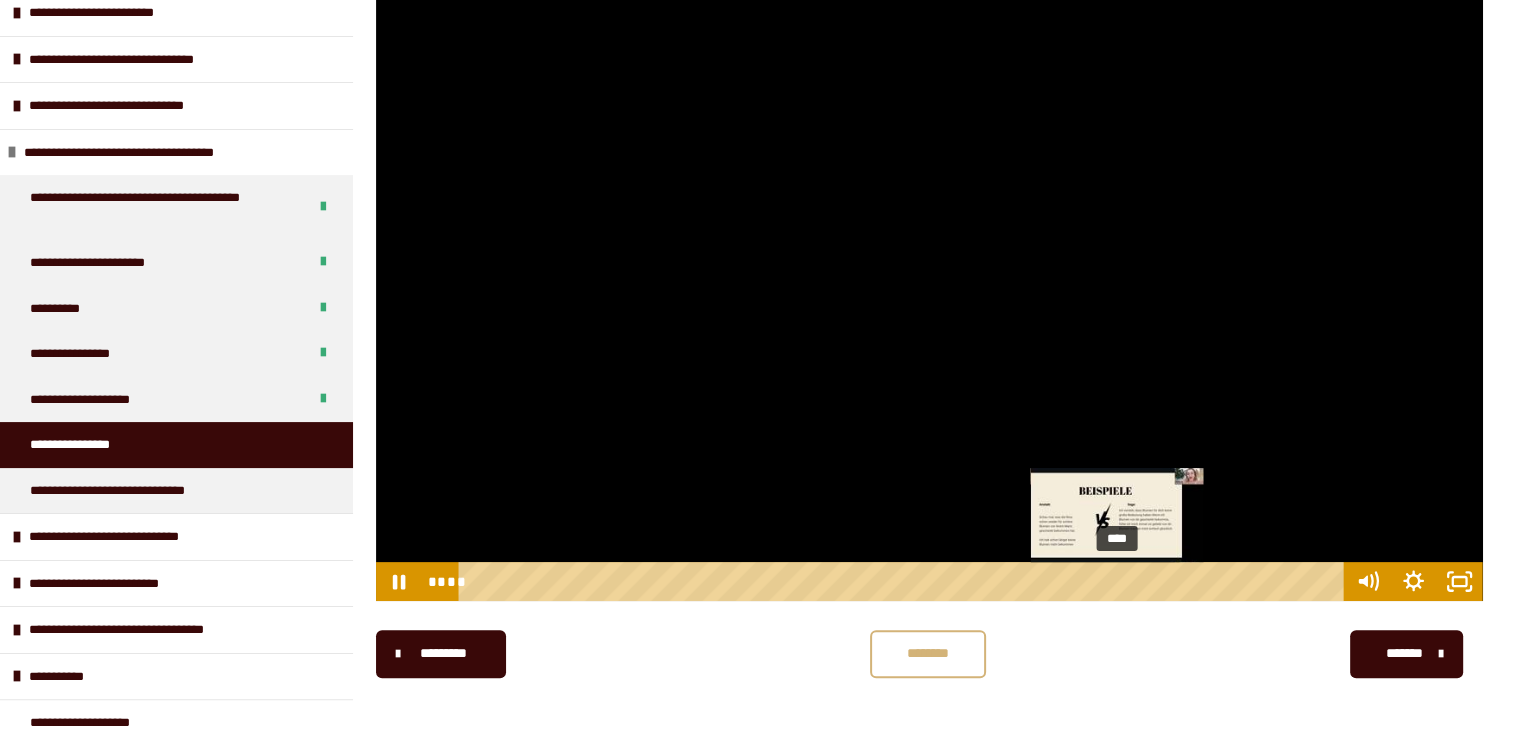 click on "****" at bounding box center [904, 581] 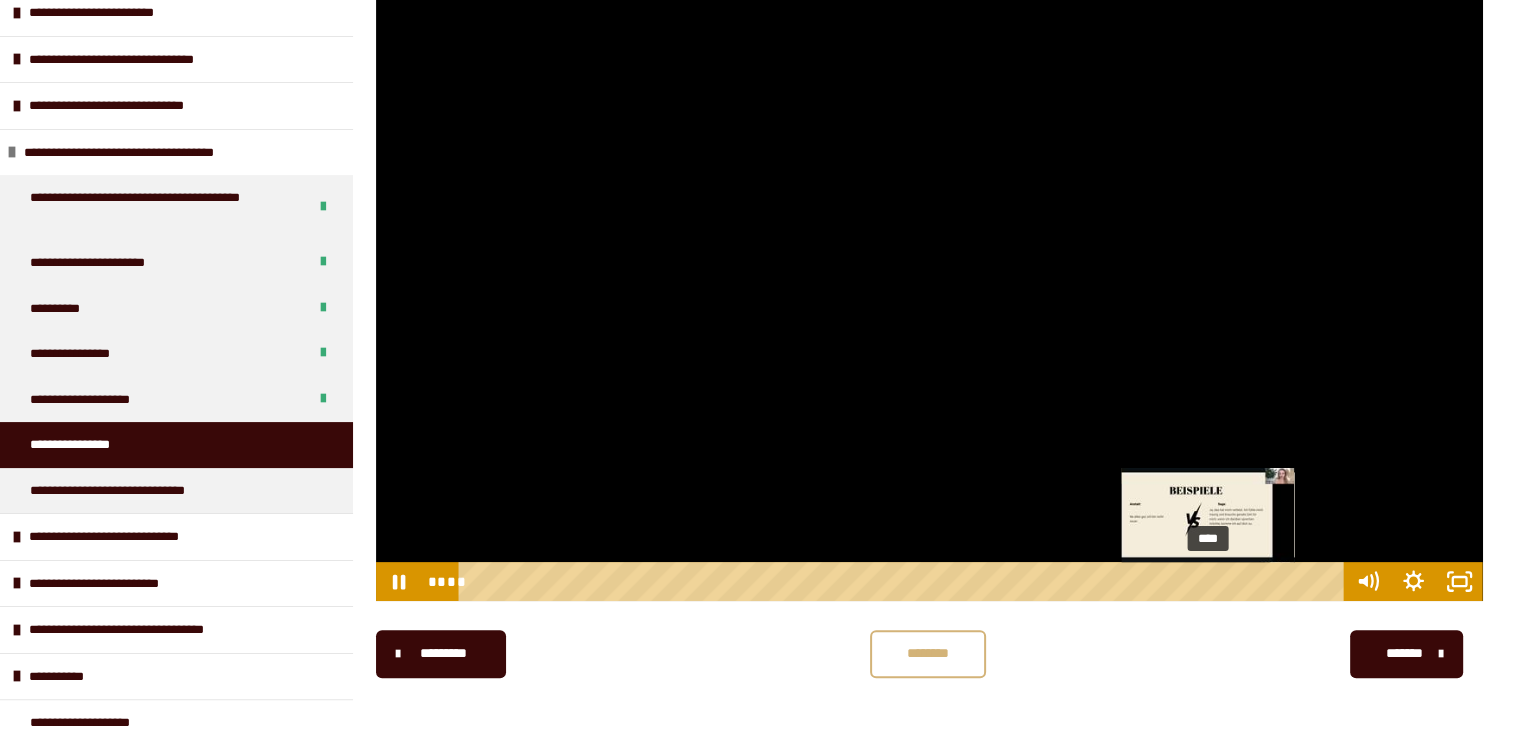 click on "****" at bounding box center [904, 581] 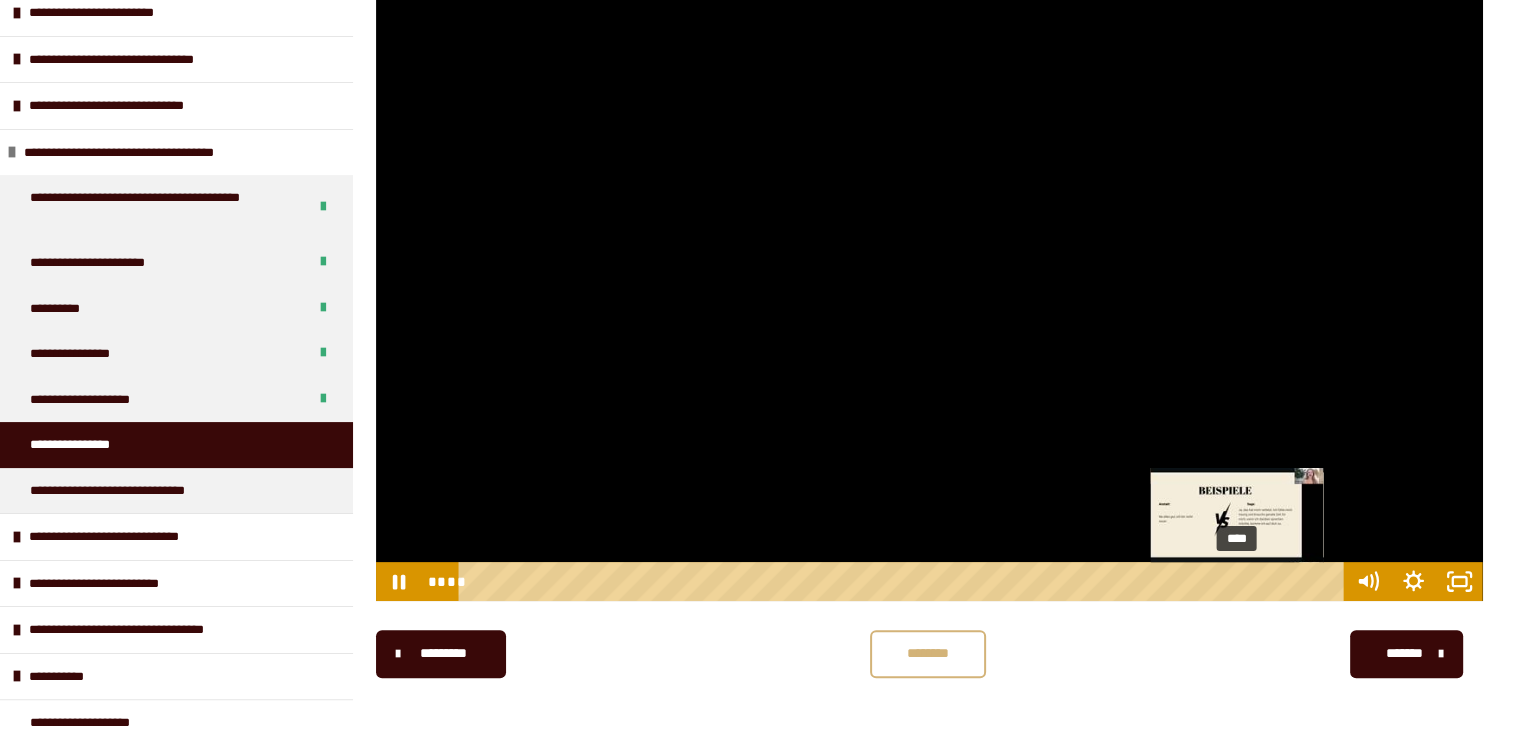 click on "****" at bounding box center (904, 581) 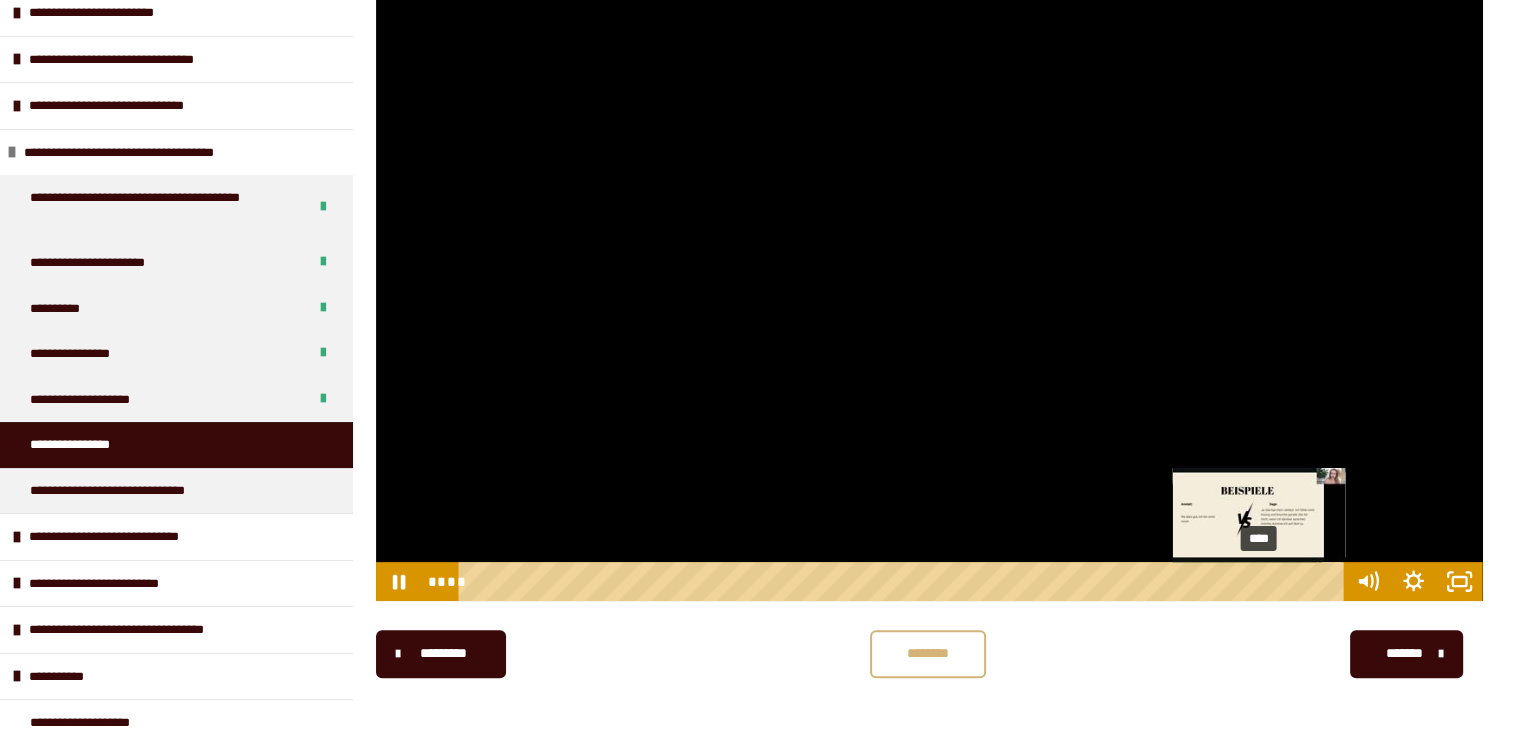 click on "****" at bounding box center [904, 581] 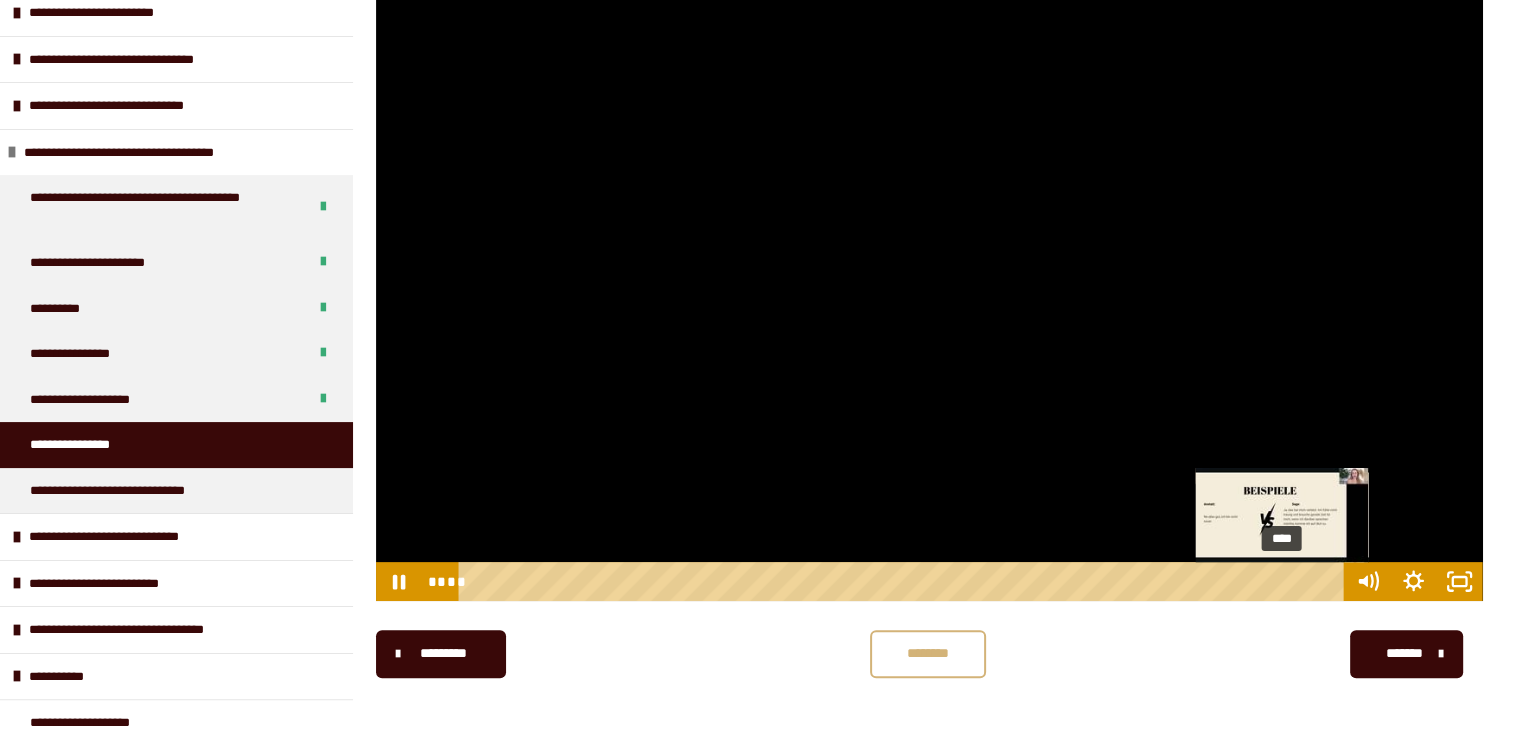 click on "****" at bounding box center (904, 581) 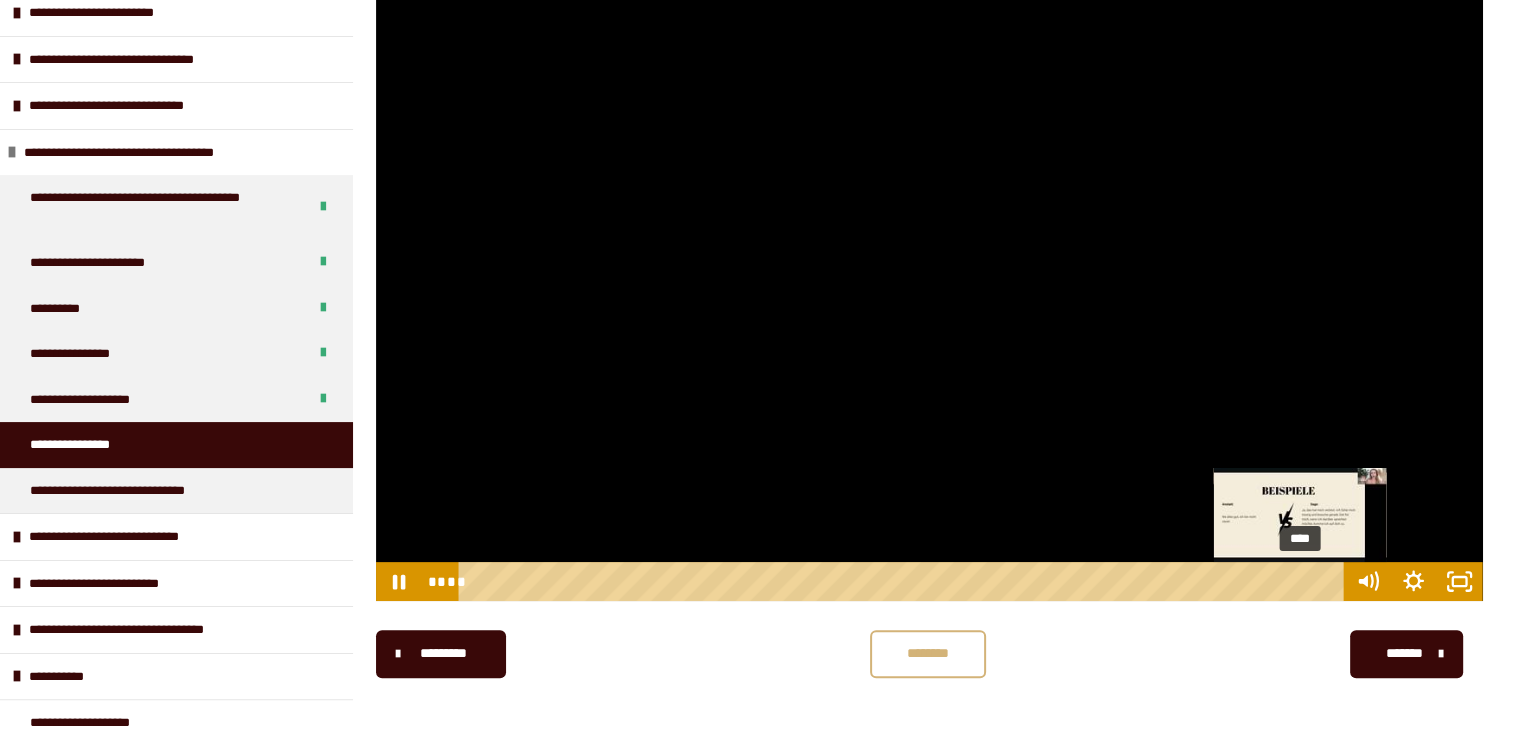 click on "****" at bounding box center [904, 581] 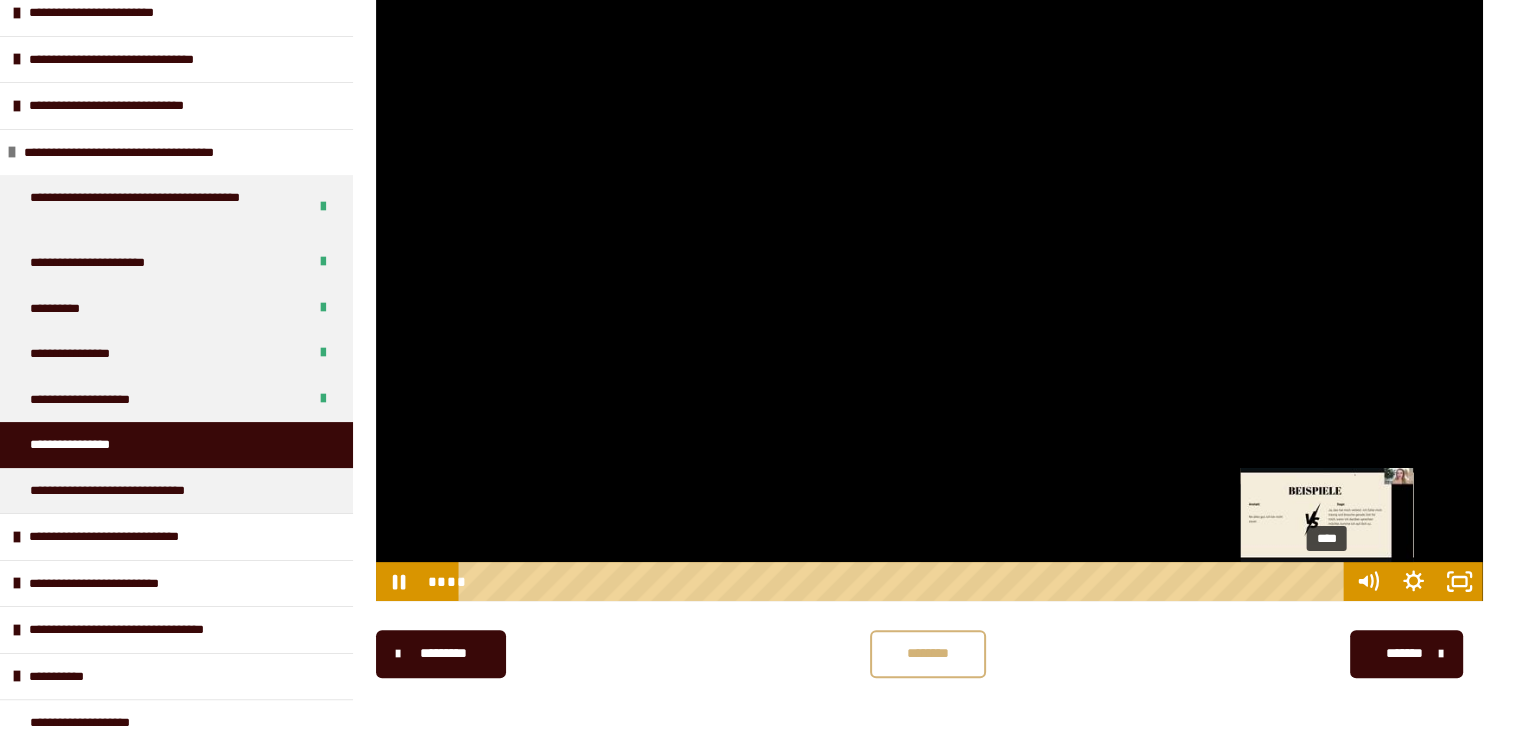 click on "****" at bounding box center [904, 581] 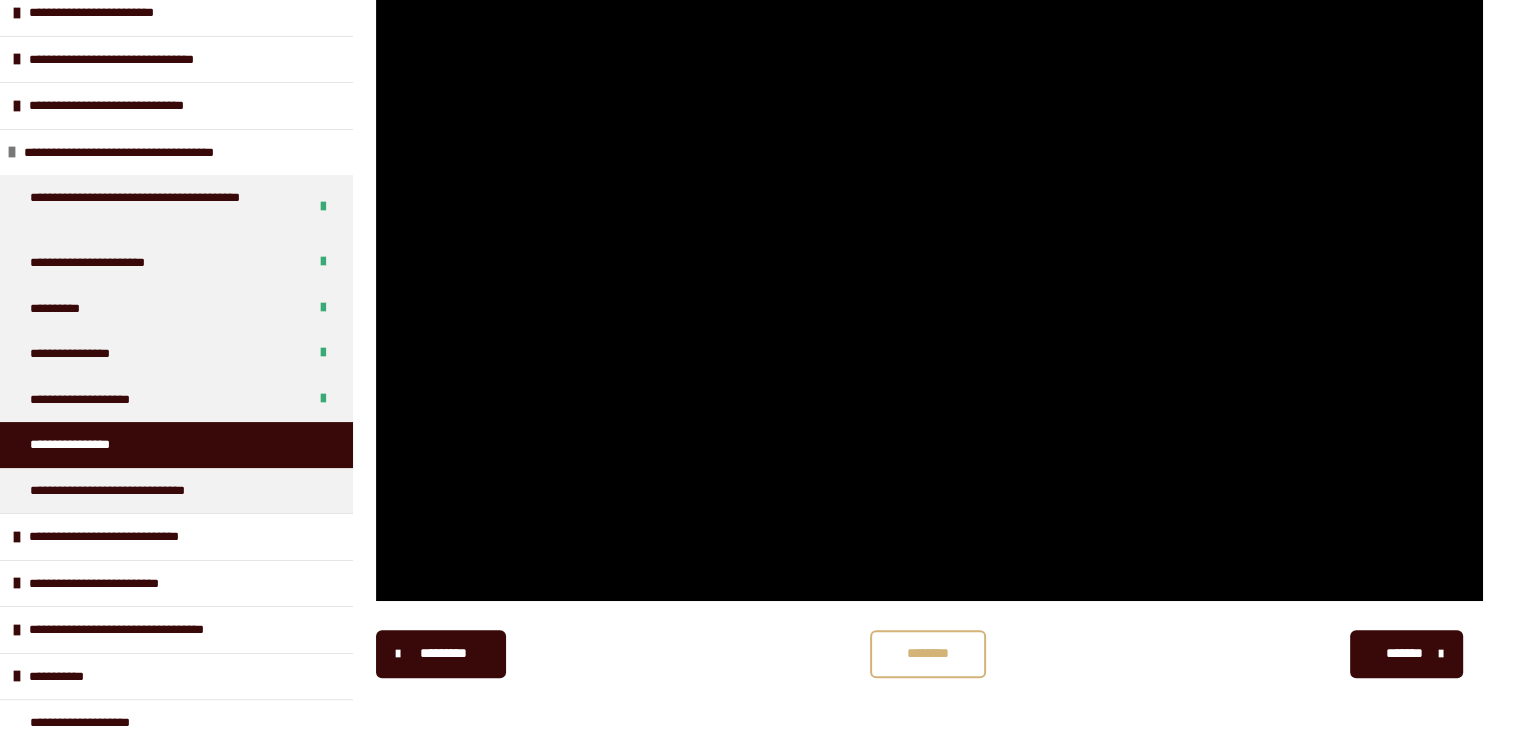 click on "********" at bounding box center (928, 653) 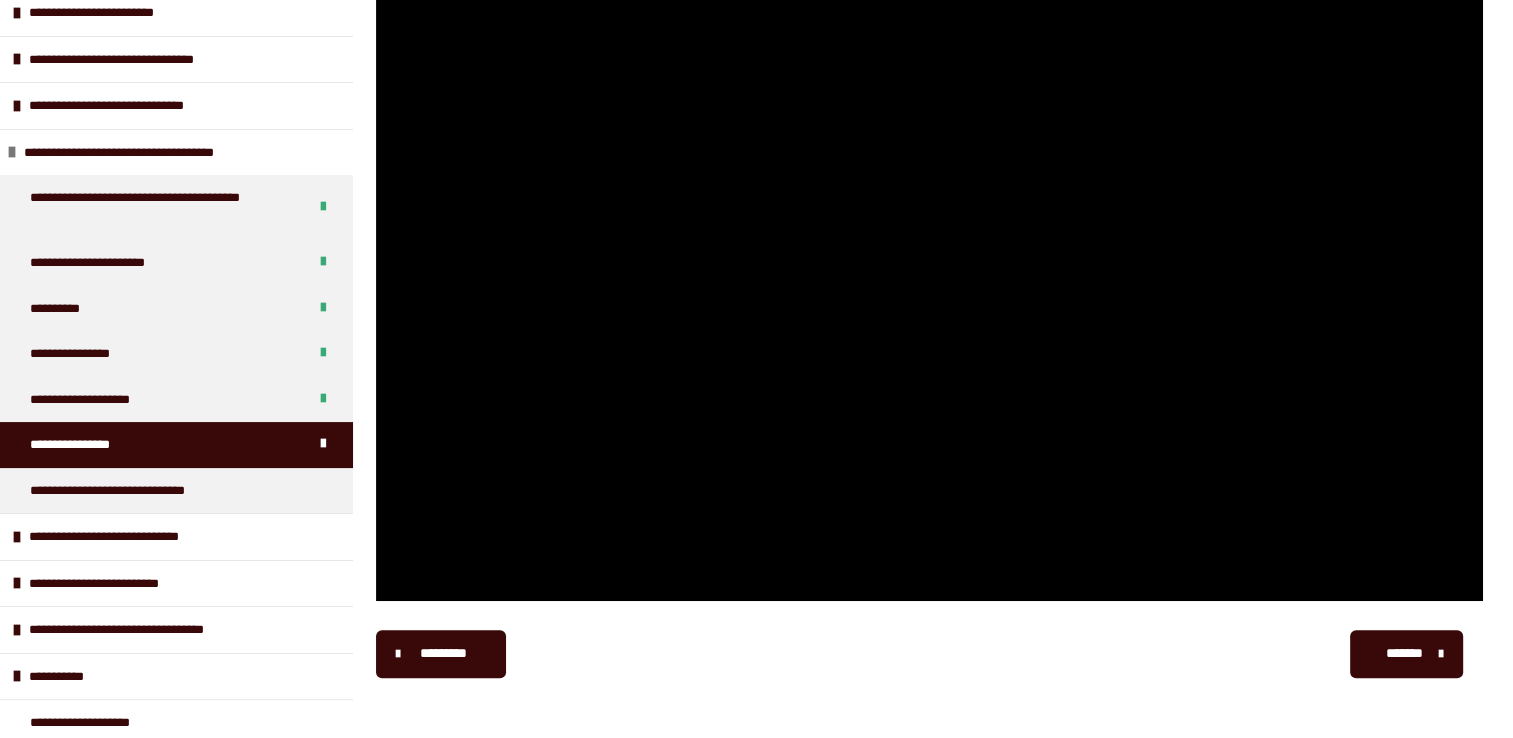click on "*******" at bounding box center [1404, 653] 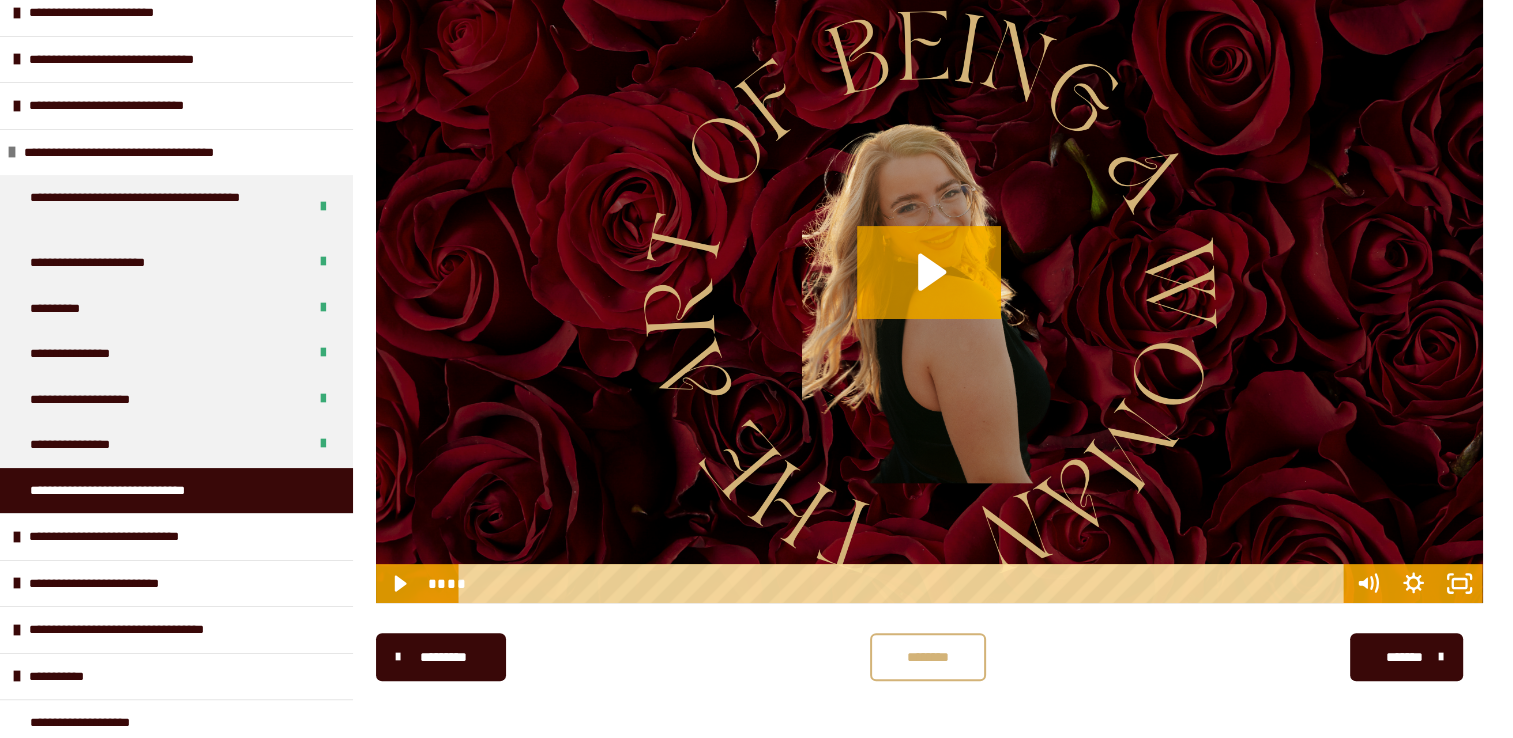 scroll, scrollTop: 494, scrollLeft: 0, axis: vertical 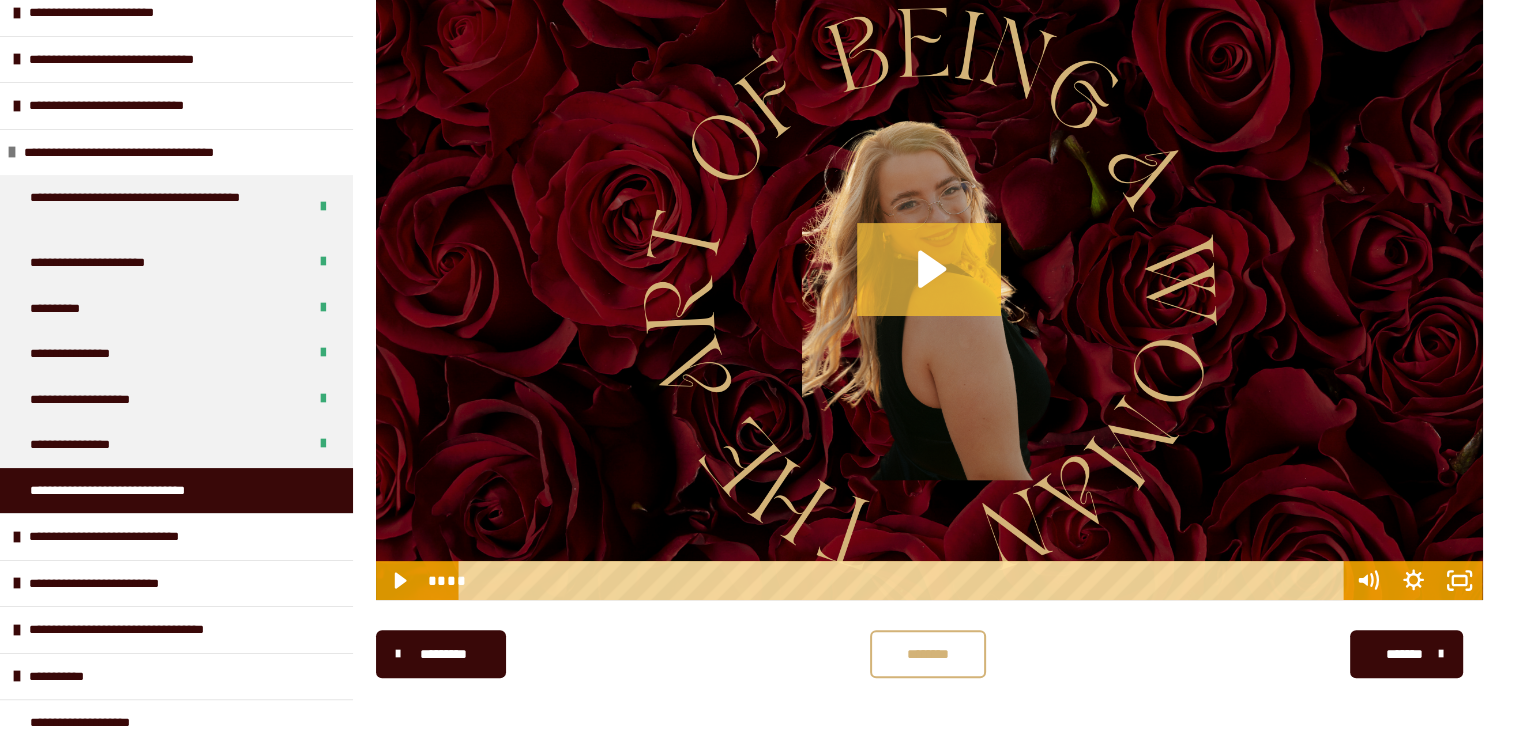click 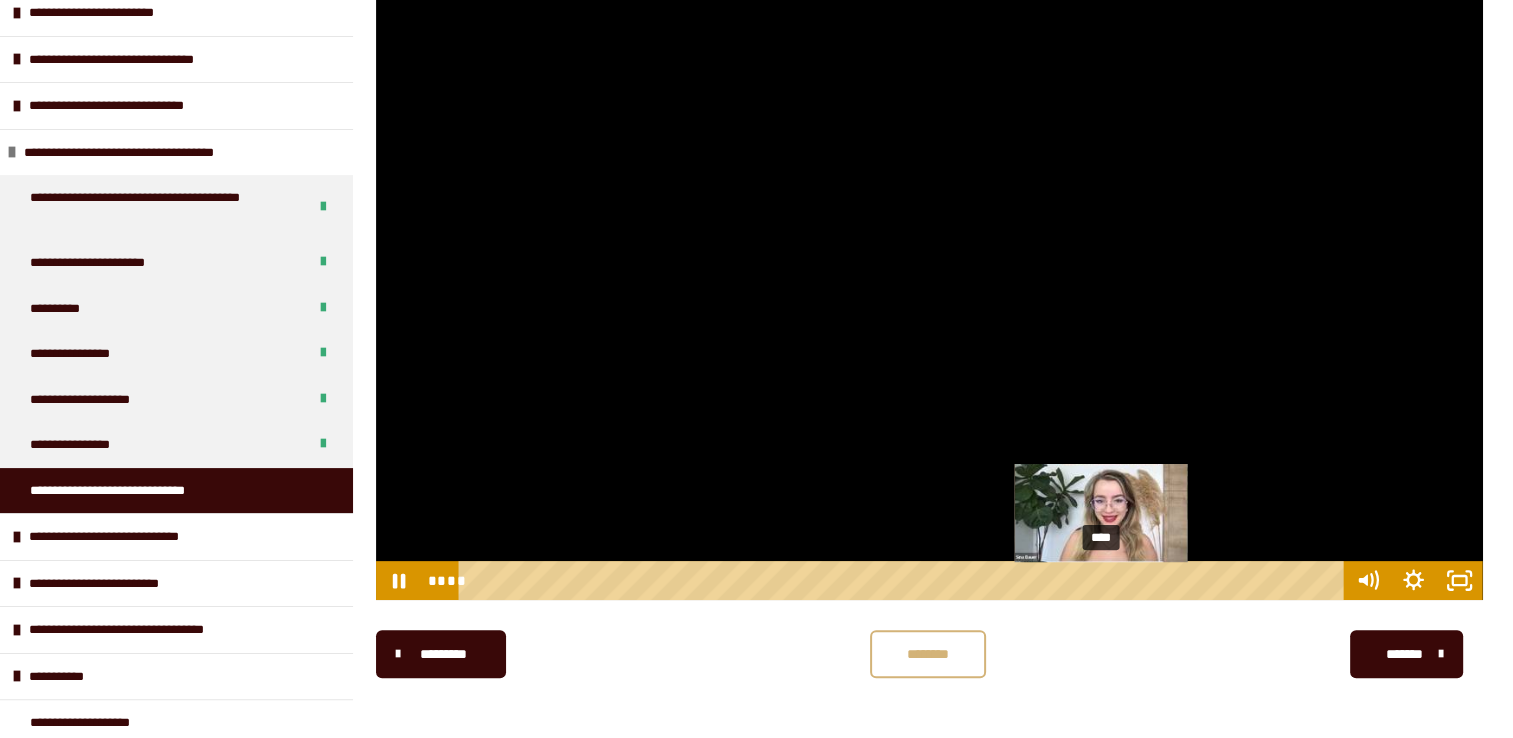 click on "****" at bounding box center (904, 580) 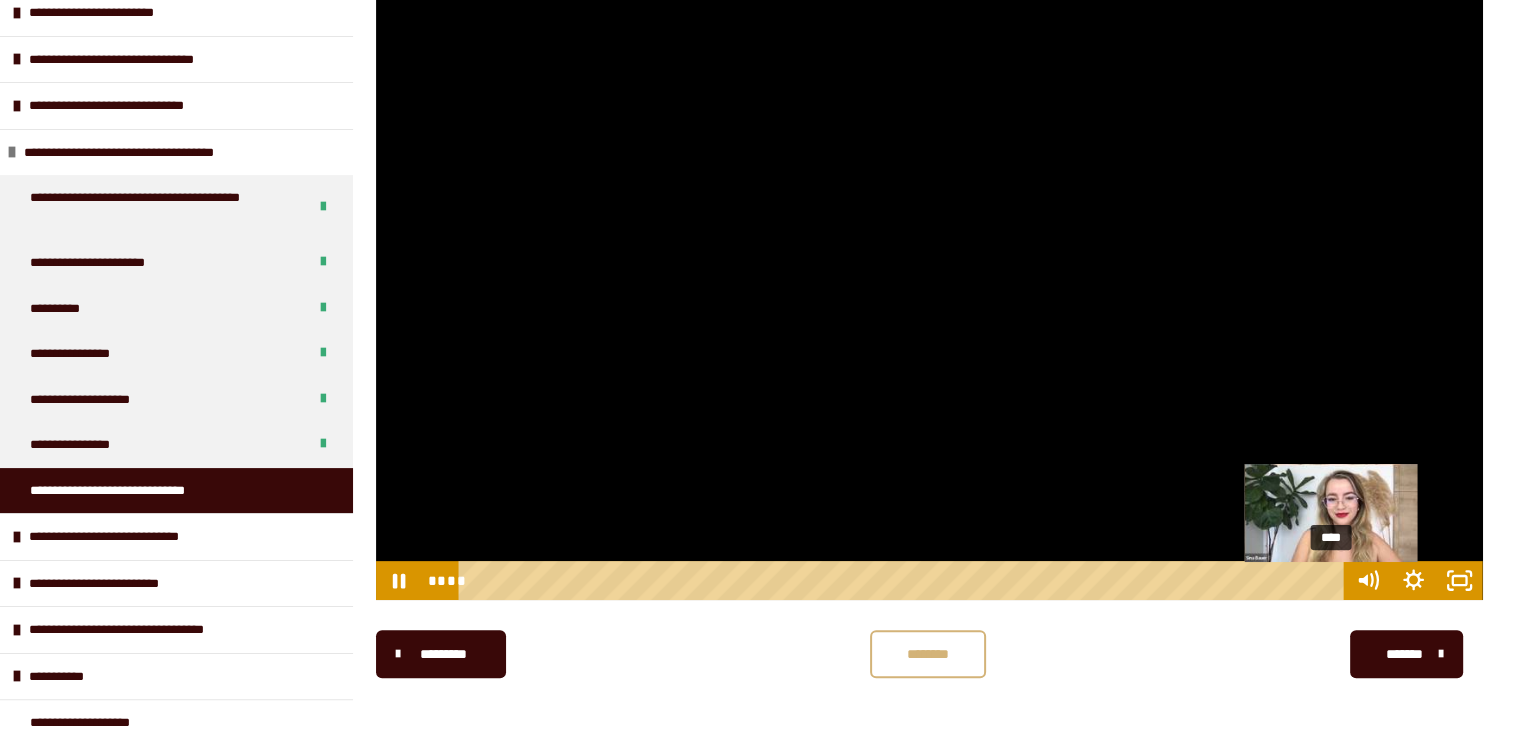 click on "****" at bounding box center (904, 580) 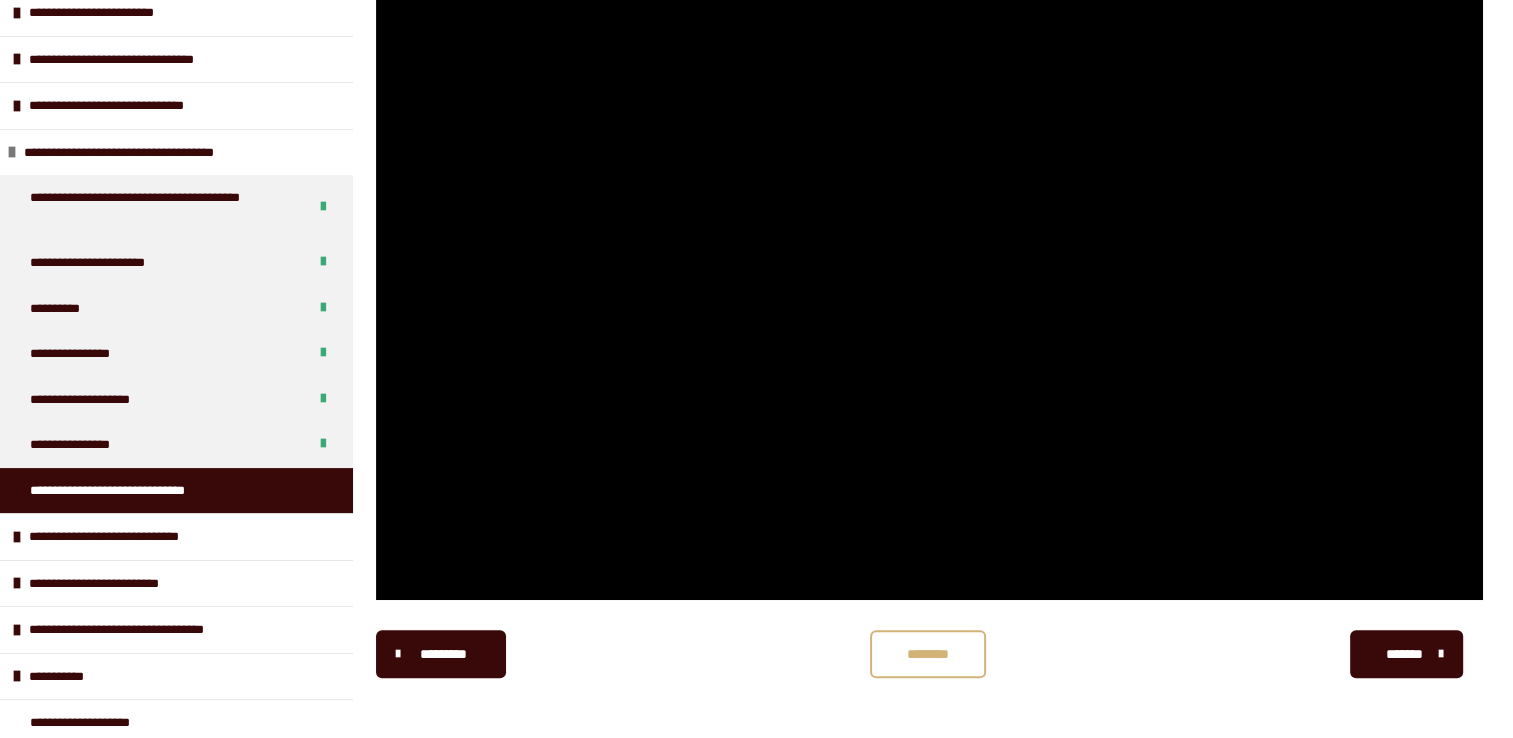 click on "********" at bounding box center (928, 654) 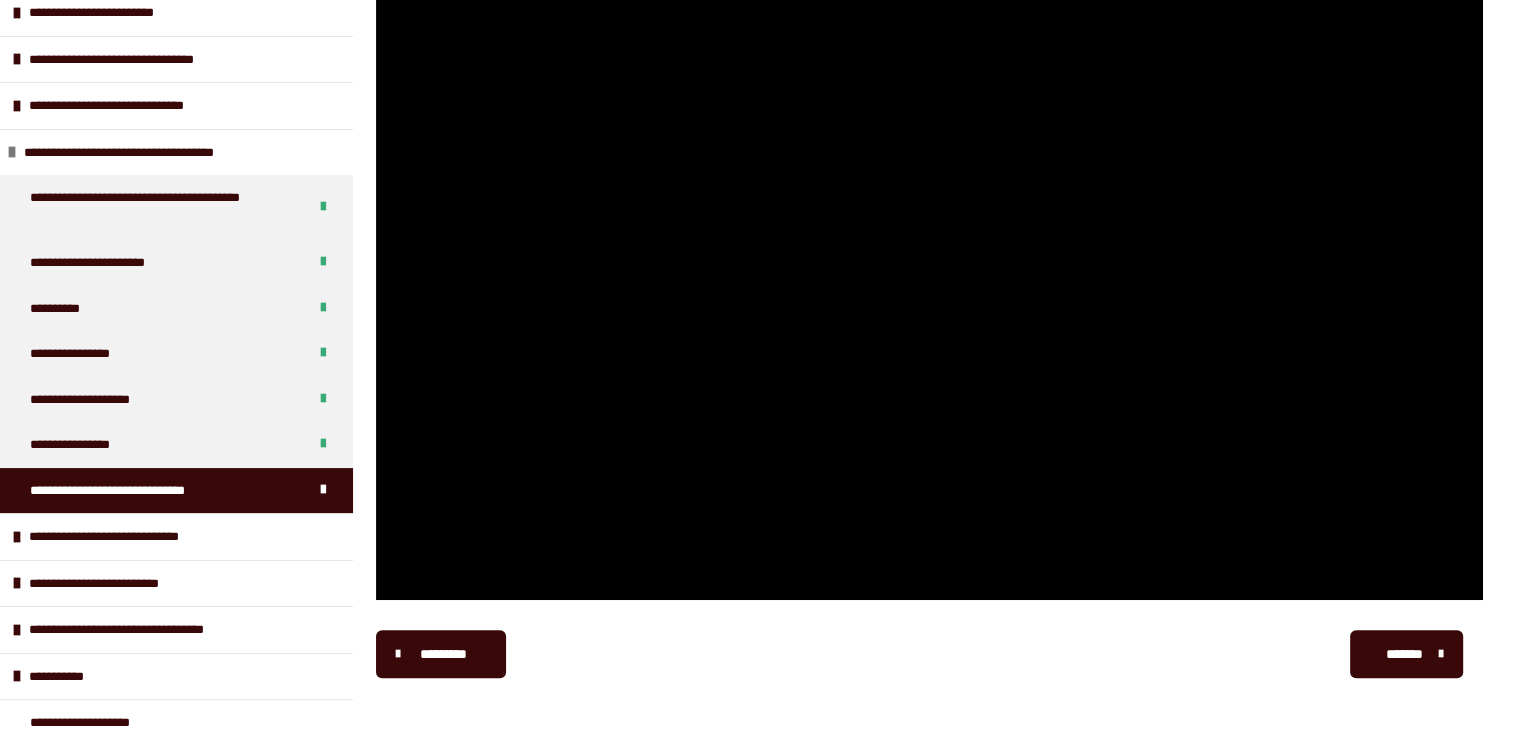click on "*******" at bounding box center [1406, 654] 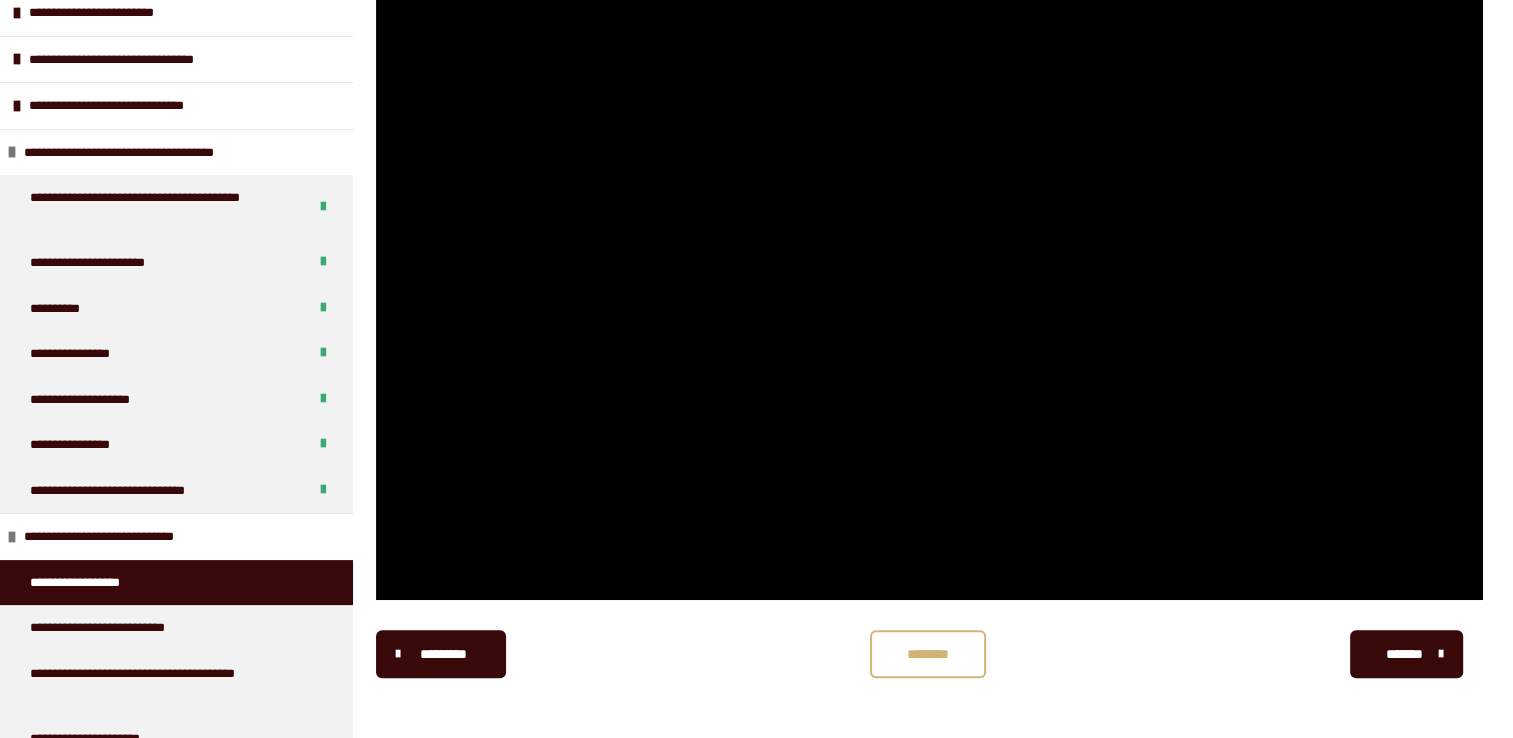 scroll, scrollTop: 308, scrollLeft: 0, axis: vertical 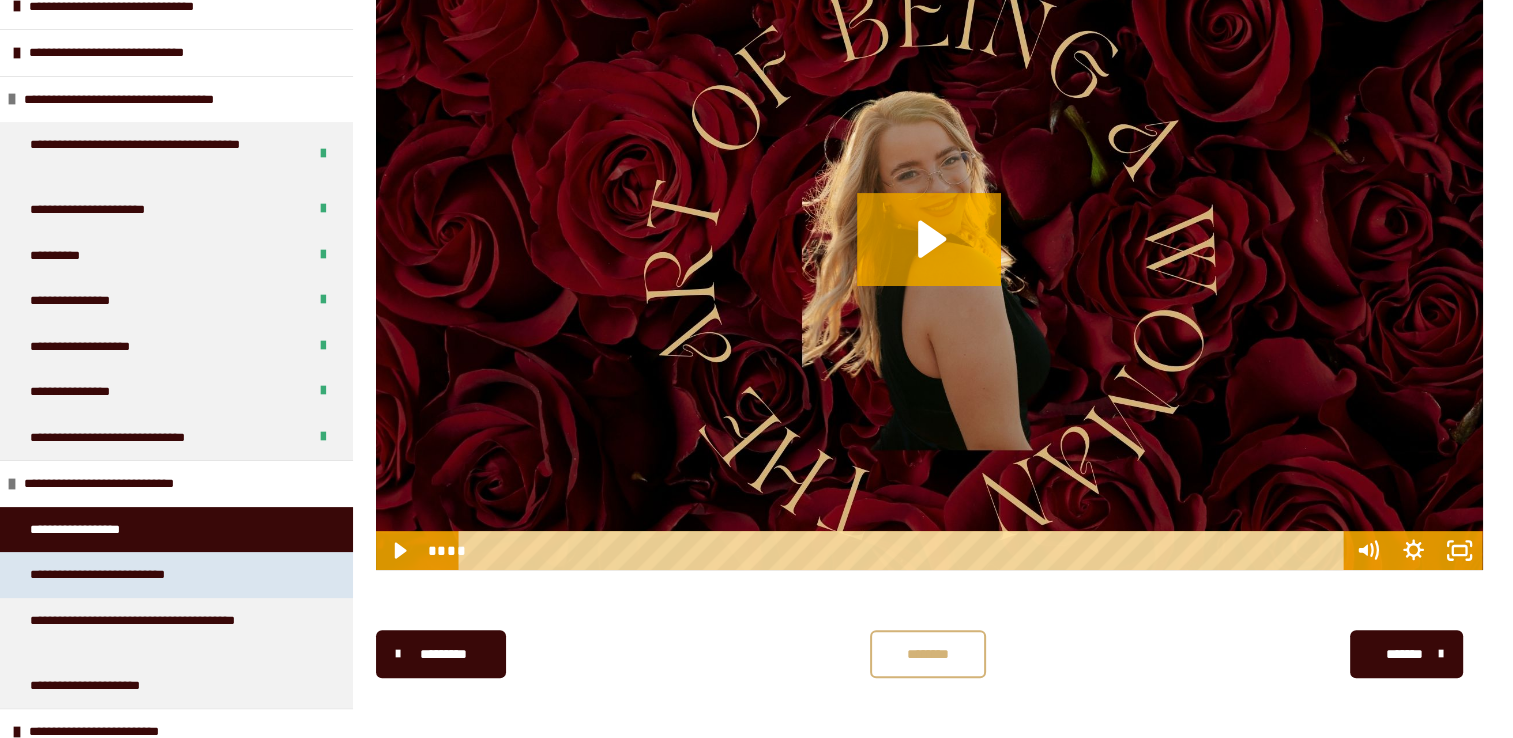 click on "**********" at bounding box center [176, 575] 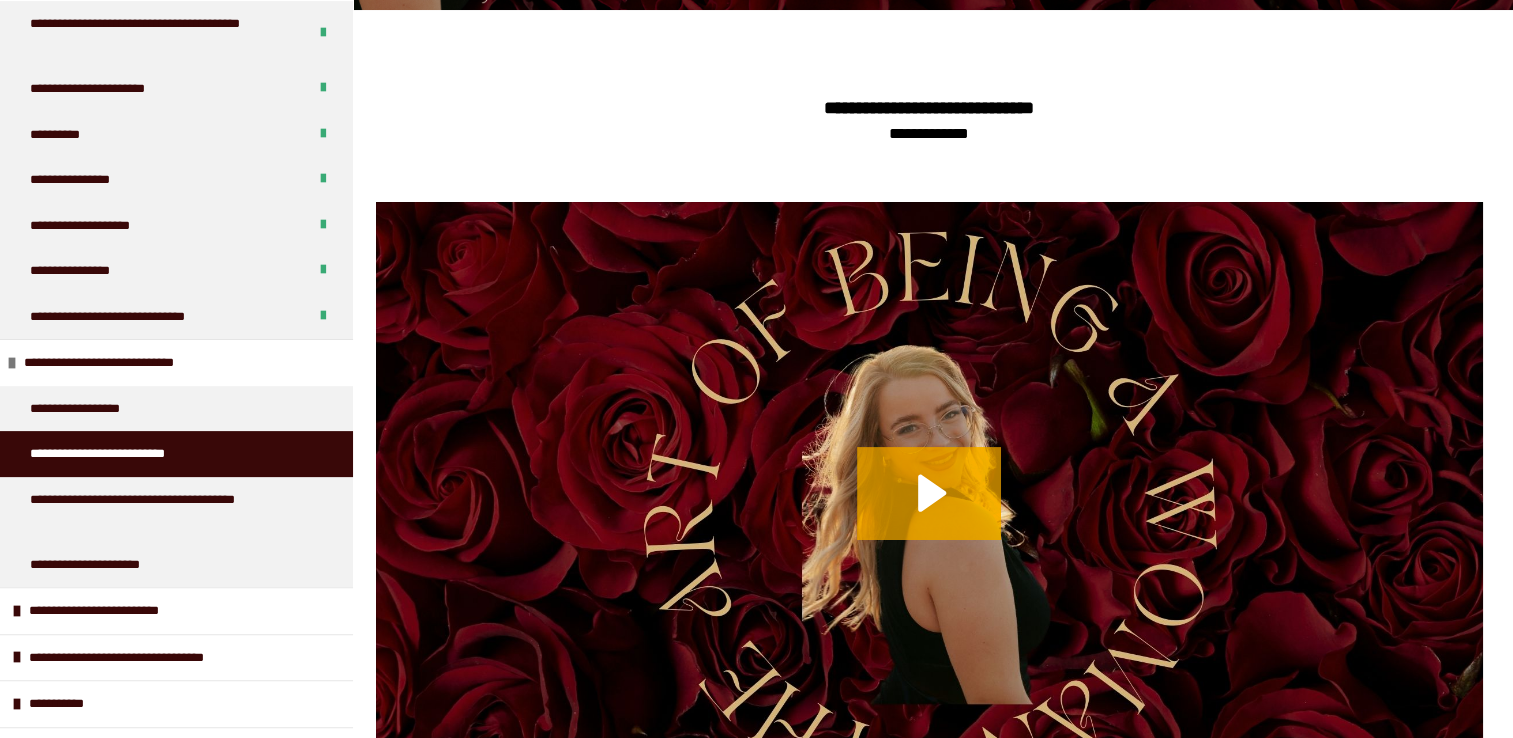 scroll, scrollTop: 440, scrollLeft: 0, axis: vertical 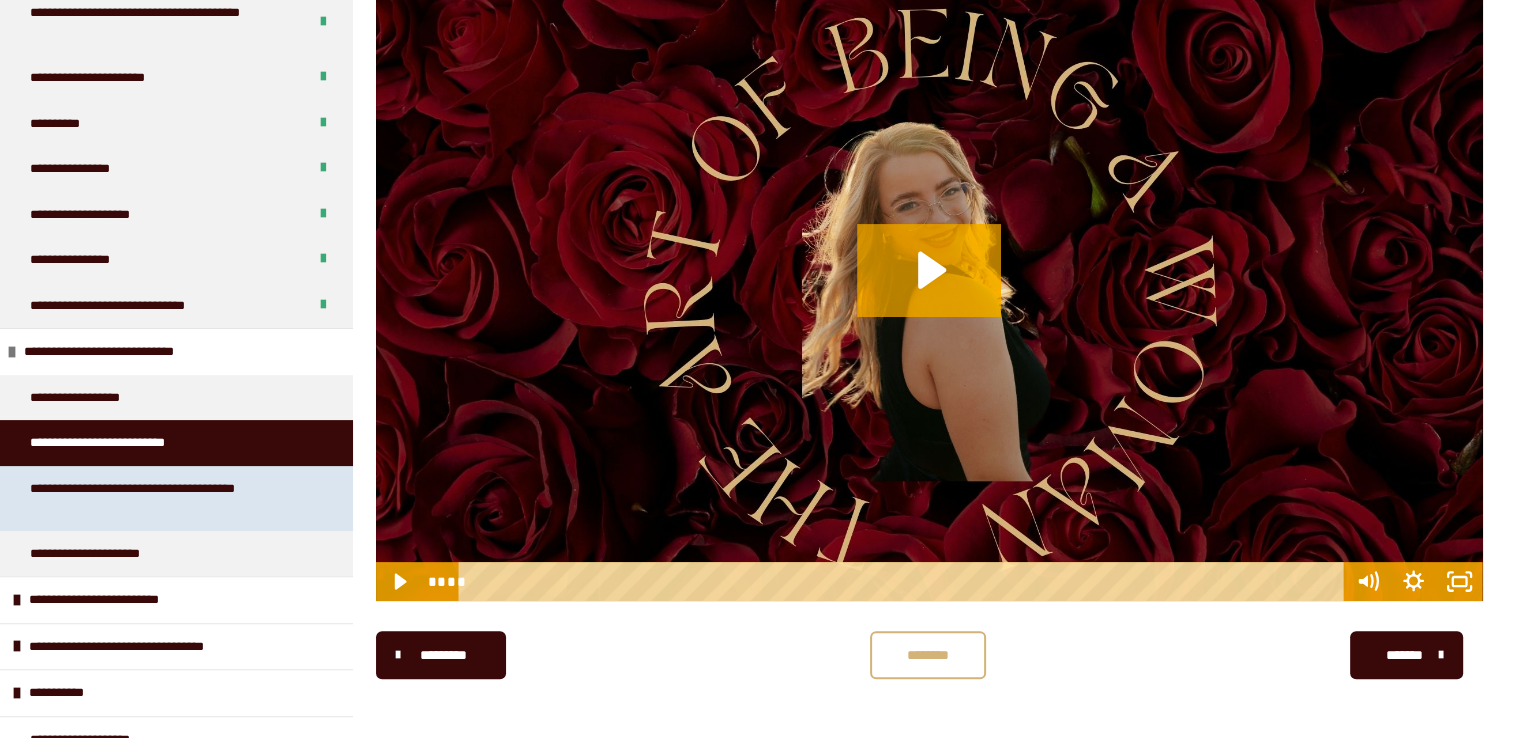 click on "**********" at bounding box center [161, 498] 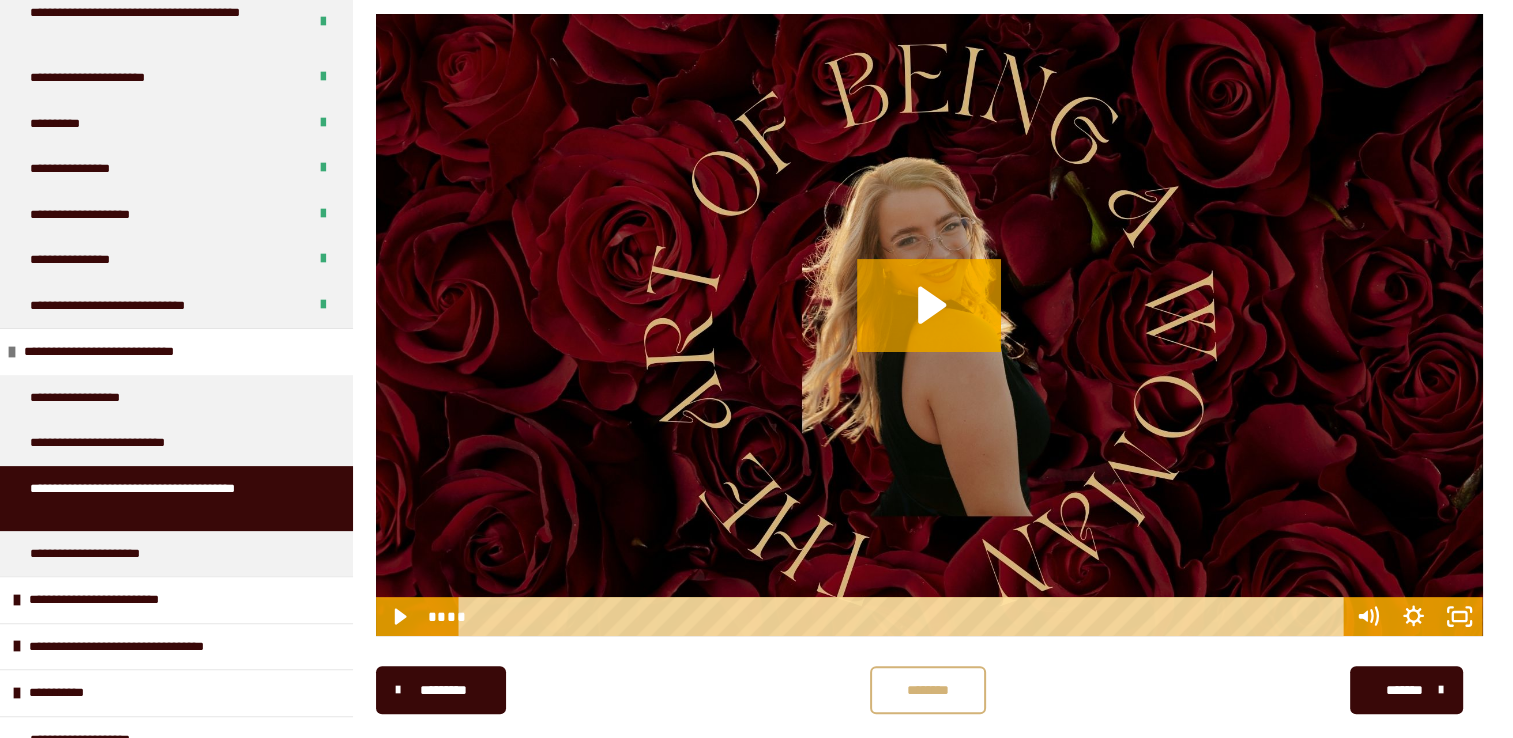 scroll, scrollTop: 494, scrollLeft: 0, axis: vertical 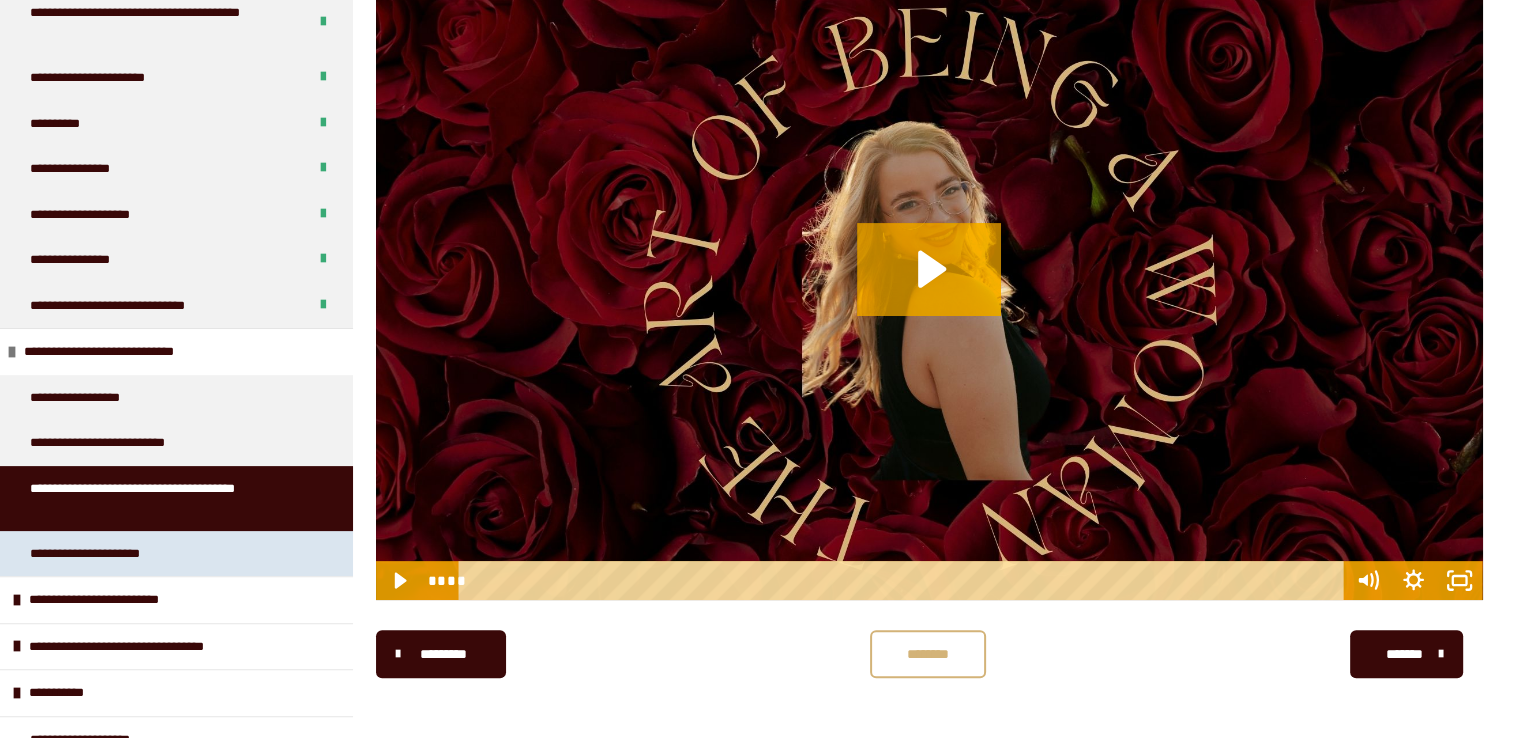 click on "**********" at bounding box center [176, 554] 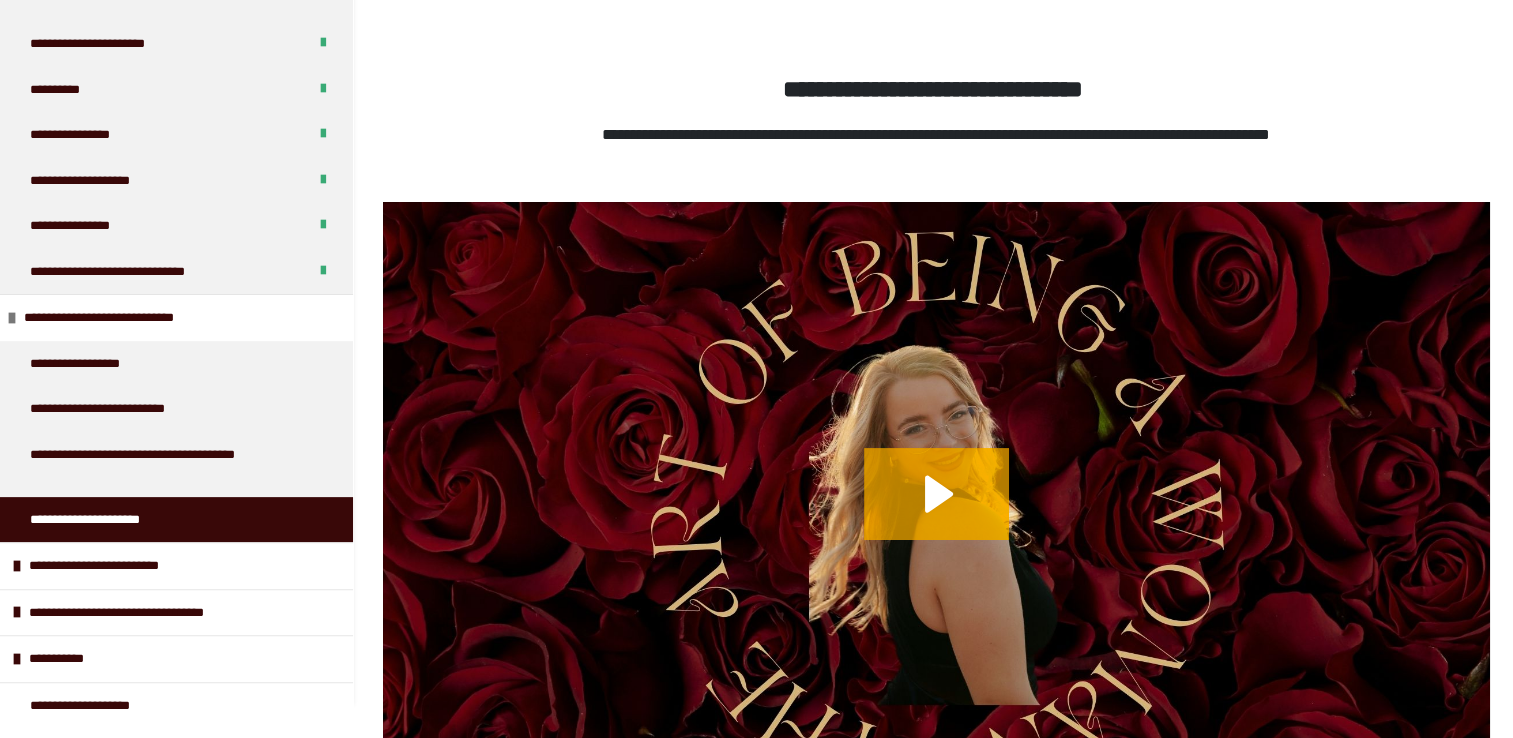 scroll, scrollTop: 0, scrollLeft: 0, axis: both 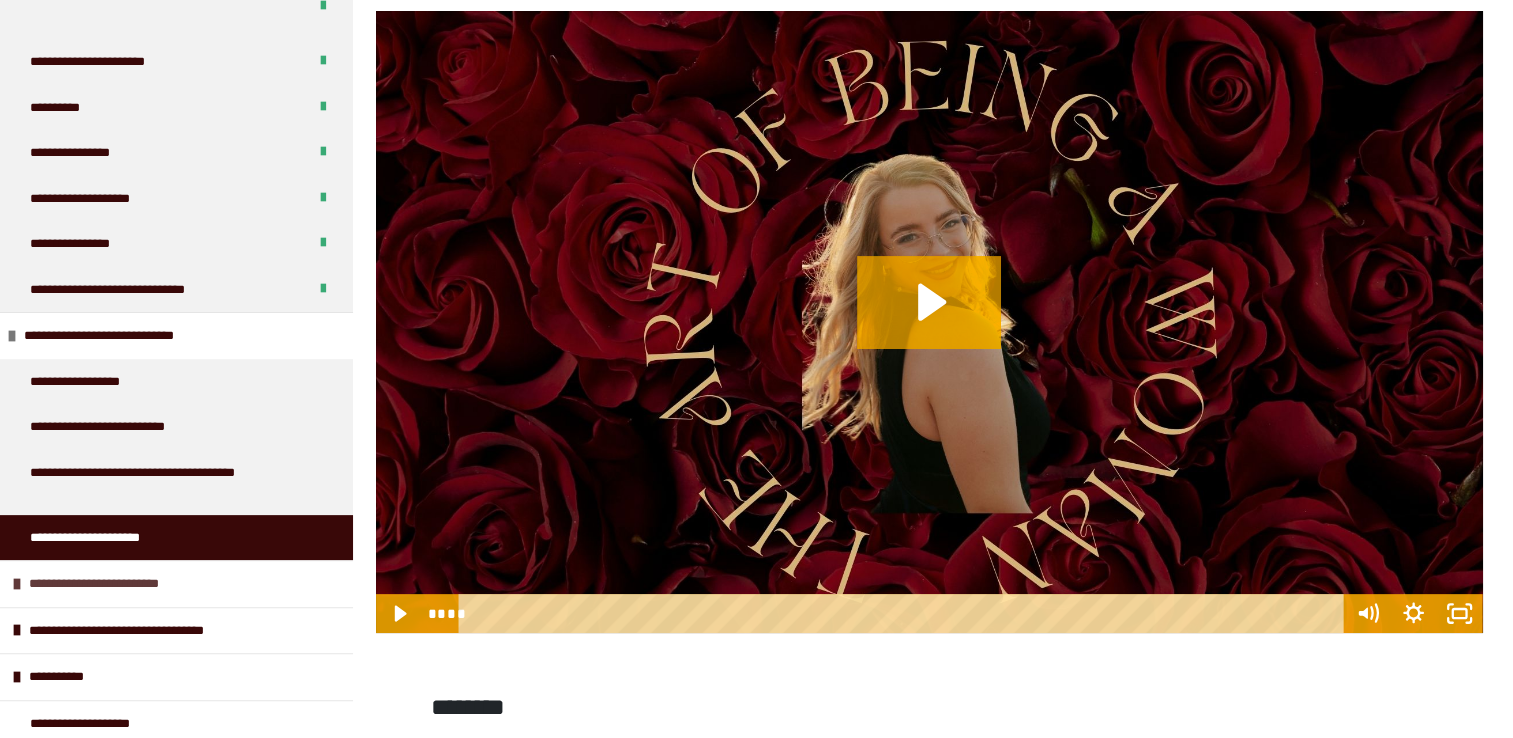 click on "**********" at bounding box center [122, 584] 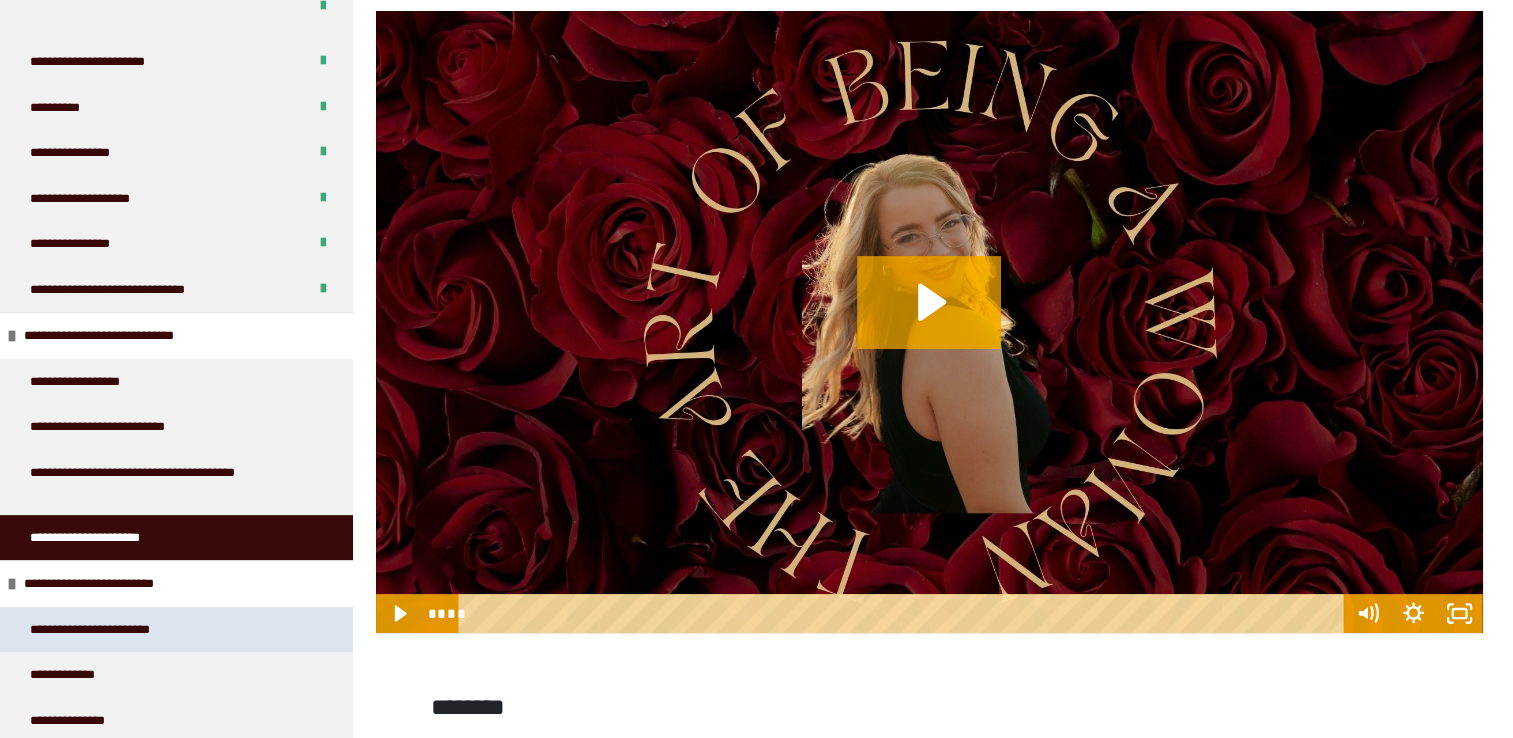 click on "**********" at bounding box center [115, 630] 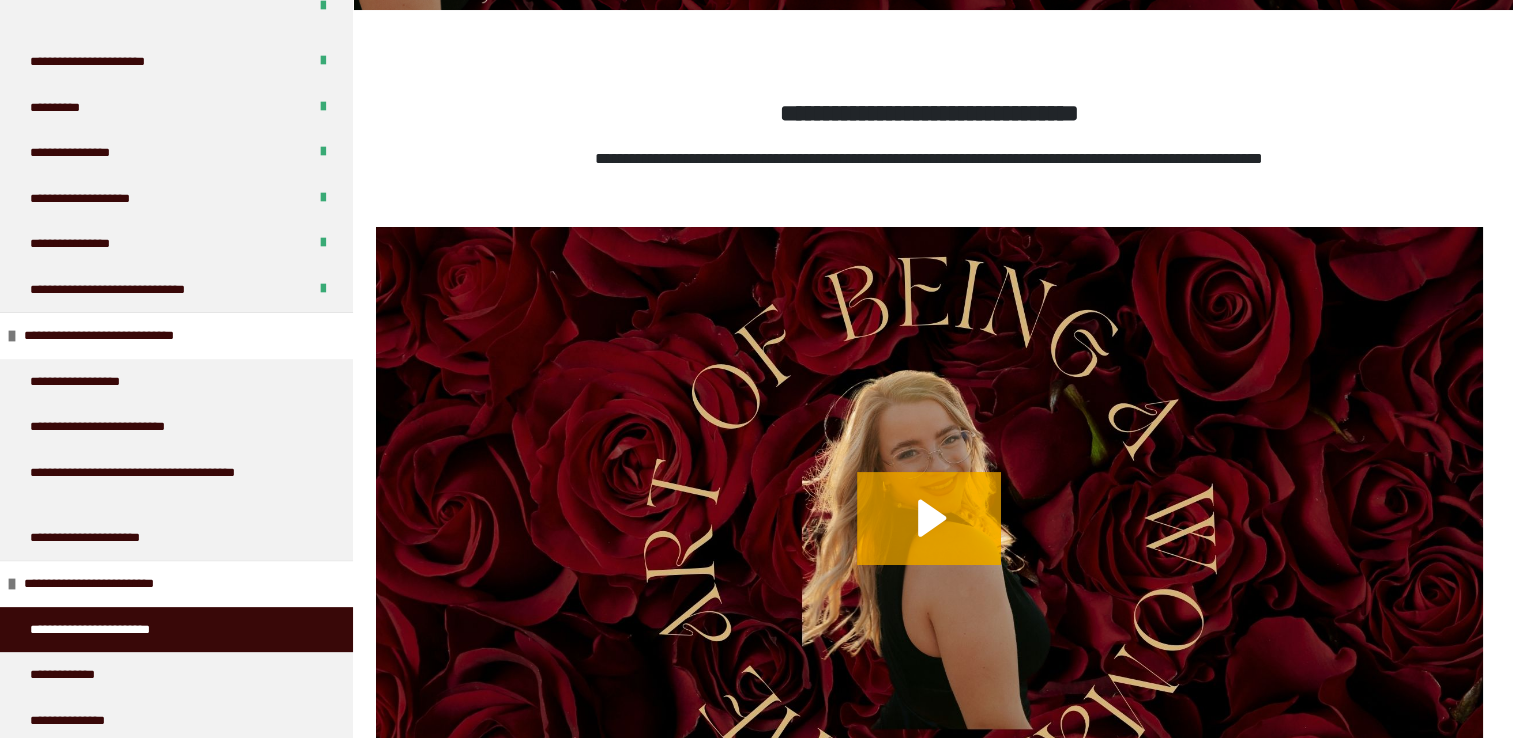 click on "**********" at bounding box center (115, 630) 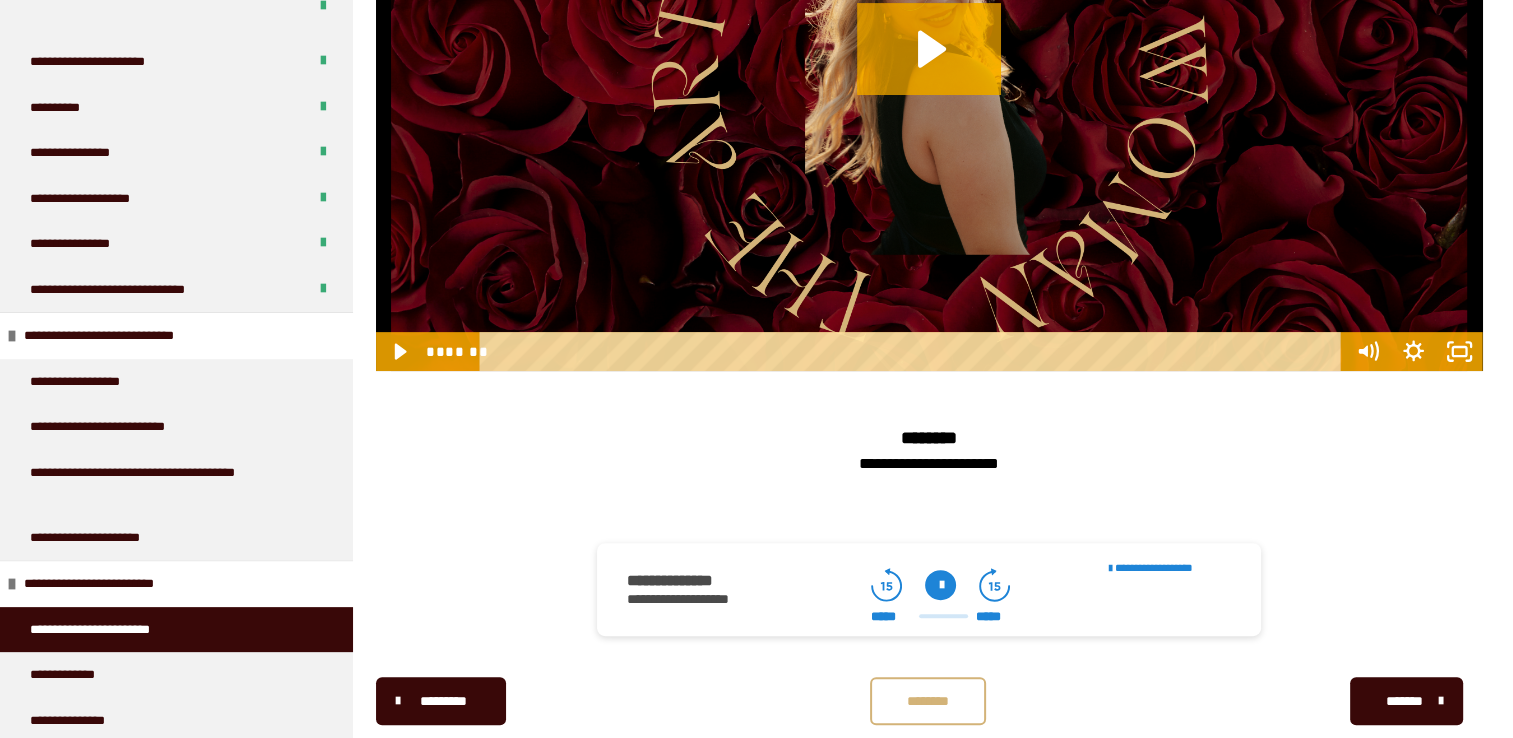 scroll, scrollTop: 754, scrollLeft: 0, axis: vertical 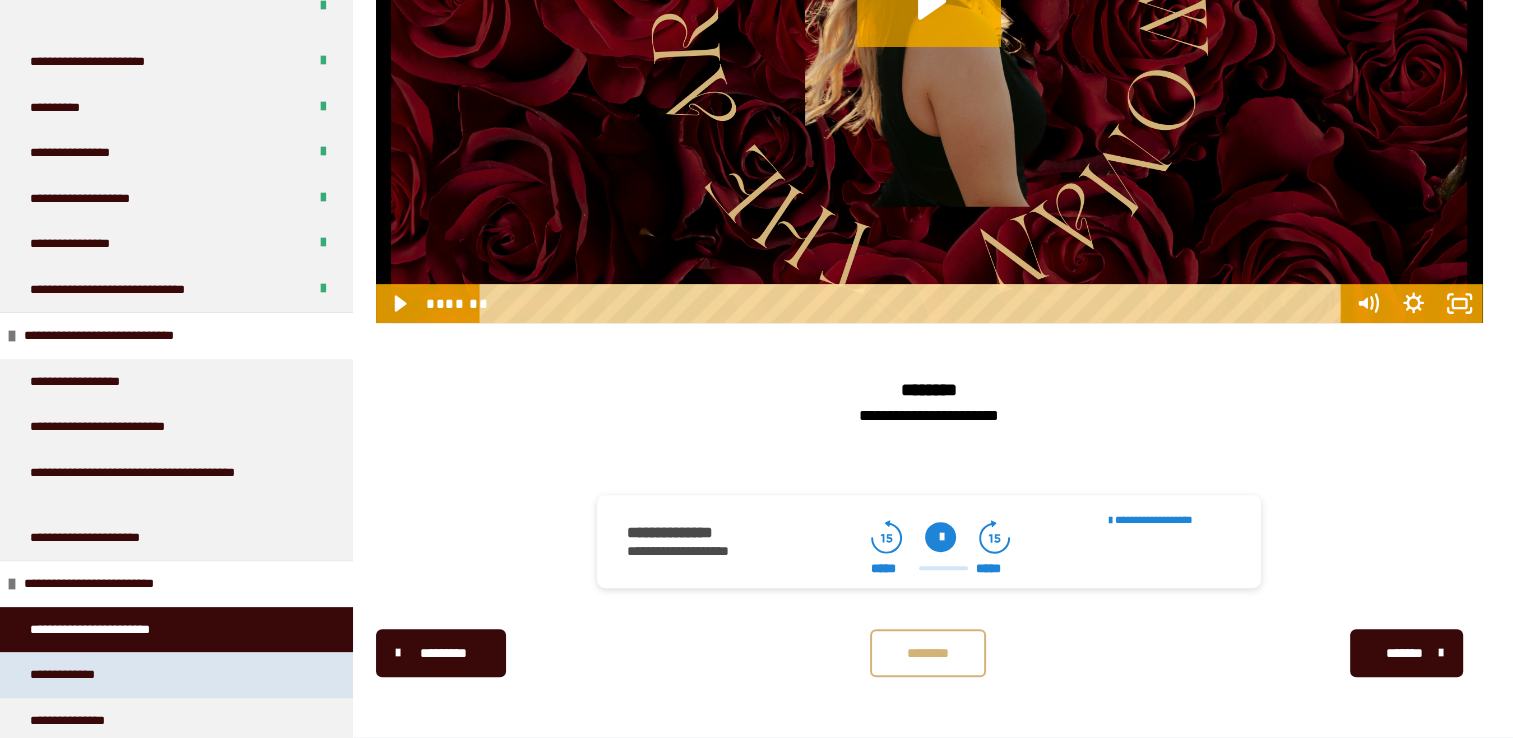 click on "**********" at bounding box center [176, 675] 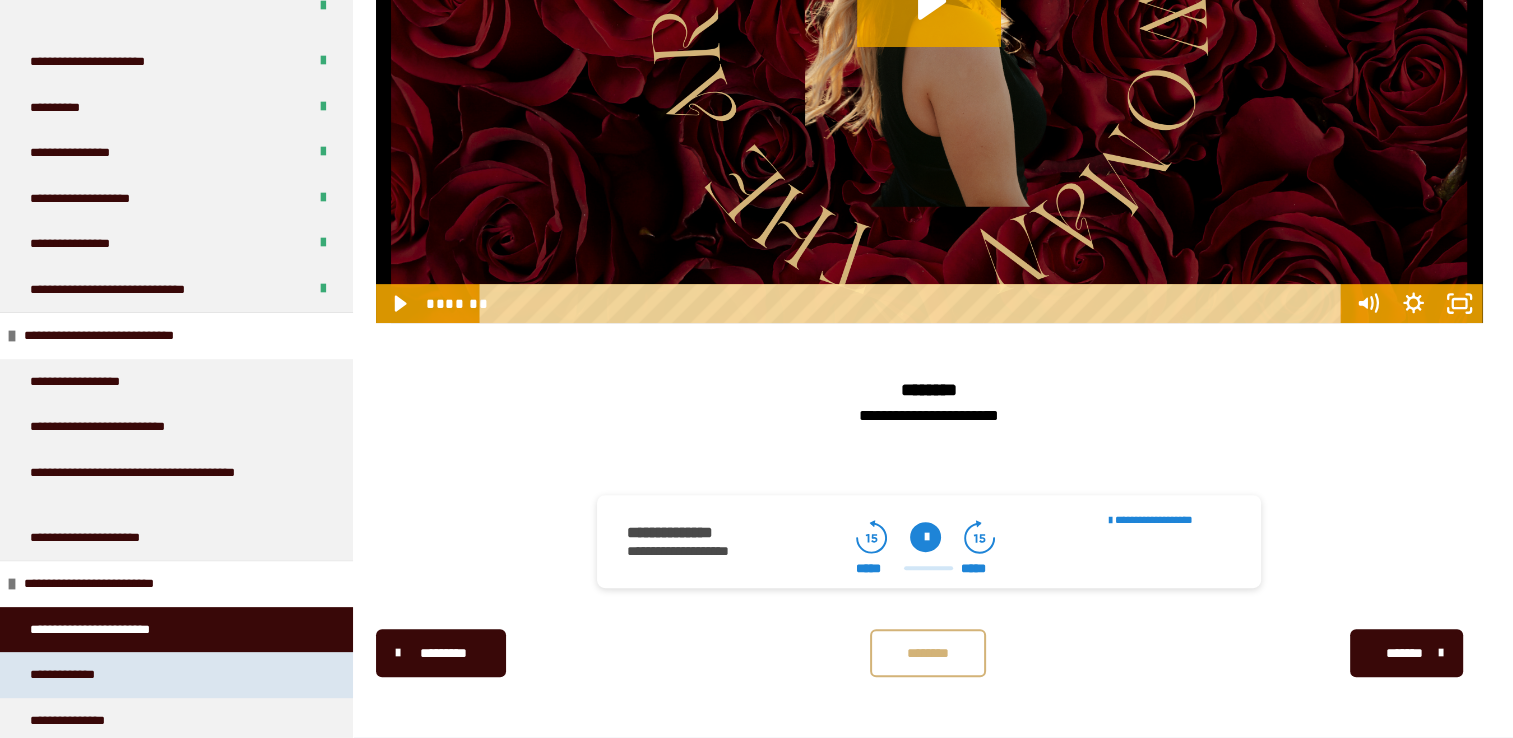 scroll, scrollTop: 270, scrollLeft: 0, axis: vertical 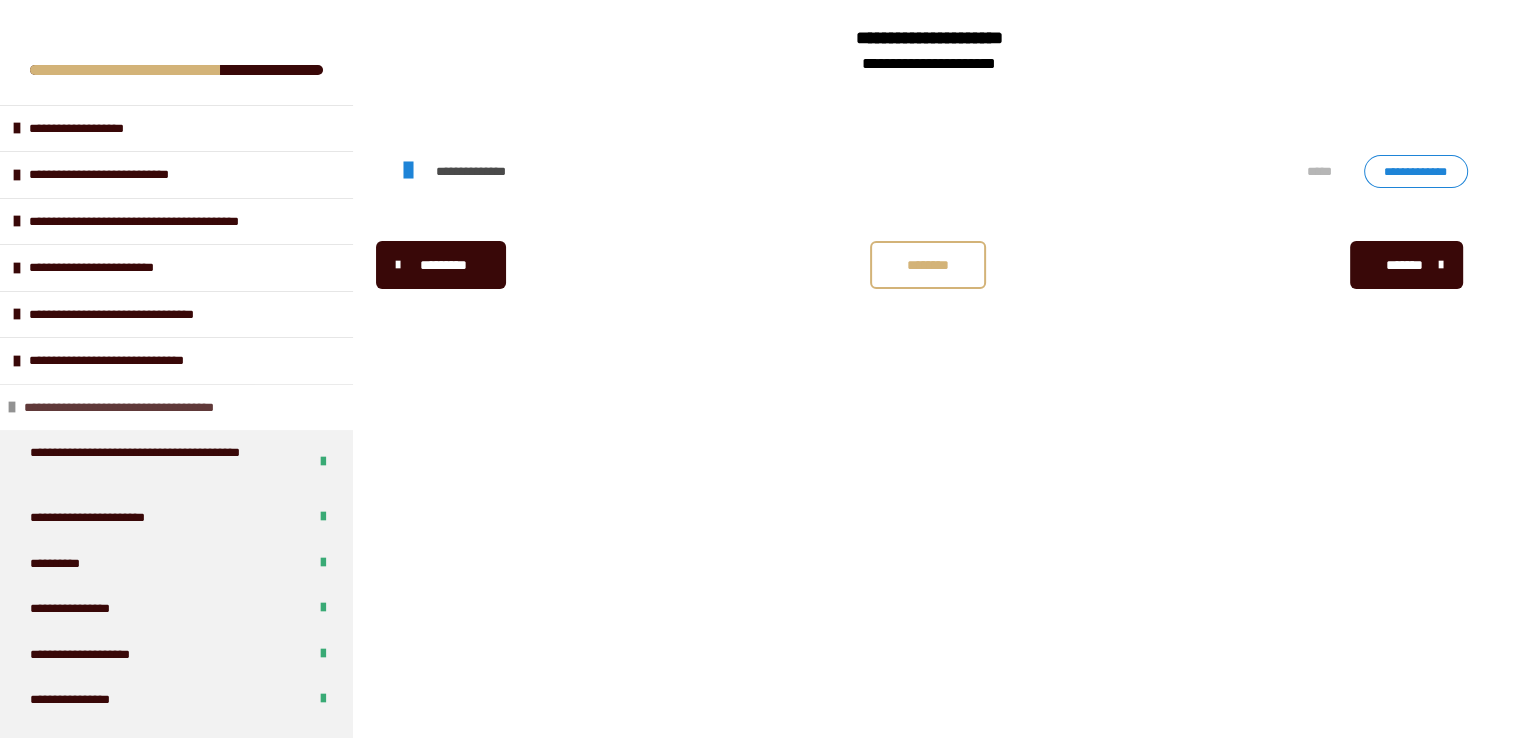 click on "**********" at bounding box center (157, 408) 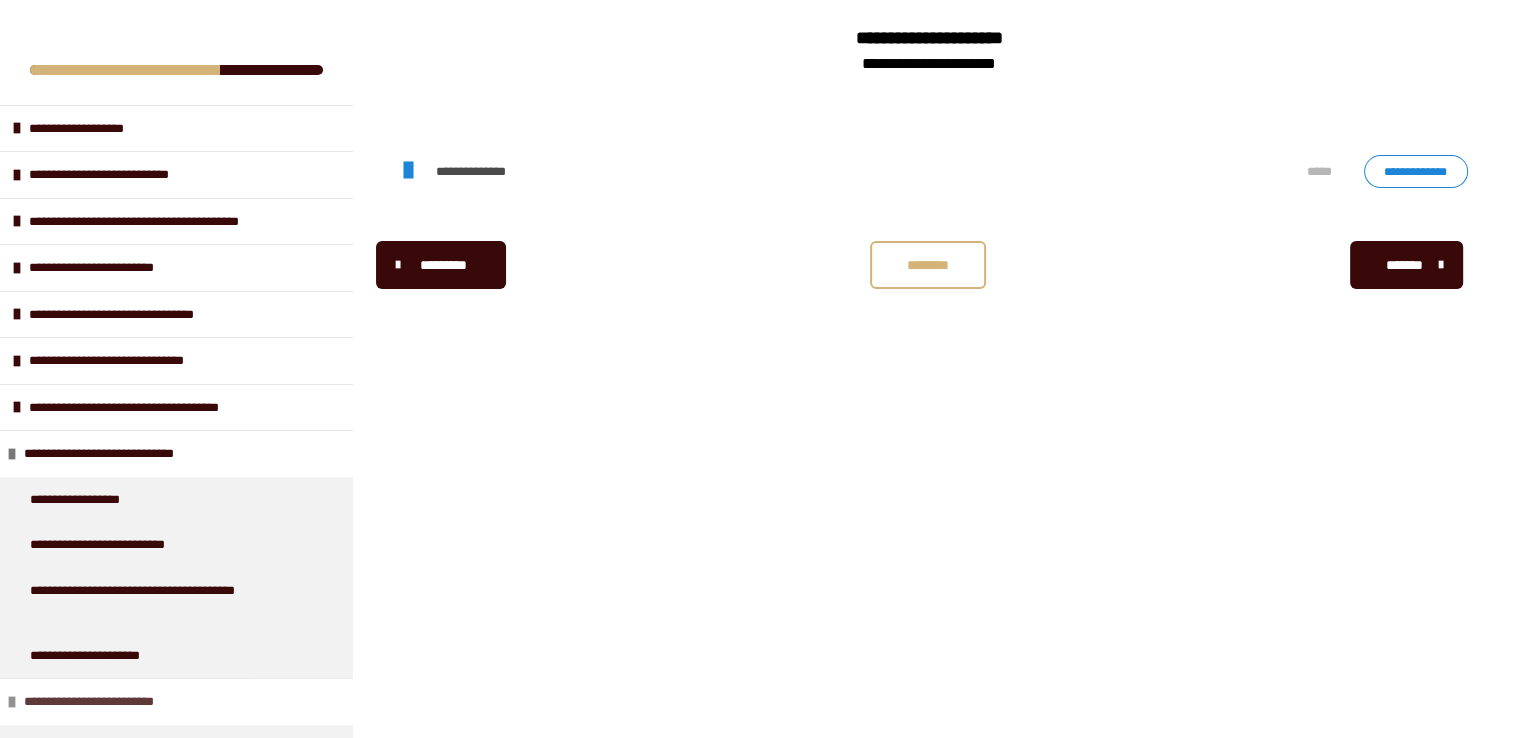 click on "**********" at bounding box center (176, 701) 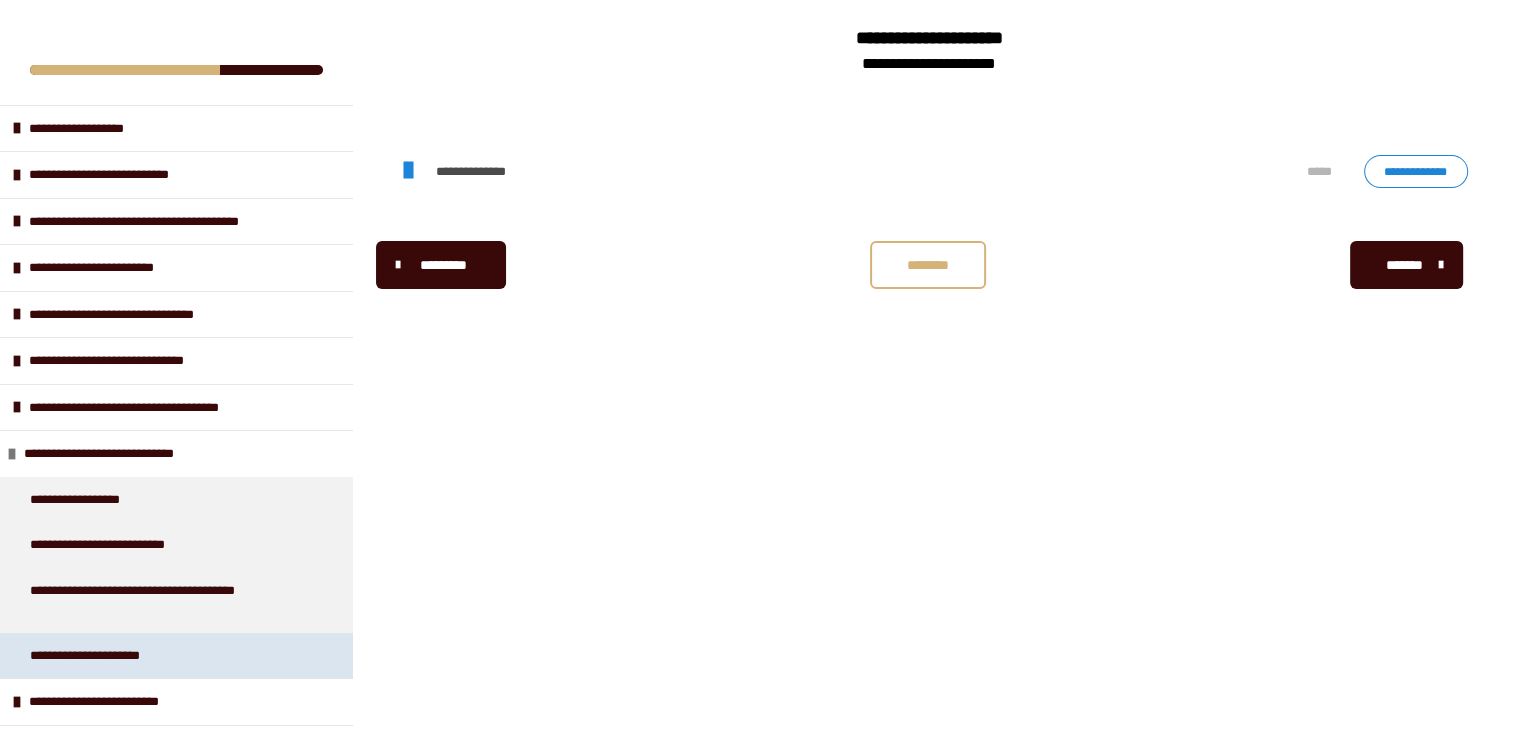 scroll, scrollTop: 118, scrollLeft: 0, axis: vertical 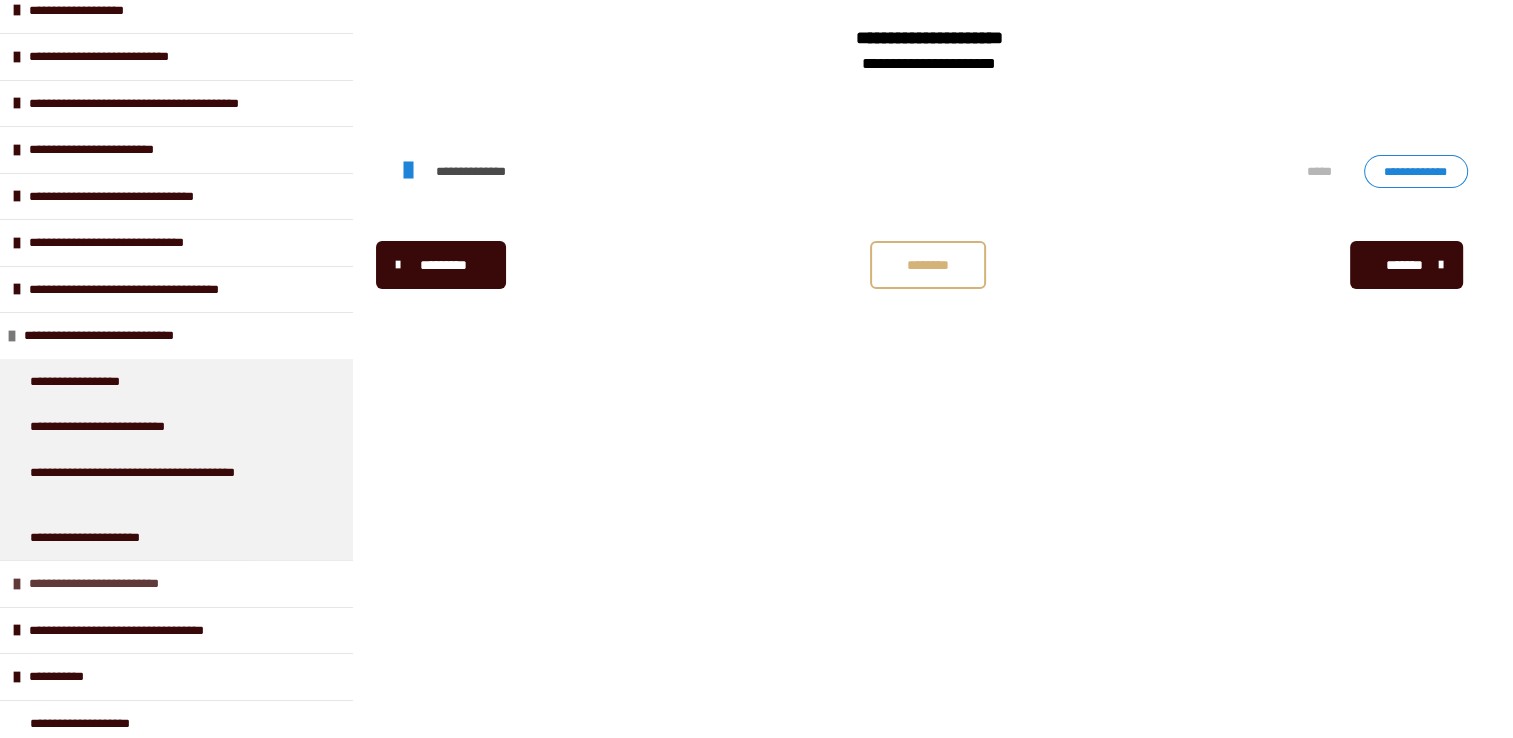 click on "**********" at bounding box center (122, 584) 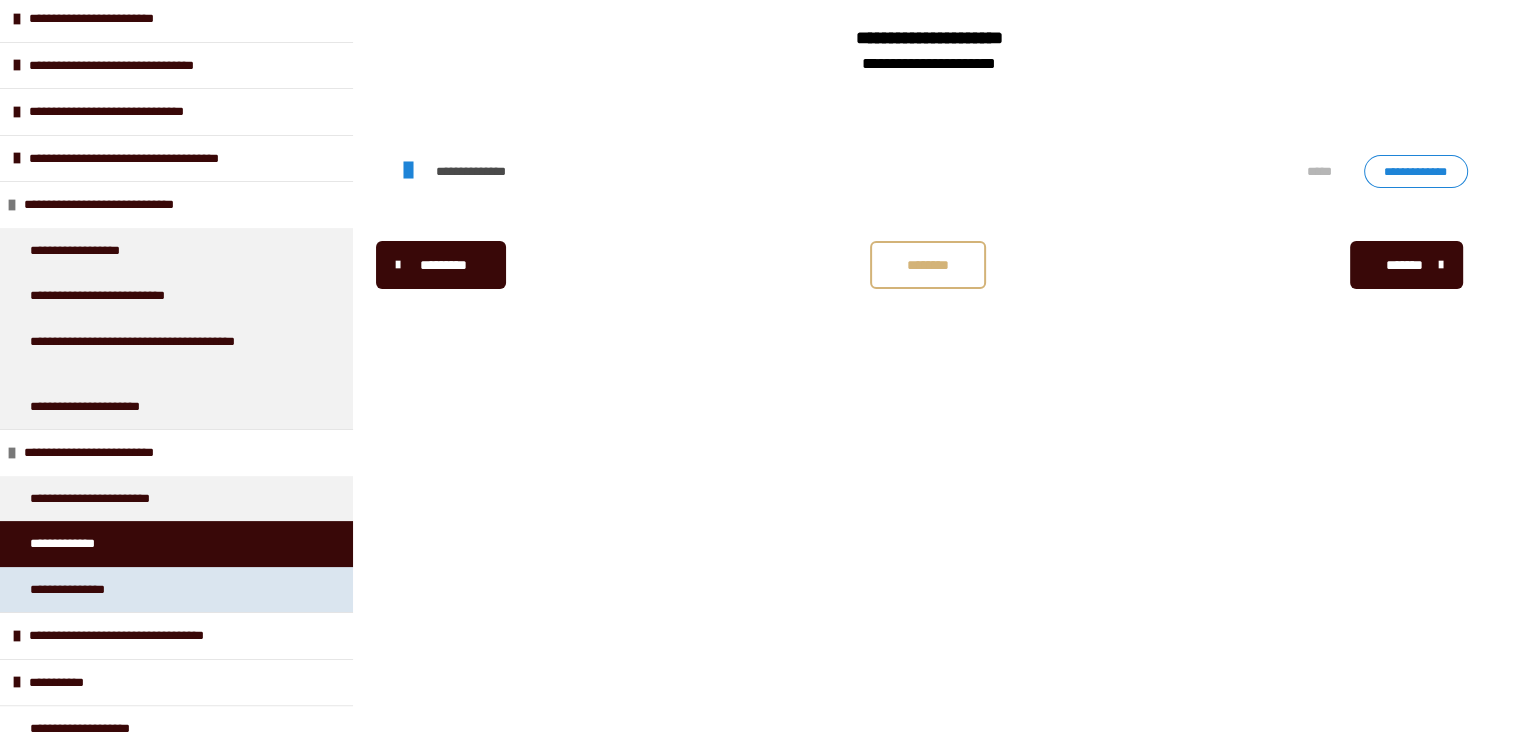scroll, scrollTop: 255, scrollLeft: 0, axis: vertical 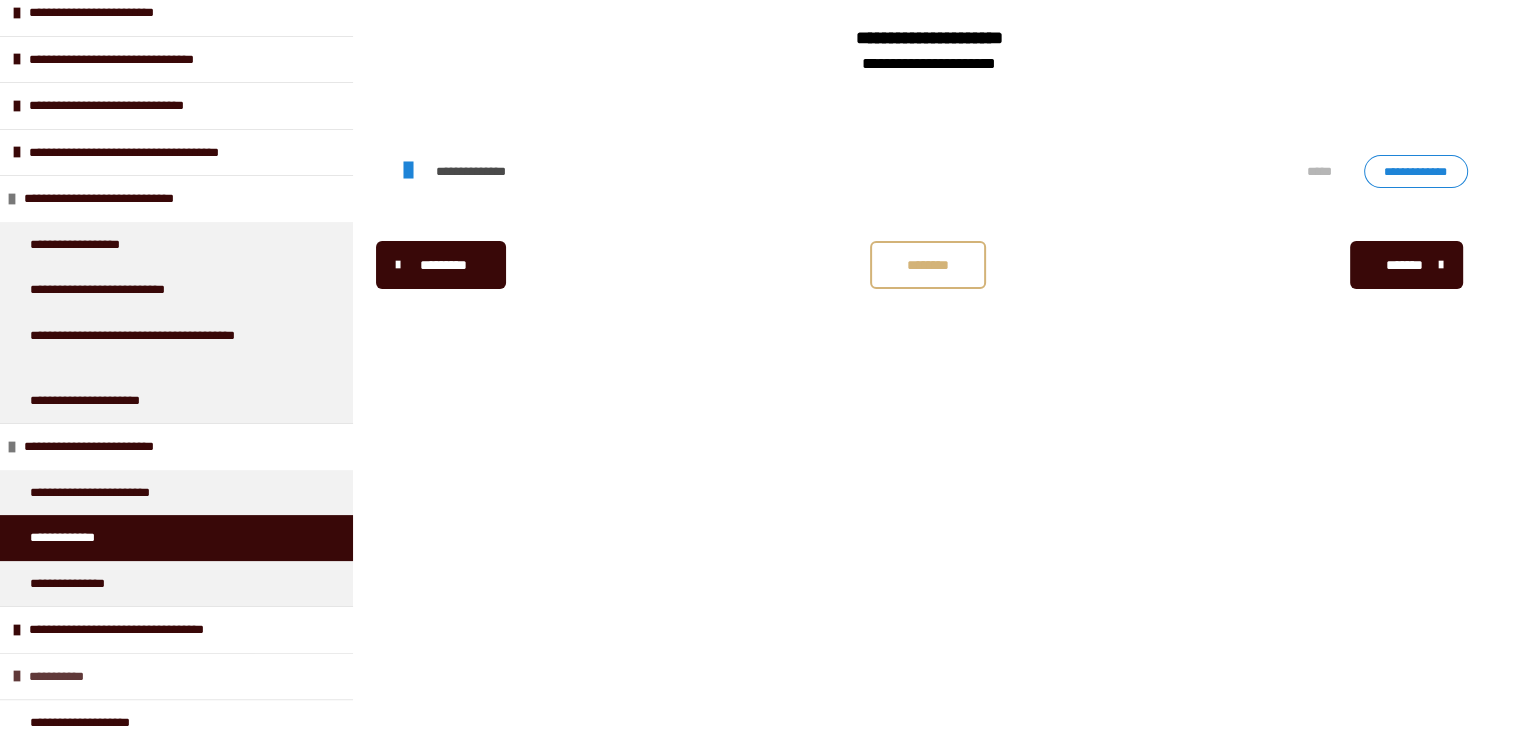 click on "**********" at bounding box center (176, 676) 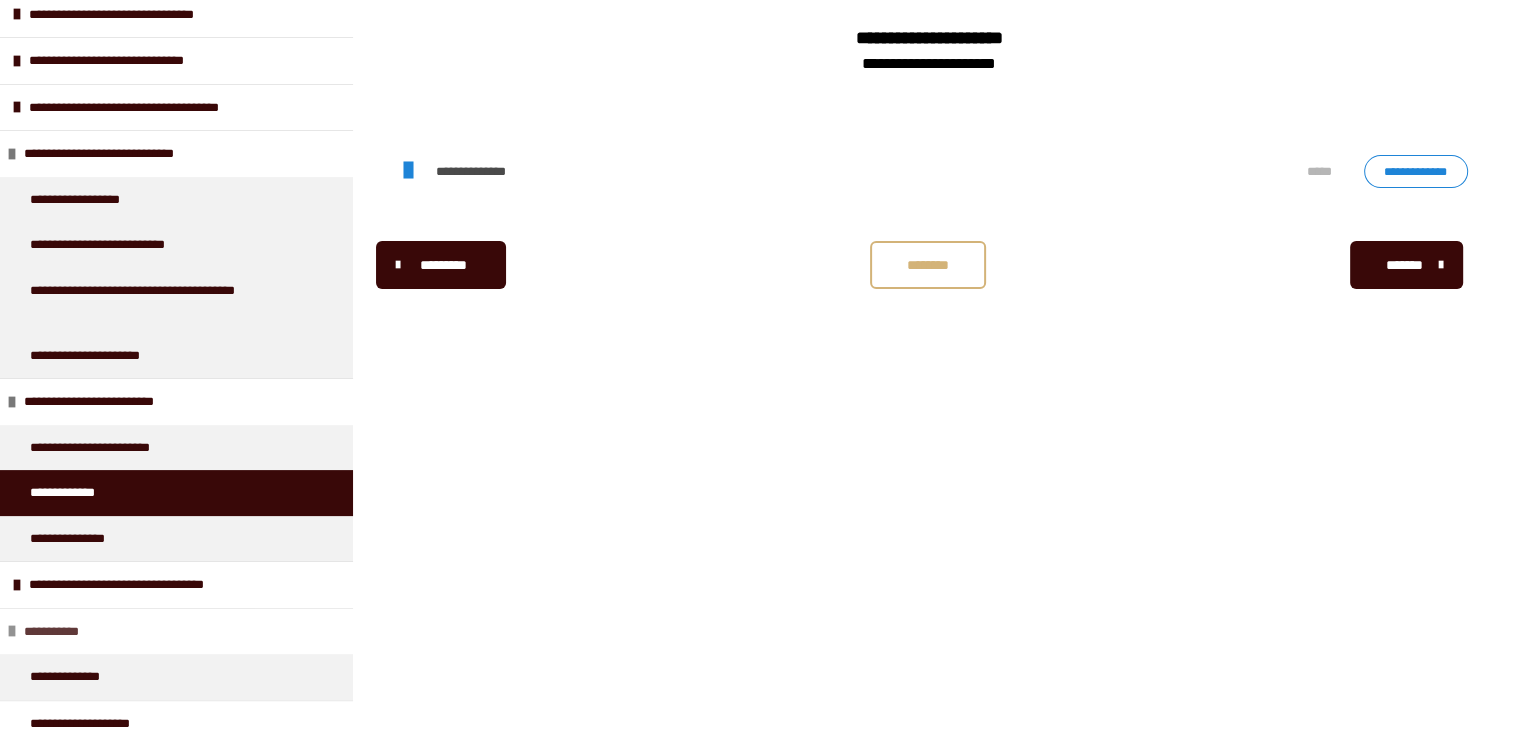 scroll, scrollTop: 300, scrollLeft: 0, axis: vertical 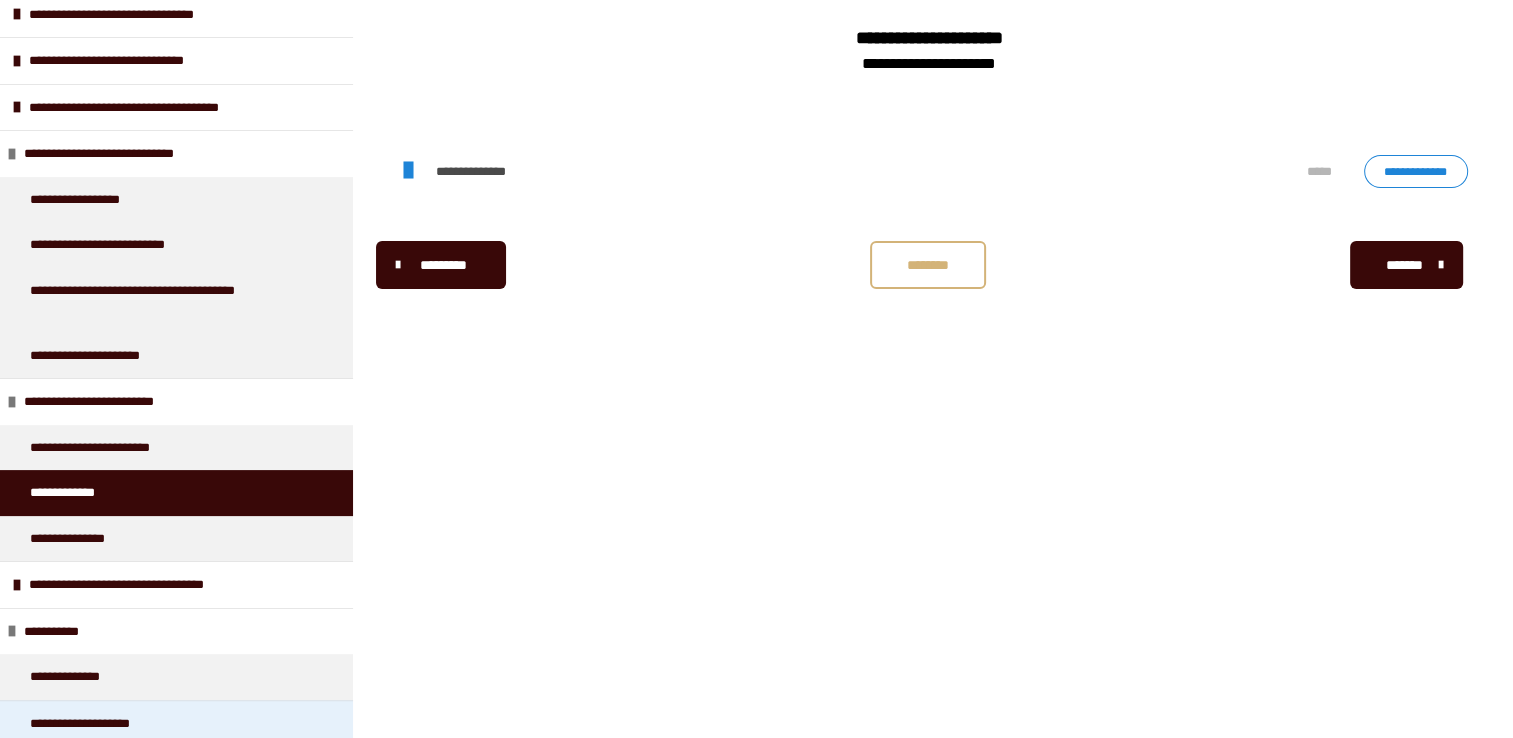 click on "**********" at bounding box center (176, 723) 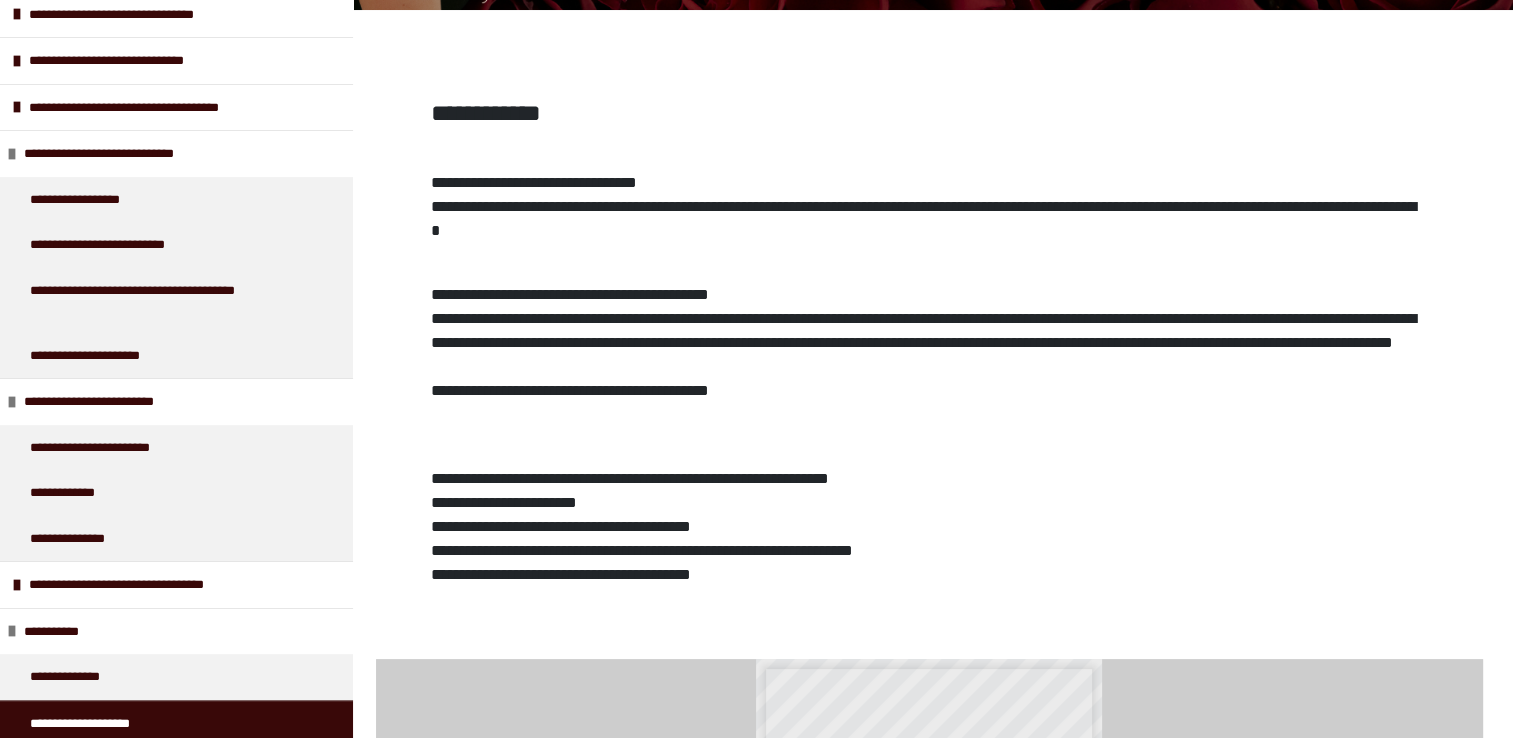 scroll, scrollTop: 0, scrollLeft: 0, axis: both 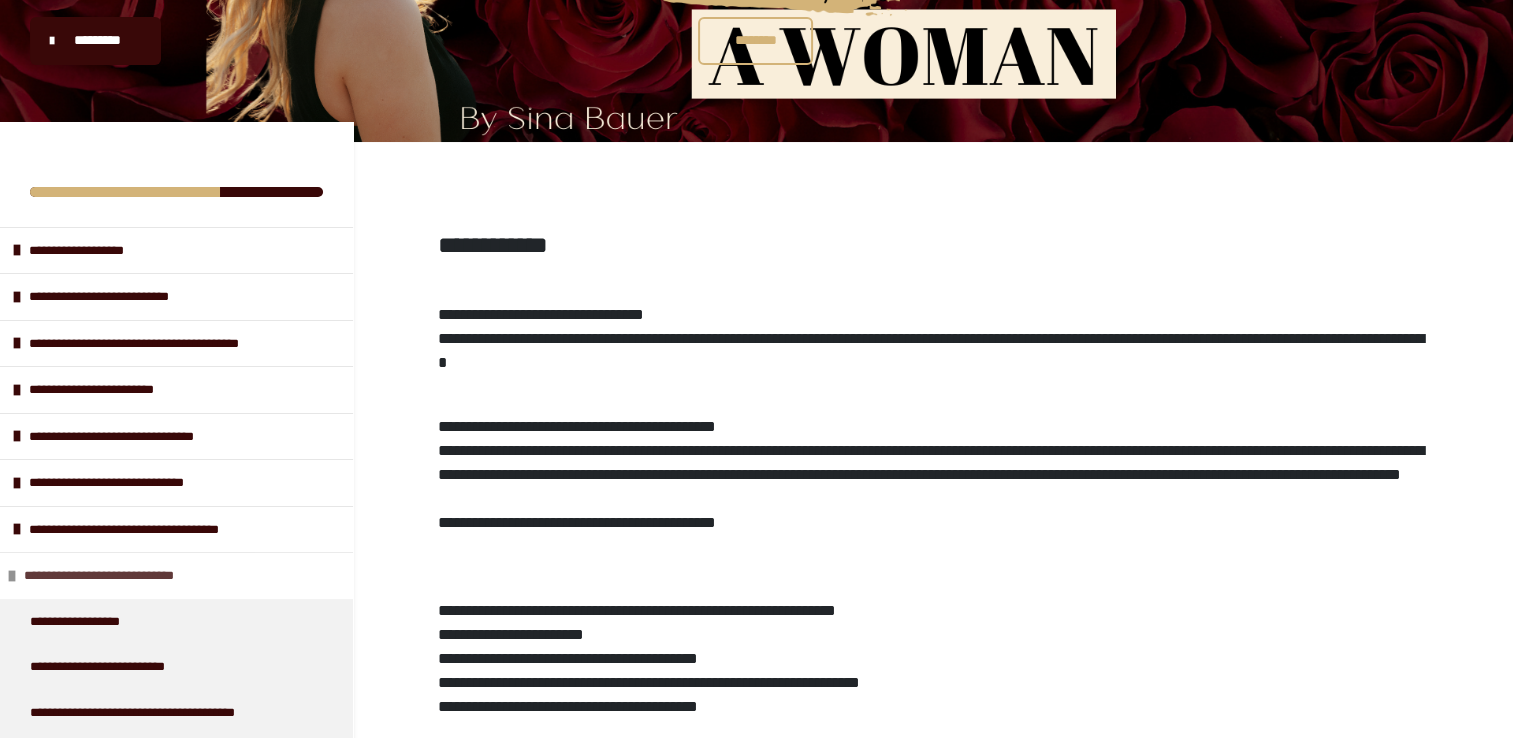 click on "**********" at bounding box center (130, 576) 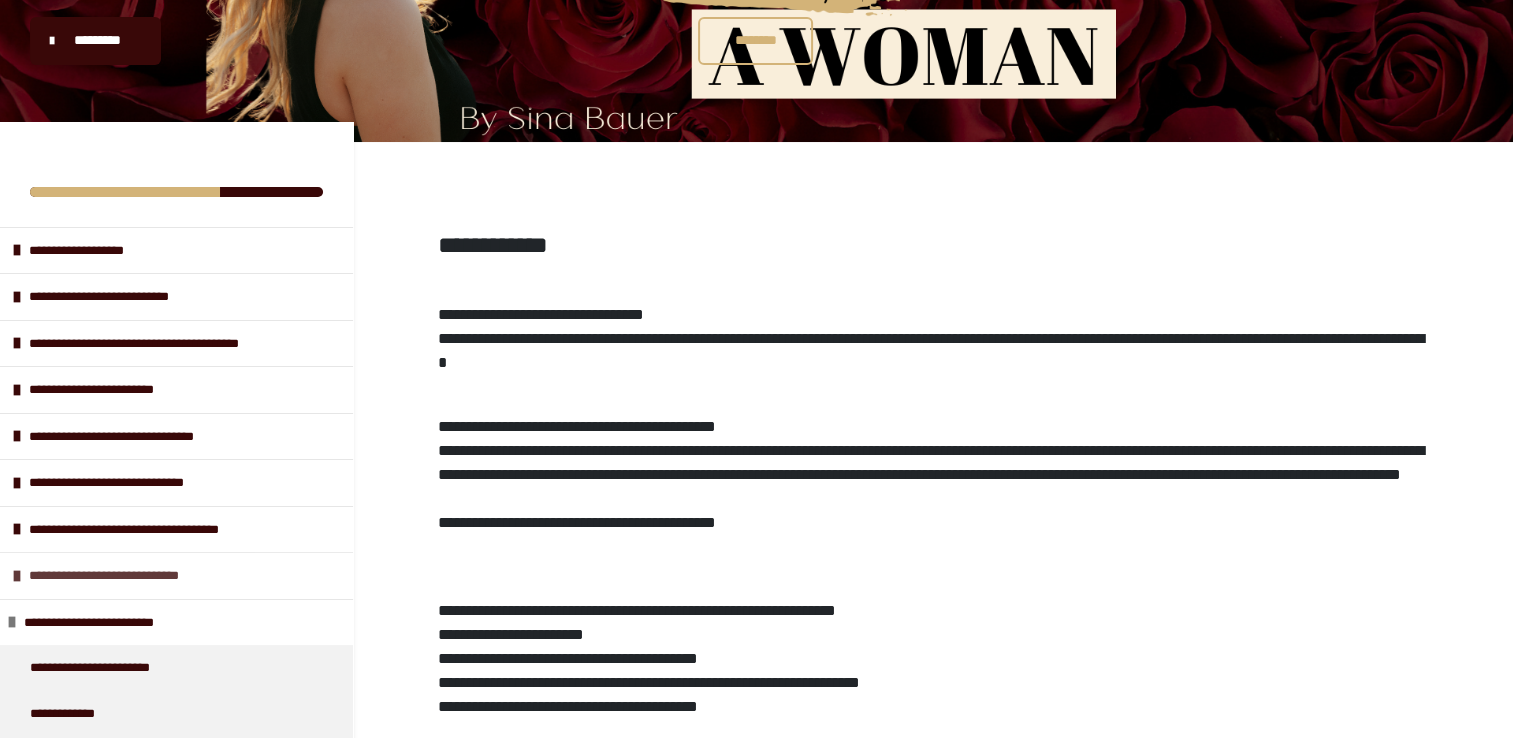 click on "**********" at bounding box center [135, 576] 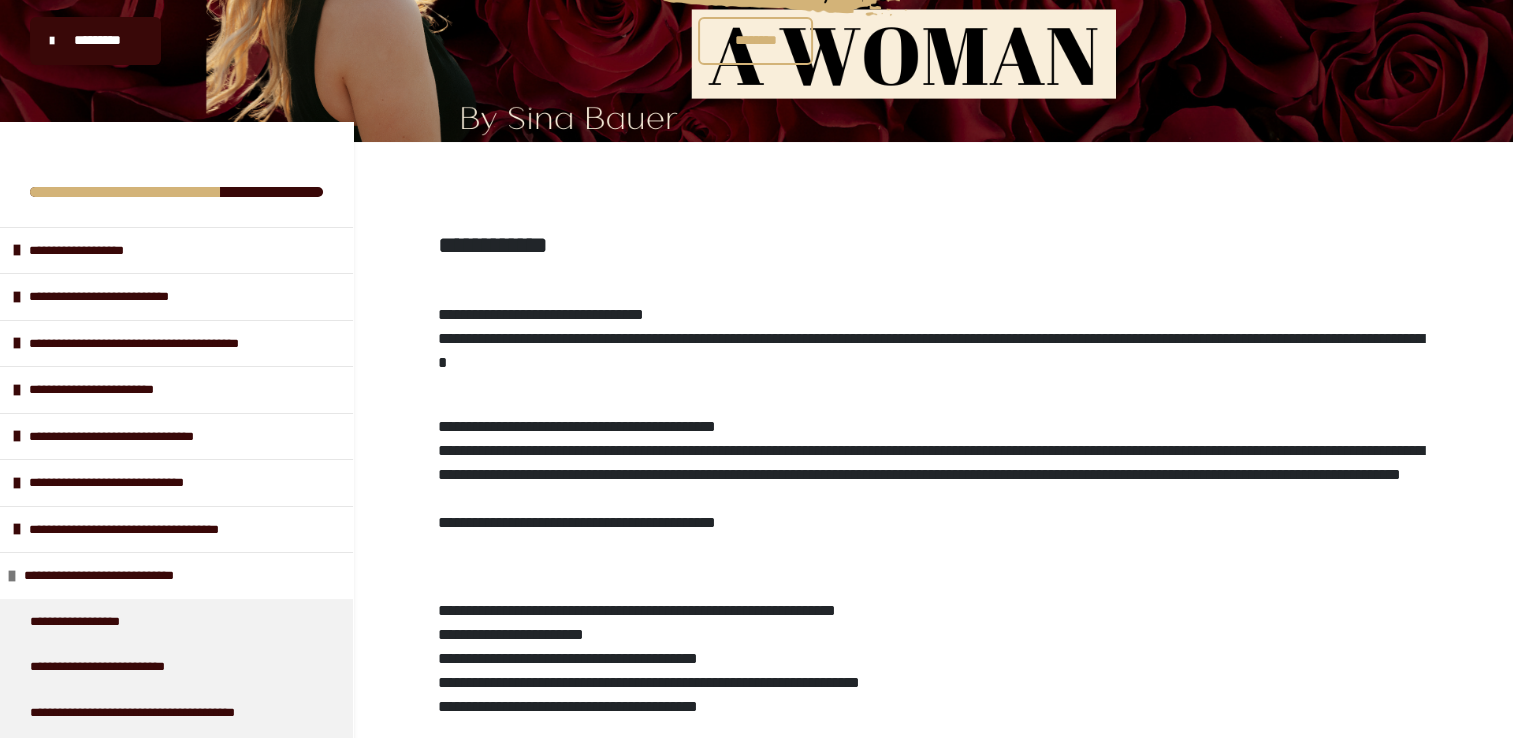 scroll, scrollTop: 0, scrollLeft: 0, axis: both 